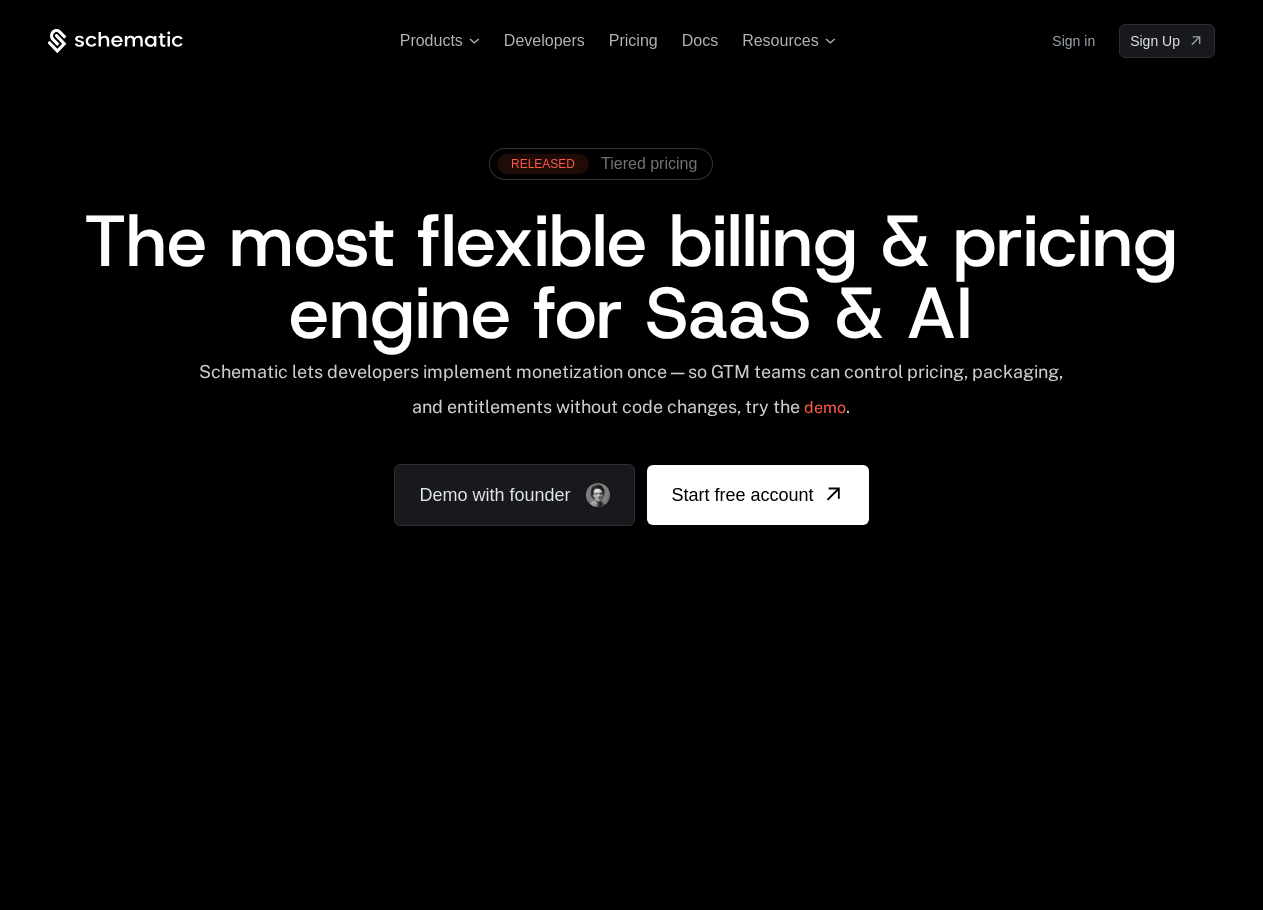 scroll, scrollTop: 0, scrollLeft: 0, axis: both 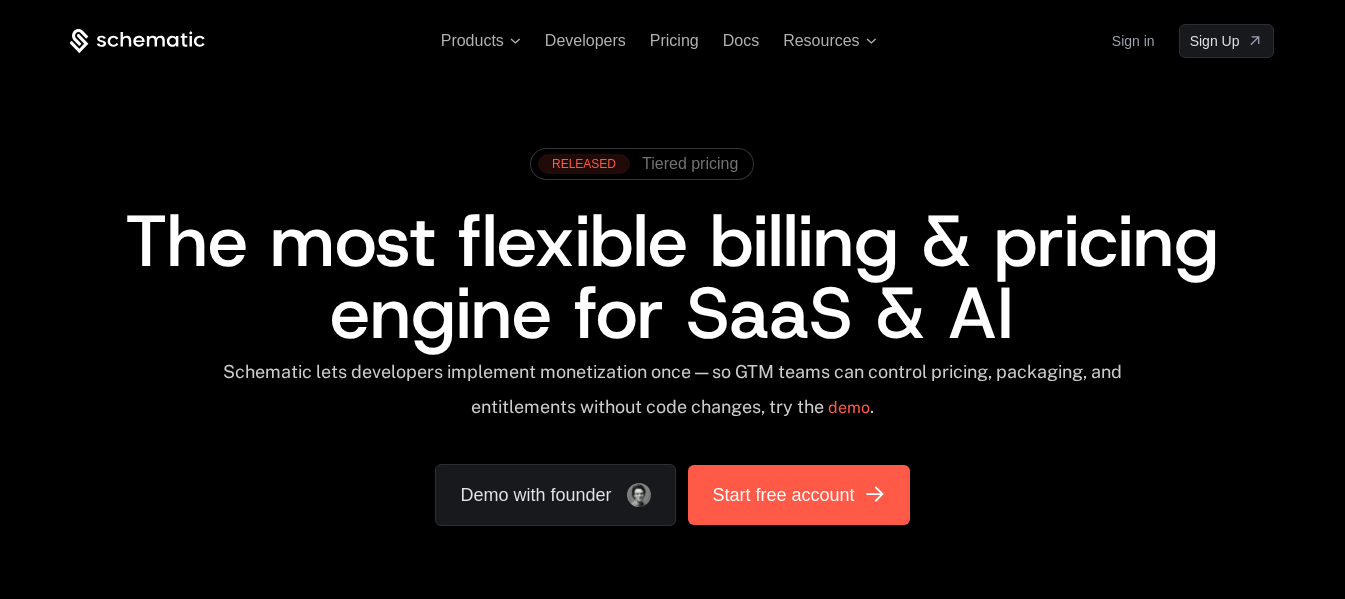 click on "Start free account" at bounding box center (783, 495) 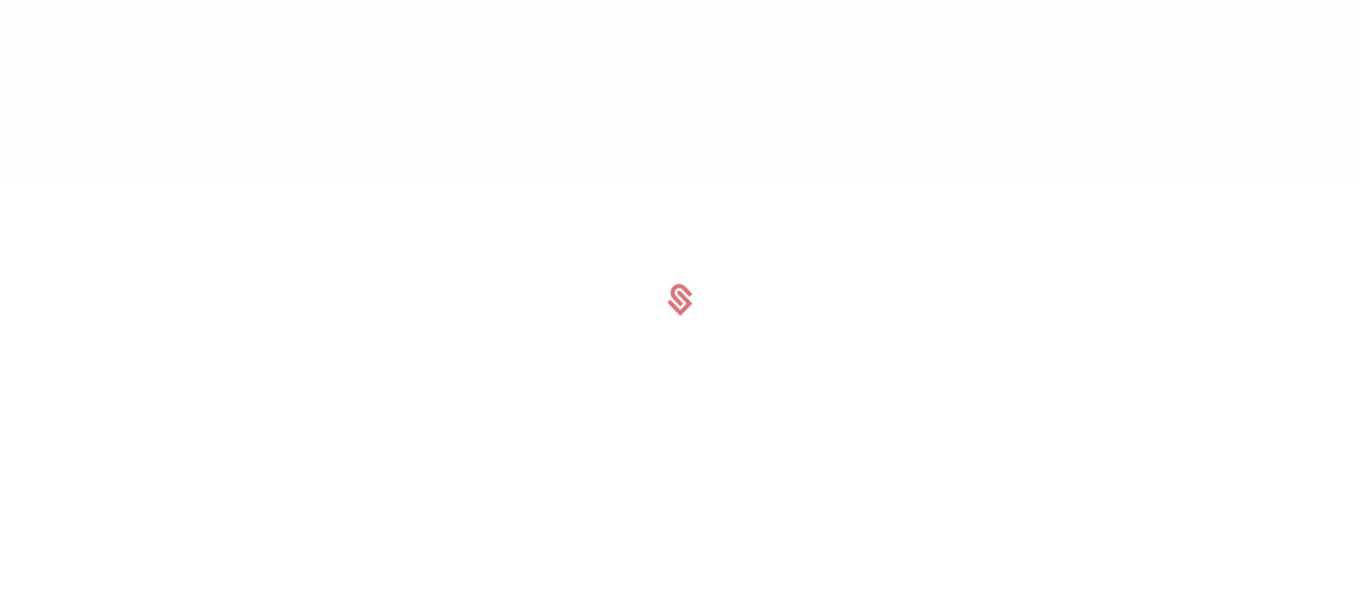 scroll, scrollTop: 0, scrollLeft: 0, axis: both 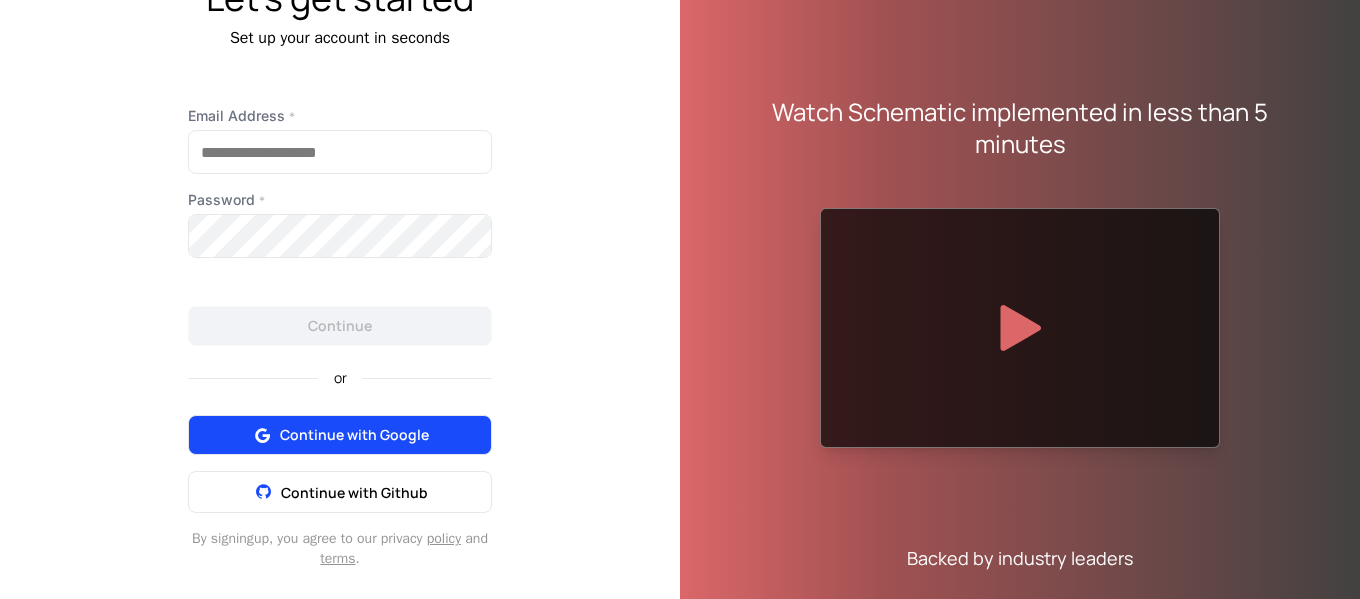 click on "Continue with Google" at bounding box center (354, 435) 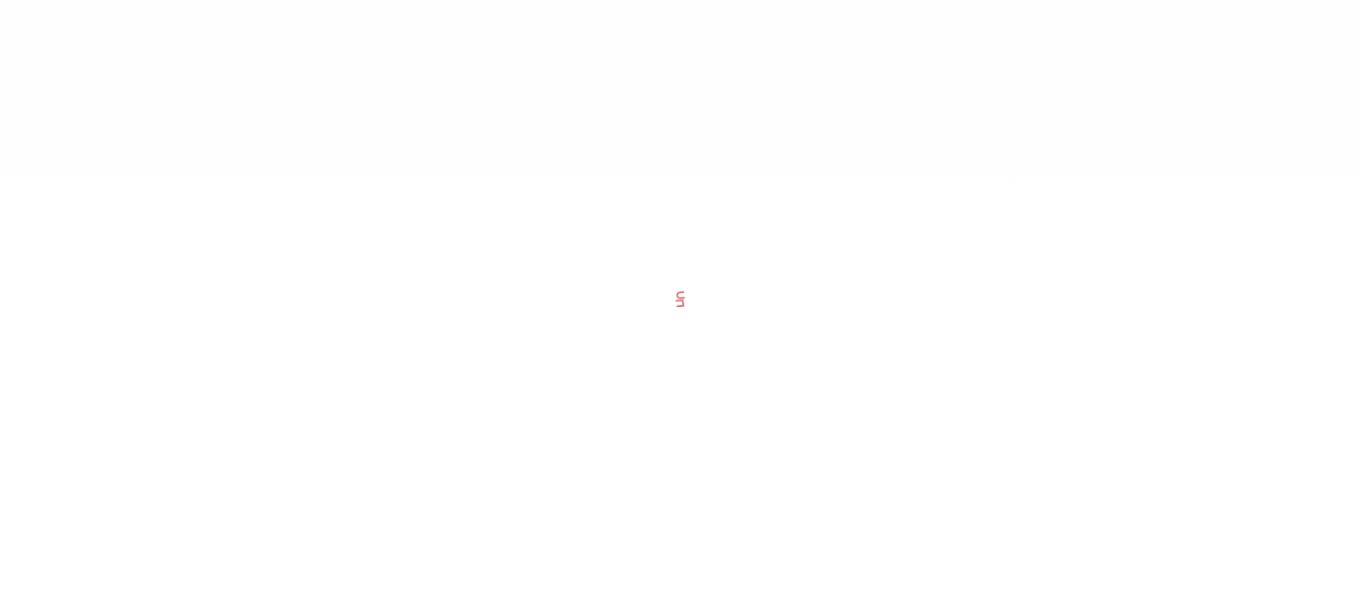 scroll, scrollTop: 0, scrollLeft: 0, axis: both 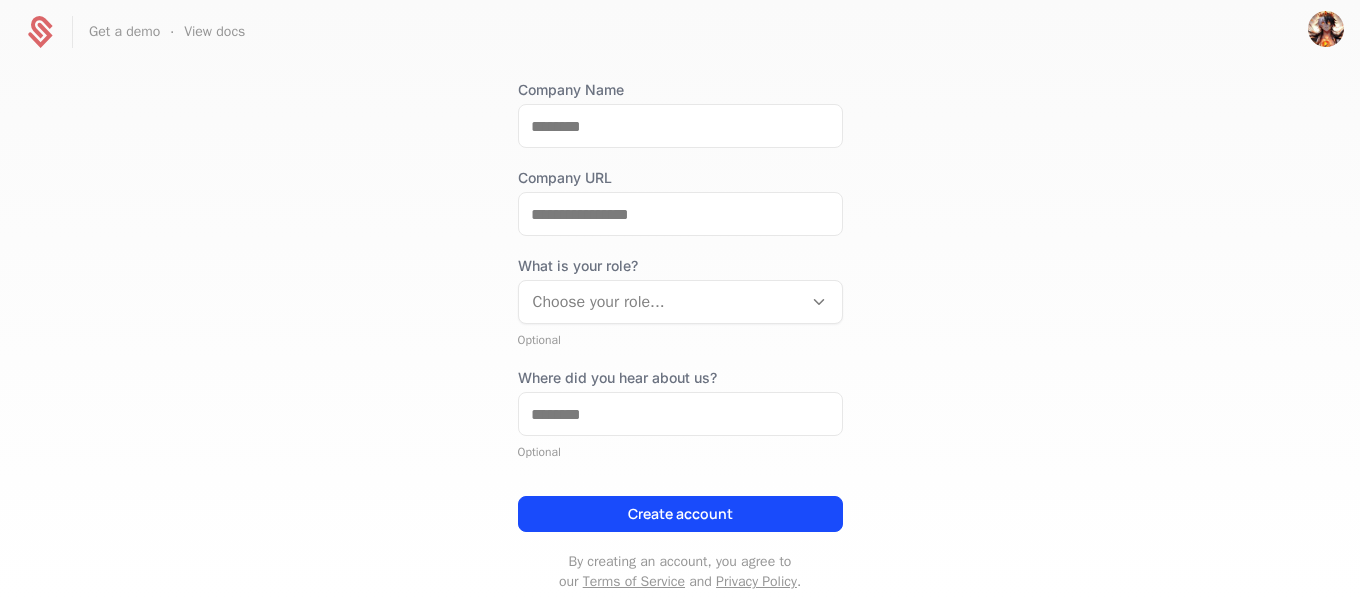 click at bounding box center [660, 302] 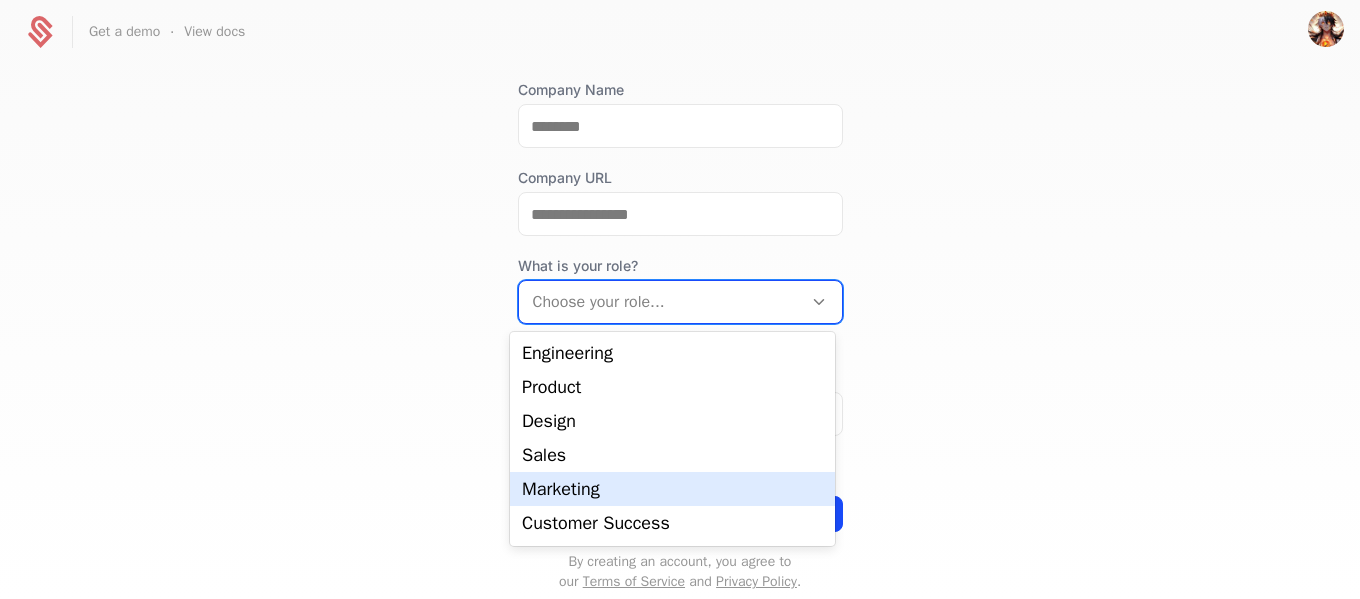 scroll, scrollTop: 32, scrollLeft: 0, axis: vertical 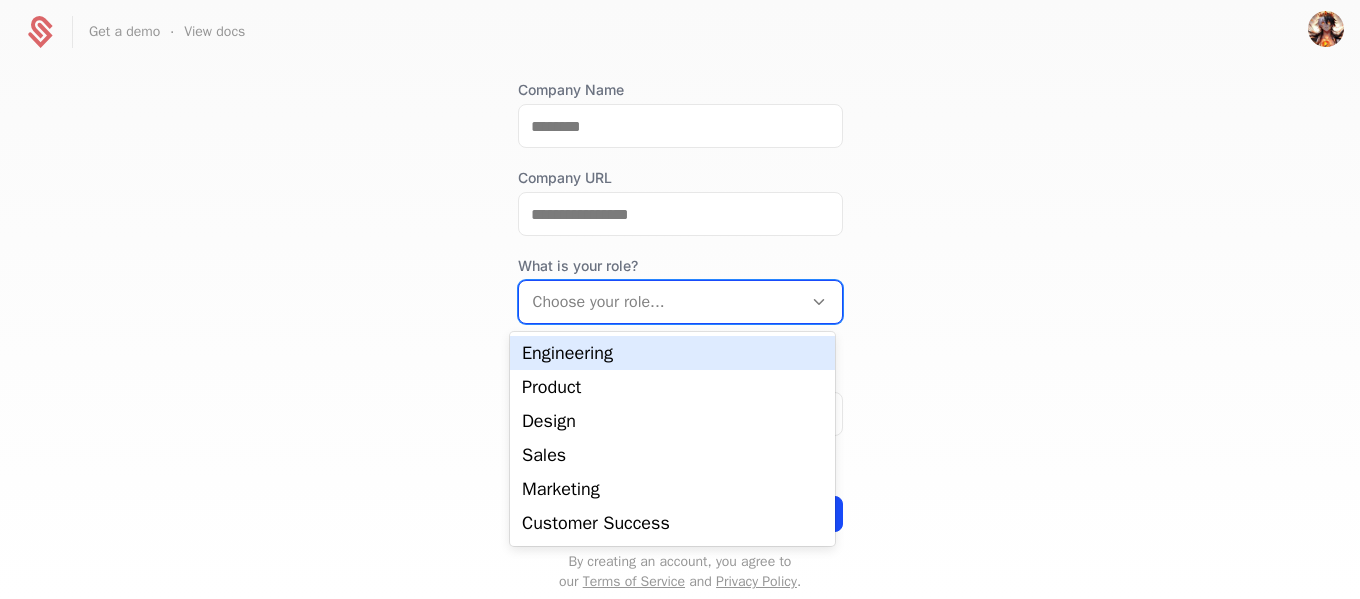 click at bounding box center [660, 302] 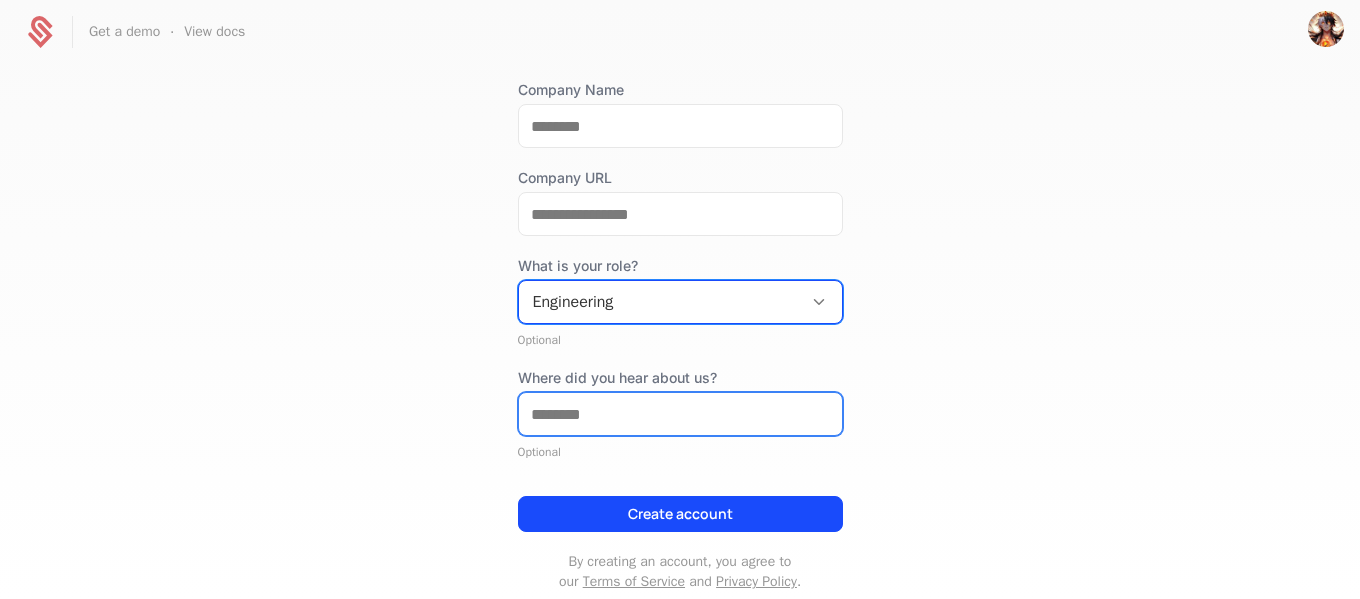 click on "Where did you hear about us?" at bounding box center (680, 414) 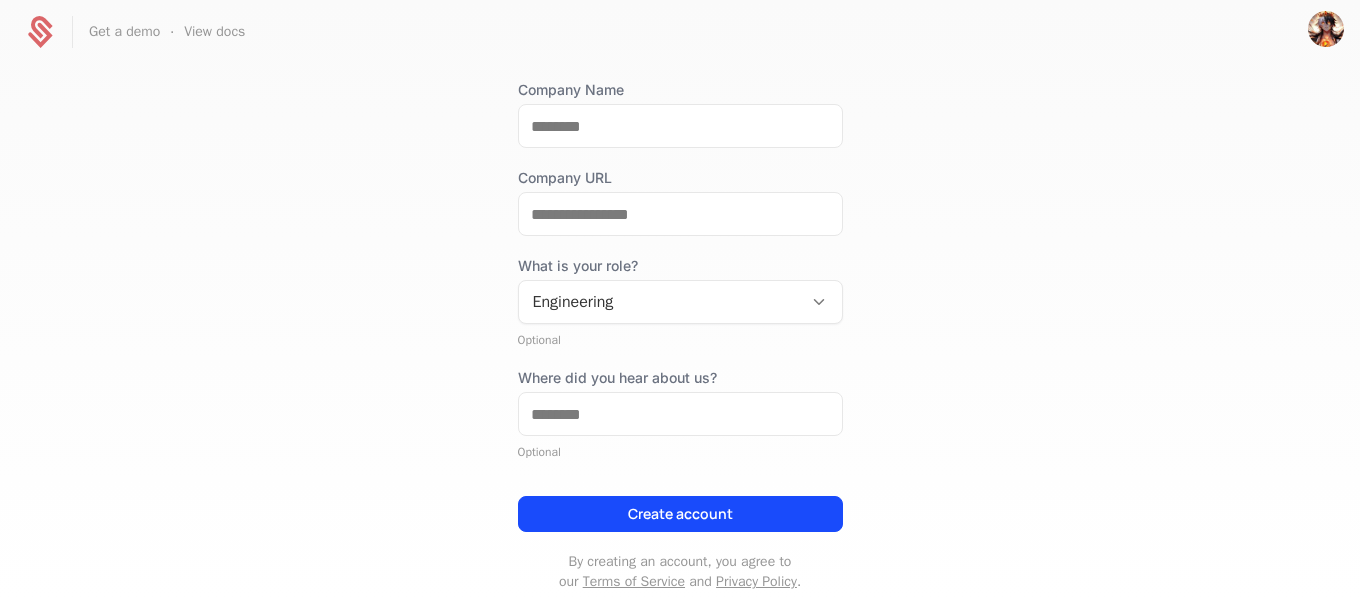 click on "**********" at bounding box center (680, 330) 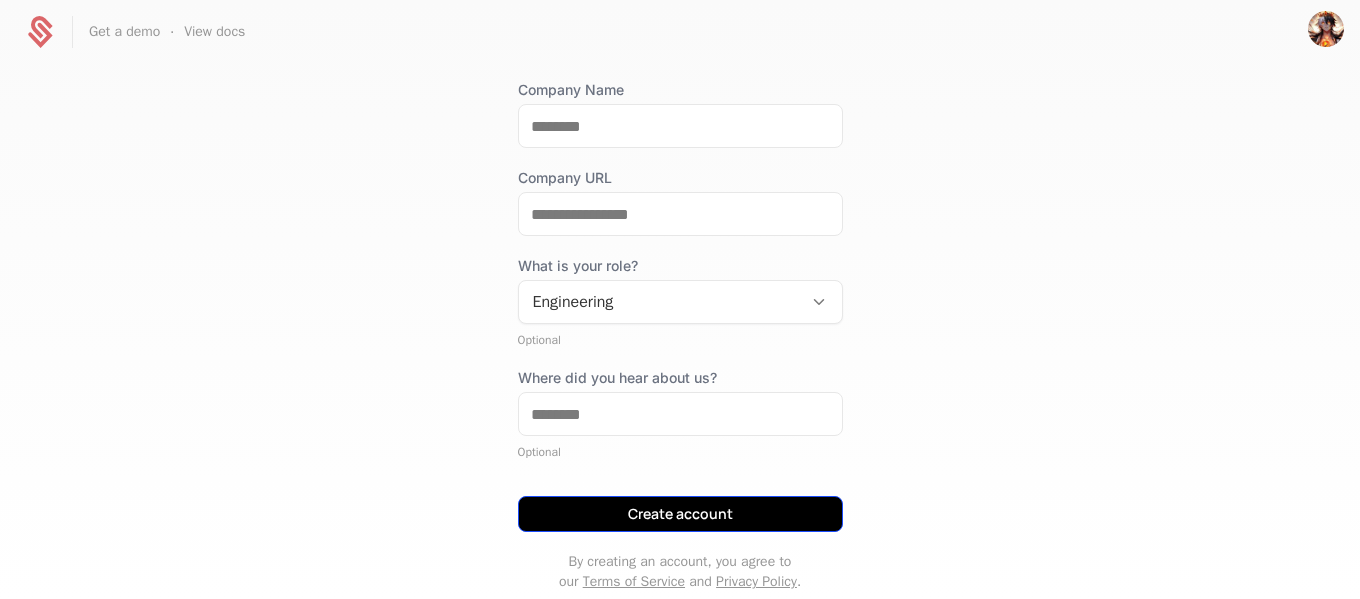 click on "Create account" at bounding box center (680, 514) 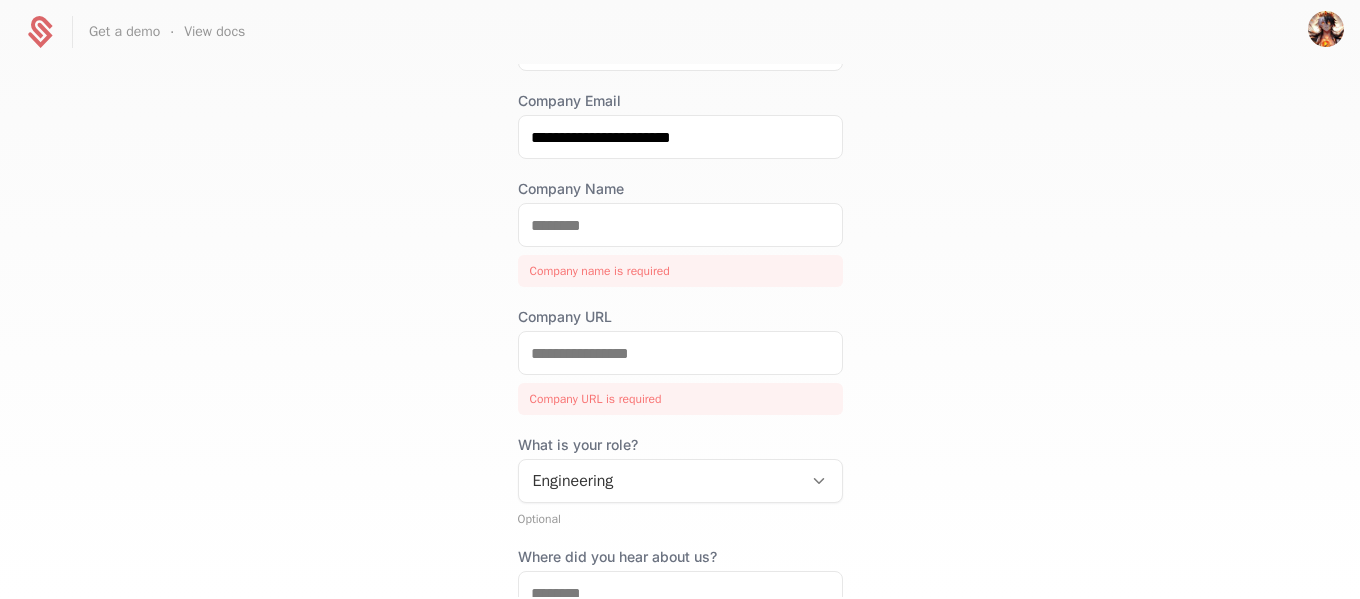 scroll, scrollTop: 200, scrollLeft: 0, axis: vertical 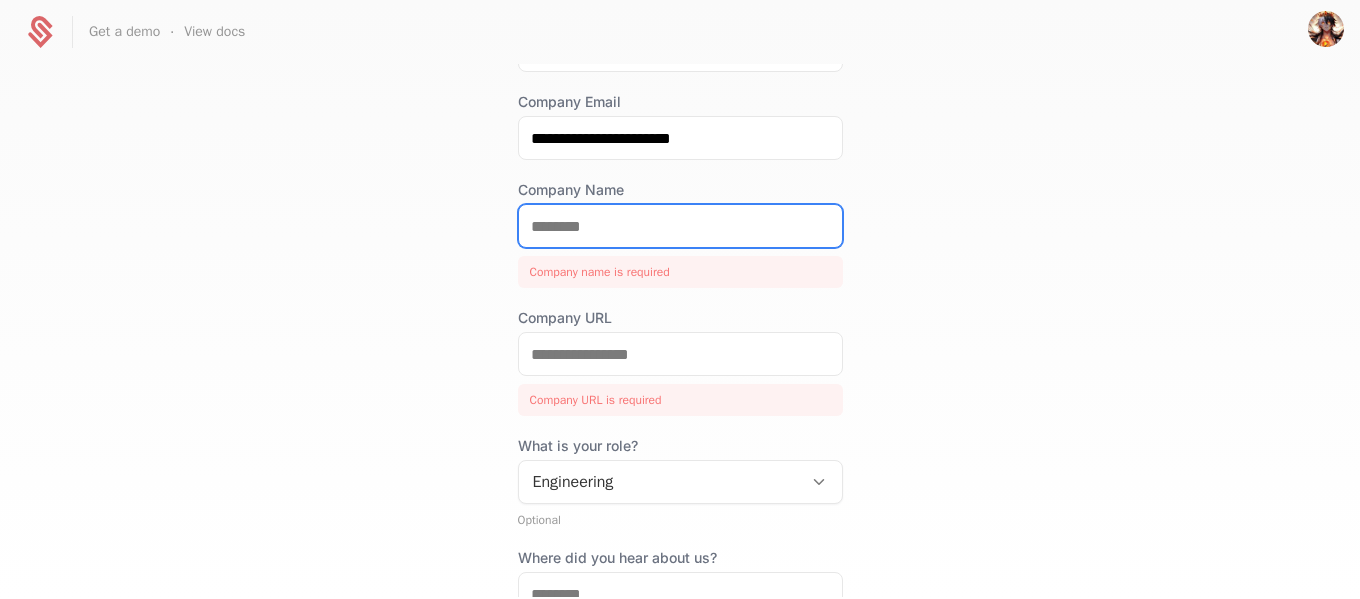click on "Company Name" at bounding box center [680, 226] 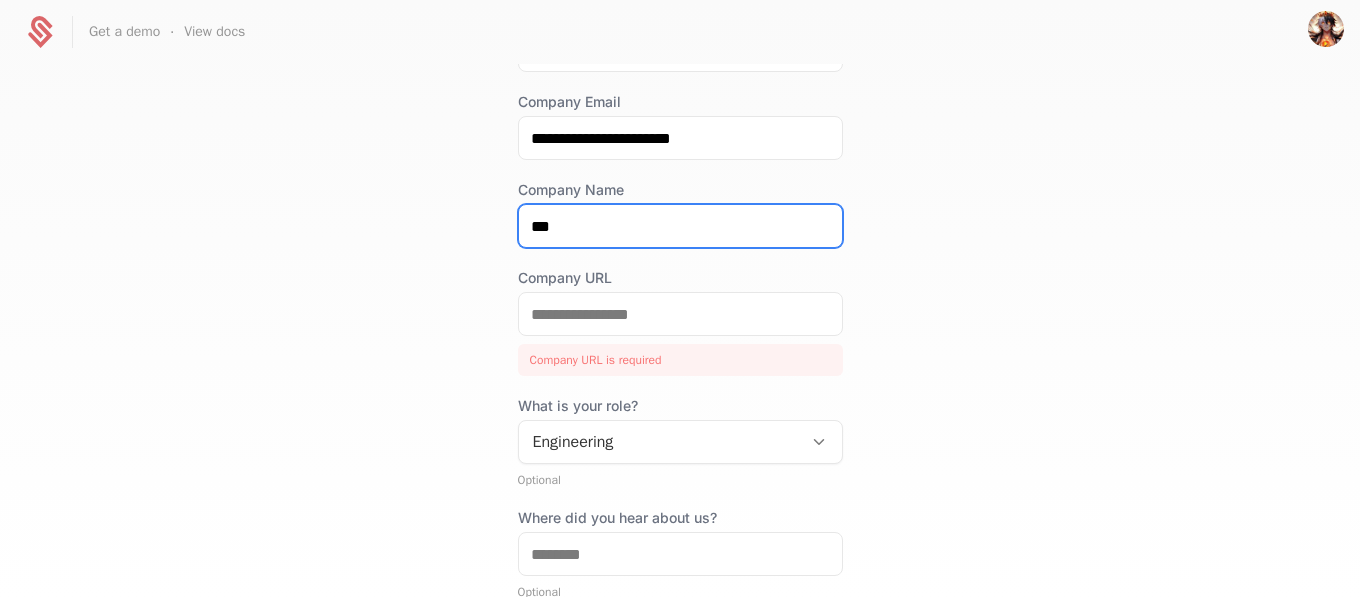 type on "***" 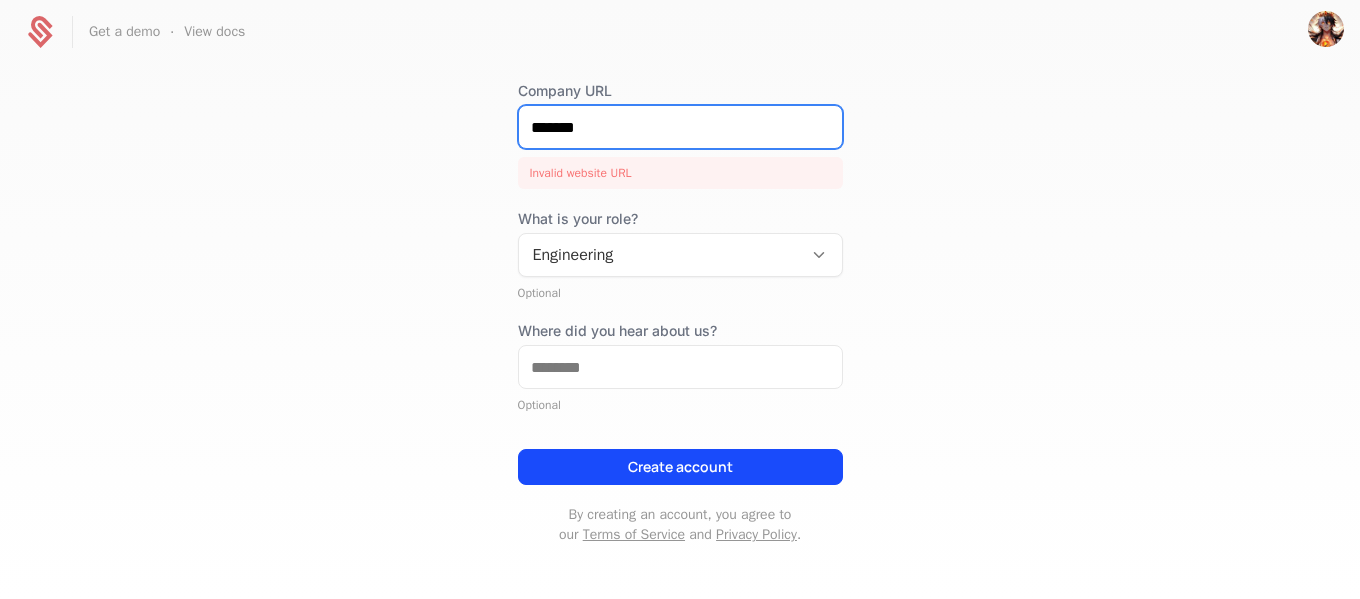 scroll, scrollTop: 391, scrollLeft: 0, axis: vertical 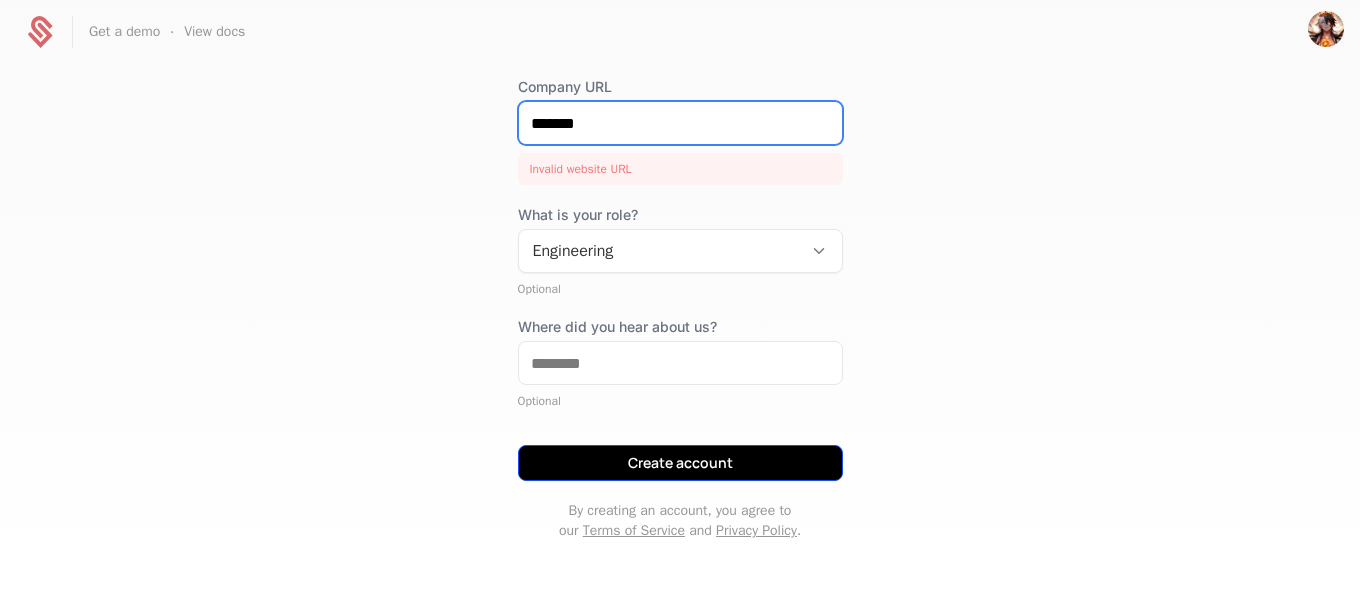 type on "*******" 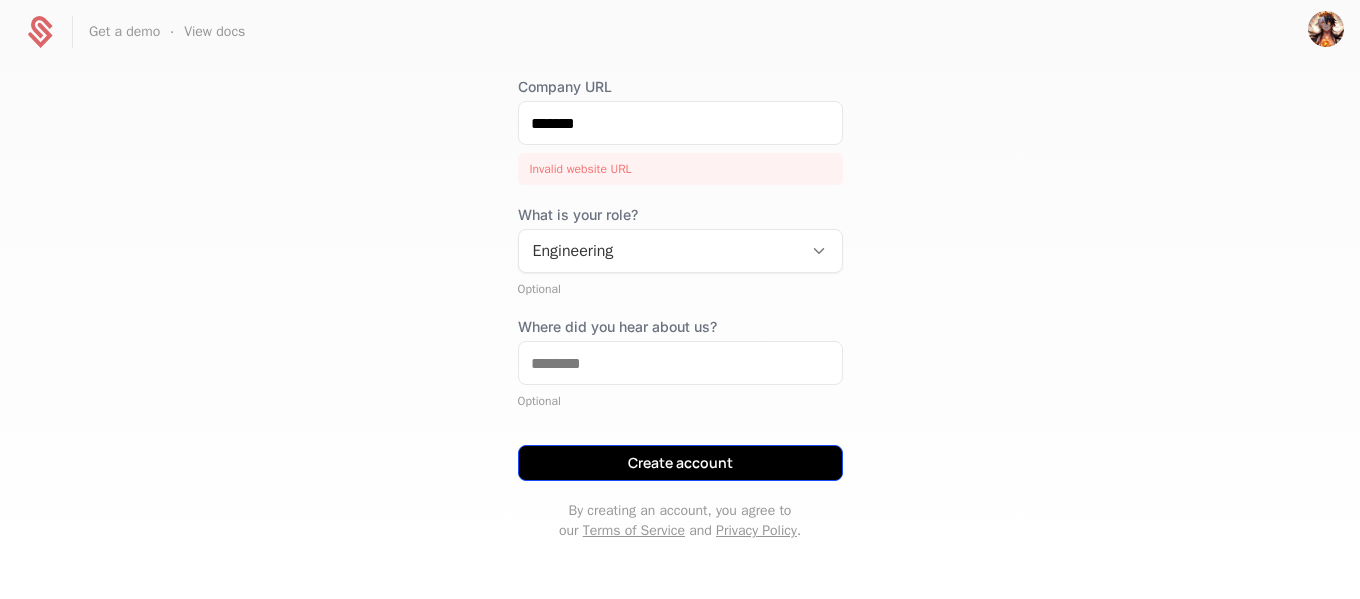 click on "Create account" at bounding box center [680, 463] 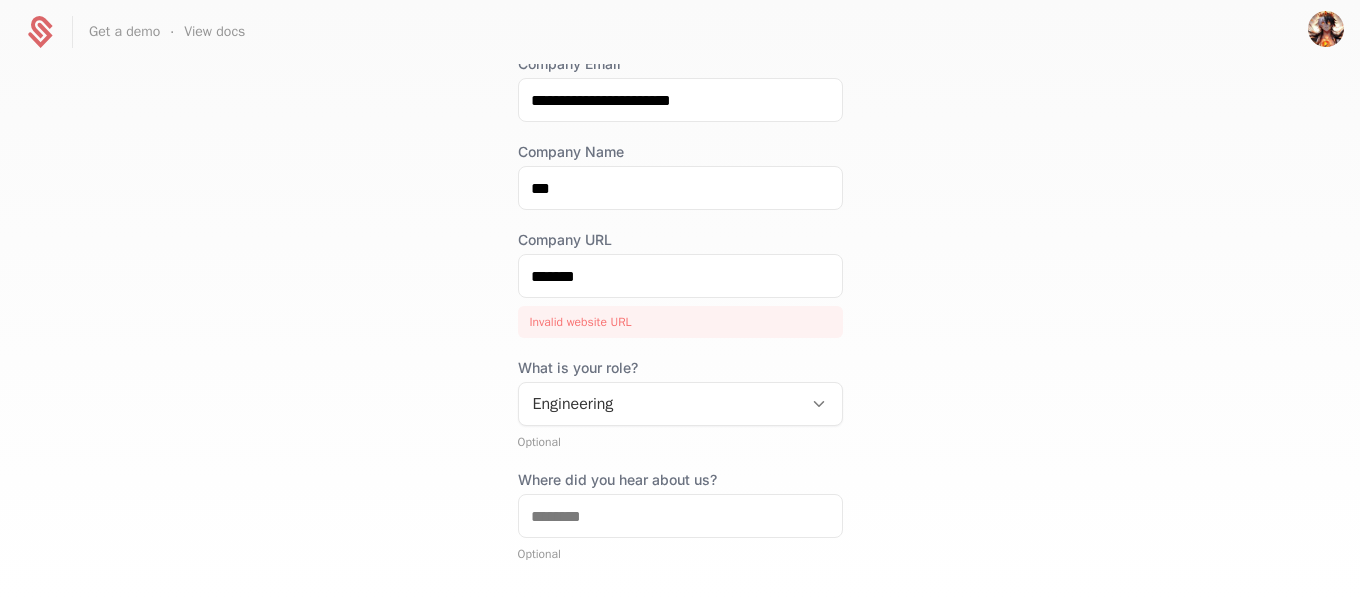 scroll, scrollTop: 191, scrollLeft: 0, axis: vertical 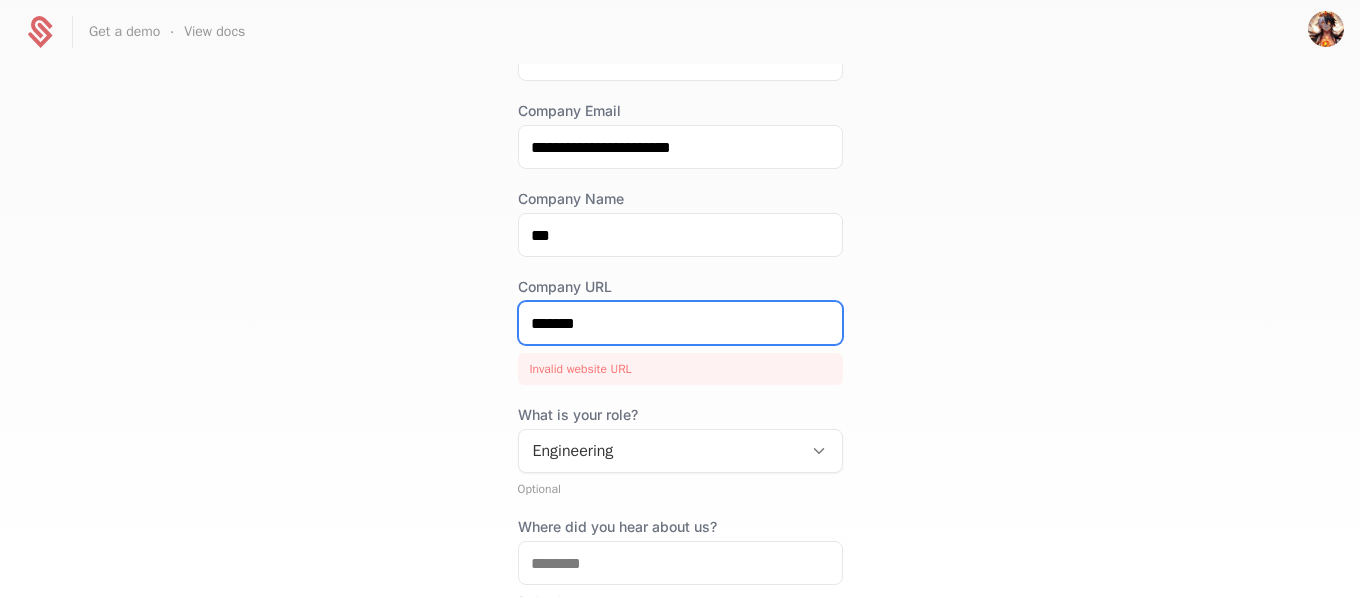 click on "*******" at bounding box center (680, 323) 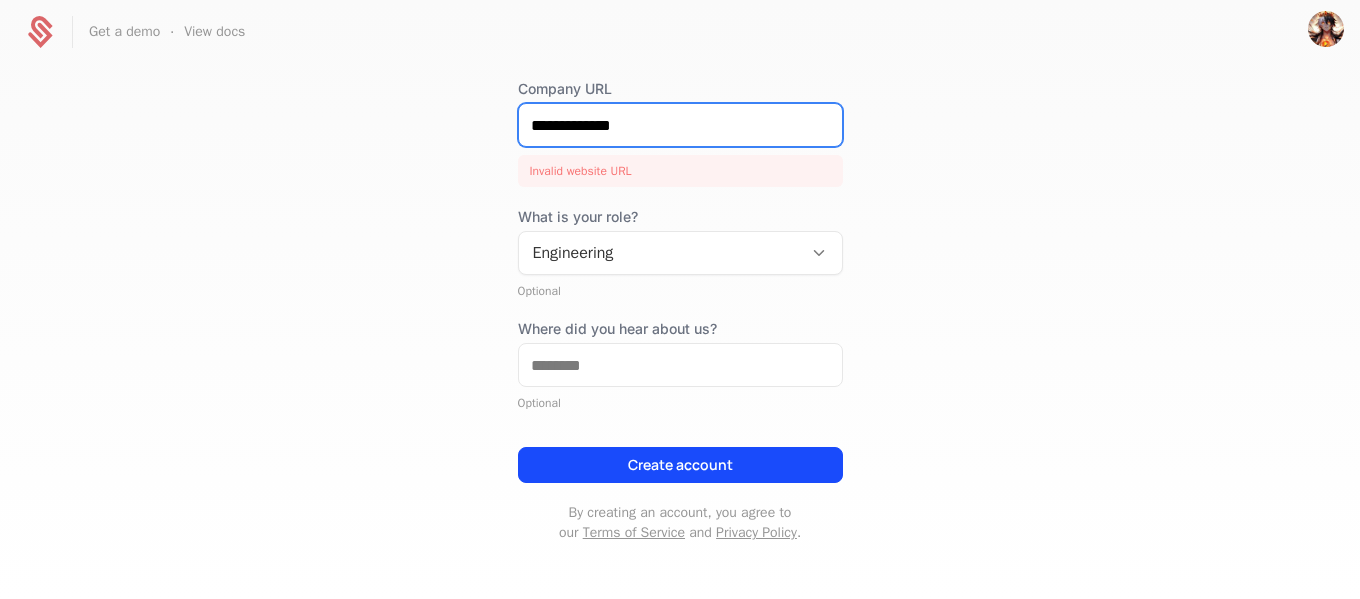 scroll, scrollTop: 391, scrollLeft: 0, axis: vertical 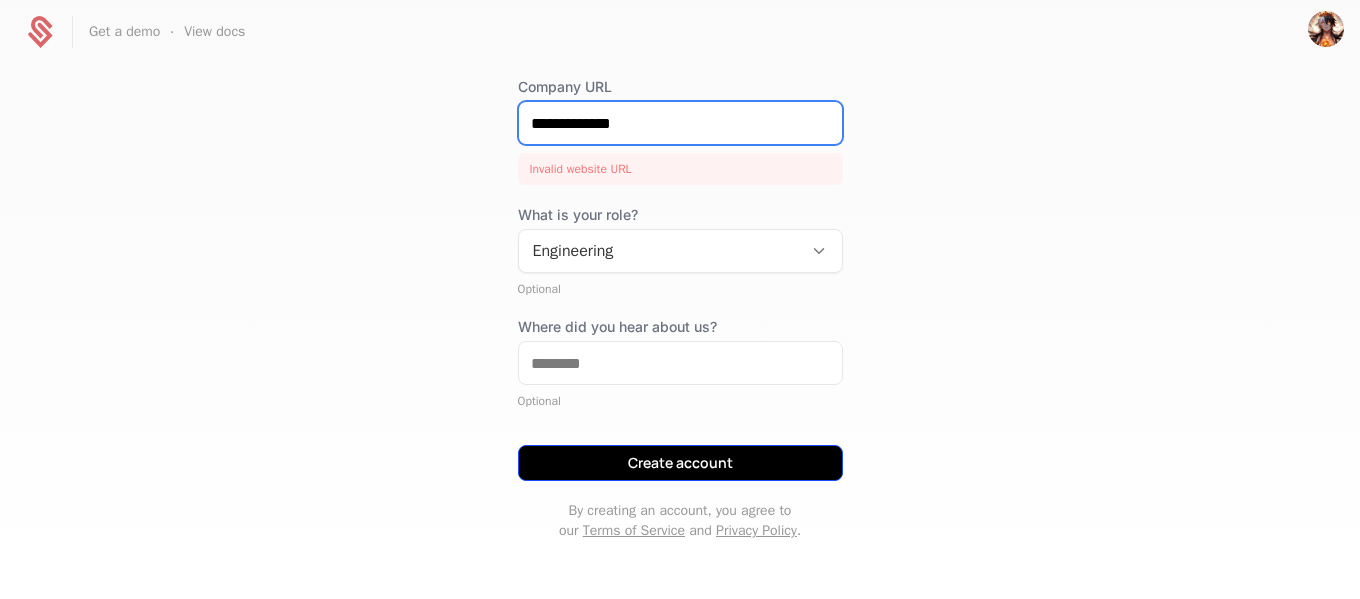 type on "**********" 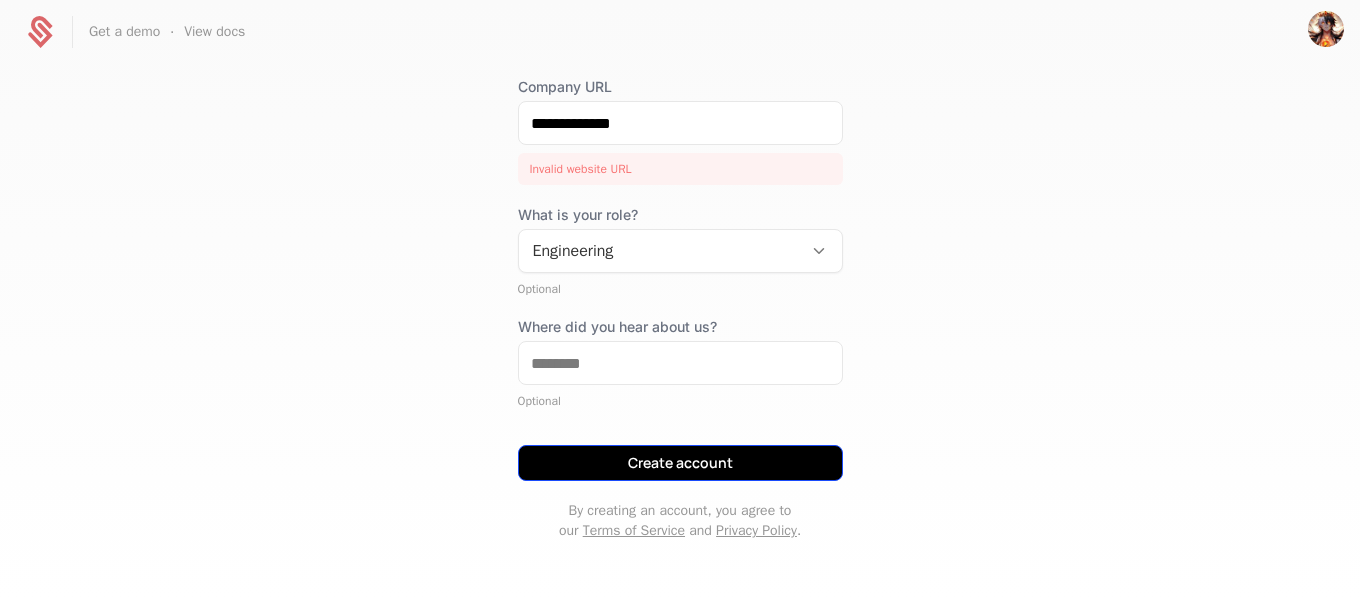 click on "Create account" at bounding box center (680, 463) 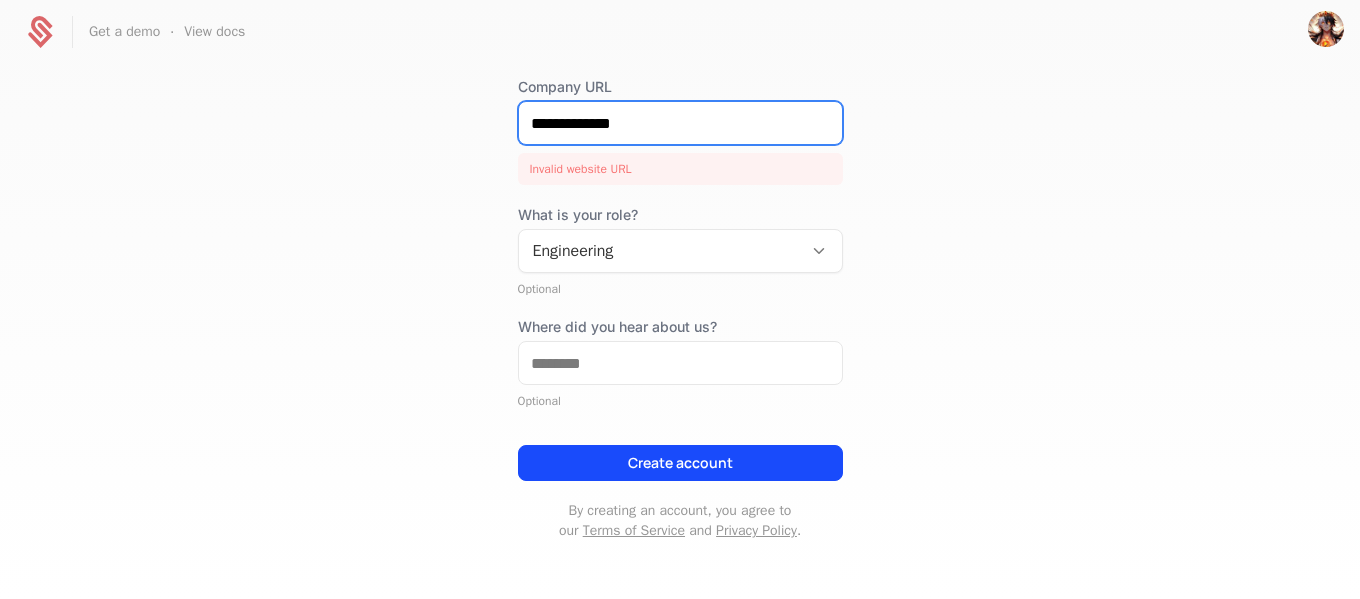 click on "**********" at bounding box center (680, 123) 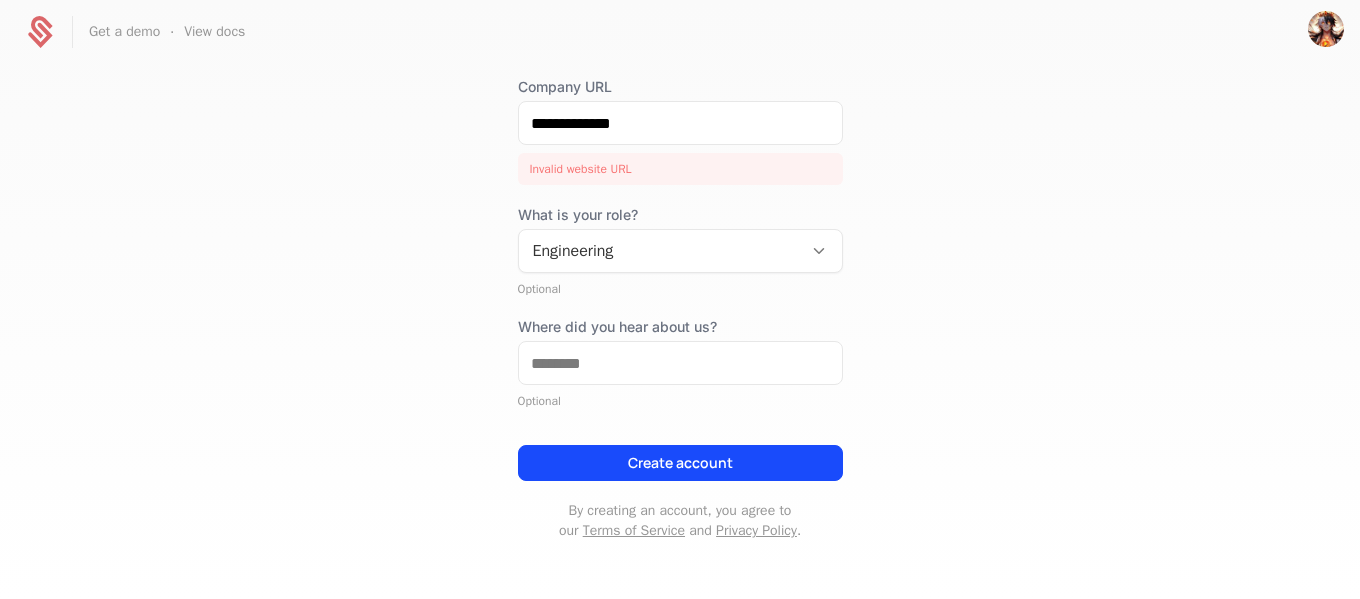click on "**********" at bounding box center (680, 330) 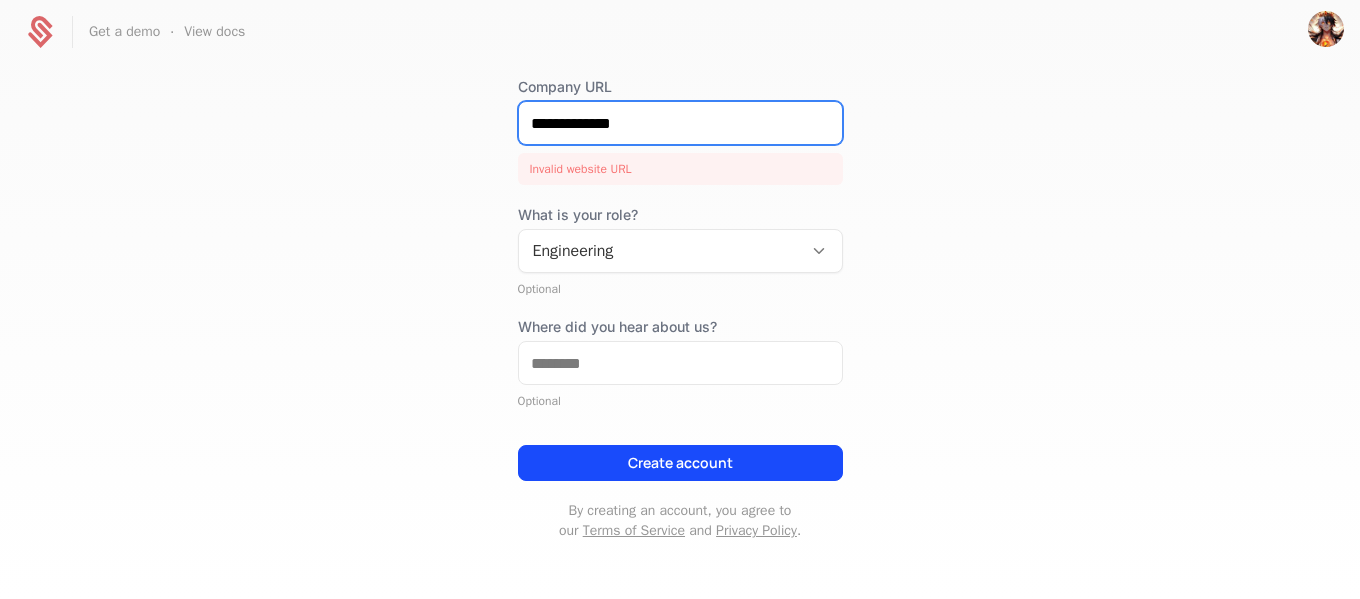 click on "**********" at bounding box center (680, 123) 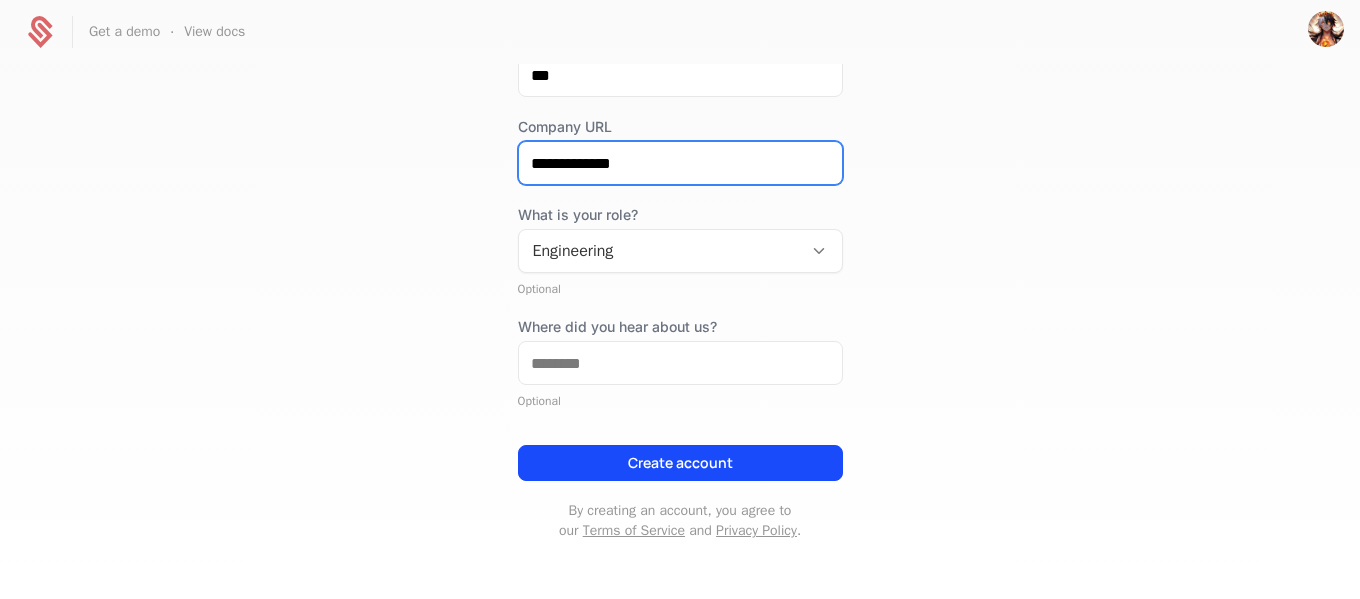 scroll, scrollTop: 351, scrollLeft: 0, axis: vertical 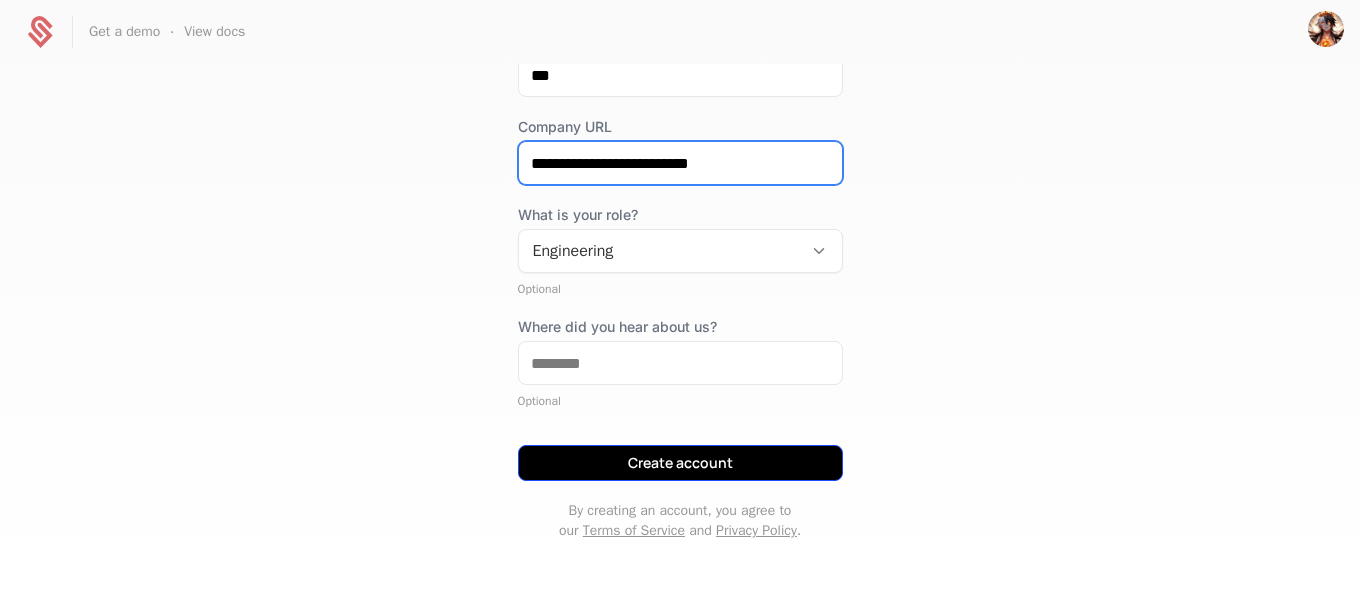 type on "**********" 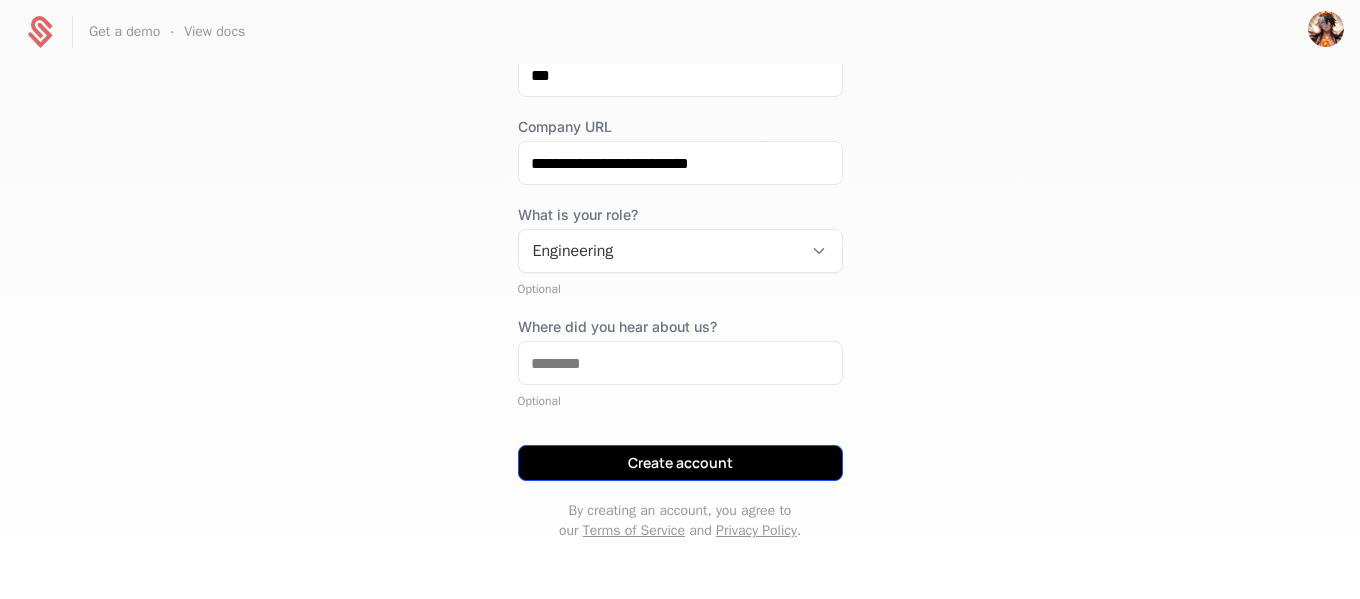 click on "Create account" at bounding box center (680, 463) 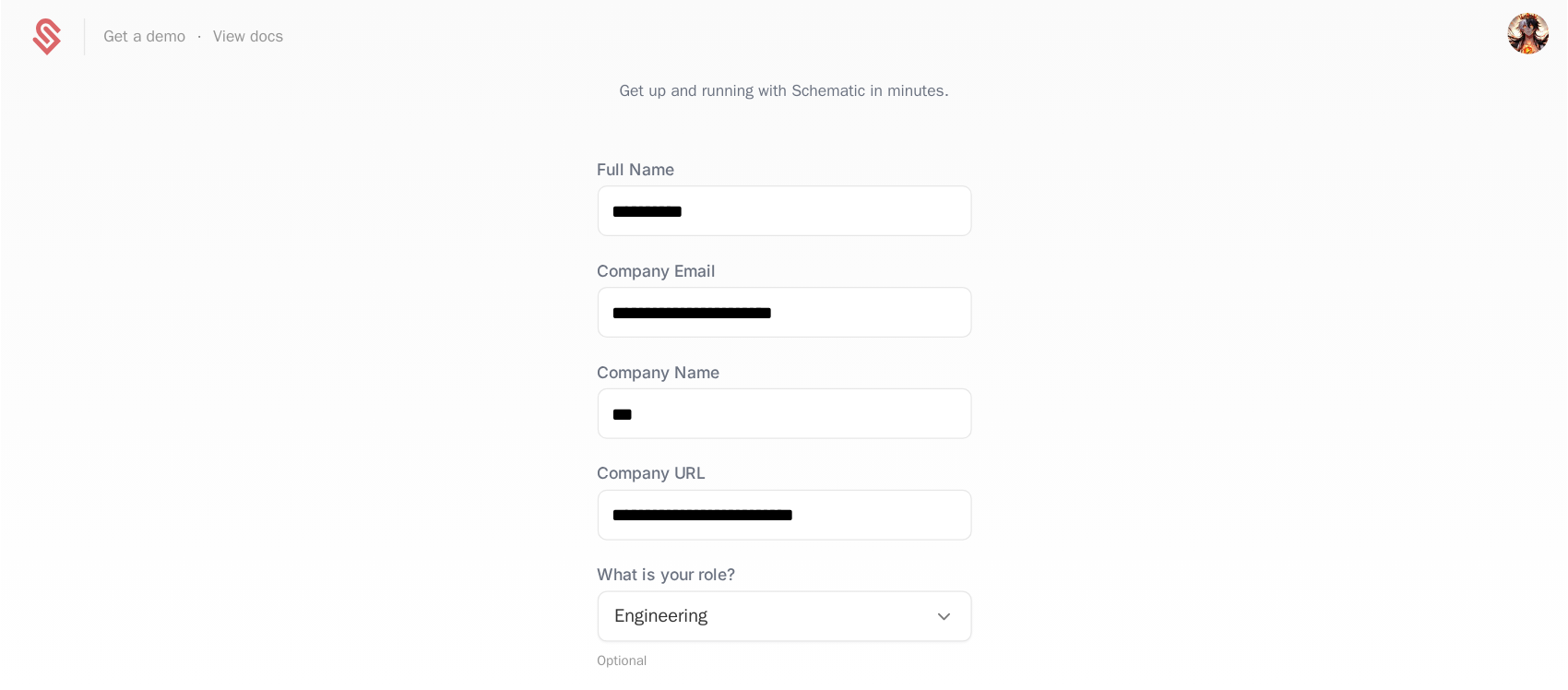 scroll, scrollTop: 0, scrollLeft: 0, axis: both 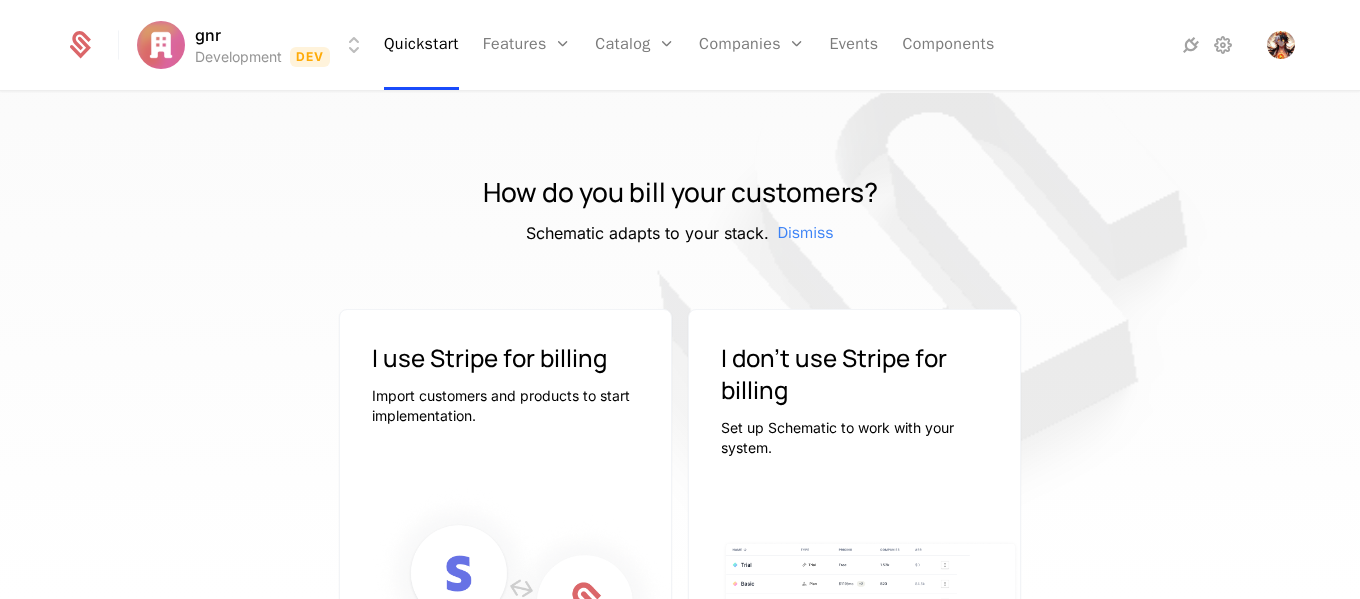 click on "How do you bill your customers? Schematic adapts to your stack. Dismiss" at bounding box center [680, 209] 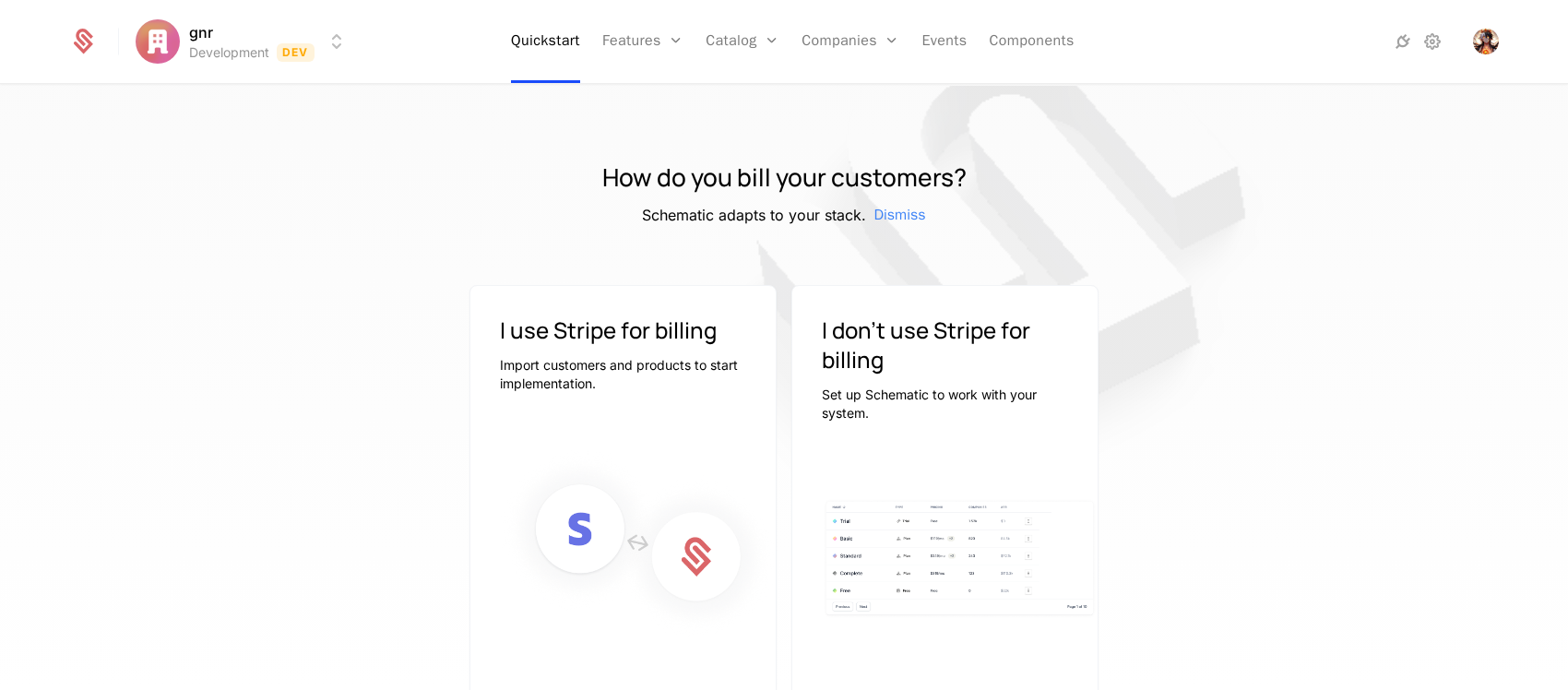 click at bounding box center (784, 443) 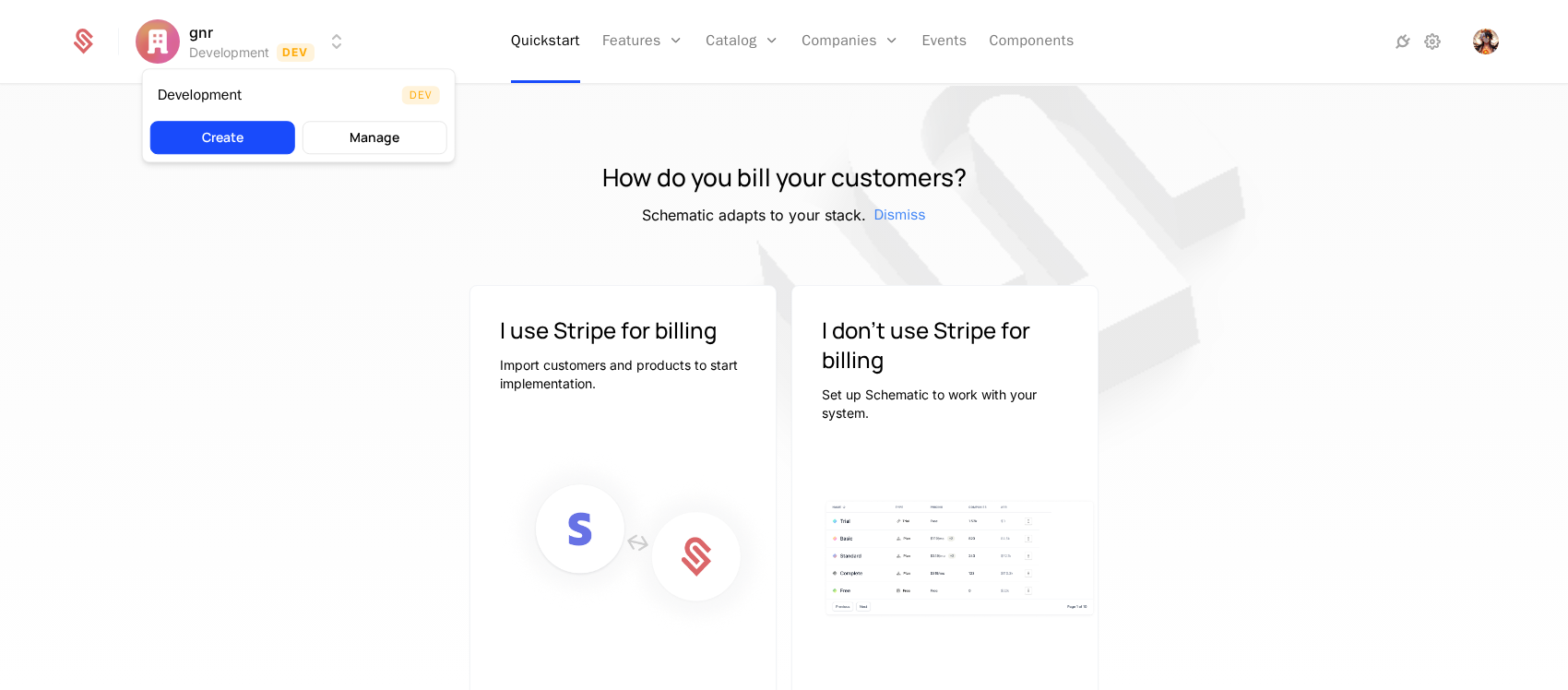 click on "gnr Development Dev Quickstart Features Features Flags Catalog Plans Add Ons Configuration Companies Companies Users Events Components How do you bill your customers? Schematic adapts to your stack. Dismiss I use Stripe for billing Import customers and products to start implementation. Connect Stripe I don't use Stripe for billing Set up Schematic to work with your system. I don't use Stripe
Best Viewed on Desktop You're currently viewing this on a  mobile device . For the best experience,   we recommend using a desktop or larger screens , as the application isn't fully optimized for smaller resolutions just yet. Got it  Development Dev Create Manage" at bounding box center (784, 345) 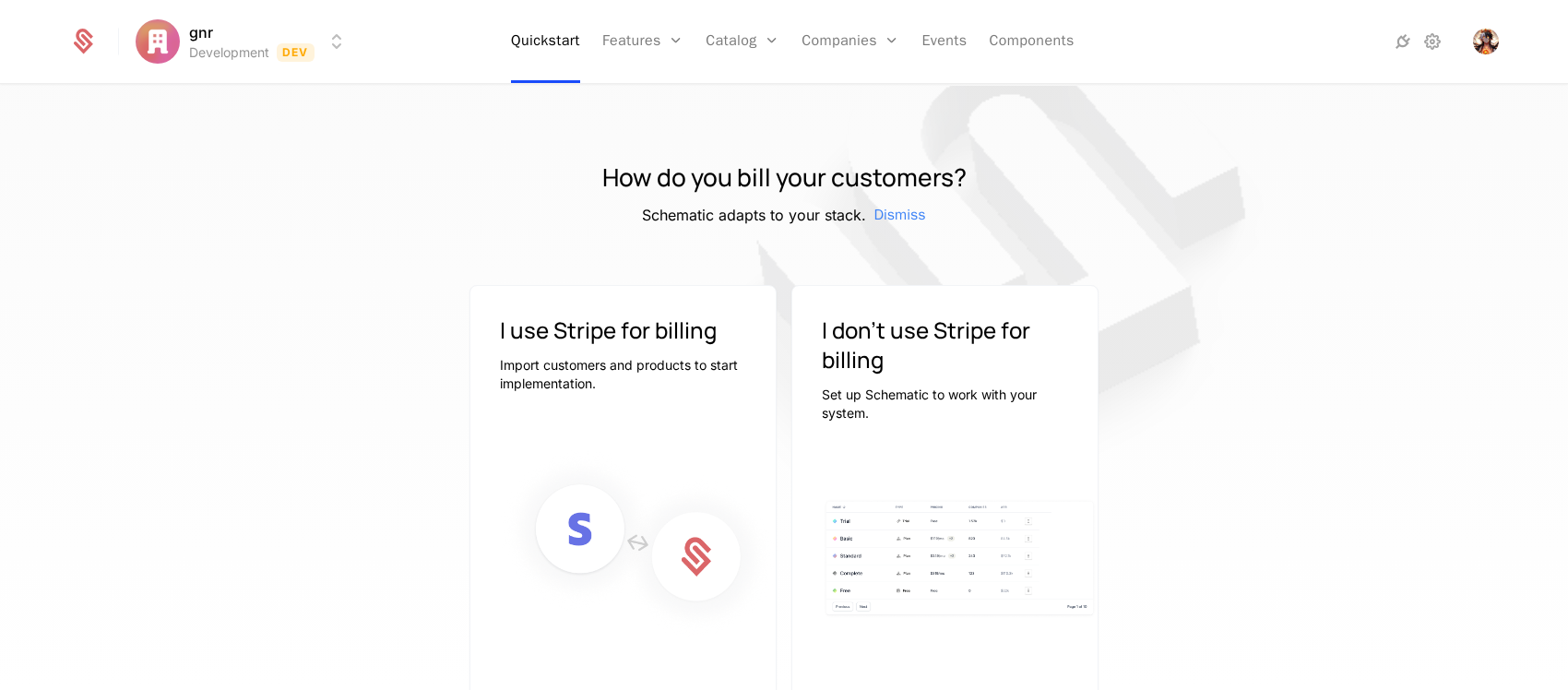 click on "gnr Development Dev Quickstart Features Features Flags Catalog Plans Add Ons Configuration Companies Companies Users Events Components How do you bill your customers? Schematic adapts to your stack. Dismiss I use Stripe for billing Import customers and products to start implementation. Connect Stripe I don't use Stripe for billing Set up Schematic to work with your system. I don't use Stripe
Best Viewed on Desktop You're currently viewing this on a  mobile device . For the best experience,   we recommend using a desktop or larger screens , as the application isn't fully optimized for smaller resolutions just yet. Got it" at bounding box center [784, 345] 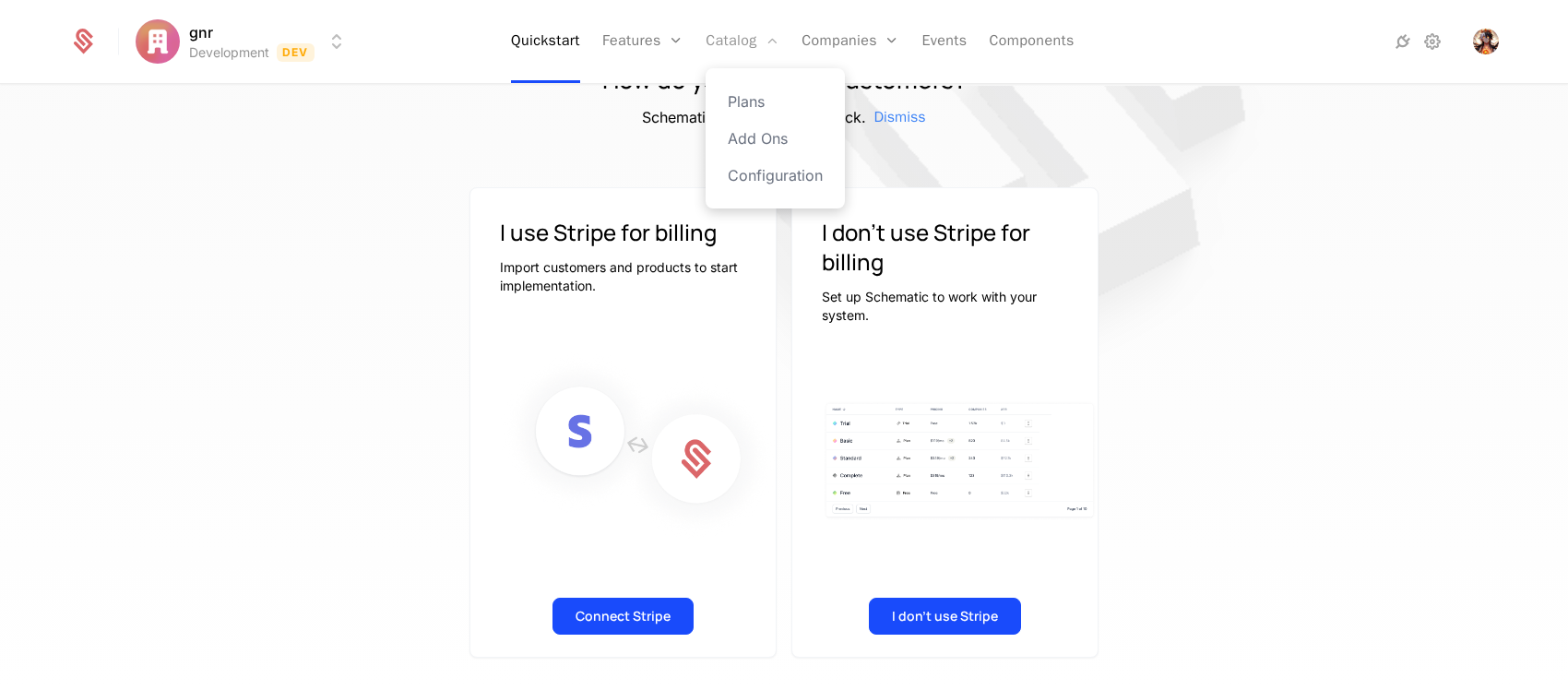 click on "Catalog" at bounding box center [742, 42] 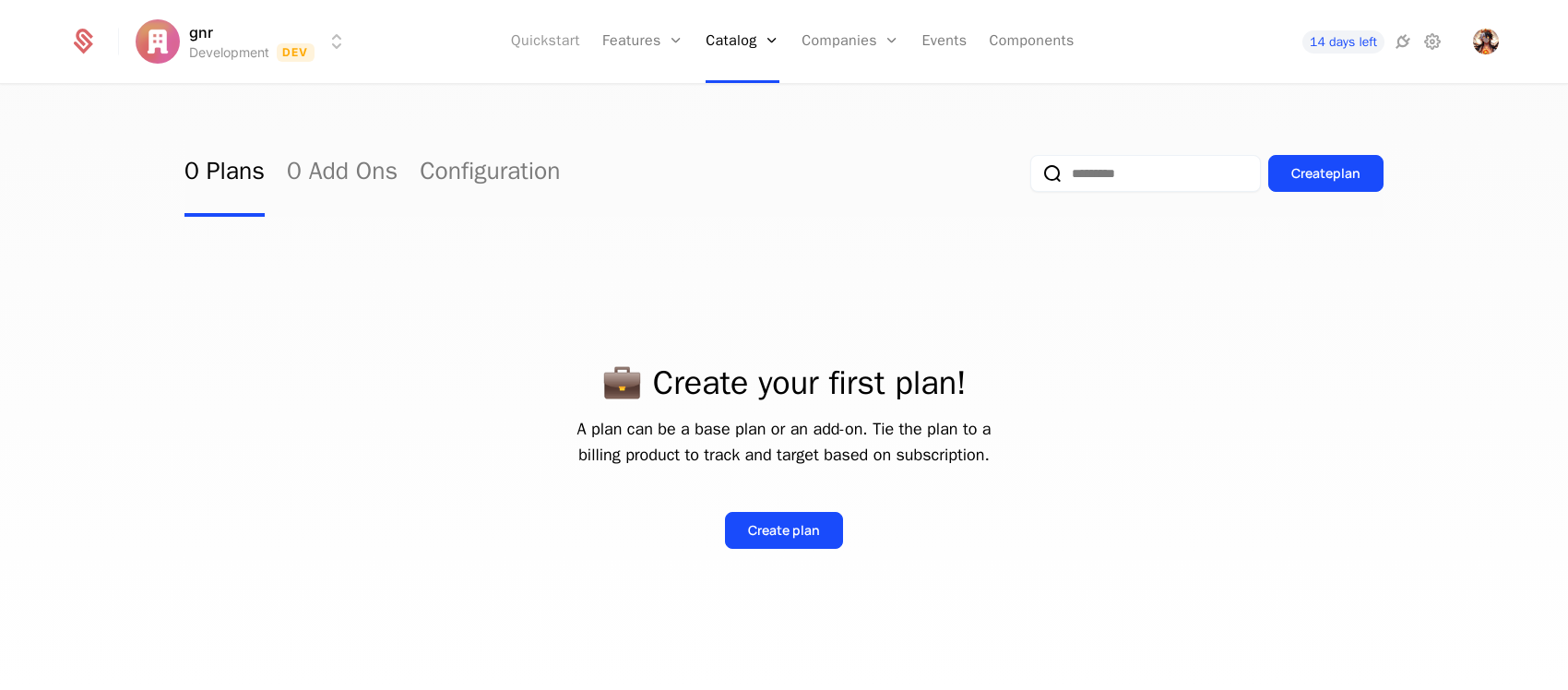 click on "Quickstart" at bounding box center (545, 42) 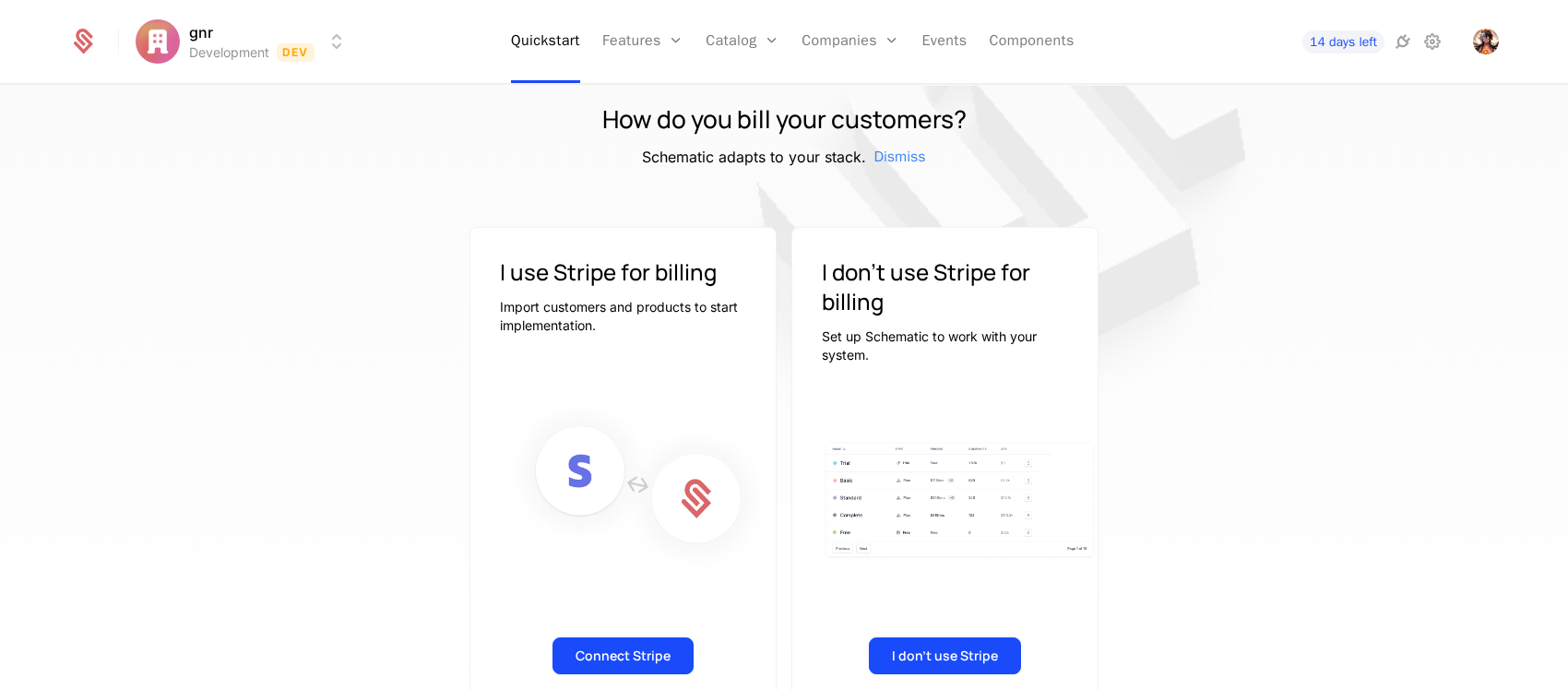 scroll, scrollTop: 98, scrollLeft: 0, axis: vertical 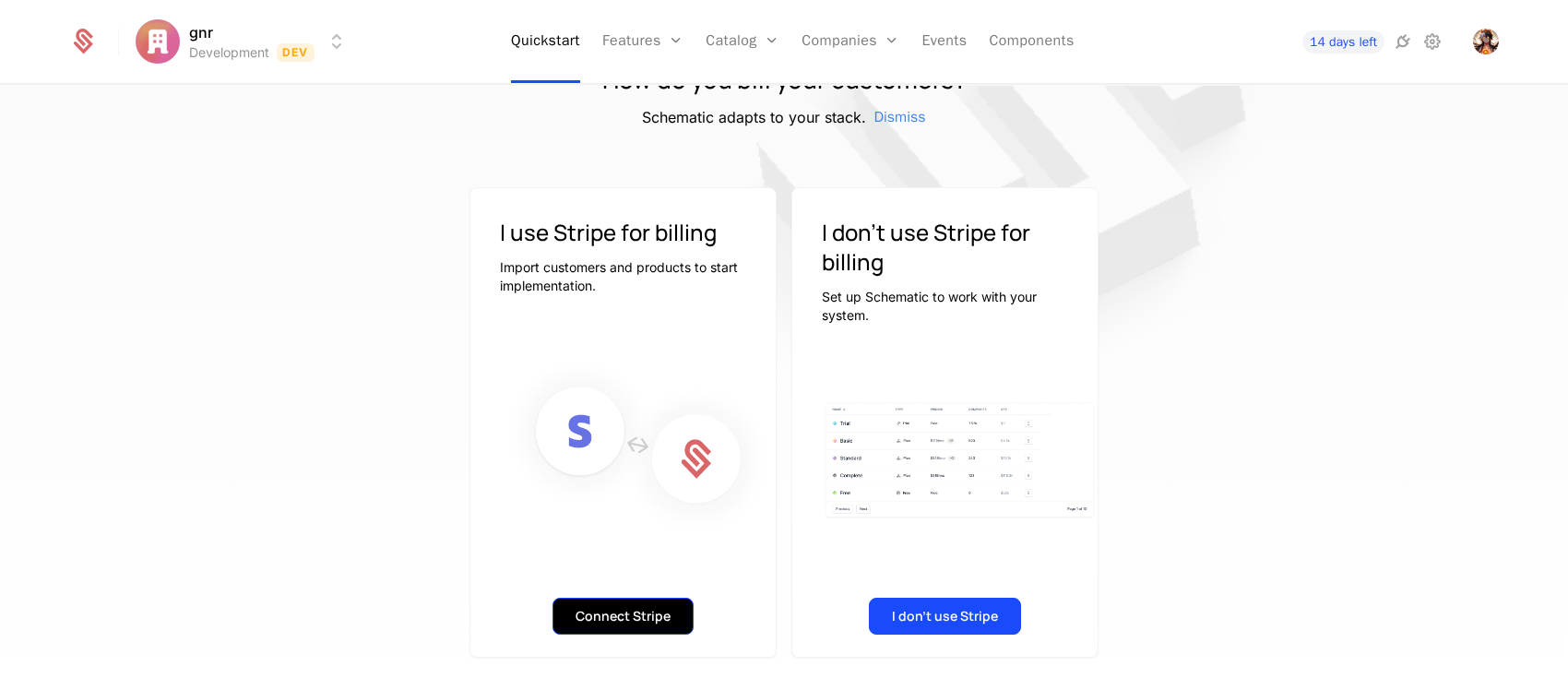 click on "Connect Stripe" at bounding box center (623, 616) 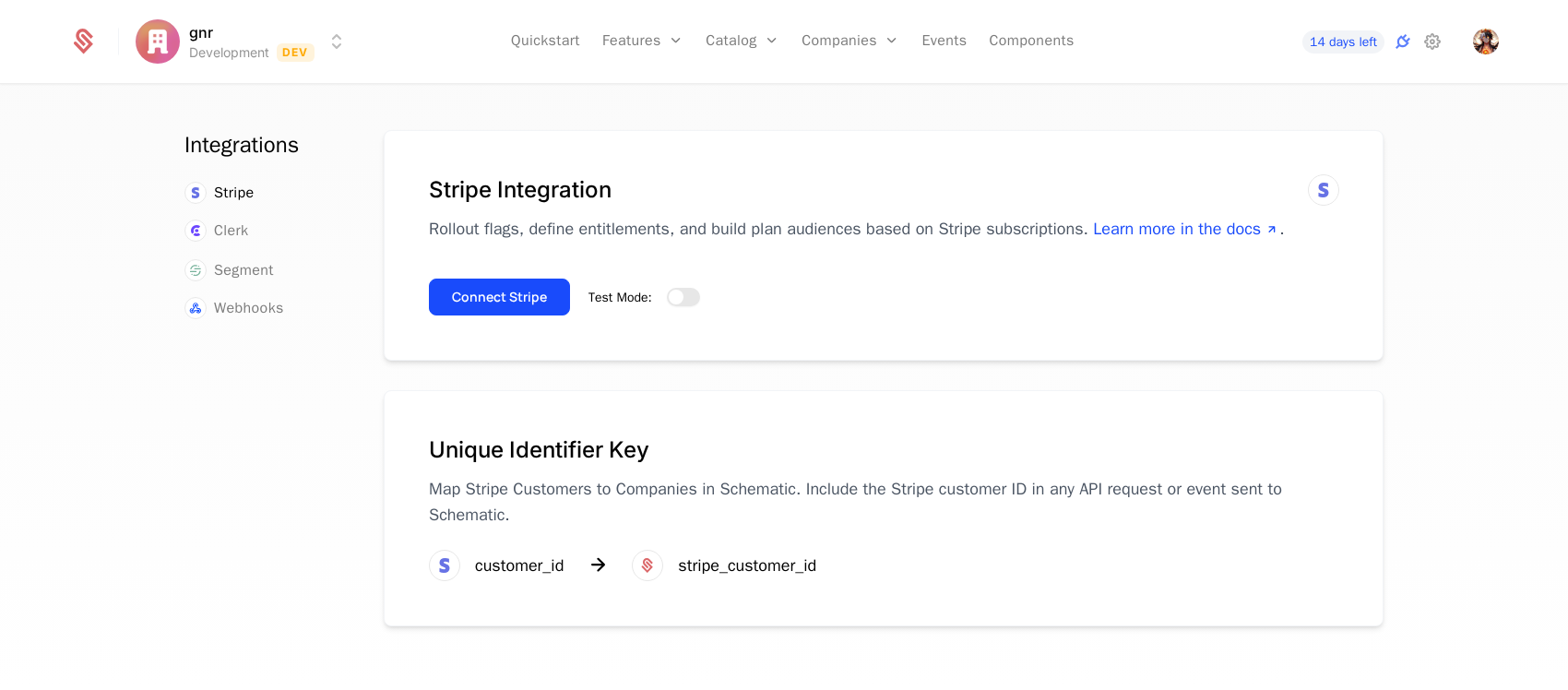 click on "Test Mode:" at bounding box center (683, 297) 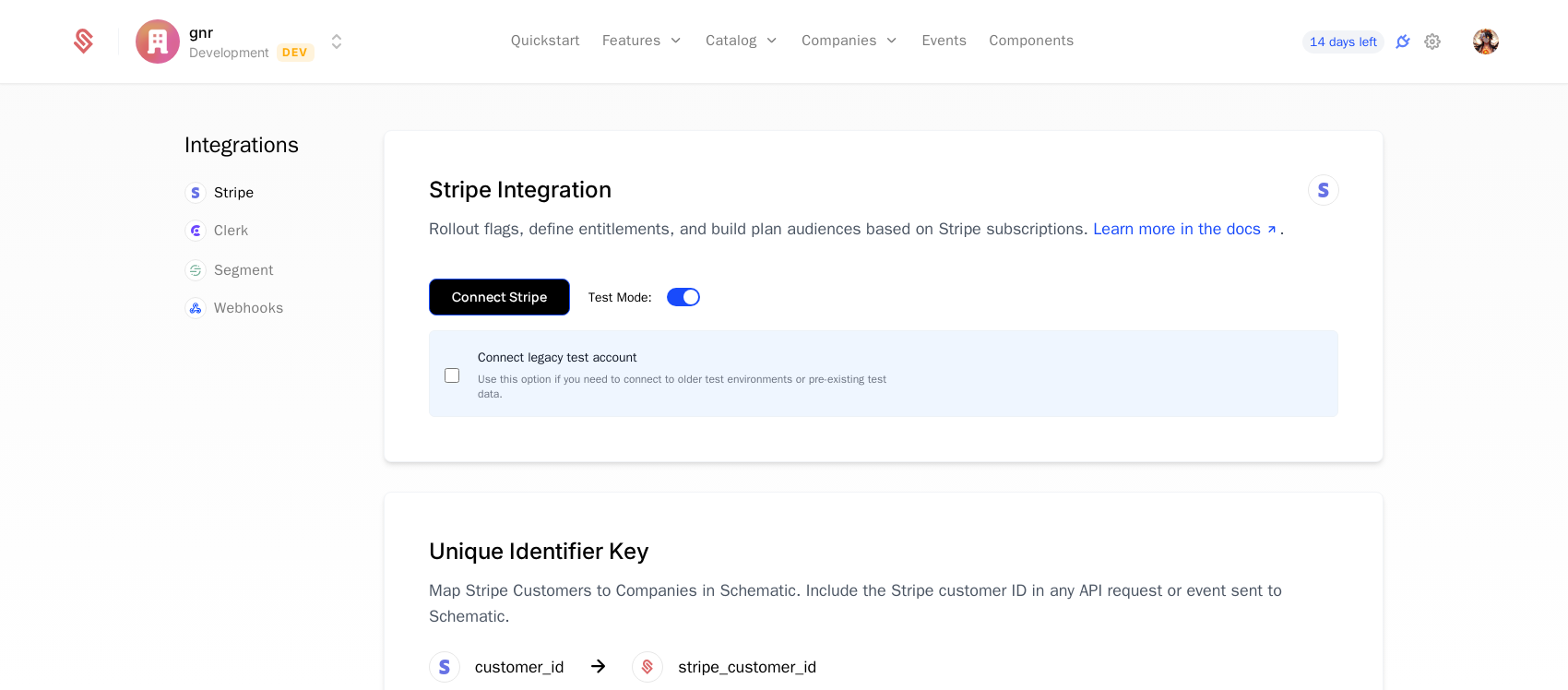 click on "Connect Stripe" at bounding box center [499, 297] 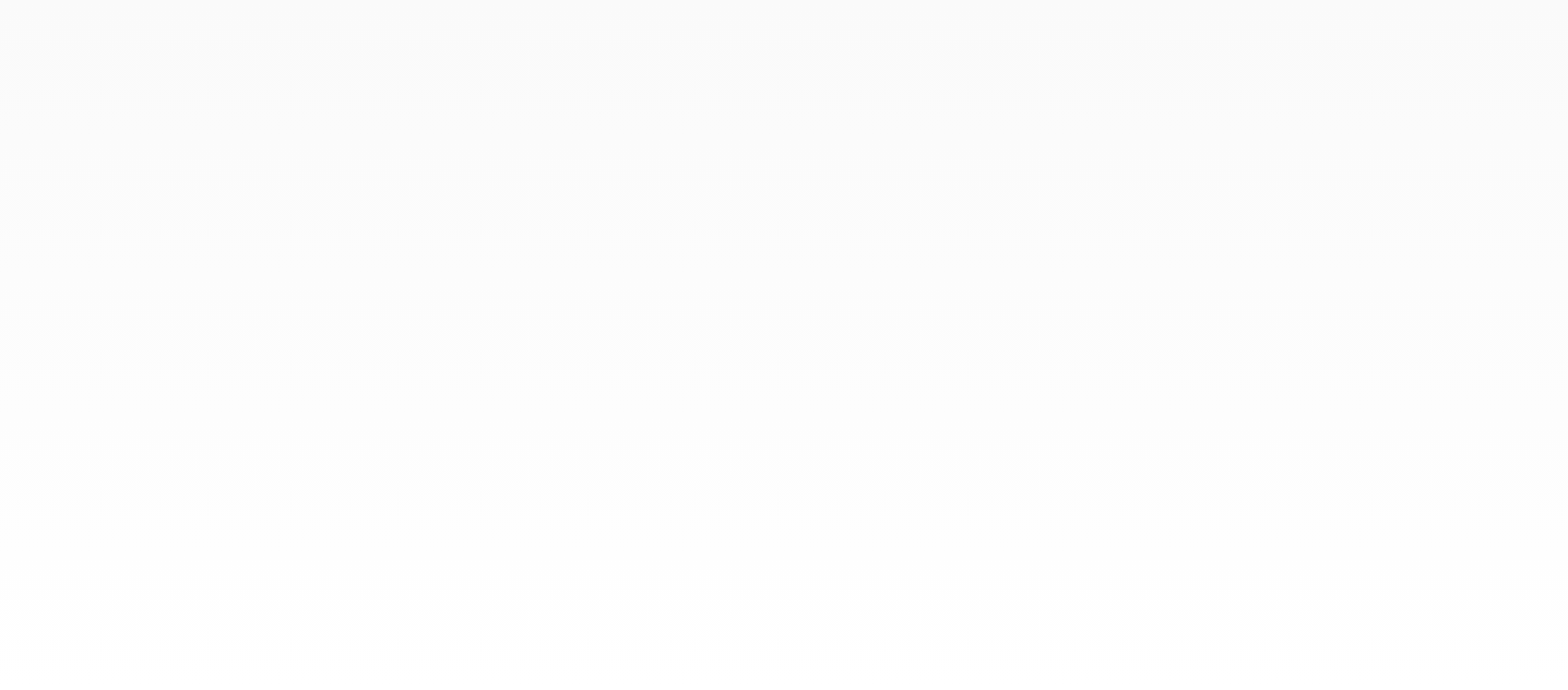 scroll, scrollTop: 0, scrollLeft: 0, axis: both 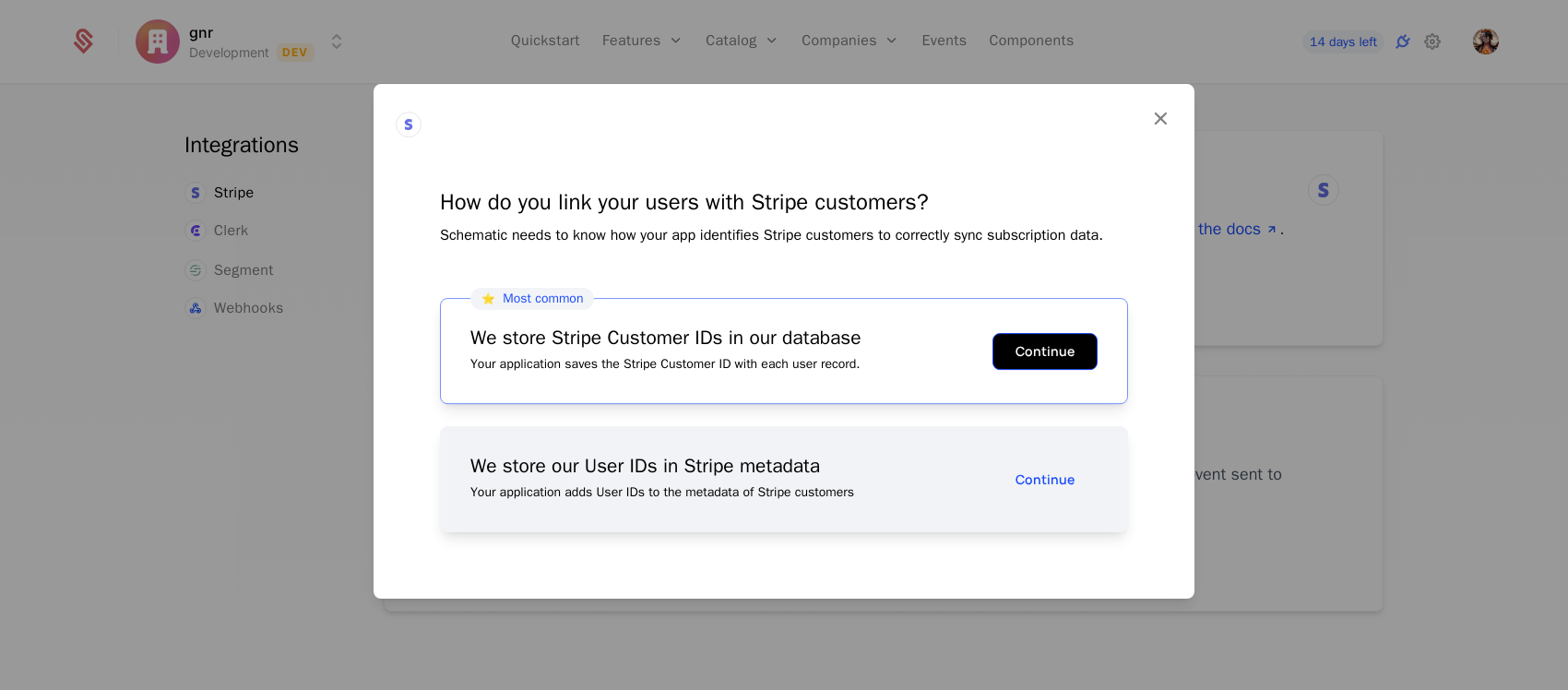 click on "Continue" at bounding box center [1045, 351] 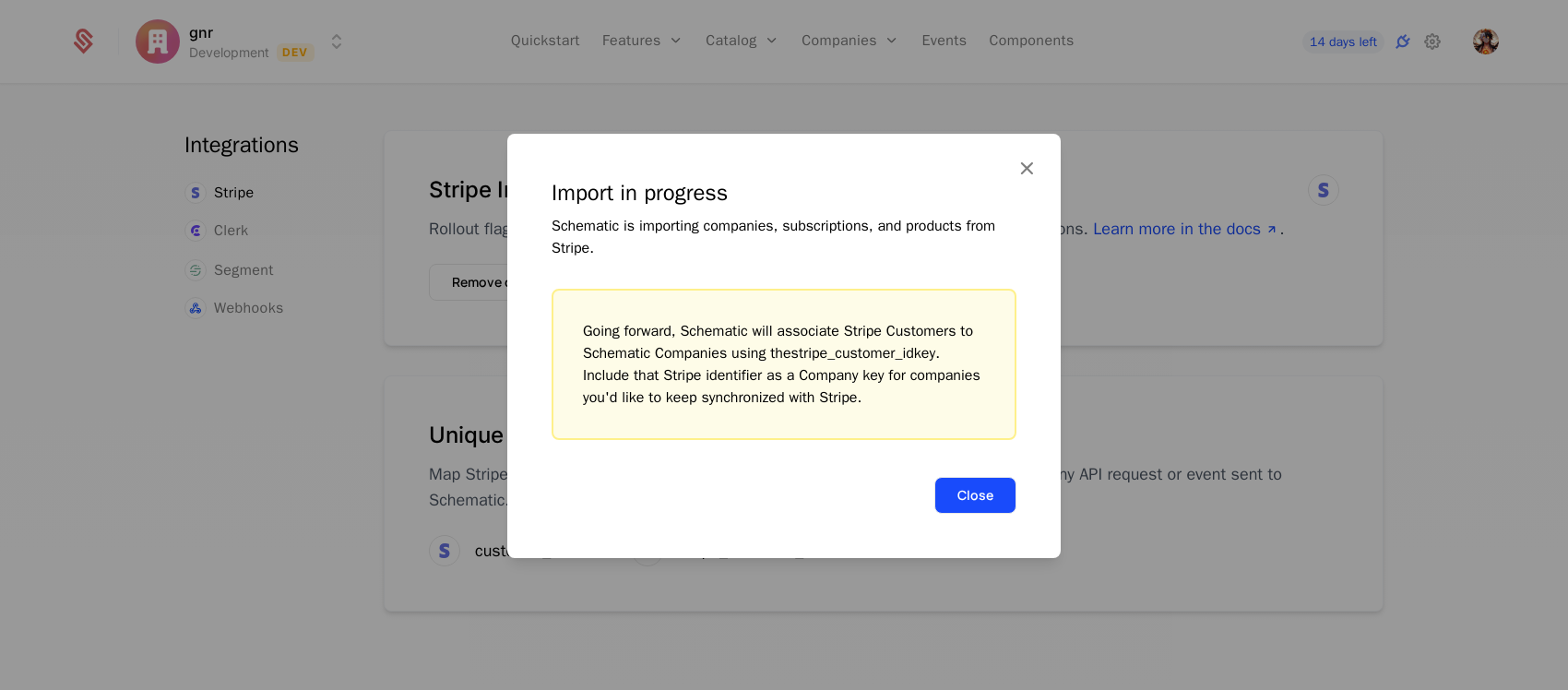 click on "Close" at bounding box center [975, 495] 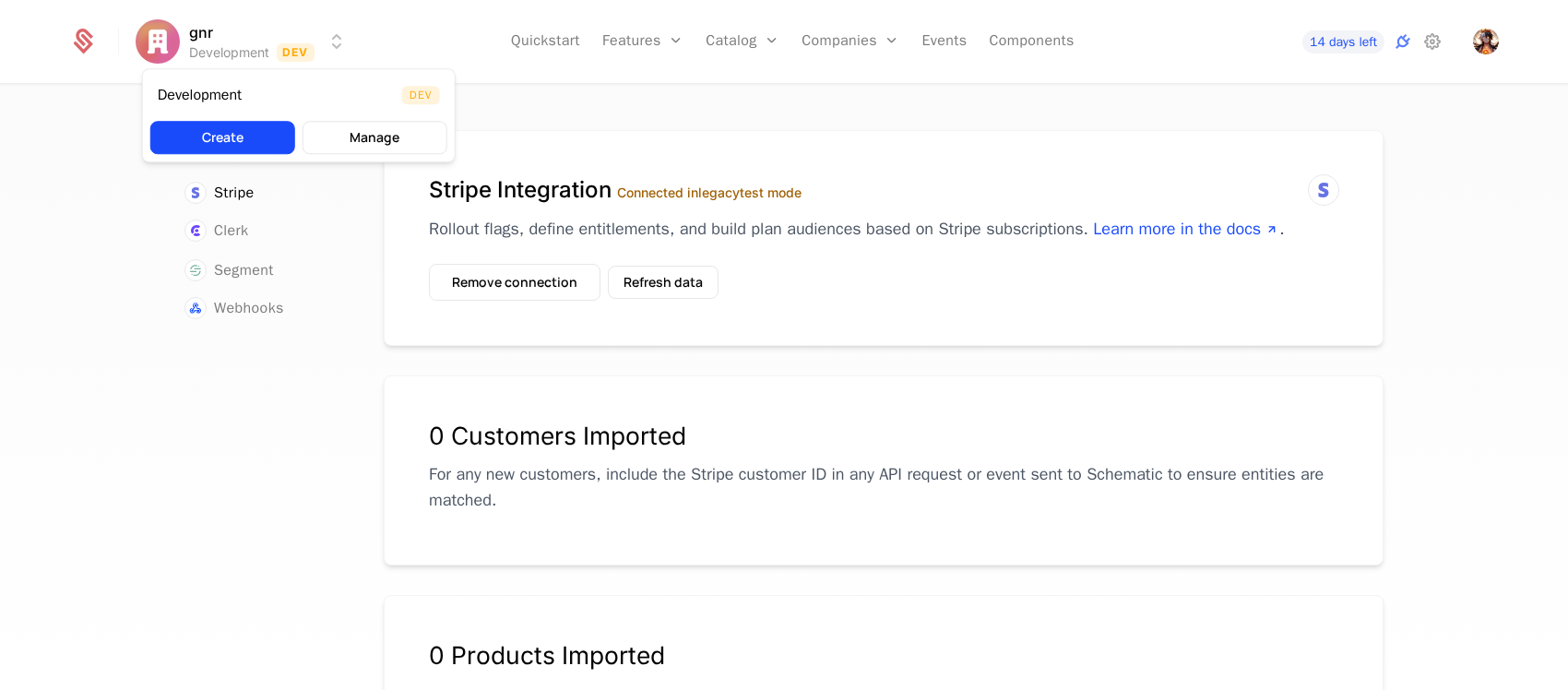 click on "gnr Development Dev Quickstart Features Features Flags Catalog Plans Add Ons Configuration Companies Companies Users Events Components 14 days left Integrations Stripe Clerk Segment Webhooks Stripe Integration   Connected in  legacy  test mode    Rollout flags, define entitlements, and build plan audiences based on Stripe subscriptions.   Learn more in the docs . Remove connection Refresh data 0 Customers Imported     For any new customers, include the Stripe customer ID in any API request or event sent to Schematic to ensure entities are matched.  0 Products Imported     Unique Identifier Key     Map Stripe Customers to Companies in Schematic. Include the Stripe customer ID in any API request or event sent to Schematic. customer_id stripe_customer_id
Best Viewed on Desktop You're currently viewing this on a  mobile device . For the best experience,   we recommend using a desktop or larger screens , as the application isn't fully optimized for smaller resolutions just yet. Got it  Development" at bounding box center (784, 345) 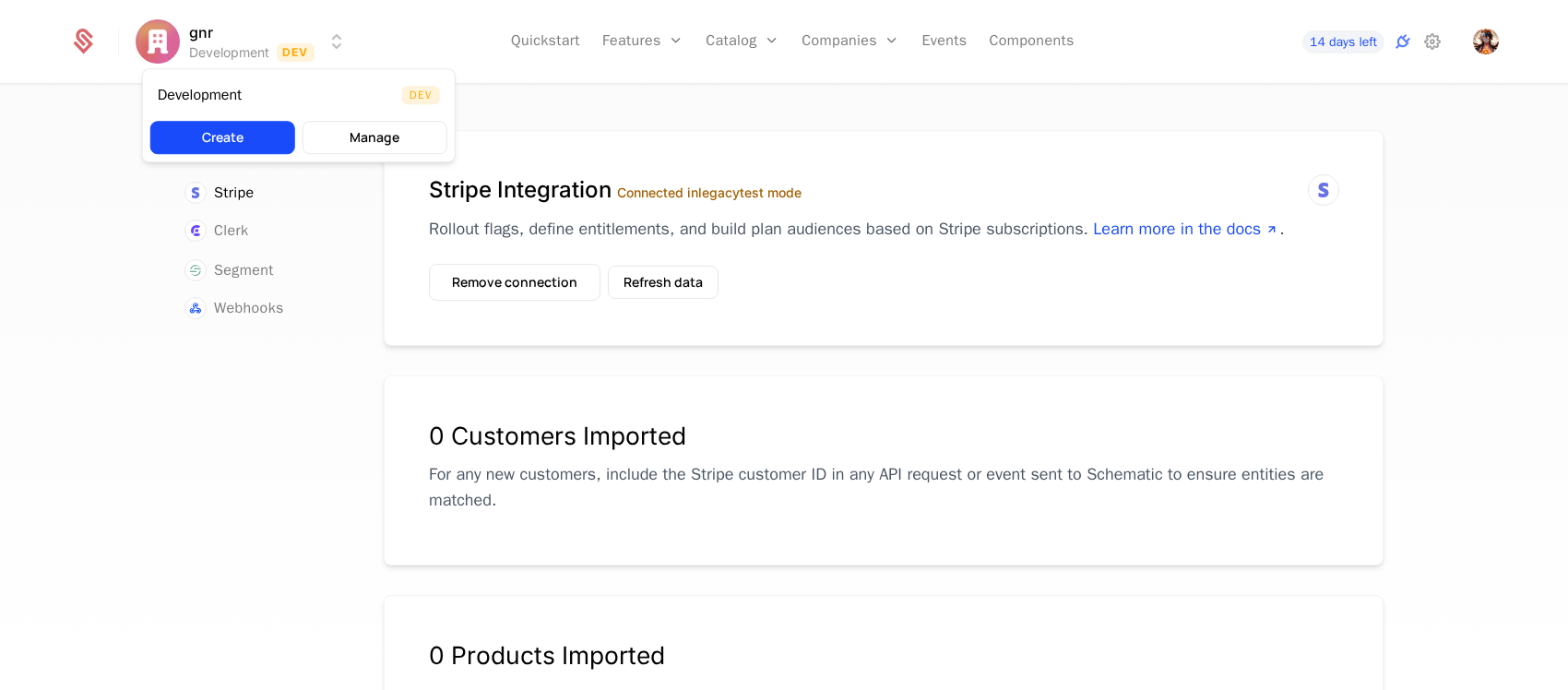 click on "gnr Development Dev Quickstart Features Features Flags Catalog Plans Add Ons Configuration Companies Companies Users Events Components 14 days left Integrations Stripe Clerk Segment Webhooks Stripe Integration   Connected in  legacy  test mode    Rollout flags, define entitlements, and build plan audiences based on Stripe subscriptions.   Learn more in the docs . Remove connection Refresh data 0 Customers Imported     For any new customers, include the Stripe customer ID in any API request or event sent to Schematic to ensure entities are matched.  0 Products Imported     Unique Identifier Key     Map Stripe Customers to Companies in Schematic. Include the Stripe customer ID in any API request or event sent to Schematic. customer_id stripe_customer_id
Best Viewed on Desktop You're currently viewing this on a  mobile device . For the best experience,   we recommend using a desktop or larger screens , as the application isn't fully optimized for smaller resolutions just yet. Got it  Development" at bounding box center (784, 345) 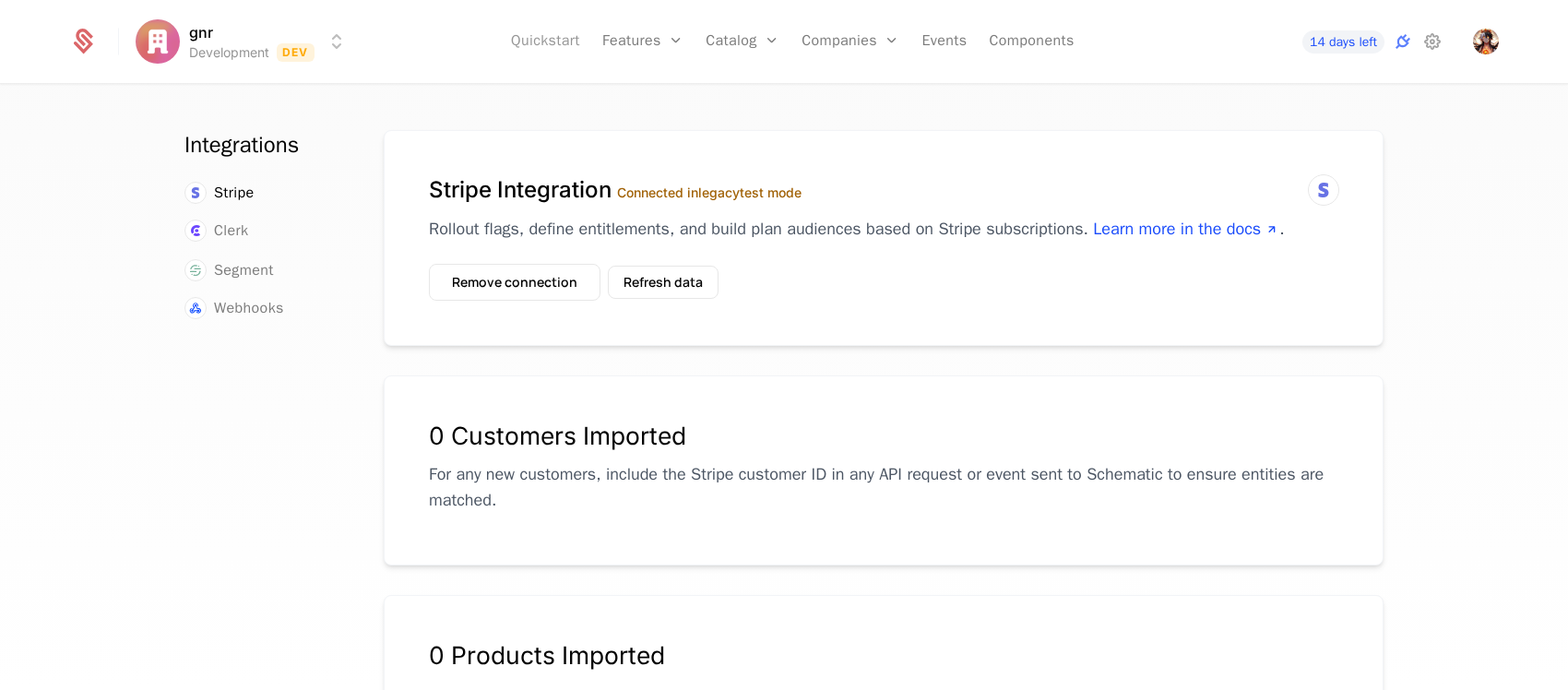 click on "Quickstart" at bounding box center (545, 42) 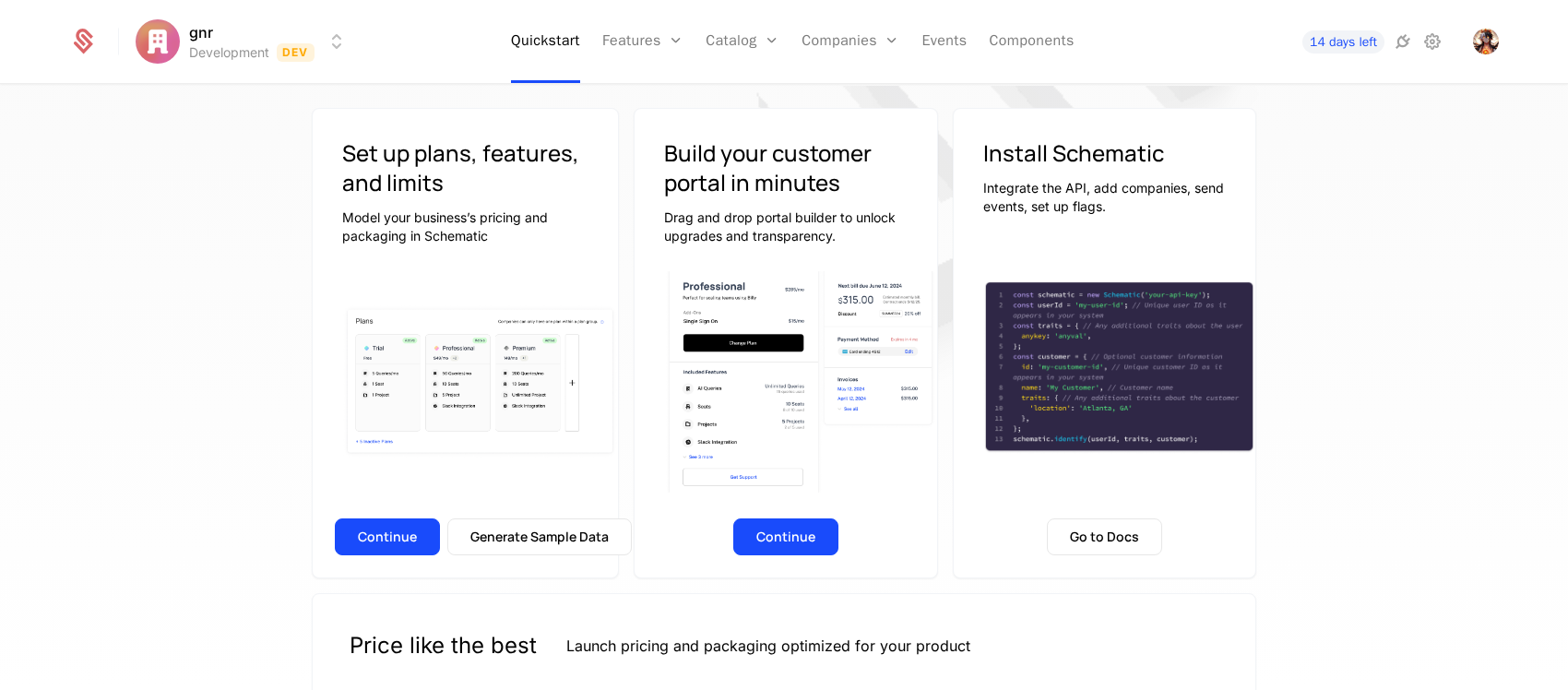scroll, scrollTop: 0, scrollLeft: 0, axis: both 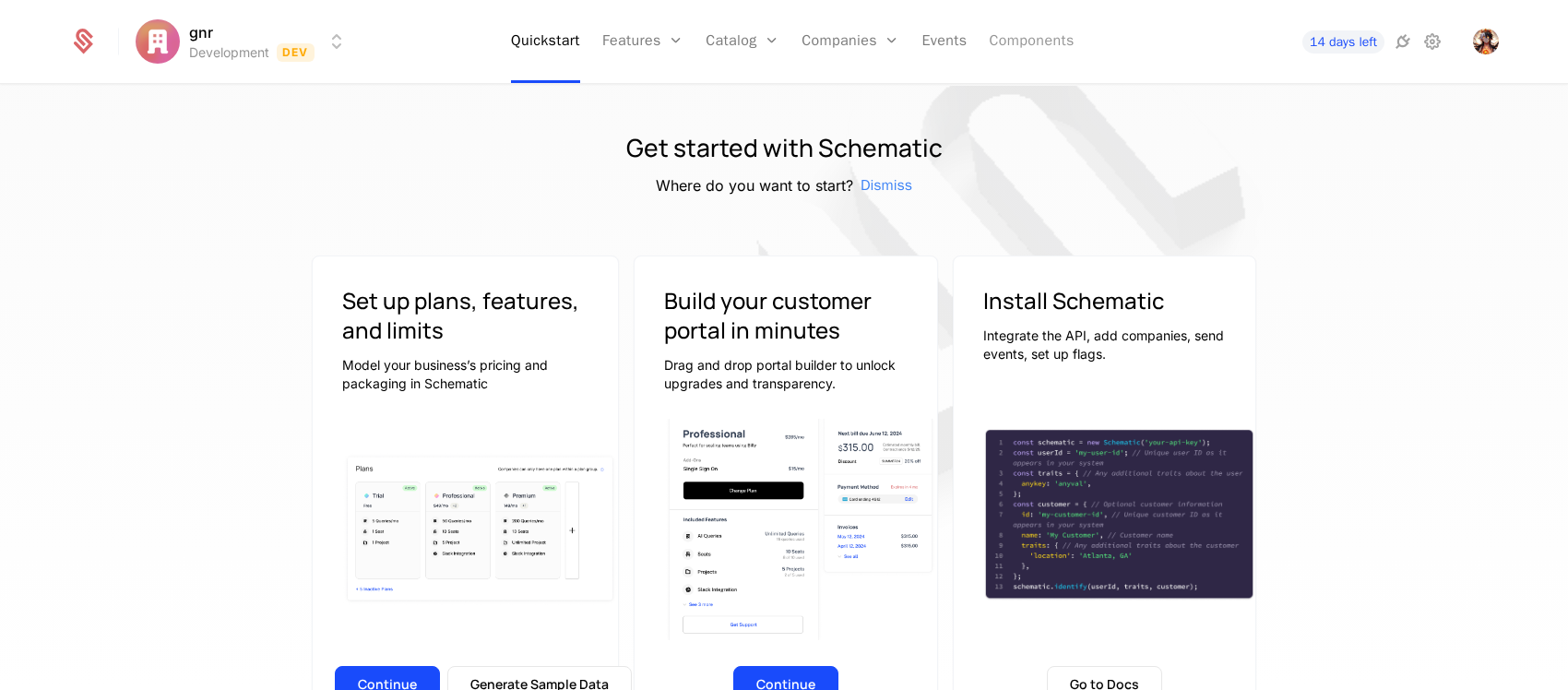 click on "Components" at bounding box center (1031, 42) 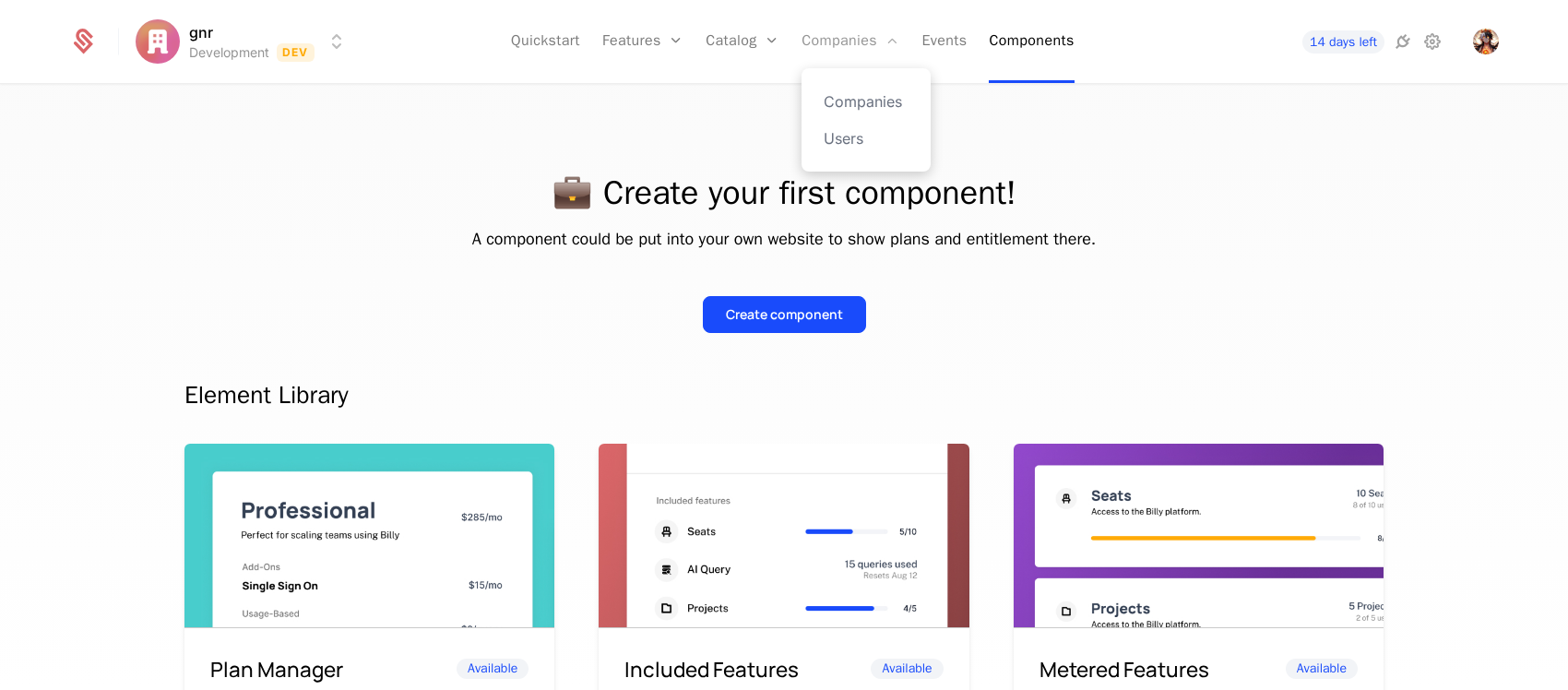click on "Companies" at bounding box center [850, 42] 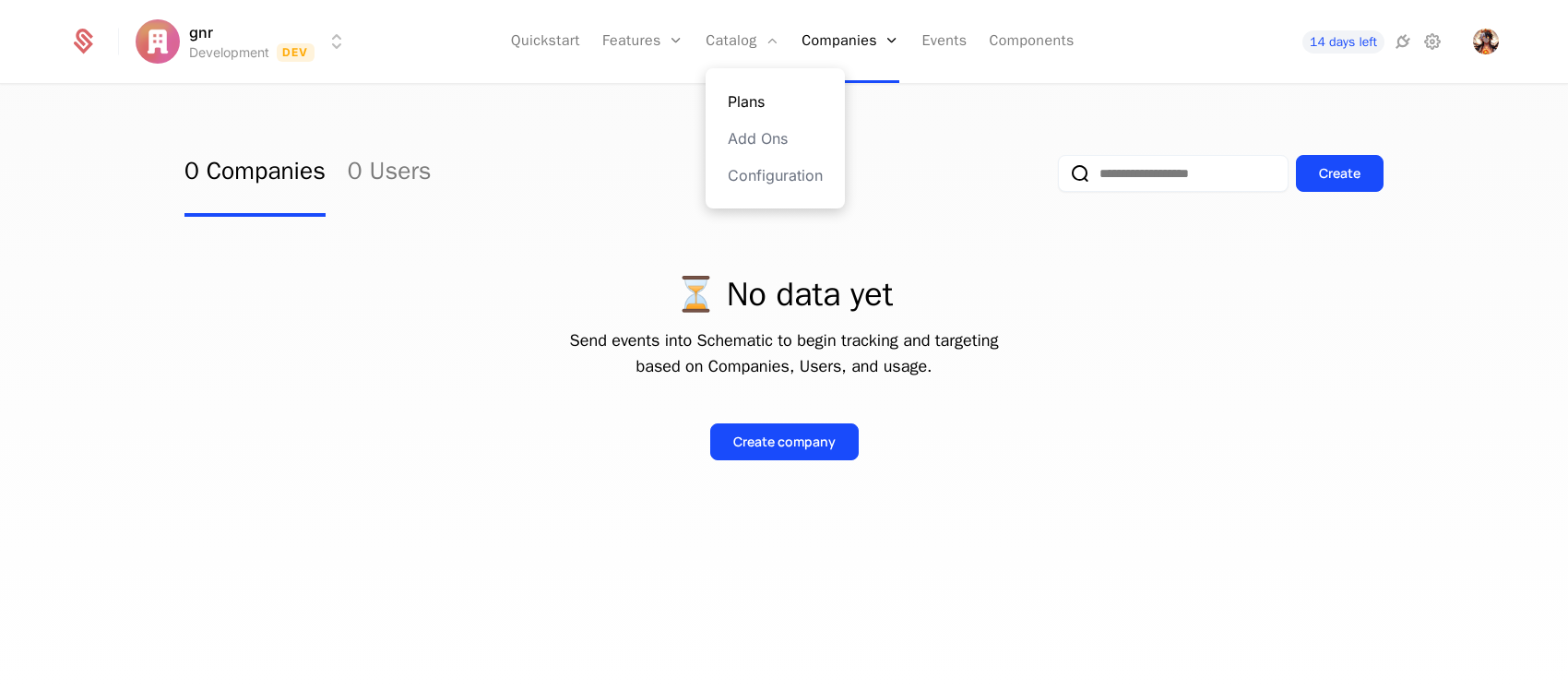 click on "Plans" at bounding box center (775, 101) 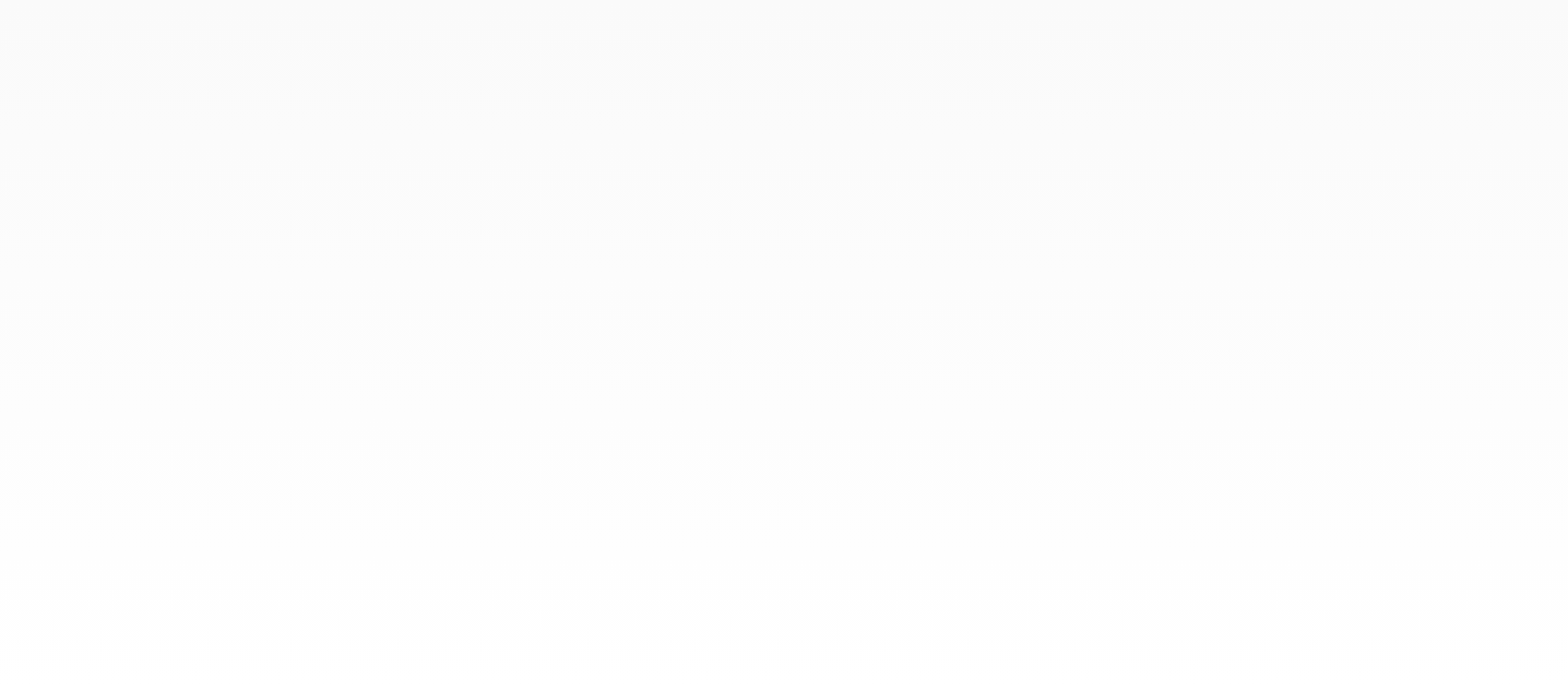 scroll, scrollTop: 0, scrollLeft: 0, axis: both 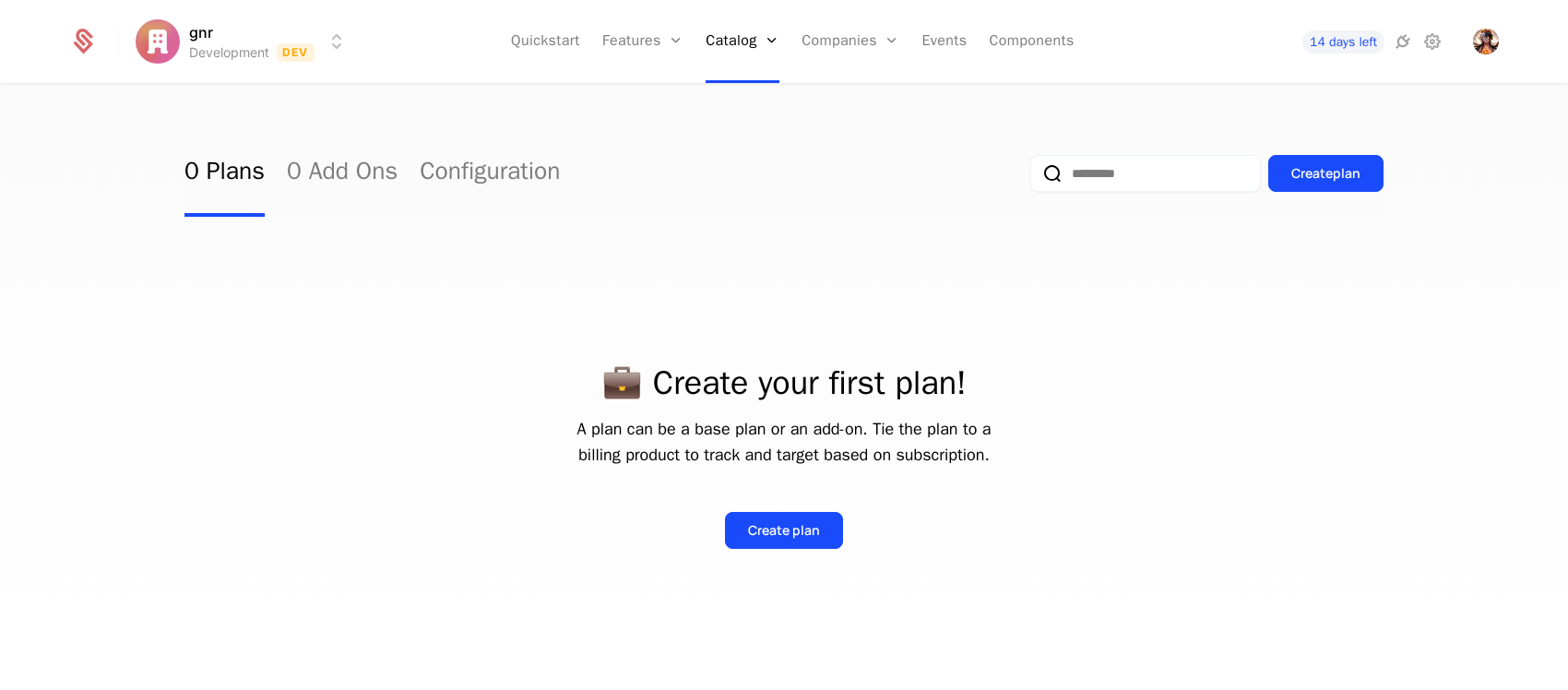 click on "gnr Development Dev Quickstart Features Features Flags Catalog Plans Add Ons Configuration Companies Companies Users Events Components 14 days left 0 Plans 0 Add Ons Configuration Create  plan 💼 Create your first plan! A plan can be a base plan or an add-on. Tie the plan to a billing product to track and target based on subscription. Create plan
Best Viewed on Desktop You're currently viewing this on a  mobile device . For the best experience,   we recommend using a desktop or larger screens , as the application isn't fully optimized for smaller resolutions just yet. Got it" at bounding box center [784, 345] 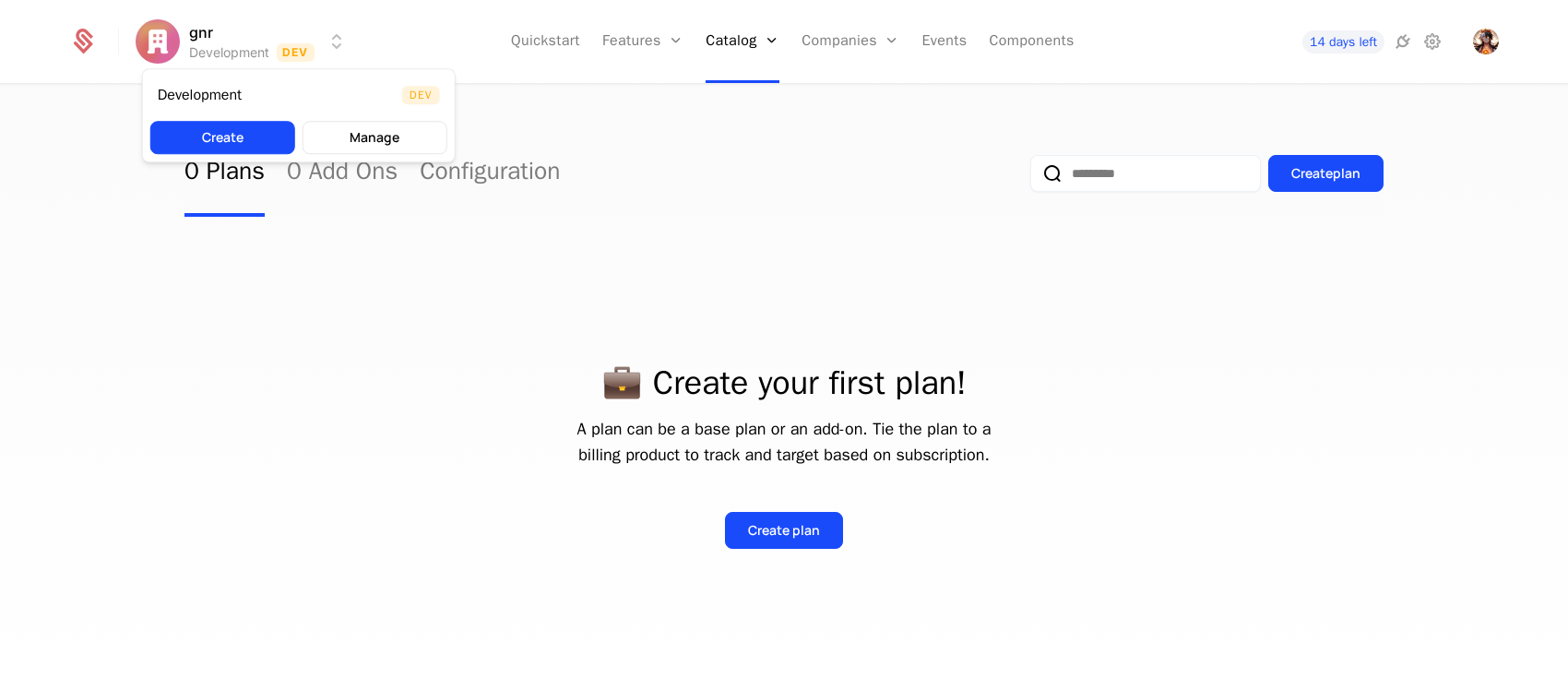 click on "gnr Development Dev Quickstart Features Features Flags Catalog Plans Add Ons Configuration Companies Companies Users Events Components 14 days left 0 Plans 0 Add Ons Configuration Create  plan 💼 Create your first plan! A plan can be a base plan or an add-on. Tie the plan to a billing product to track and target based on subscription. Create plan
Best Viewed on Desktop You're currently viewing this on a  mobile device . For the best experience,   we recommend using a desktop or larger screens , as the application isn't fully optimized for smaller resolutions just yet. Got it  Development Dev Create Manage" at bounding box center [784, 345] 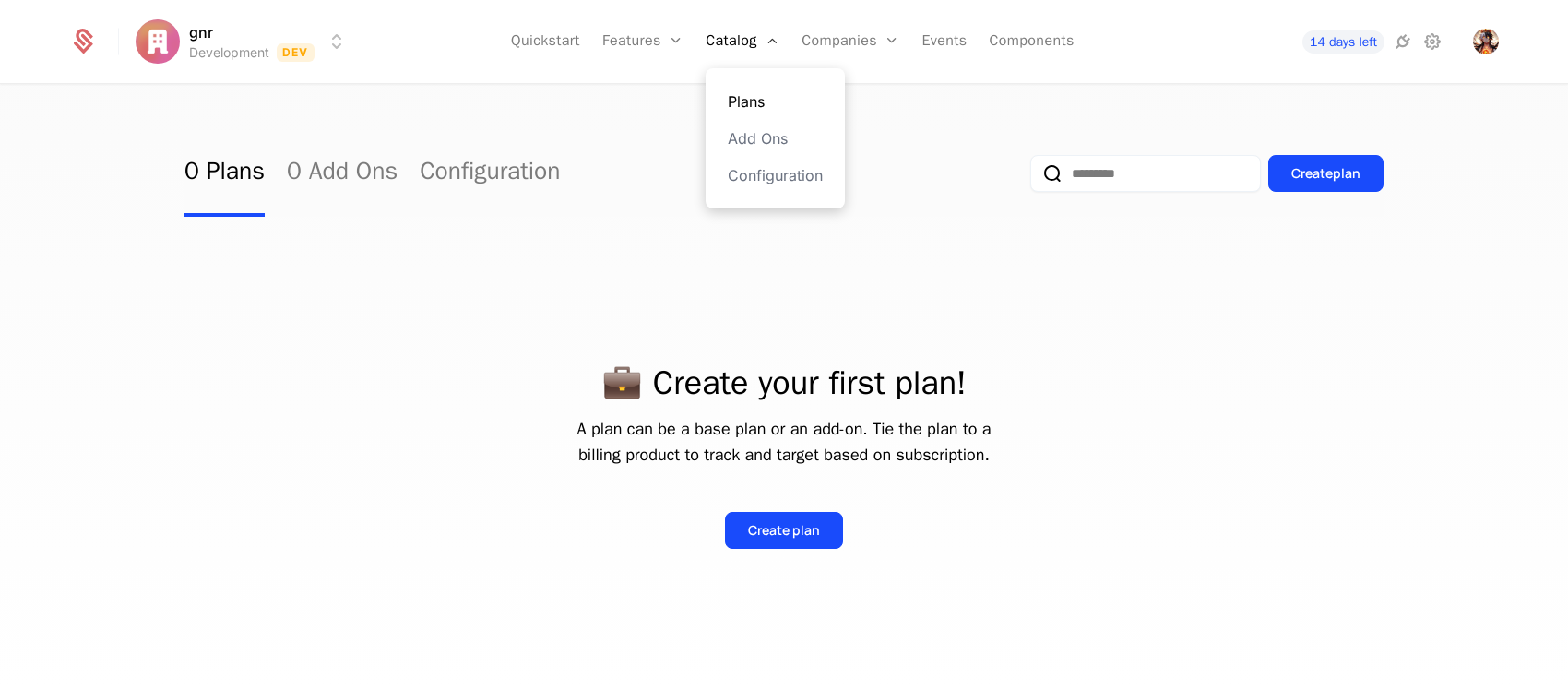 click on "Plans" at bounding box center [775, 101] 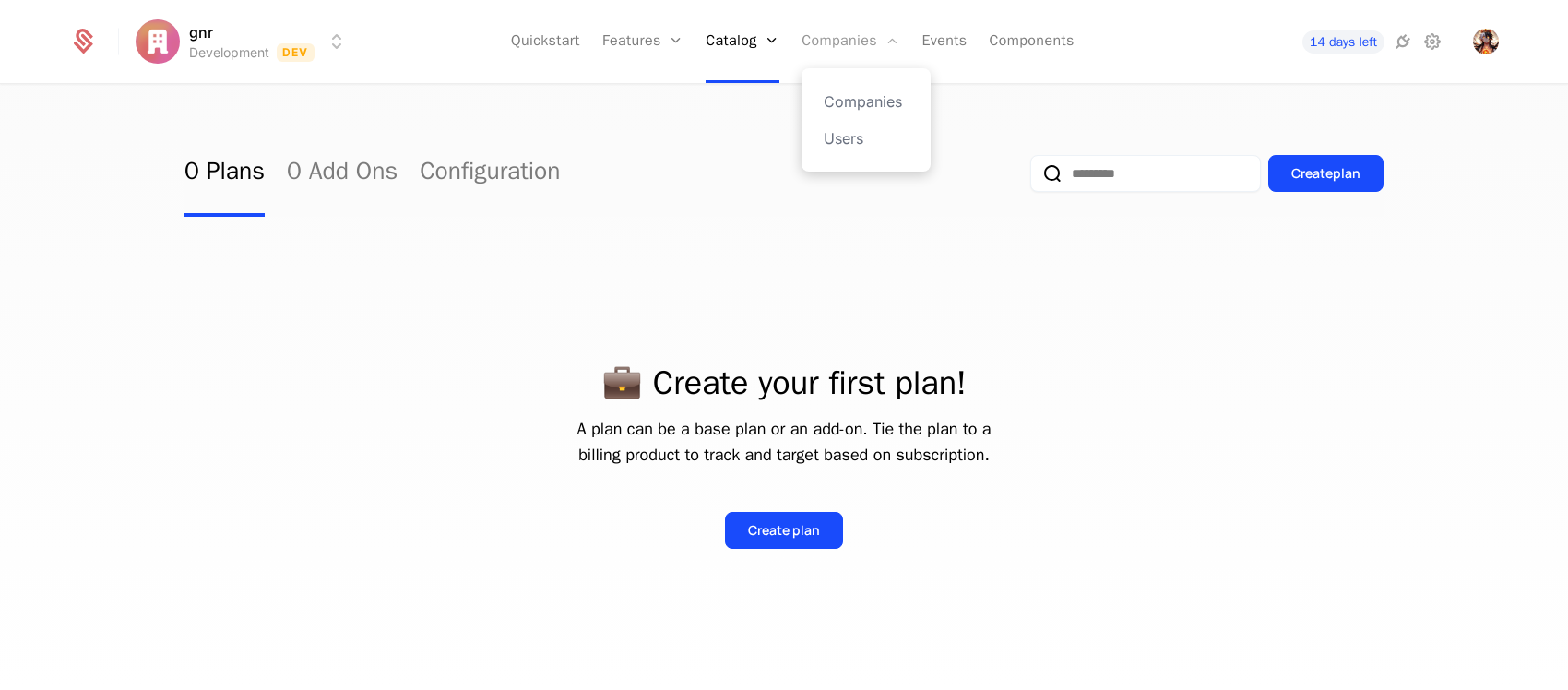 click on "Companies" at bounding box center (850, 42) 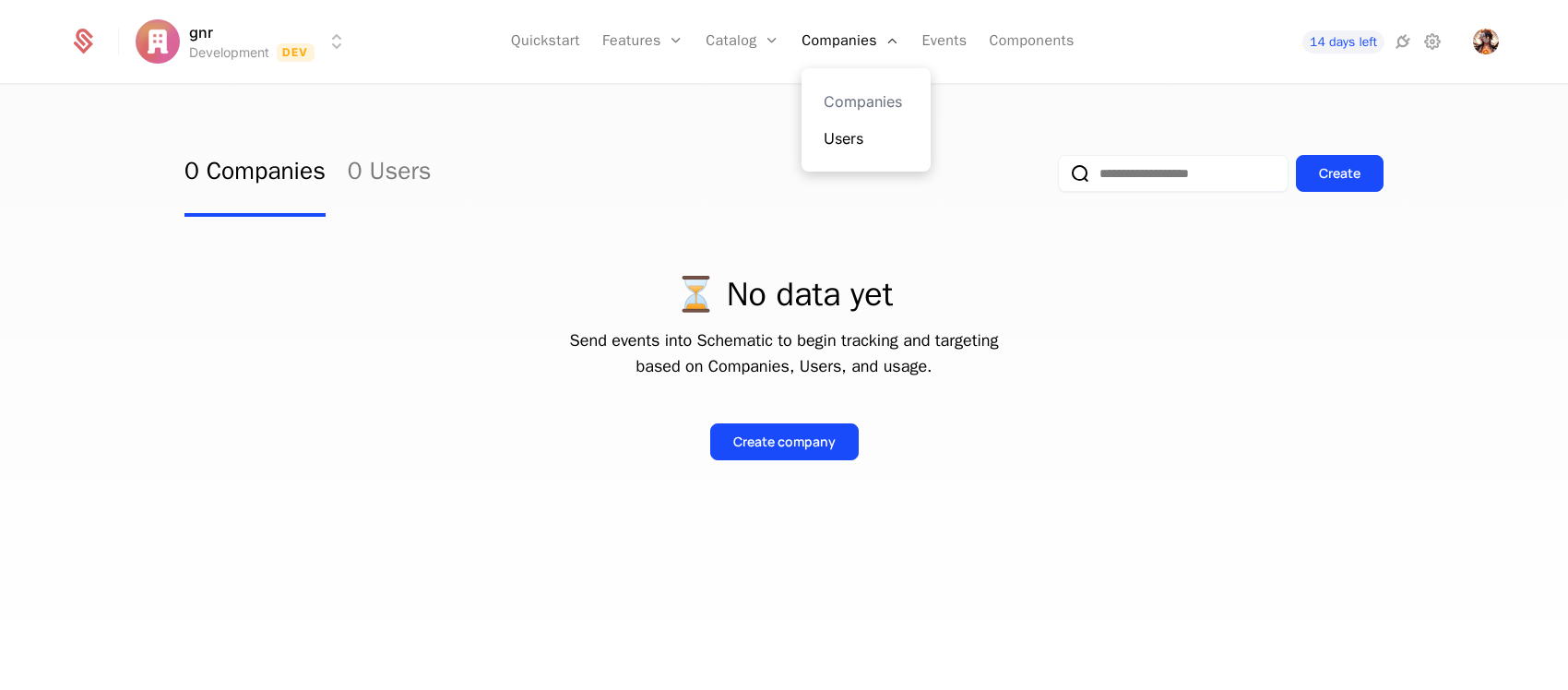 click on "Users" at bounding box center (866, 138) 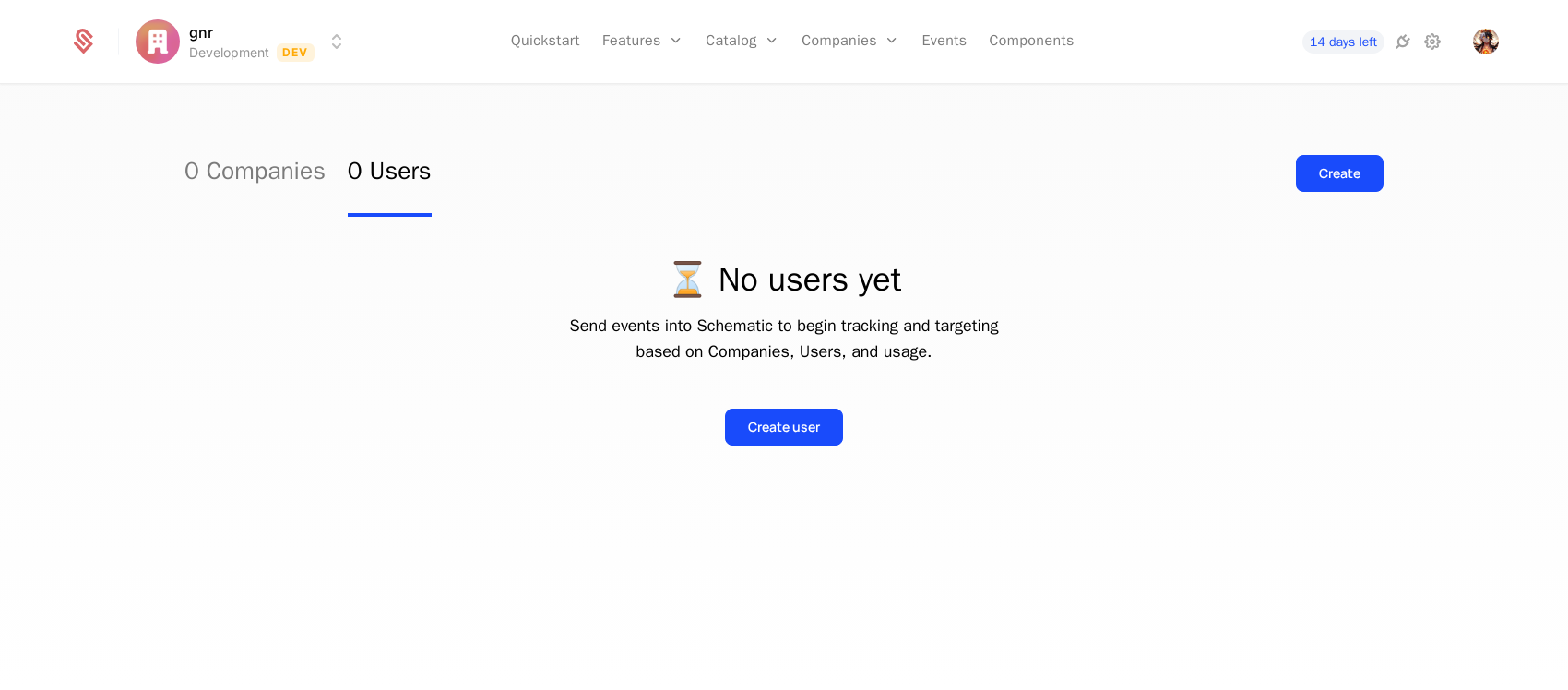 click on "0 Companies 0 Users Create" at bounding box center [784, 173] 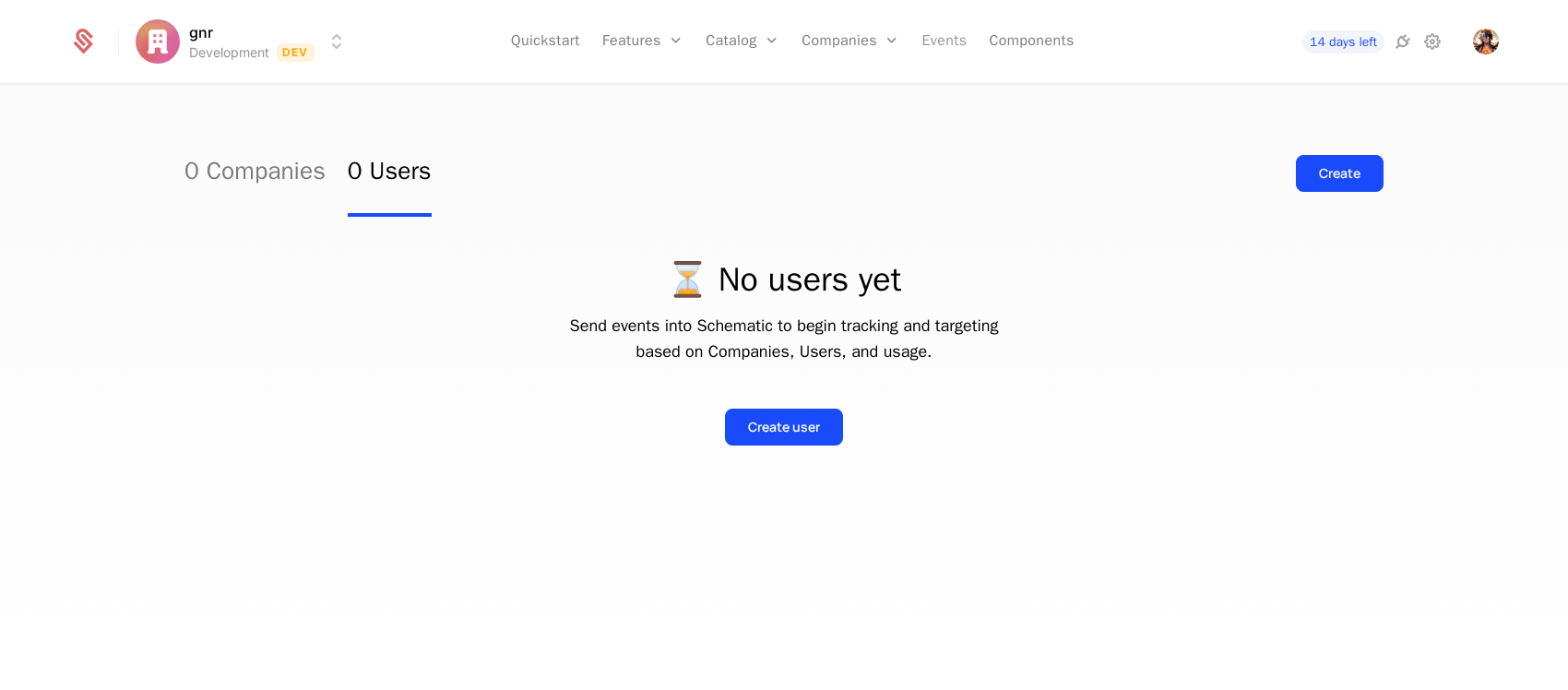 click on "Events" at bounding box center (944, 42) 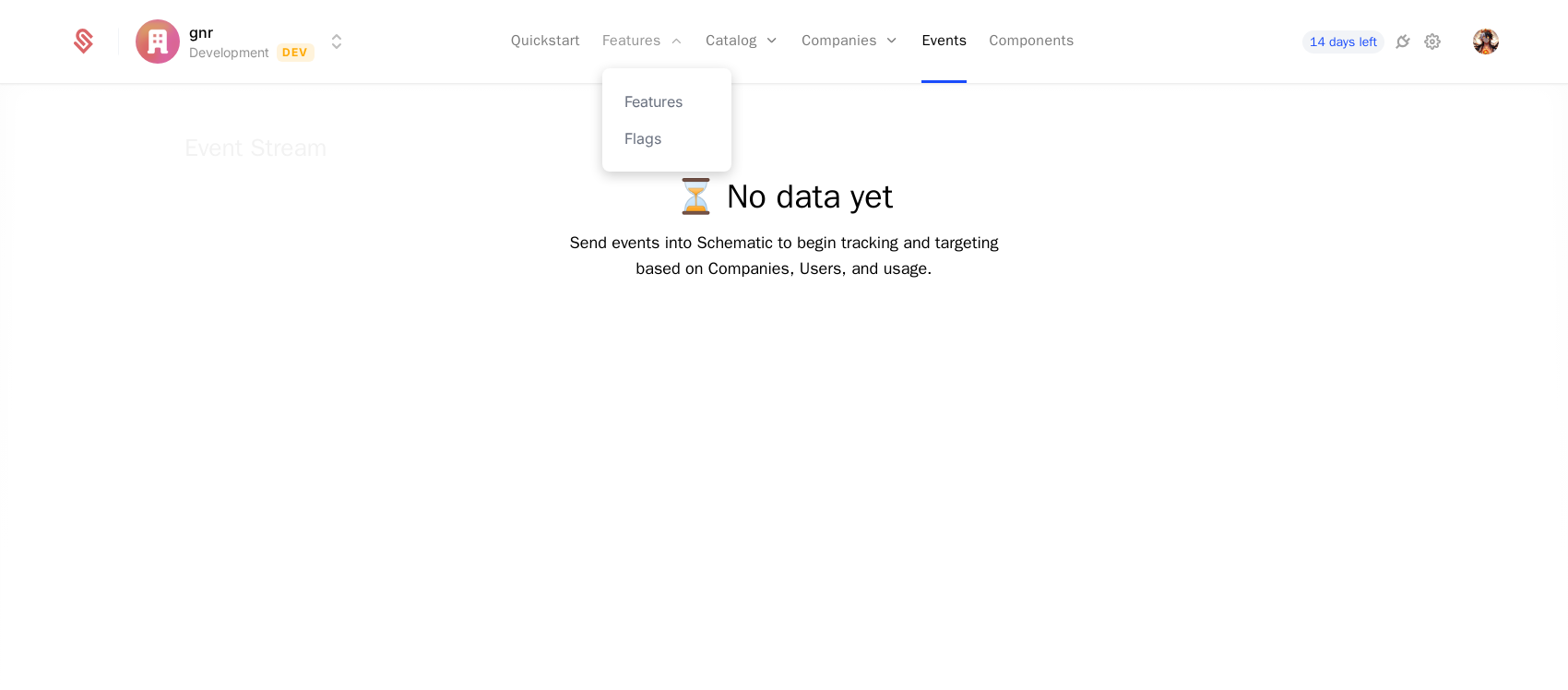 click on "Features" at bounding box center [643, 42] 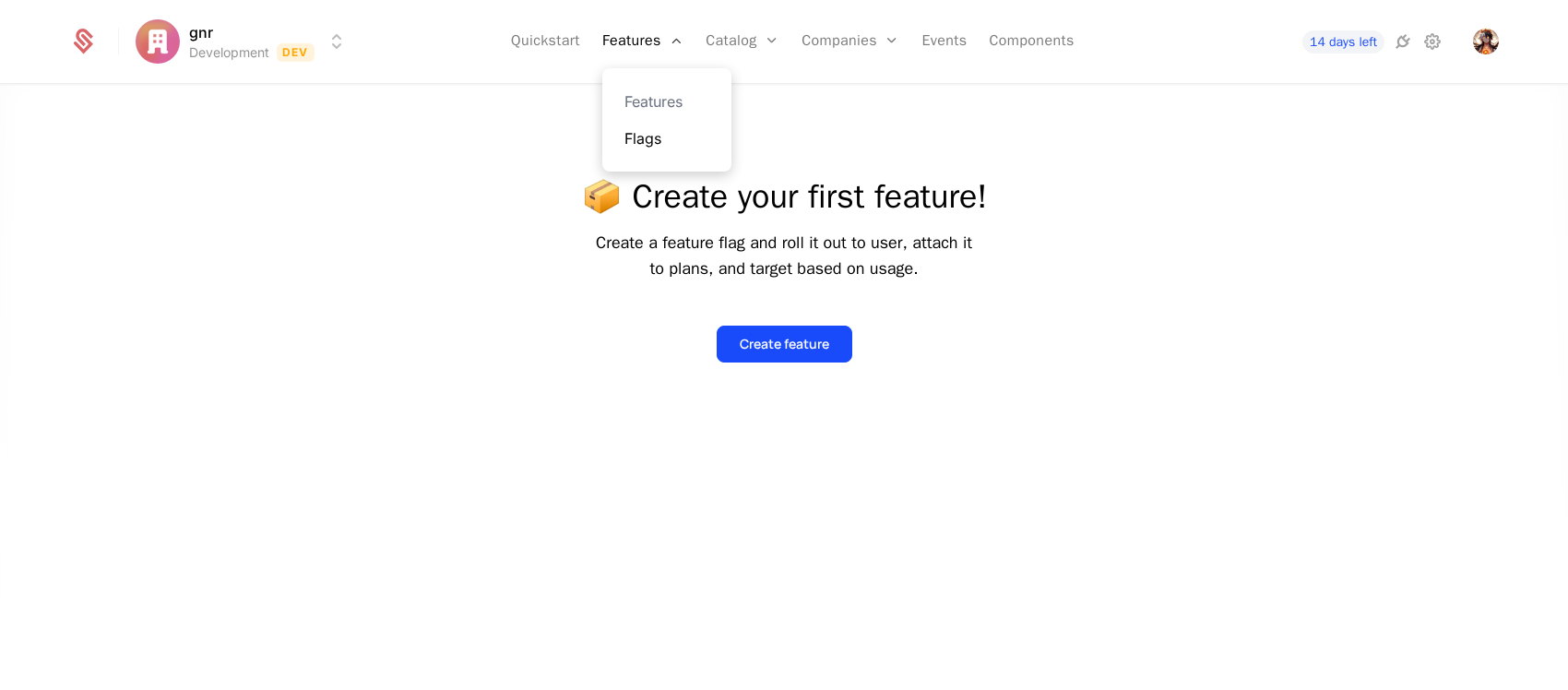 click on "Flags" at bounding box center (667, 138) 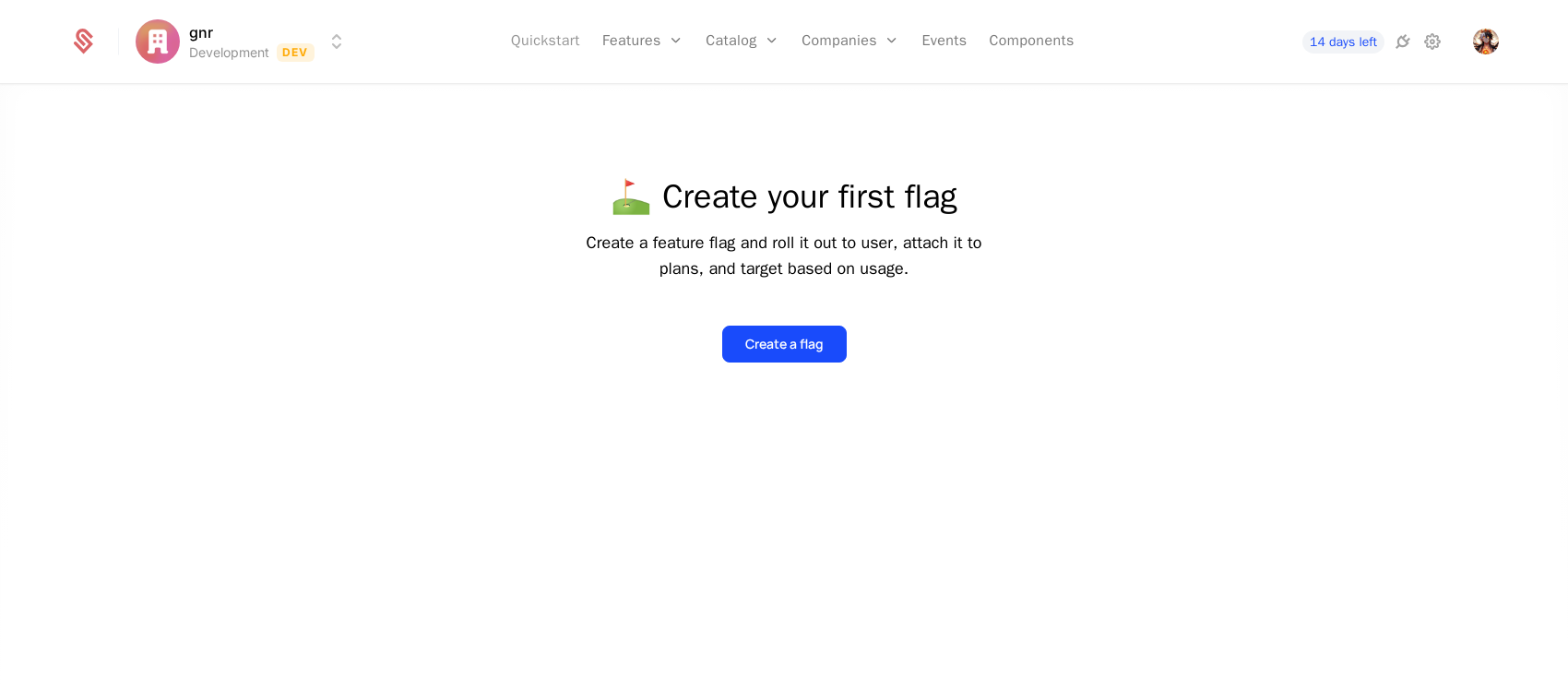 click on "Quickstart" at bounding box center (545, 42) 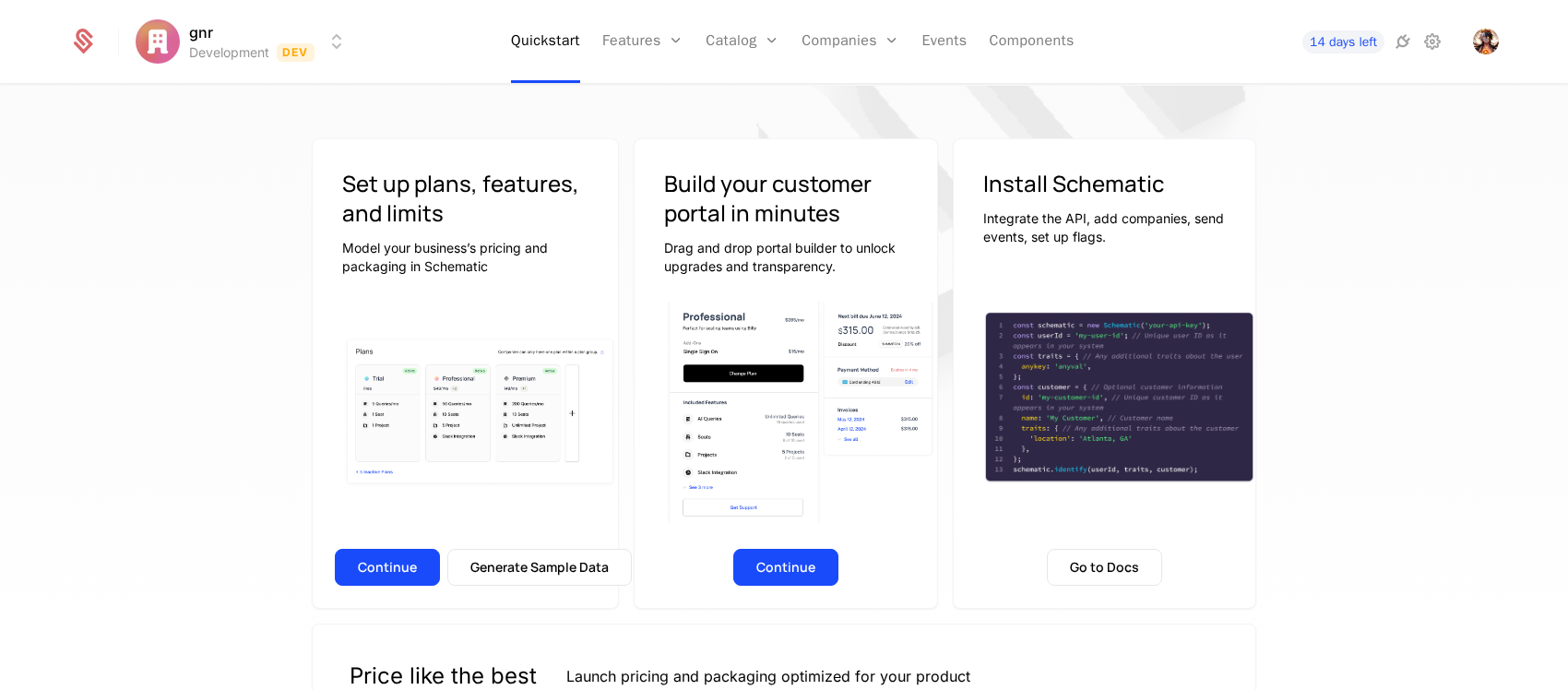 scroll, scrollTop: 115, scrollLeft: 0, axis: vertical 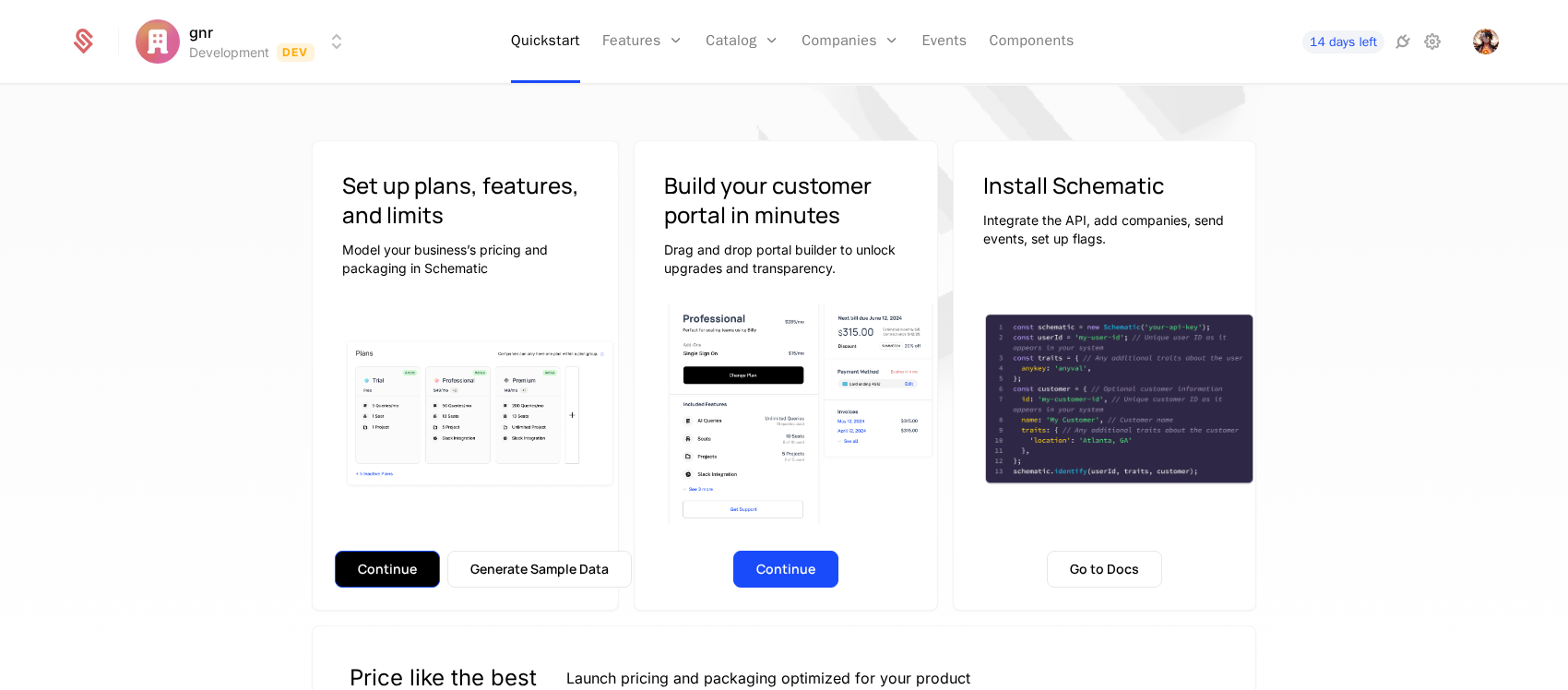 click on "Continue" at bounding box center [387, 569] 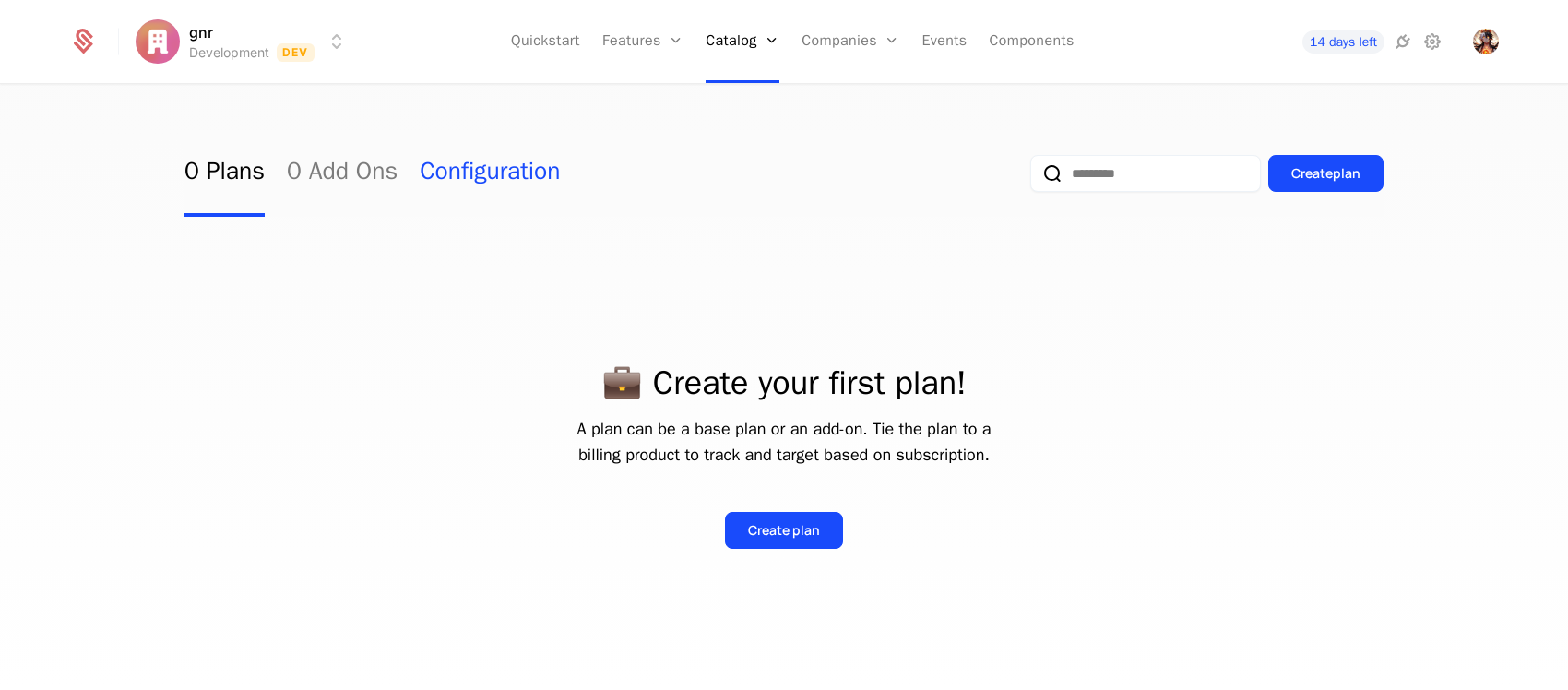 click on "Configuration" at bounding box center [490, 173] 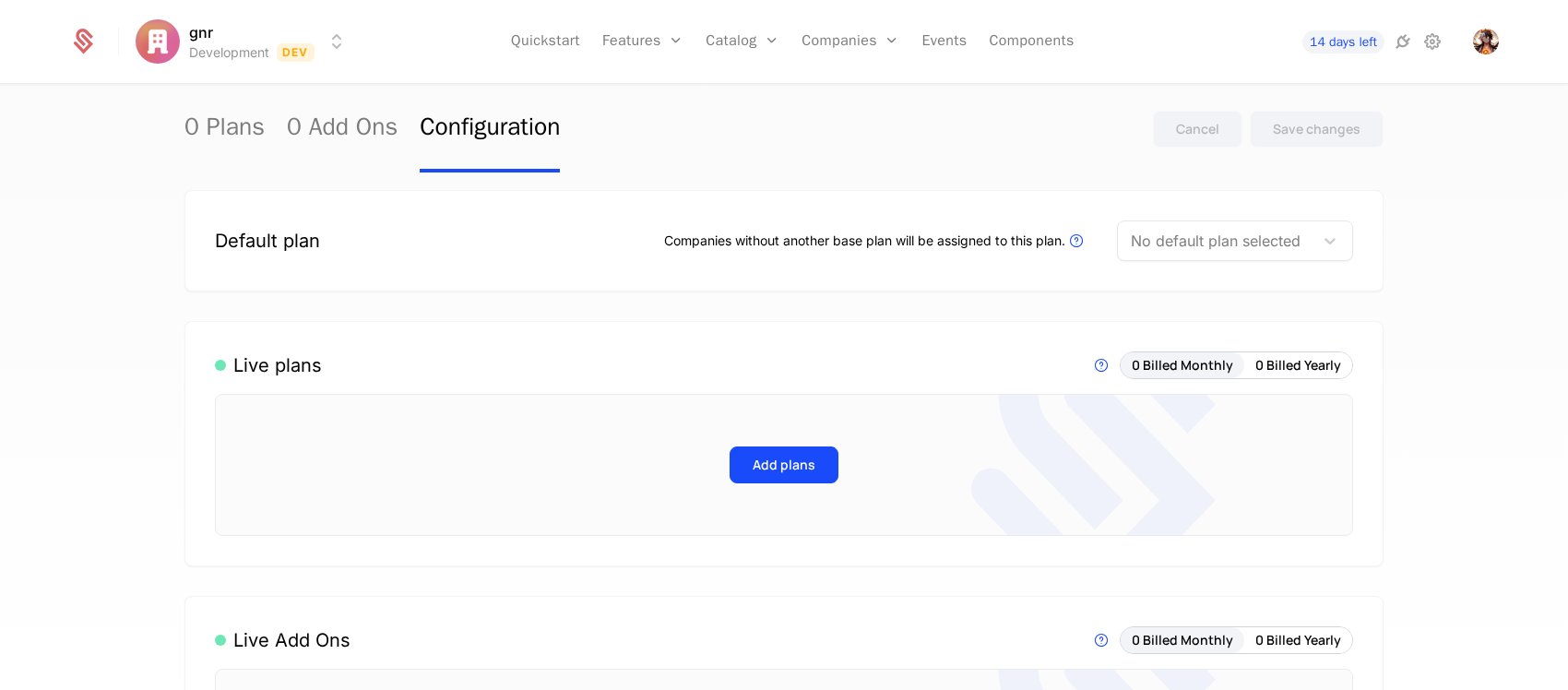 scroll, scrollTop: 0, scrollLeft: 0, axis: both 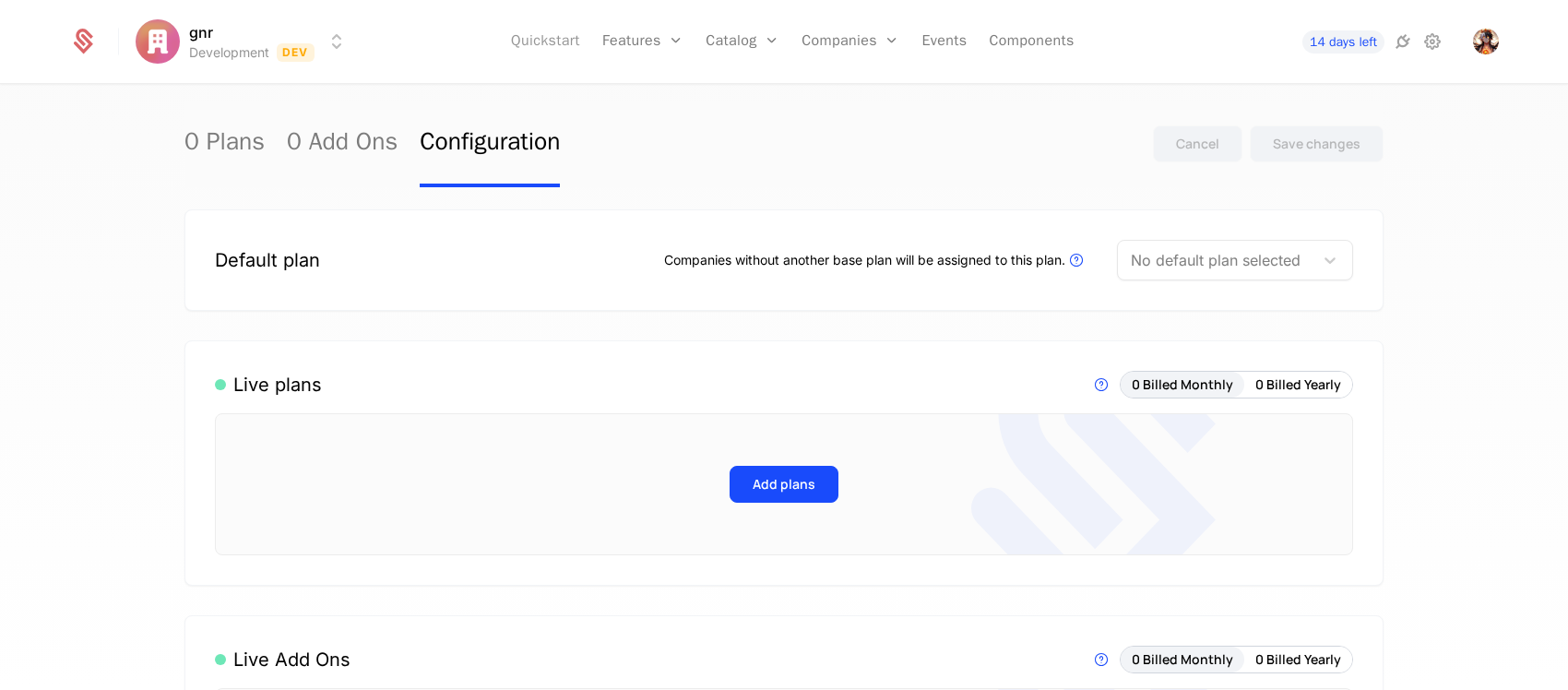click on "Quickstart" at bounding box center (545, 42) 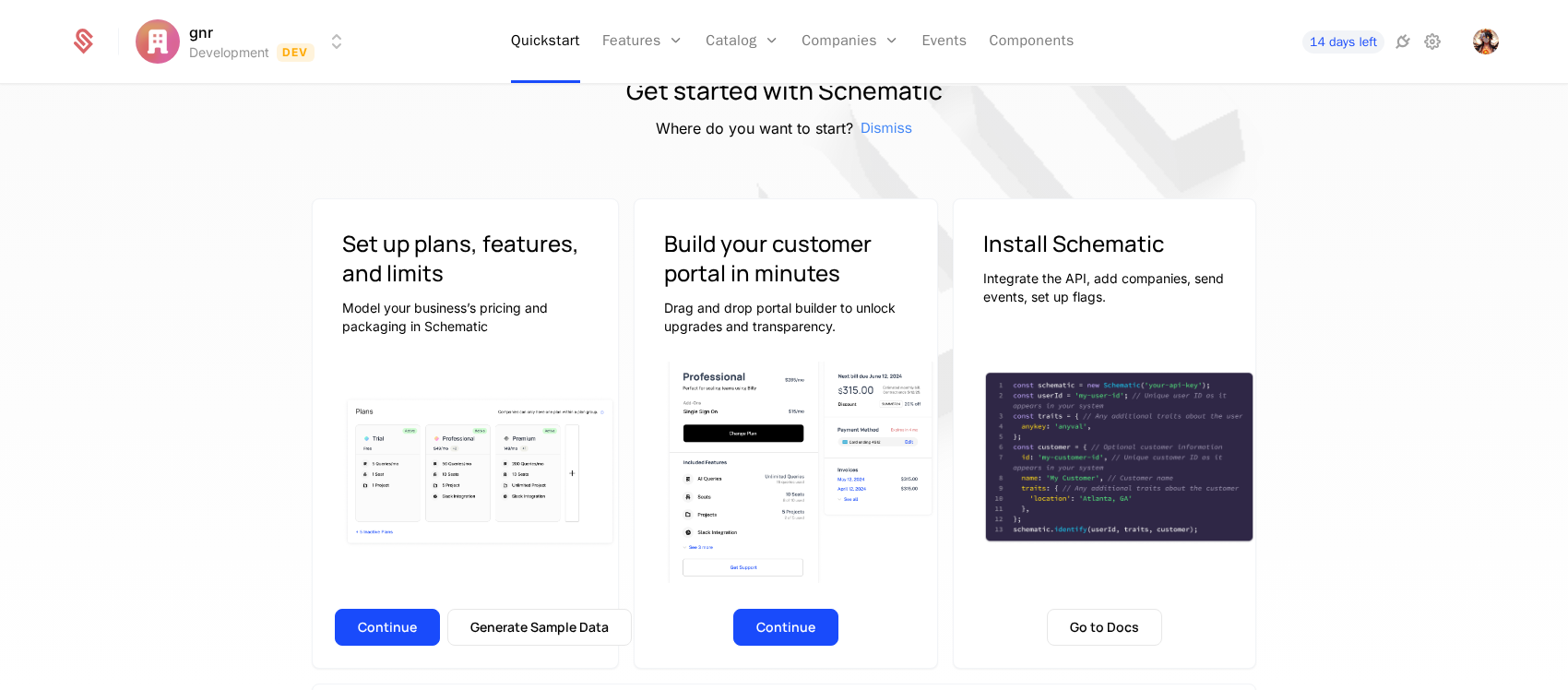 scroll, scrollTop: 115, scrollLeft: 0, axis: vertical 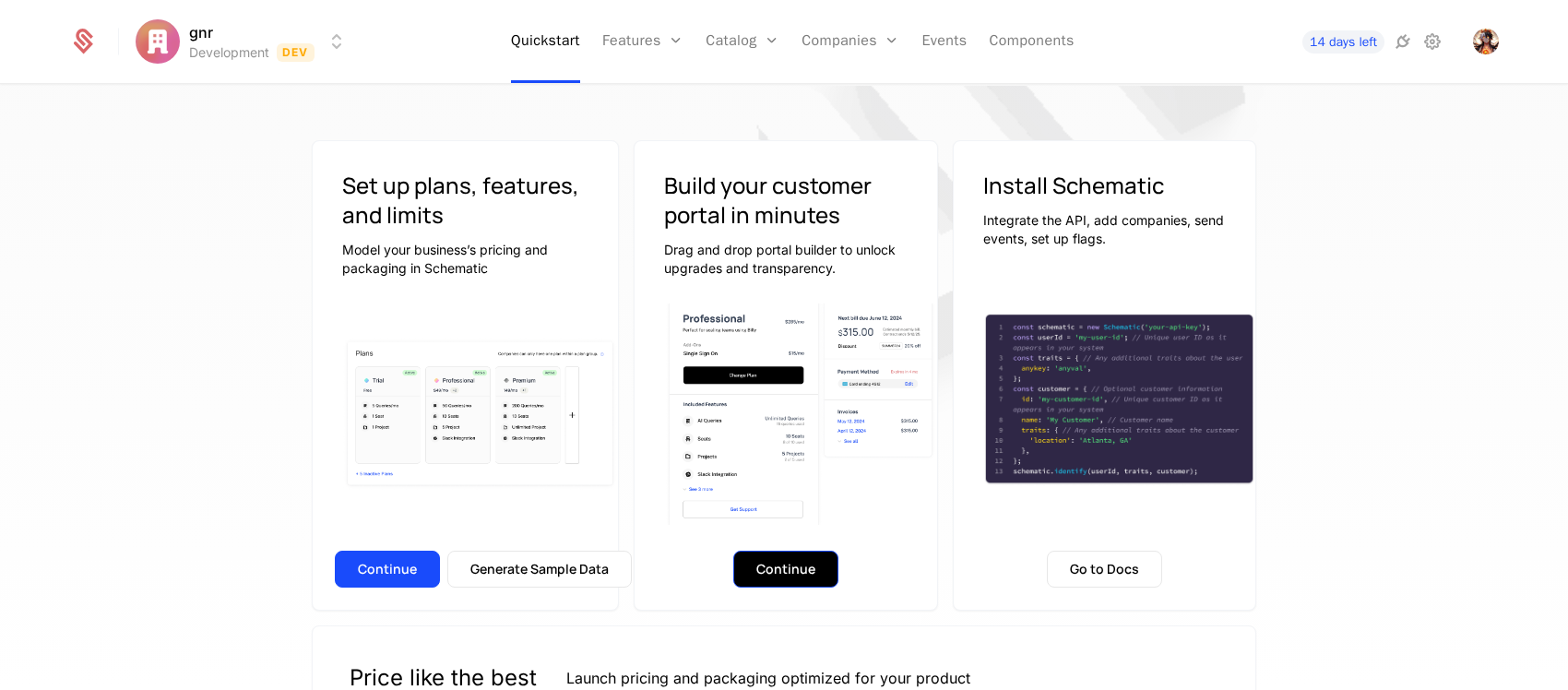 click on "Continue" at bounding box center (786, 569) 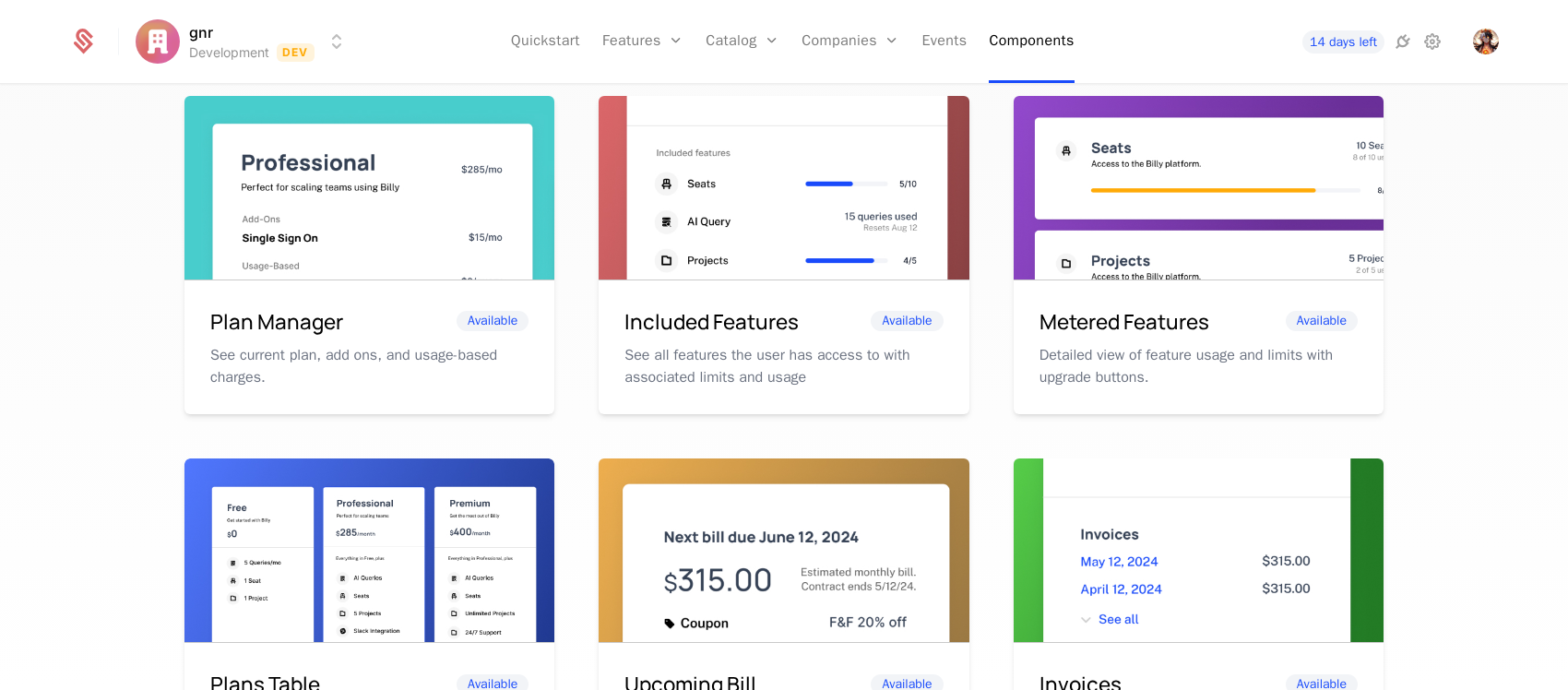 scroll, scrollTop: 0, scrollLeft: 0, axis: both 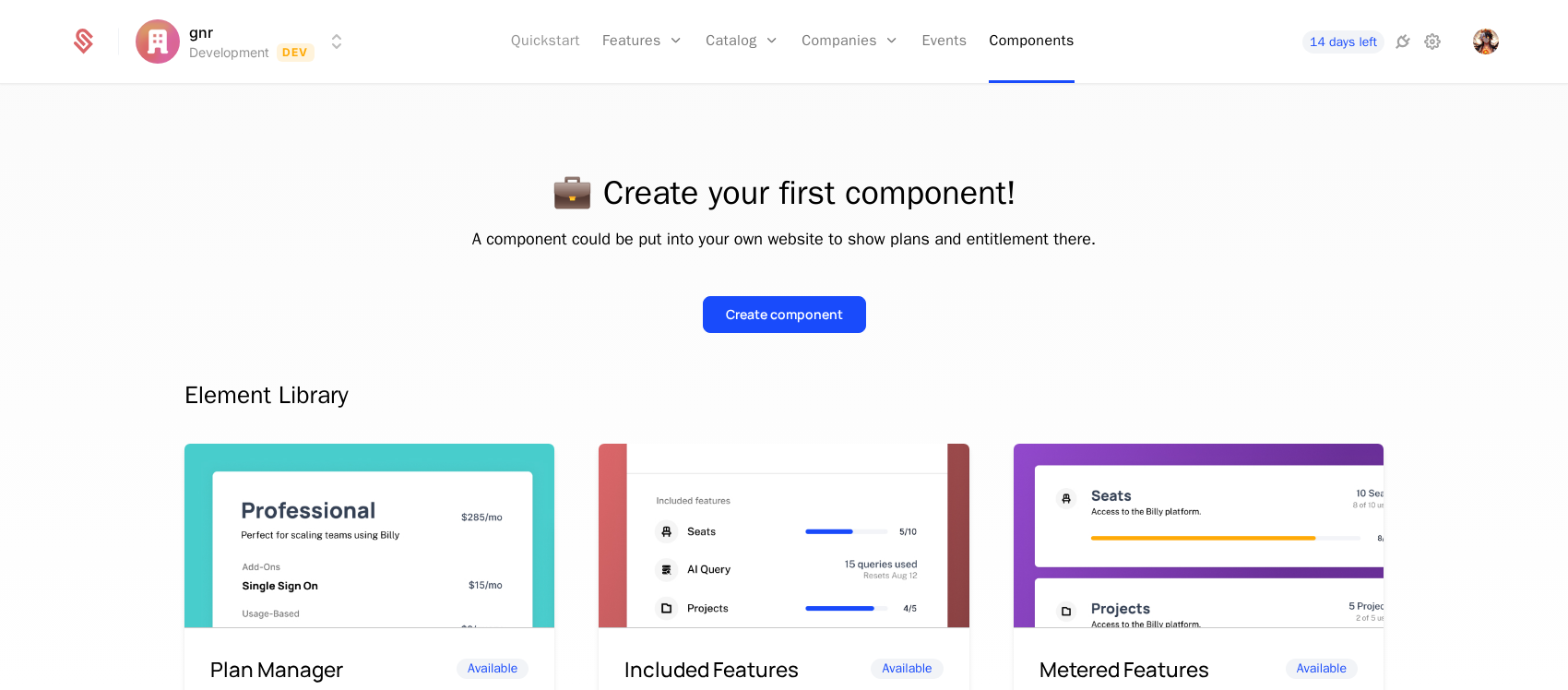 click on "Quickstart" at bounding box center [545, 42] 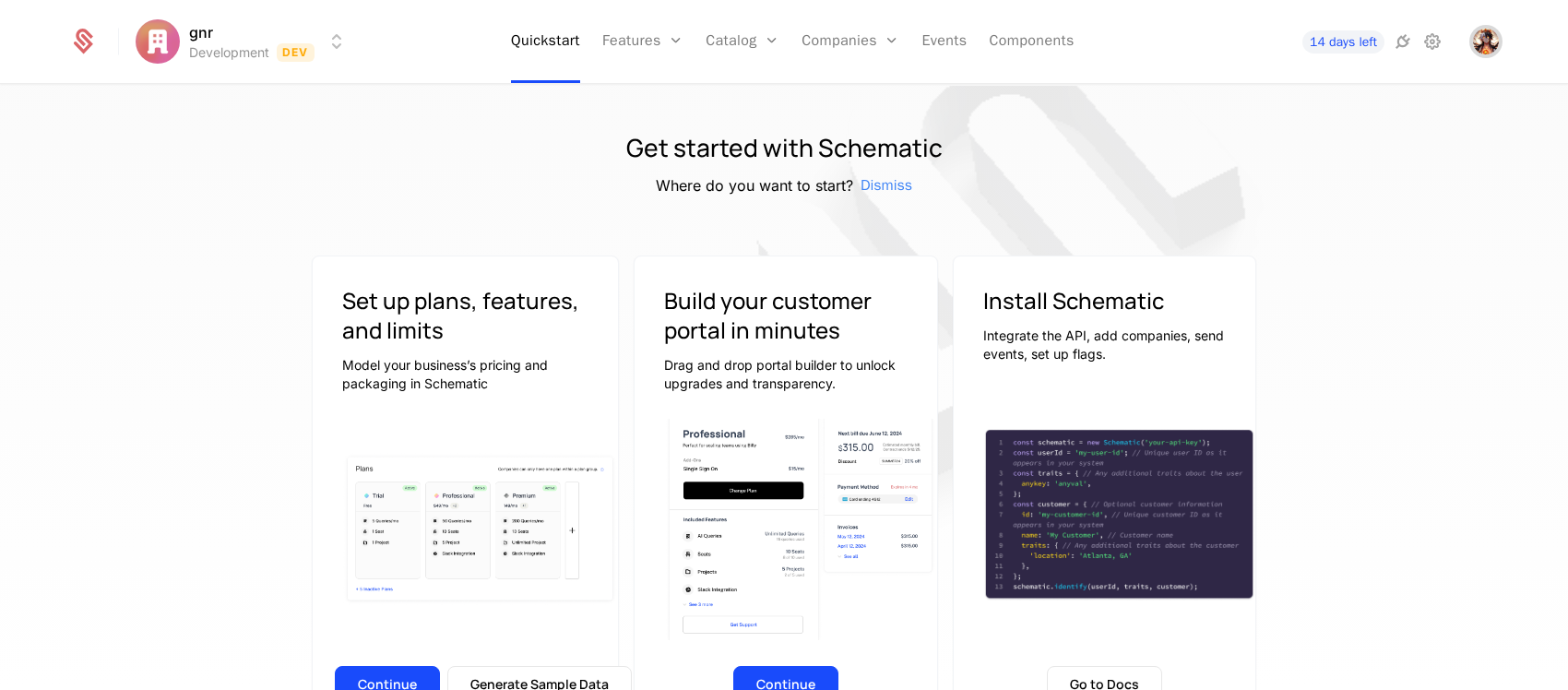 click at bounding box center (1486, 42) 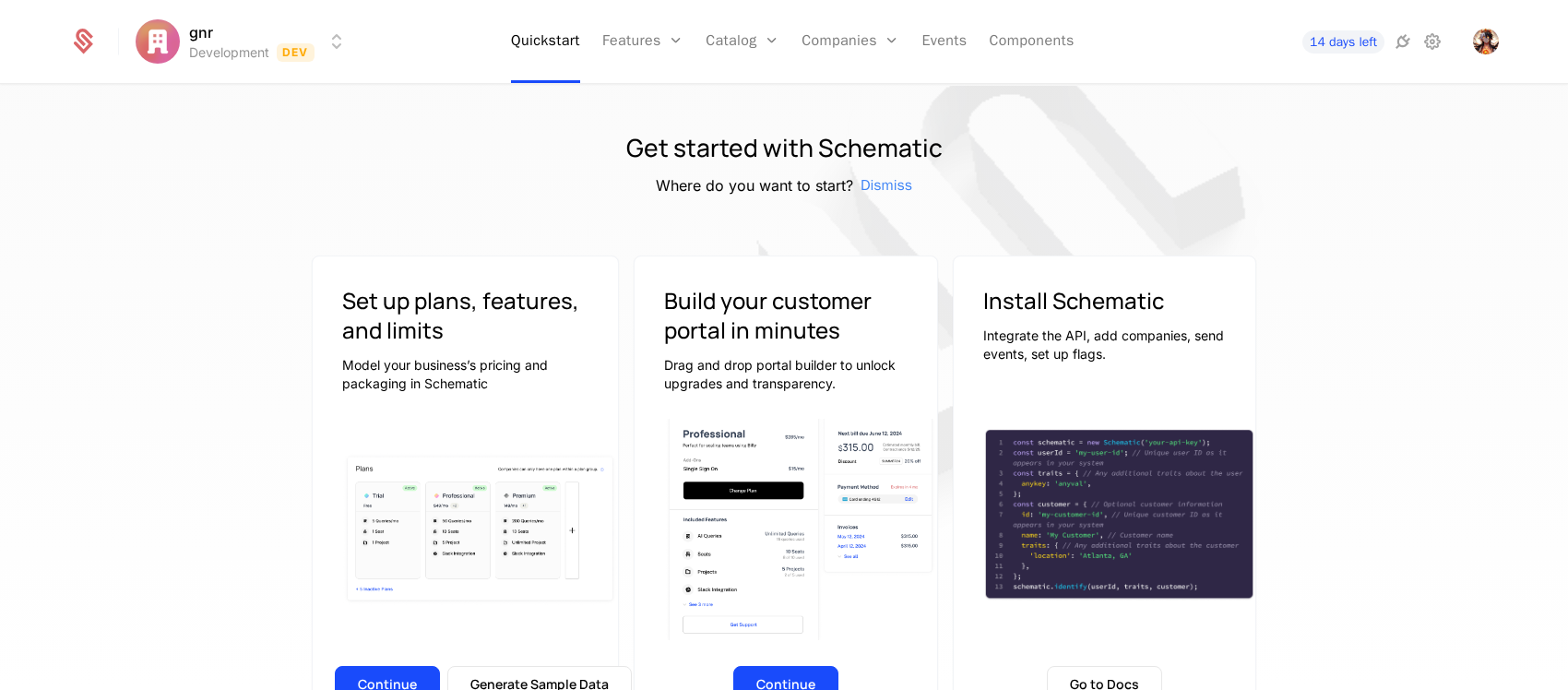 click on "Get started with Schematic Where do you want to start? Dismiss" at bounding box center (784, 163) 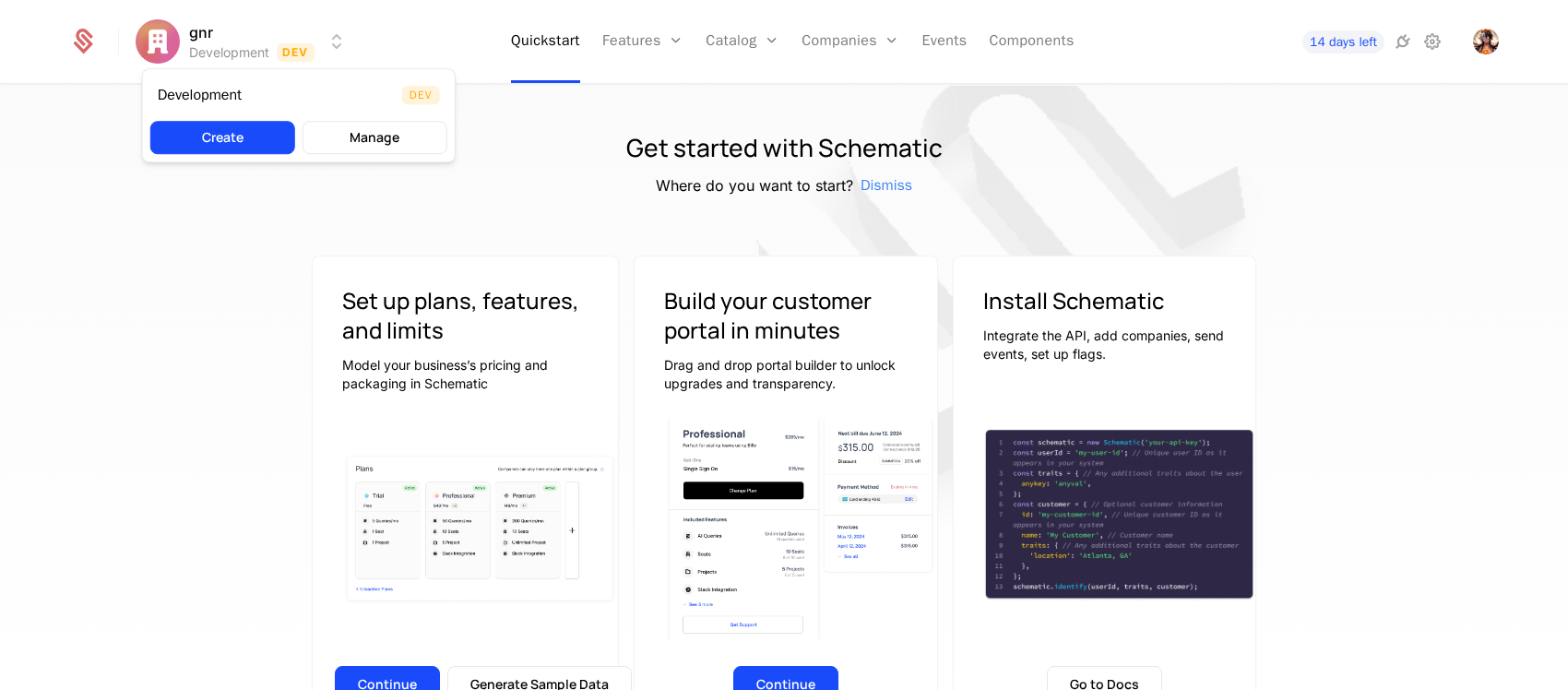 click on "gnr Development Dev Quickstart Features Features Flags Catalog Plans Add Ons Configuration Companies Companies Users Events Components 14 days left Get started with Schematic Where do you want to start? Dismiss Set up plans, features, and limits Model your business’s pricing and packaging in Schematic Continue Generate Sample Data Build your customer portal in minutes Drag and drop portal builder to unlock upgrades and transparency. Continue Install Schematic Integrate the API, add companies, send events, set up flags. Go to Docs Price like the best Launch pricing and packaging optimized for your product Watch on Youtube 3:45 Price Like Posthog Watch on Youtube 2:39 Price like Cursor Watch on Youtube 1:27 Set up usage based pricing Watch on Youtube 1:07 Set up a billing portal Watch on Youtube 1:11 Set up free trial Watch on Youtube 2:17 Enforce usage limits Watch on Youtube 1:09 Set up a customer portal
Best Viewed on Desktop You're currently viewing this on a  mobile device .   Got it  Dev" at bounding box center [784, 345] 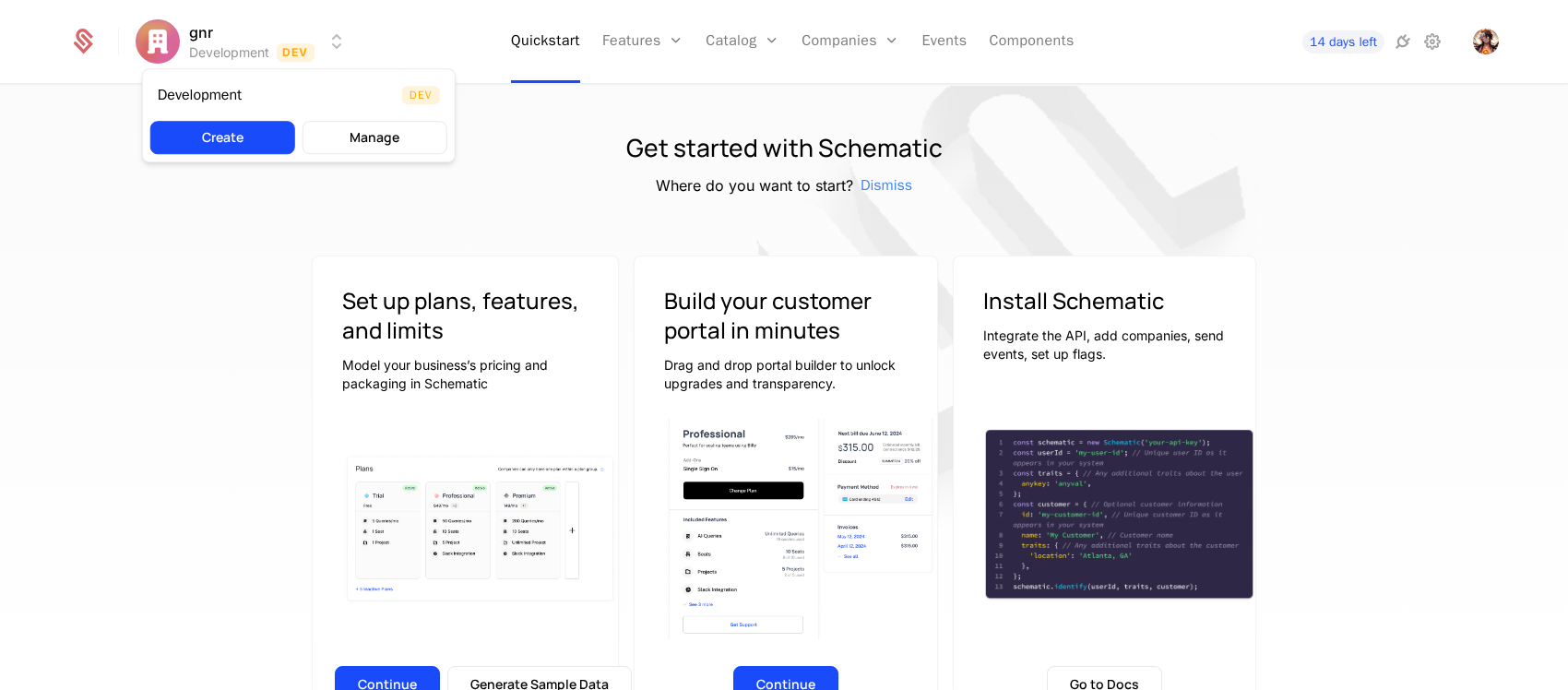 click on "gnr Development Dev Quickstart Features Features Flags Catalog Plans Add Ons Configuration Companies Companies Users Events Components 14 days left Get started with Schematic Where do you want to start? Dismiss Set up plans, features, and limits Model your business’s pricing and packaging in Schematic Continue Generate Sample Data Build your customer portal in minutes Drag and drop portal builder to unlock upgrades and transparency. Continue Install Schematic Integrate the API, add companies, send events, set up flags. Go to Docs Price like the best Launch pricing and packaging optimized for your product Watch on Youtube 3:45 Price Like Posthog Watch on Youtube 2:39 Price like Cursor Watch on Youtube 1:27 Set up usage based pricing Watch on Youtube 1:07 Set up a billing portal Watch on Youtube 1:11 Set up free trial Watch on Youtube 2:17 Enforce usage limits Watch on Youtube 1:09 Set up a customer portal
Best Viewed on Desktop You're currently viewing this on a  mobile device .   Got it  Dev" at bounding box center [784, 345] 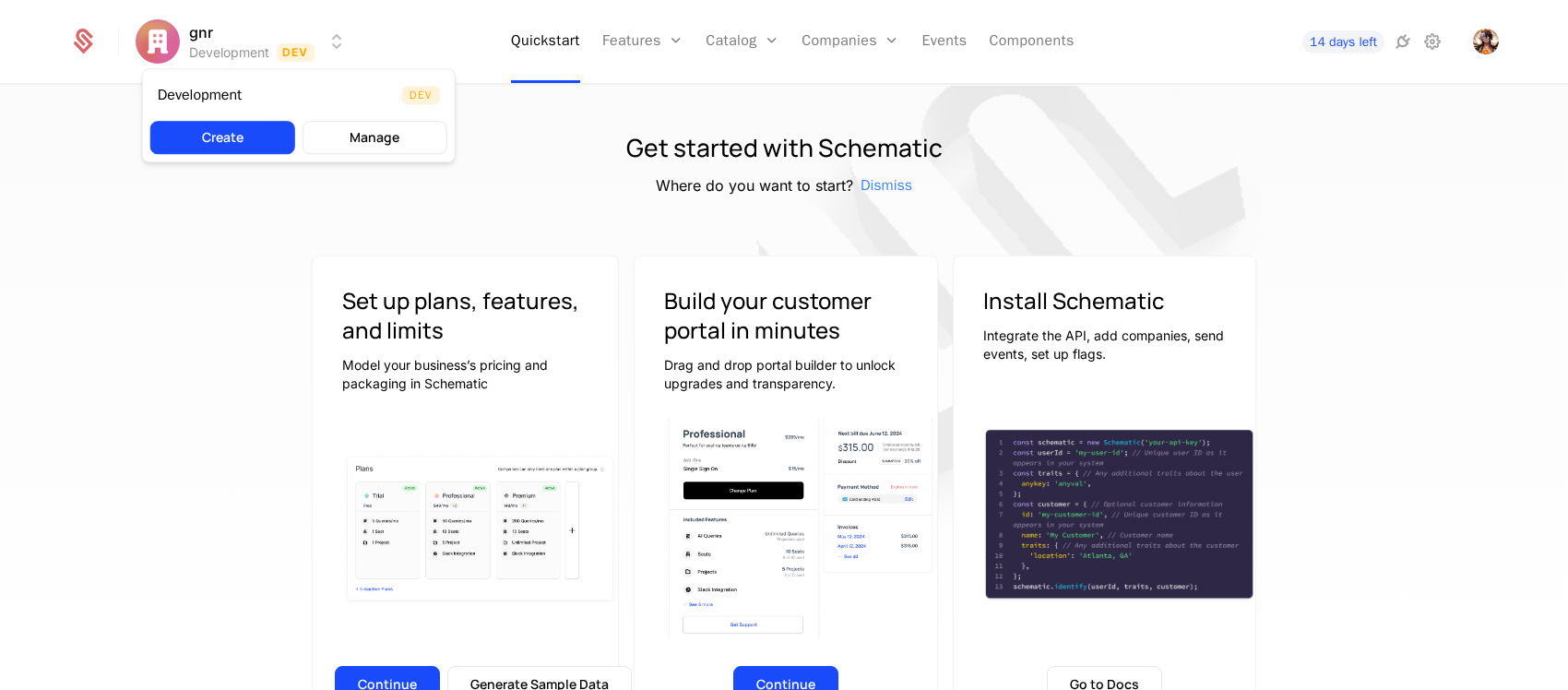 click on "gnr Development Dev Quickstart Features Features Flags Catalog Plans Add Ons Configuration Companies Companies Users Events Components 14 days left Get started with Schematic Where do you want to start? Dismiss Set up plans, features, and limits Model your business’s pricing and packaging in Schematic Continue Generate Sample Data Build your customer portal in minutes Drag and drop portal builder to unlock upgrades and transparency. Continue Install Schematic Integrate the API, add companies, send events, set up flags. Go to Docs Price like the best Launch pricing and packaging optimized for your product Watch on Youtube 3:45 Price Like Posthog Watch on Youtube 2:39 Price like Cursor Watch on Youtube 1:27 Set up usage based pricing Watch on Youtube 1:07 Set up a billing portal Watch on Youtube 1:11 Set up free trial Watch on Youtube 2:17 Enforce usage limits Watch on Youtube 1:09 Set up a customer portal
Best Viewed on Desktop You're currently viewing this on a  mobile device .   Got it  Dev" at bounding box center (784, 345) 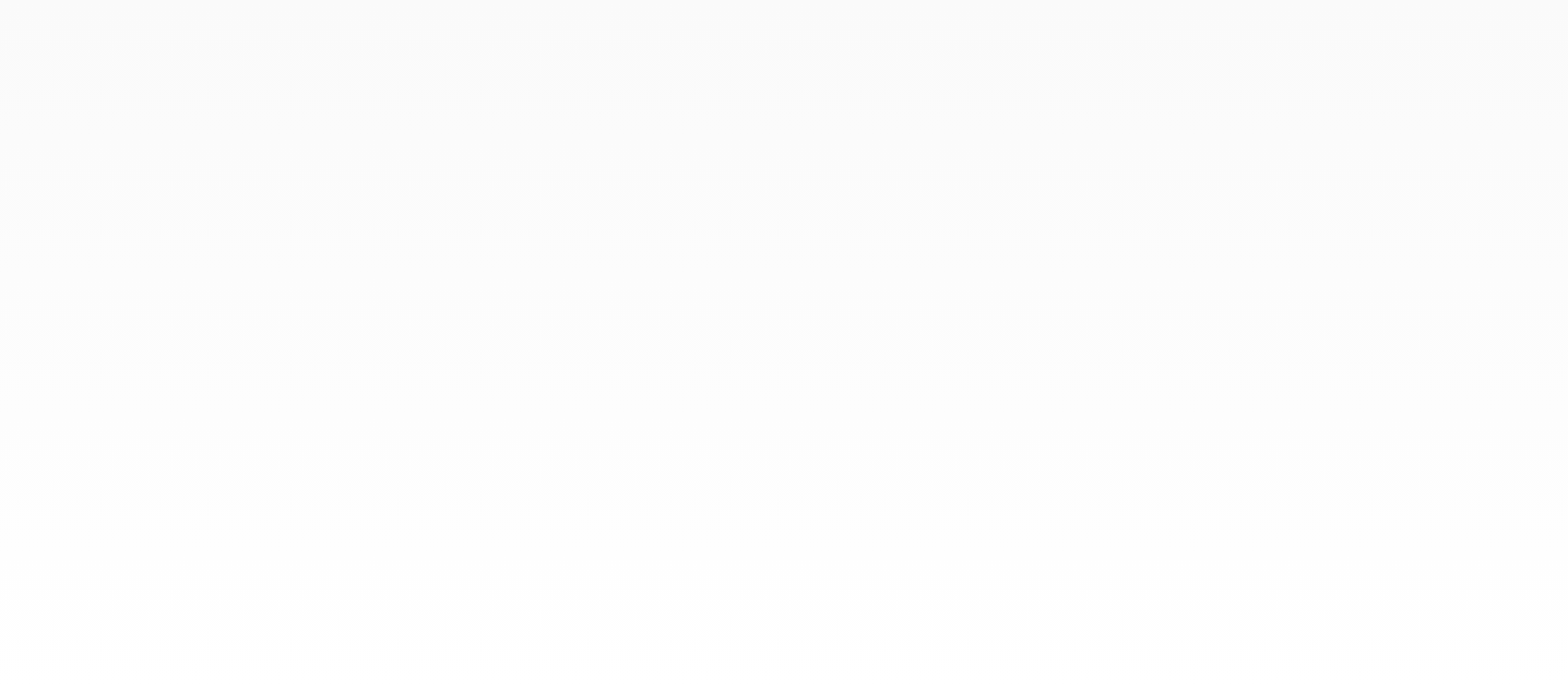 scroll, scrollTop: 0, scrollLeft: 0, axis: both 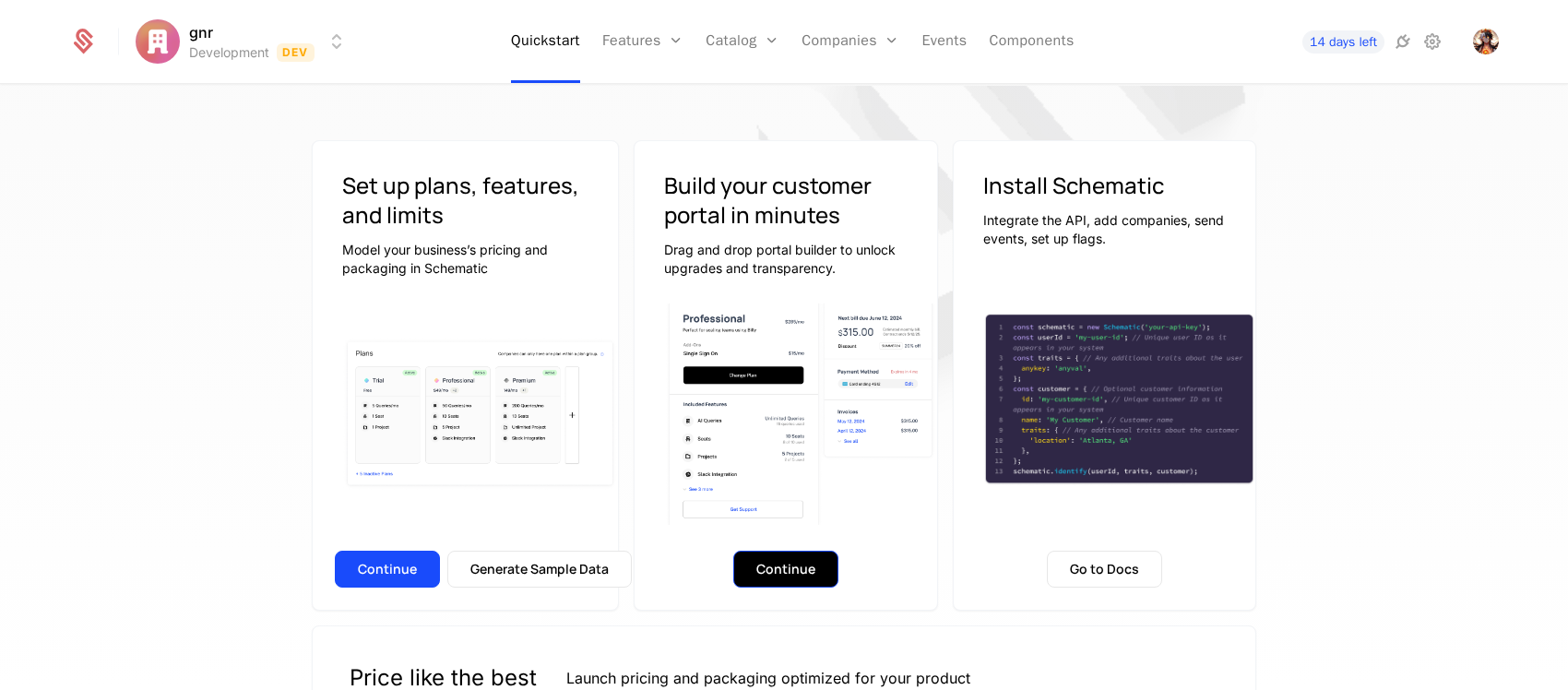 click on "Continue" at bounding box center [786, 569] 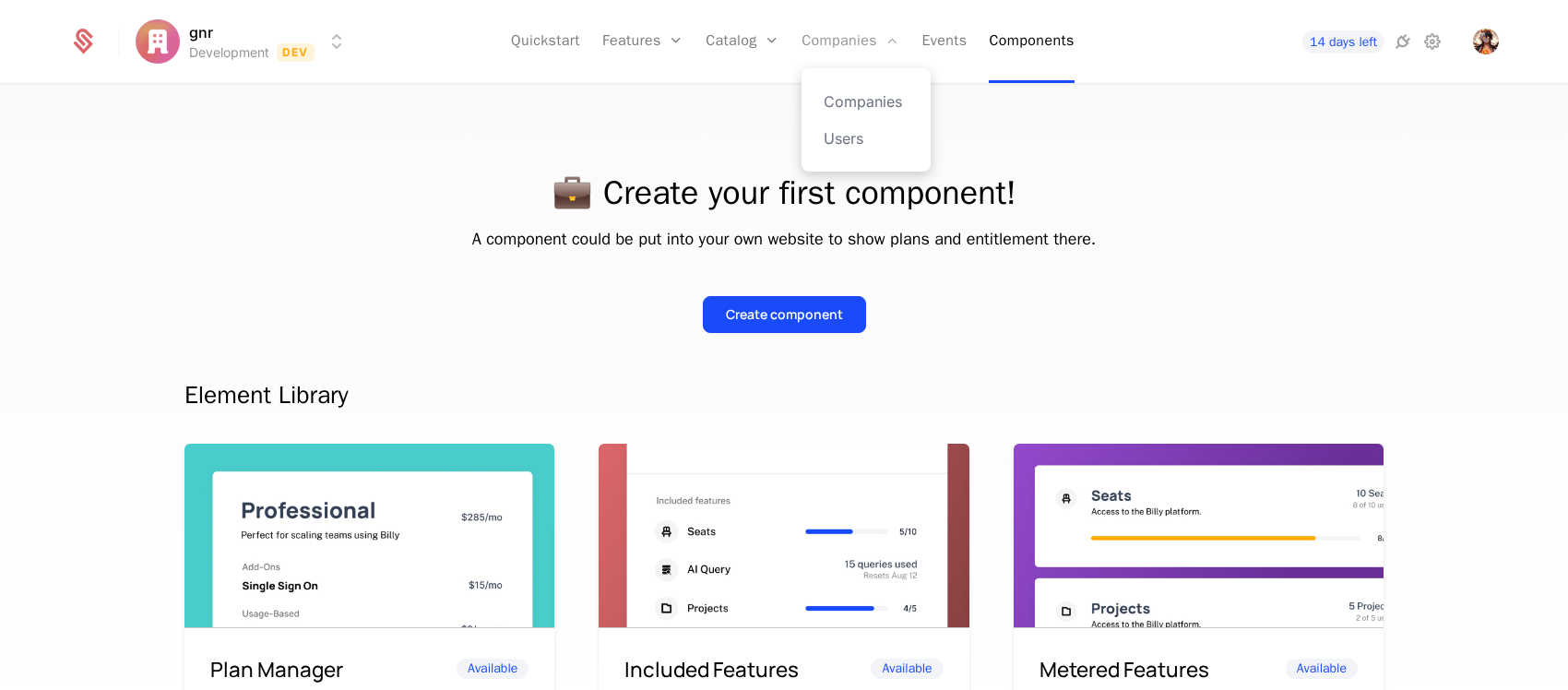 click on "Companies" at bounding box center [850, 42] 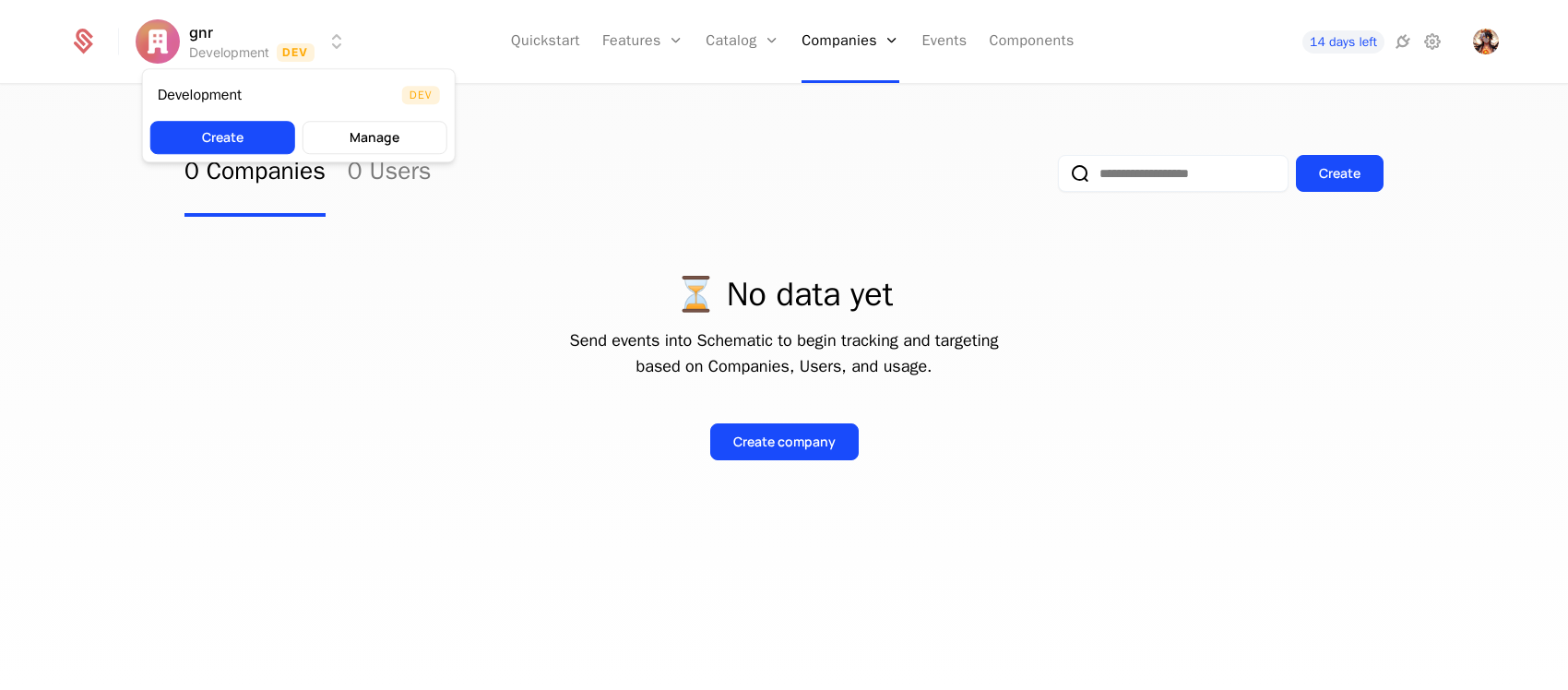 click on "gnr Development Dev Quickstart Features Features Flags Catalog Plans Add Ons Configuration Companies Companies Users Events Components 14 days left 0 Companies 0 Users Create ⏳ No data yet Send events into Schematic to begin tracking and targeting based on Companies, Users, and usage. Create company
Best Viewed on Desktop You're currently viewing this on a  mobile device . For the best experience,   we recommend using a desktop or larger screens , as the application isn't fully optimized for smaller resolutions just yet. Got it  Development Dev Create Manage" at bounding box center [784, 345] 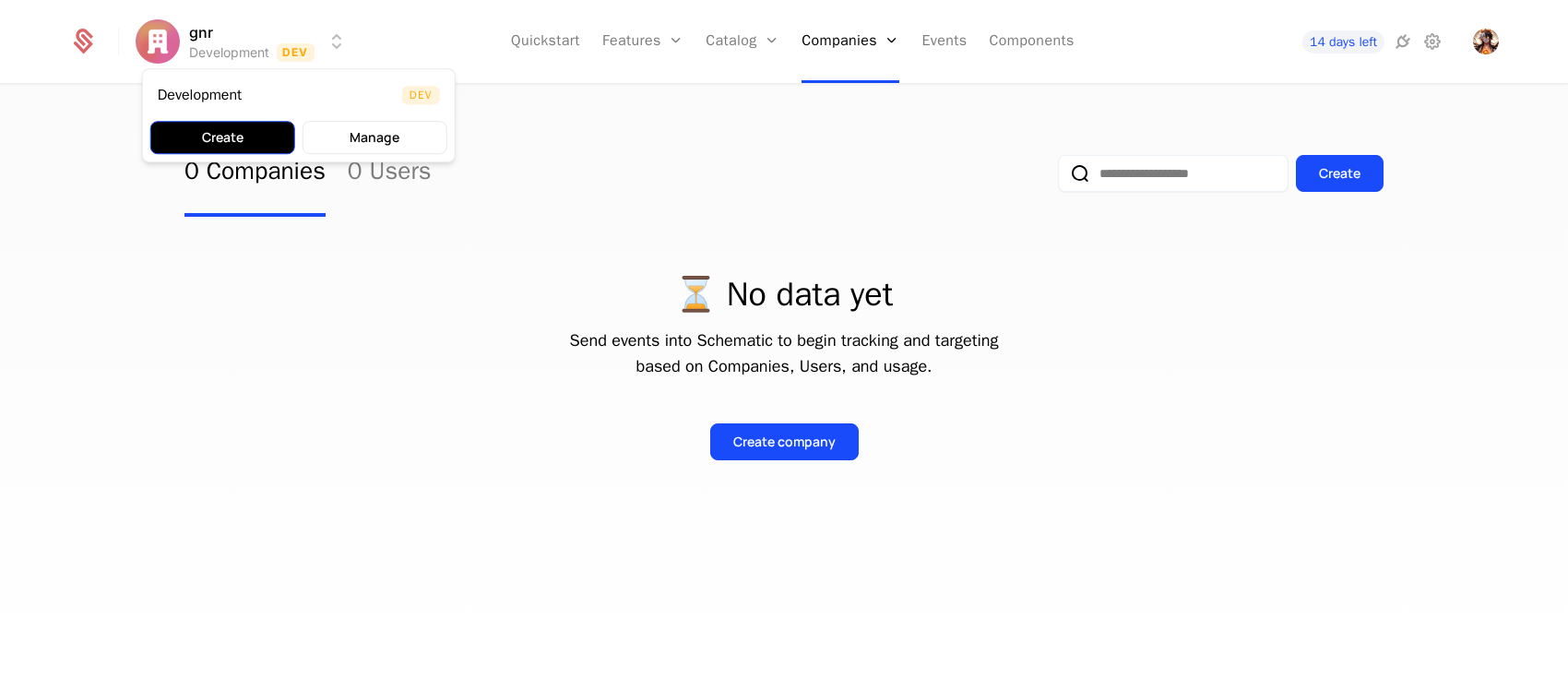 click on "Create" at bounding box center [222, 137] 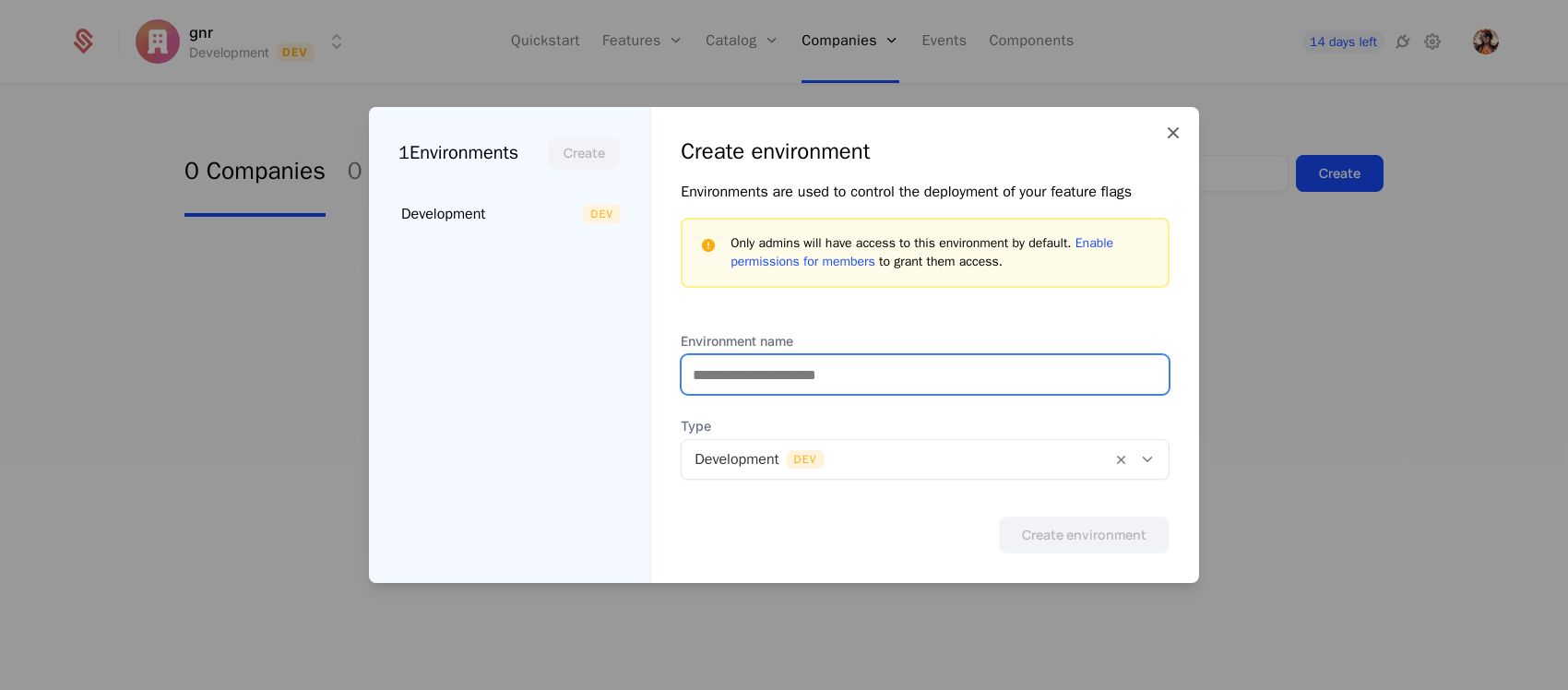 click on "Environment name" at bounding box center (925, 375) 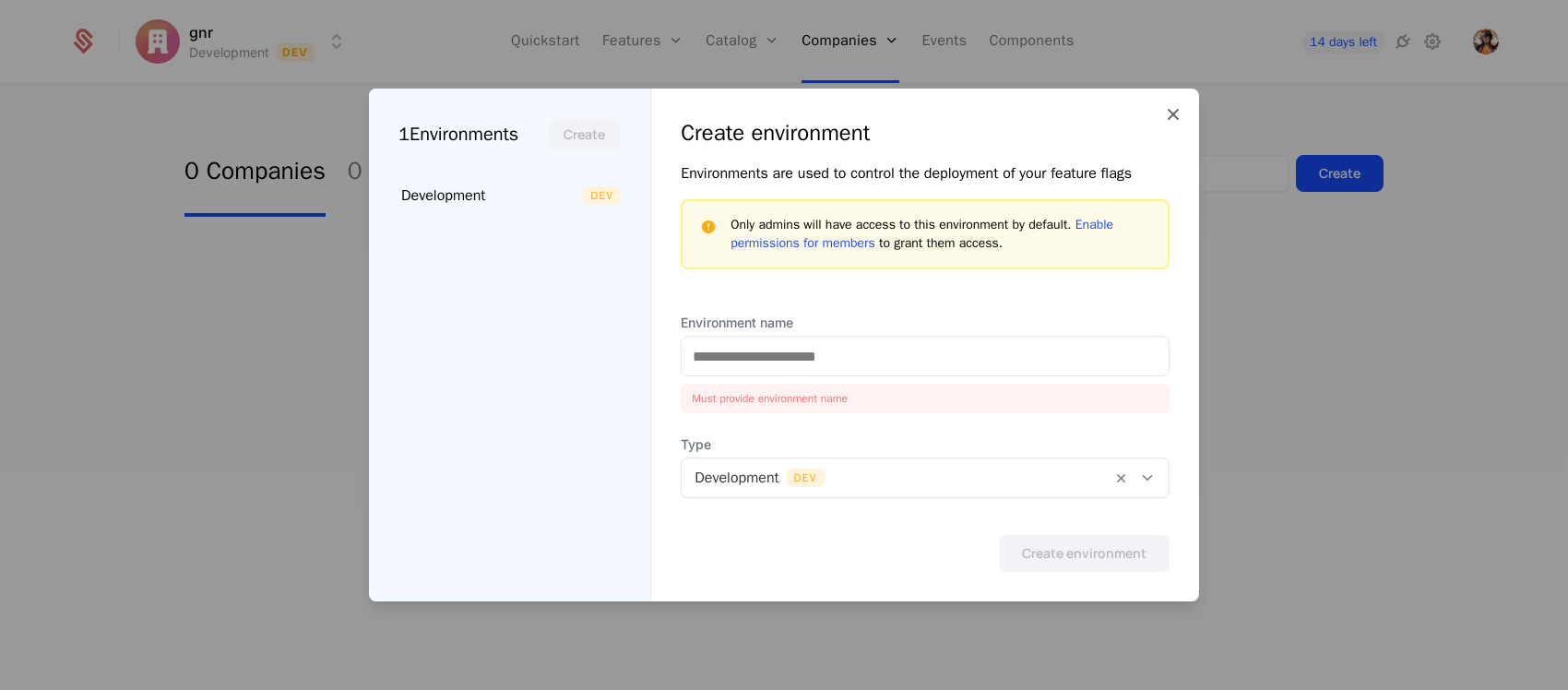 click on "Create environment Environments are used to control the deployment of your feature flags Only admins will have access to this environment by default.   Enable permissions for members   to grant them access. Environment name Must provide environment name Type Development Dev Create environment" at bounding box center [925, 345] 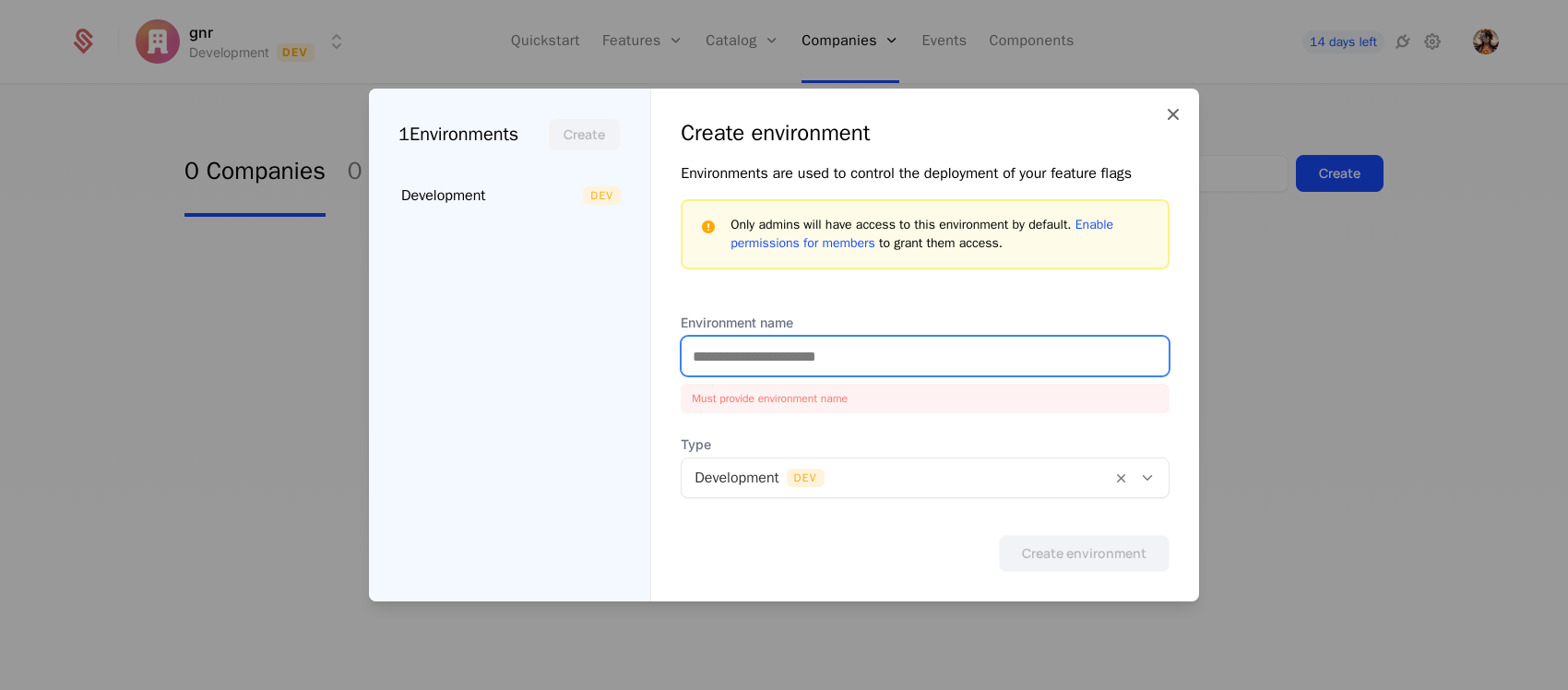 click on "Environment name" at bounding box center [925, 356] 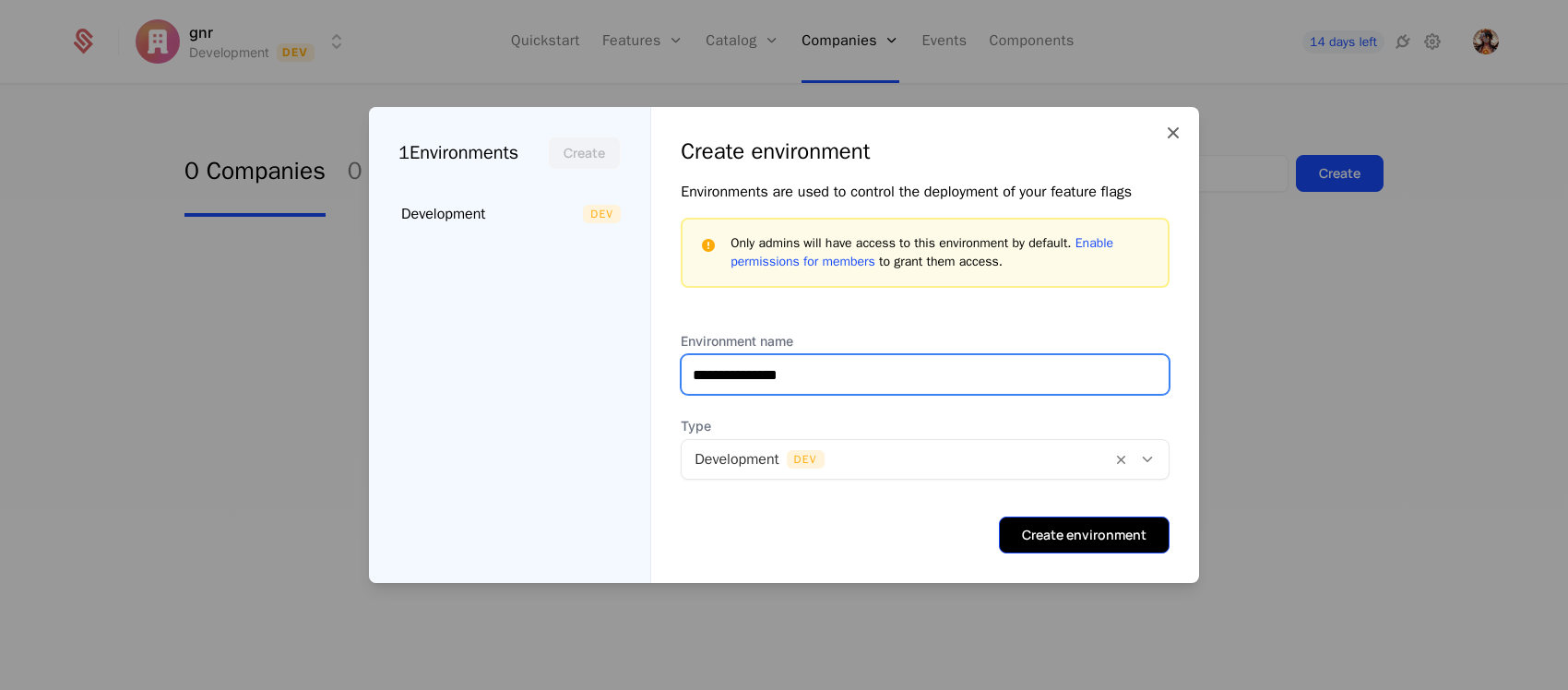 type on "**********" 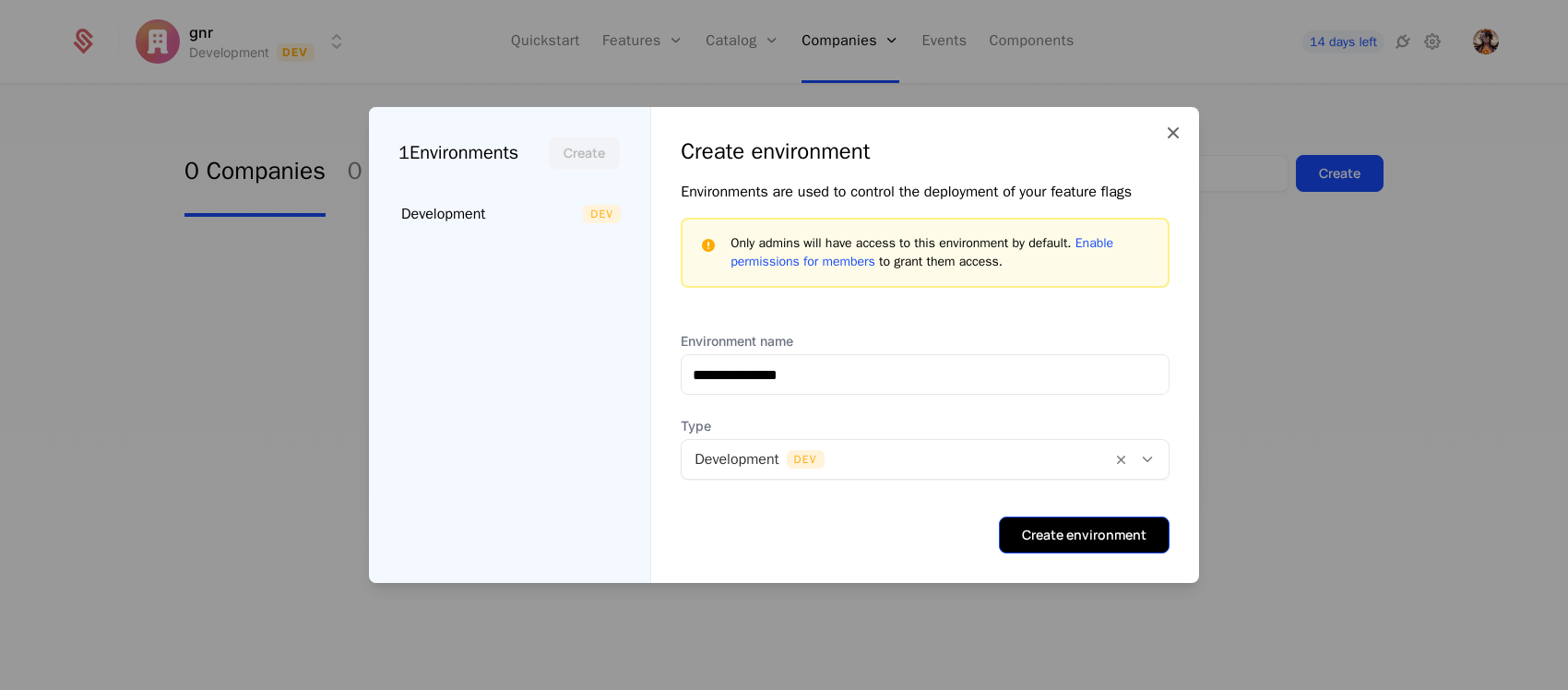 click on "Create environment" at bounding box center [1084, 535] 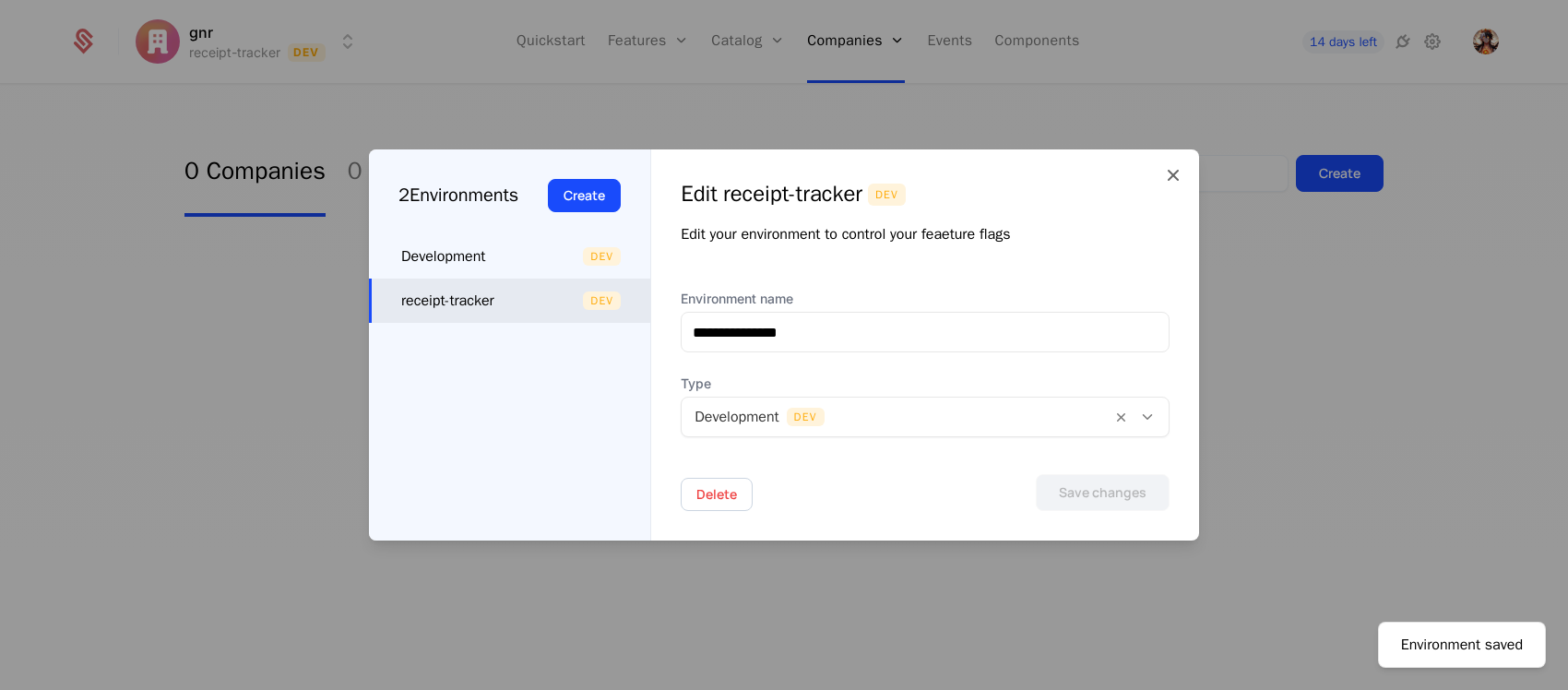click on "receipt-tracker Dev" at bounding box center [509, 301] 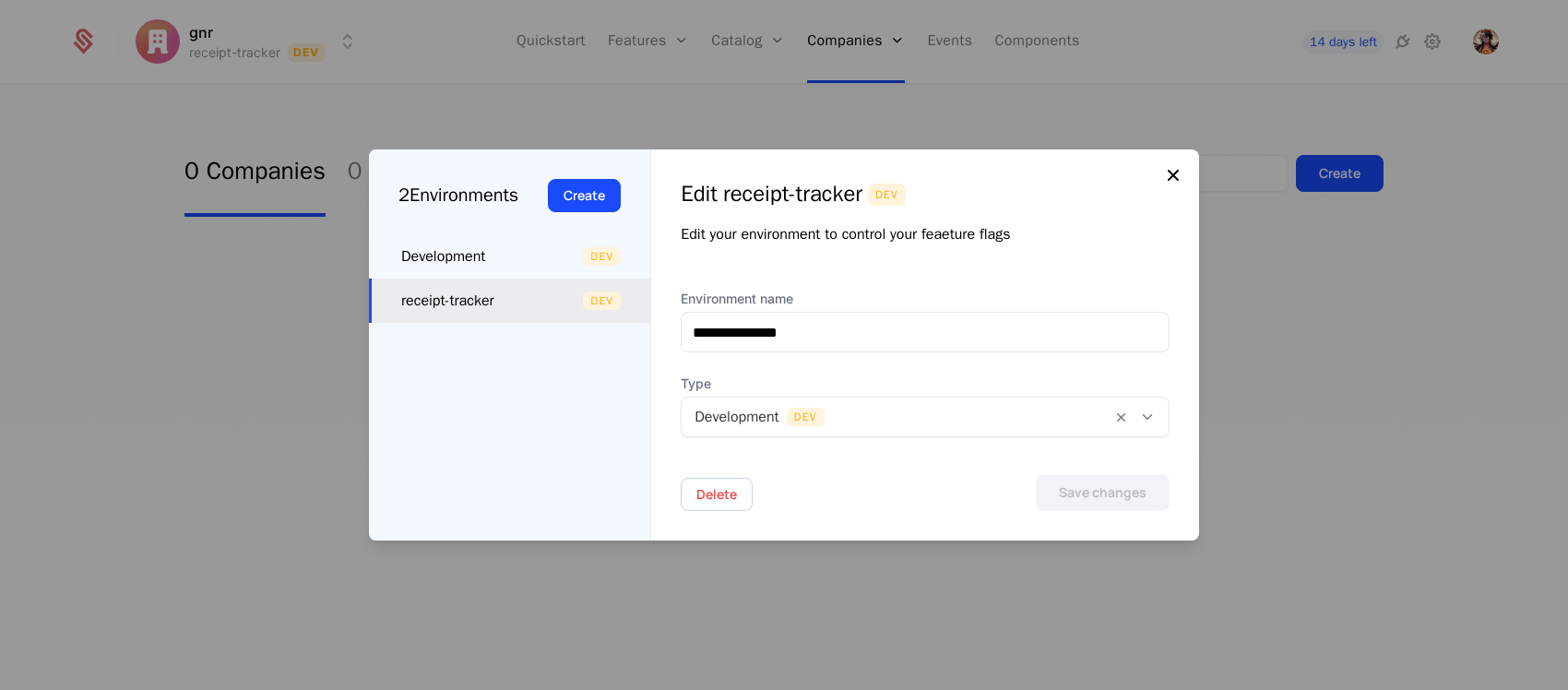 click at bounding box center (1173, 175) 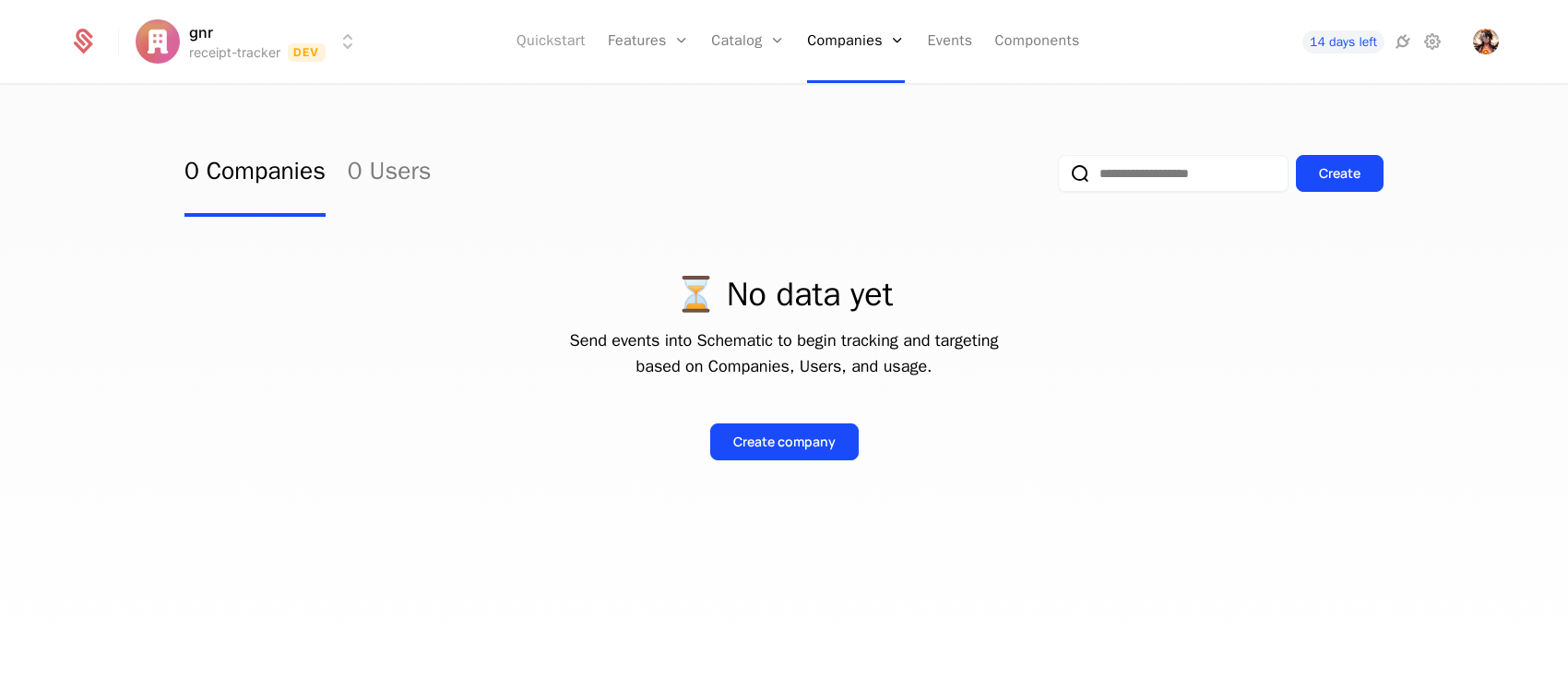click on "Quickstart" at bounding box center [551, 42] 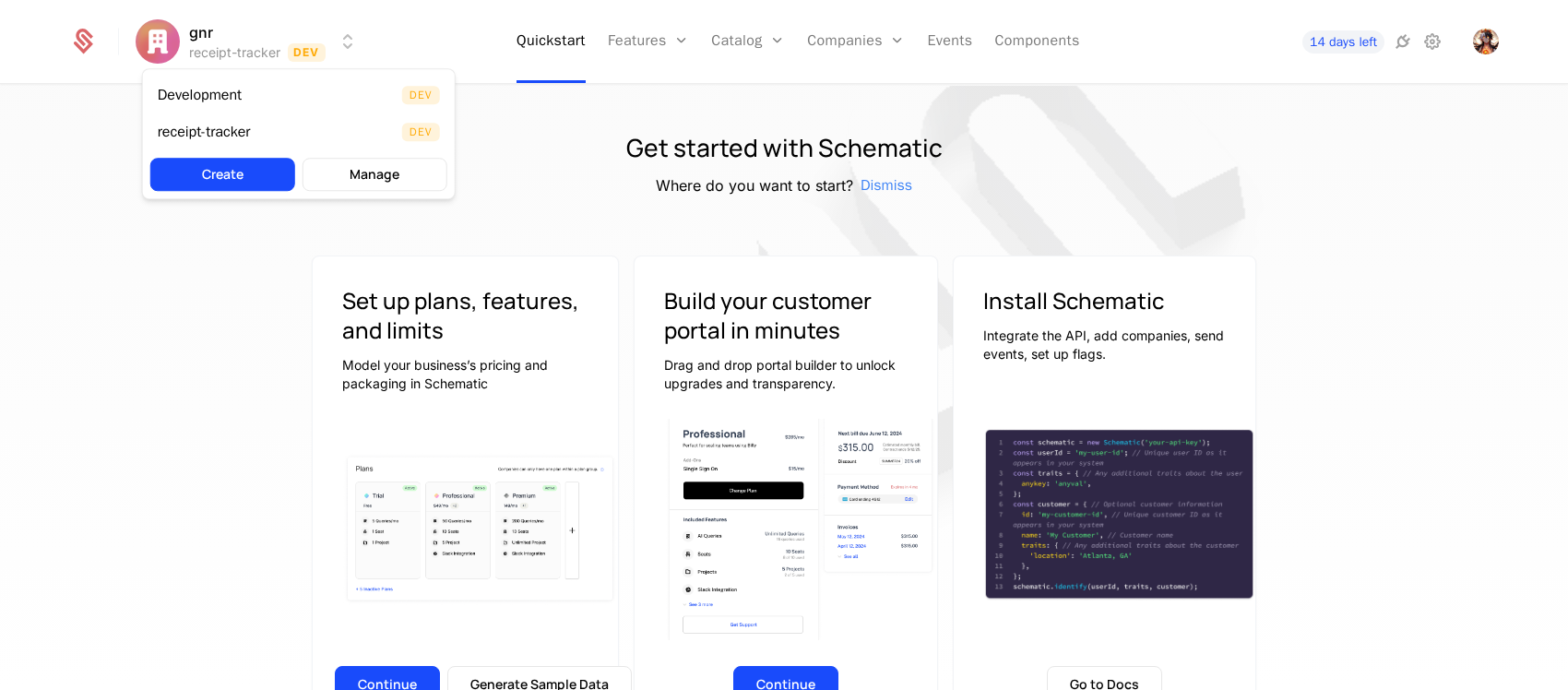 click on "gnr receipt-tracker Dev Quickstart Features Features Flags Catalog Plans Add Ons Configuration Companies Companies Users Events Components 14 days left Get started with Schematic Where do you want to start? Dismiss Set up plans, features, and limits Model your business’s pricing and packaging in Schematic Continue Generate Sample Data Build your customer portal in minutes Drag and drop portal builder to unlock upgrades and transparency. Continue Install Schematic Integrate the API, add companies, send events, set up flags. Go to Docs Price like the best Launch pricing and packaging optimized for your product Watch on Youtube 3:45 Price Like Posthog Watch on Youtube 2:39 Price like Cursor Watch on Youtube 1:27 Set up usage based pricing Watch on Youtube 1:07 Set up a billing portal Watch on Youtube 1:11 Set up free trial Watch on Youtube 2:17 Enforce usage limits Watch on Youtube 1:09 Set up a customer portal
Best Viewed on Desktop You're currently viewing this on a  mobile device .   Got it" at bounding box center (784, 345) 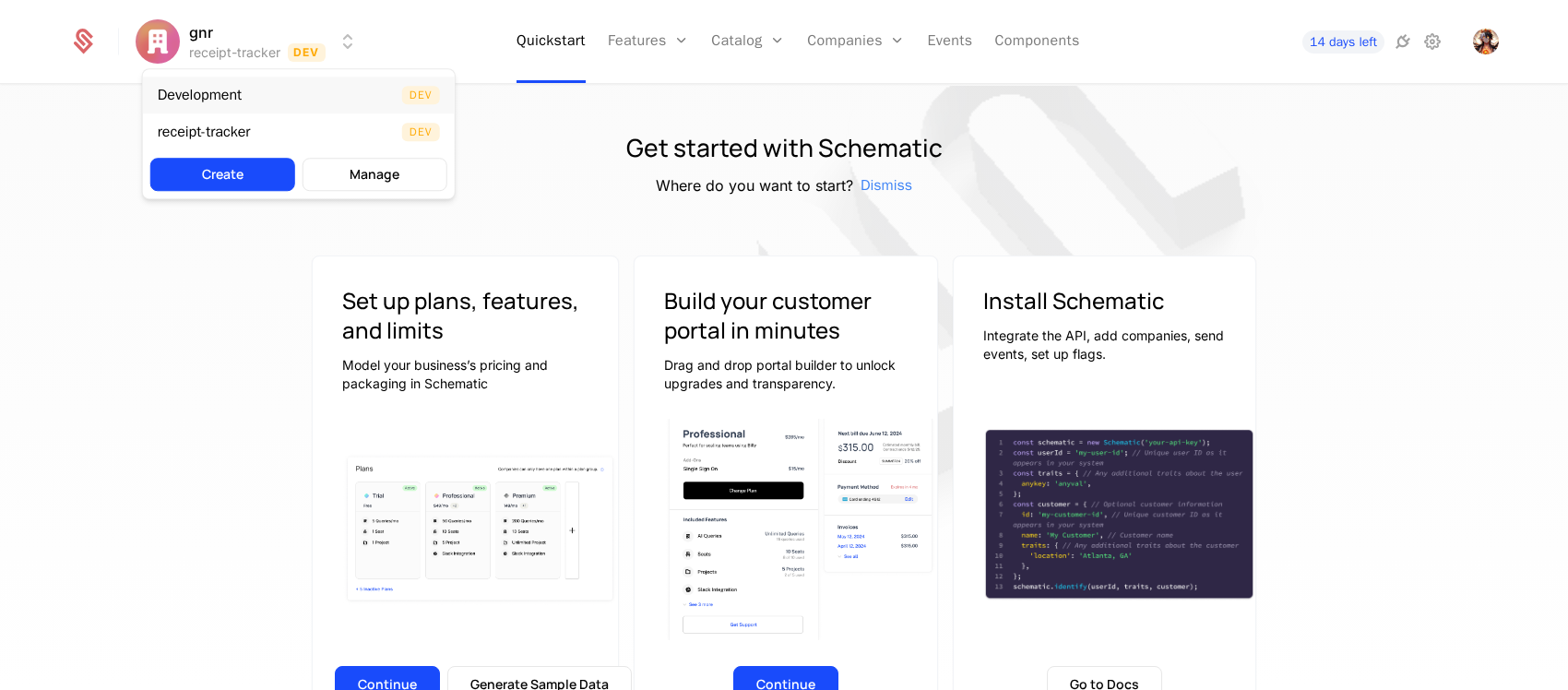 click on "Development Dev" at bounding box center [299, 95] 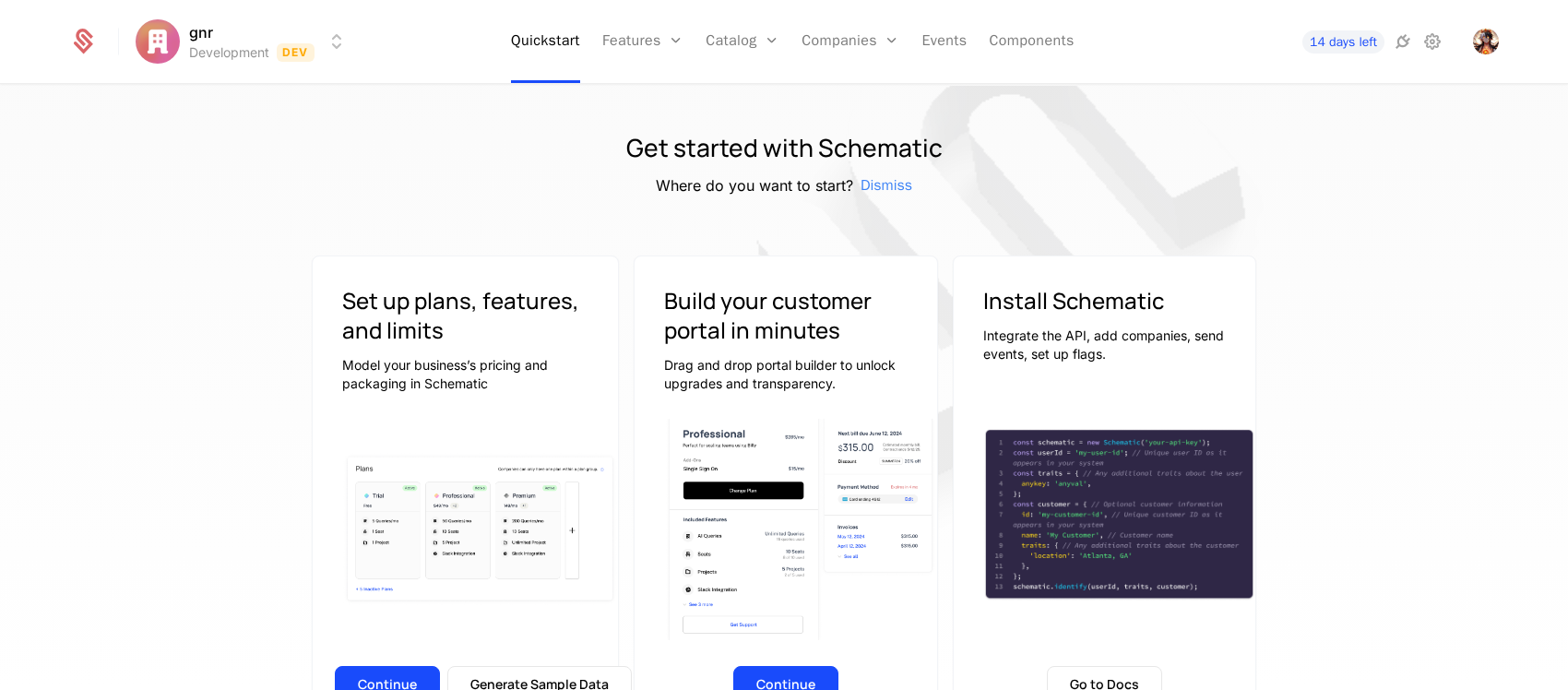 click on "gnr Development Dev Quickstart Features Features Flags Catalog Plans Add Ons Configuration Companies Companies Users Events Components 14 days left Get started with Schematic Where do you want to start? Dismiss Set up plans, features, and limits Model your business’s pricing and packaging in Schematic Continue Generate Sample Data Build your customer portal in minutes Drag and drop portal builder to unlock upgrades and transparency. Continue Install Schematic Integrate the API, add companies, send events, set up flags. Go to Docs Price like the best Launch pricing and packaging optimized for your product Watch on Youtube 3:45 Price Like Posthog Watch on Youtube 2:39 Price like Cursor Watch on Youtube 1:27 Set up usage based pricing Watch on Youtube 1:07 Set up a billing portal Watch on Youtube 1:11 Set up free trial Watch on Youtube 2:17 Enforce usage limits Watch on Youtube 1:09 Set up a customer portal
Best Viewed on Desktop You're currently viewing this on a  mobile device .   Got it" at bounding box center [784, 345] 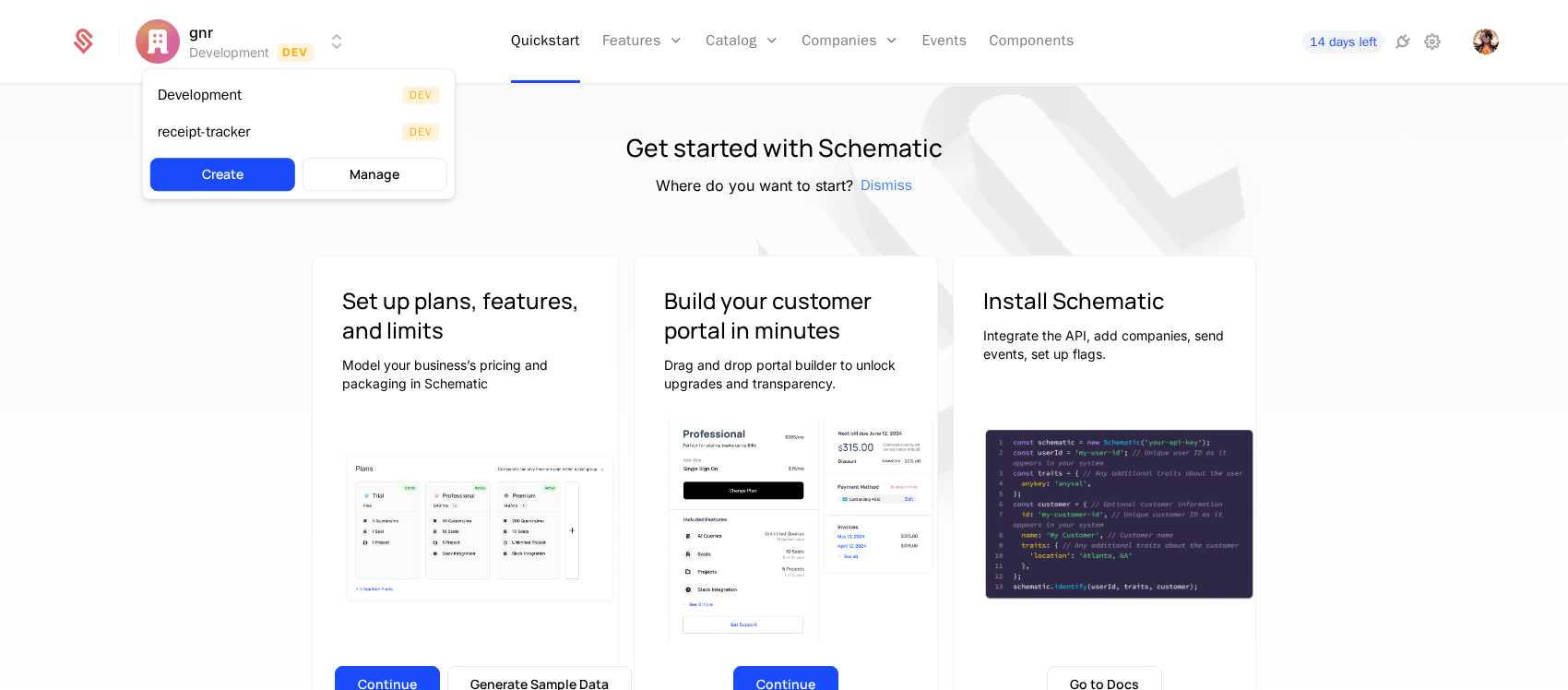click on "gnr Development Dev Quickstart Features Features Flags Catalog Plans Add Ons Configuration Companies Companies Users Events Components 14 days left Get started with Schematic Where do you want to start? Dismiss Set up plans, features, and limits Model your business’s pricing and packaging in Schematic Continue Generate Sample Data Build your customer portal in minutes Drag and drop portal builder to unlock upgrades and transparency. Continue Install Schematic Integrate the API, add companies, send events, set up flags. Go to Docs Price like the best Launch pricing and packaging optimized for your product Watch on Youtube 3:45 Price Like Posthog Watch on Youtube 2:39 Price like Cursor Watch on Youtube 1:27 Set up usage based pricing Watch on Youtube 1:07 Set up a billing portal Watch on Youtube 1:11 Set up free trial Watch on Youtube 2:17 Enforce usage limits Watch on Youtube 1:09 Set up a customer portal
Best Viewed on Desktop You're currently viewing this on a  mobile device .   Got it  Dev" at bounding box center [784, 345] 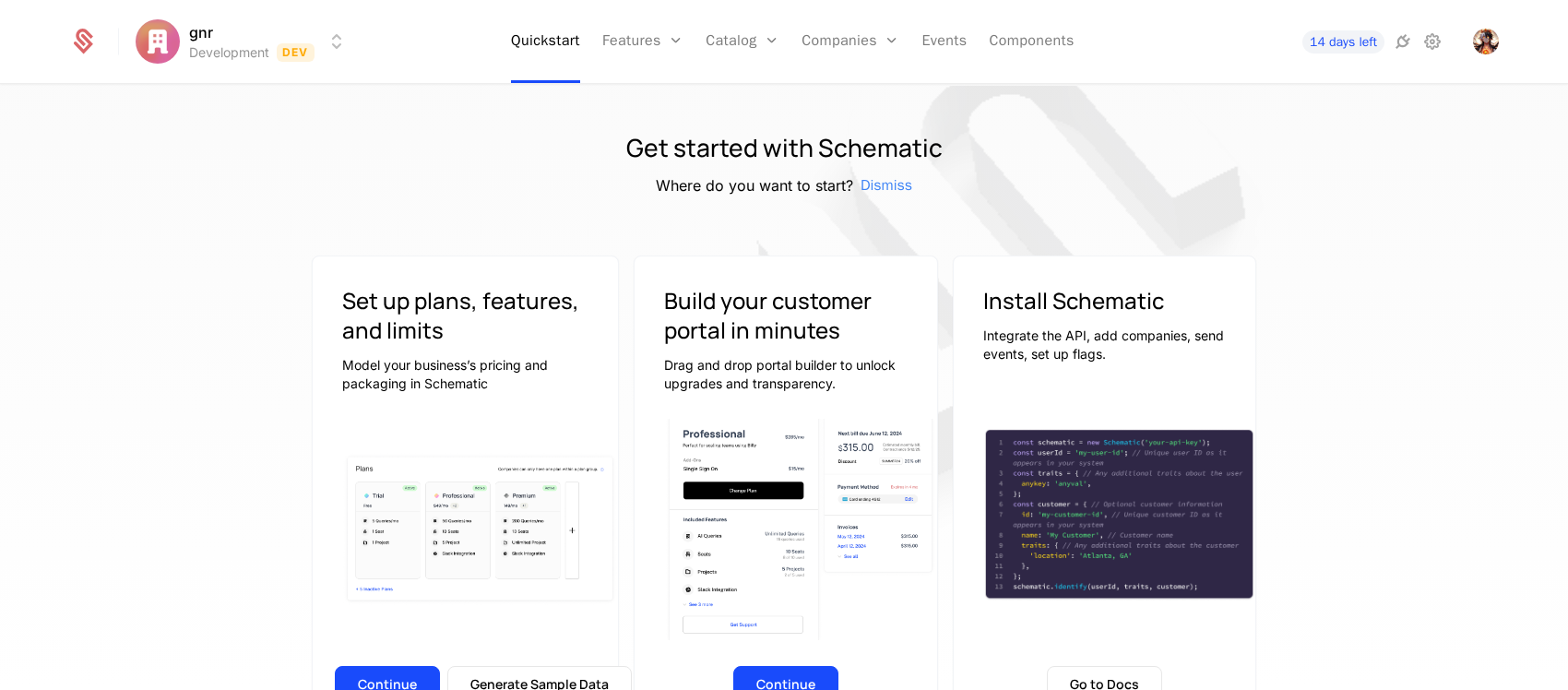 click on "gnr Development Dev Quickstart Features Features Flags Catalog Plans Add Ons Configuration Companies Companies Users Events Components 14 days left" at bounding box center [784, 42] 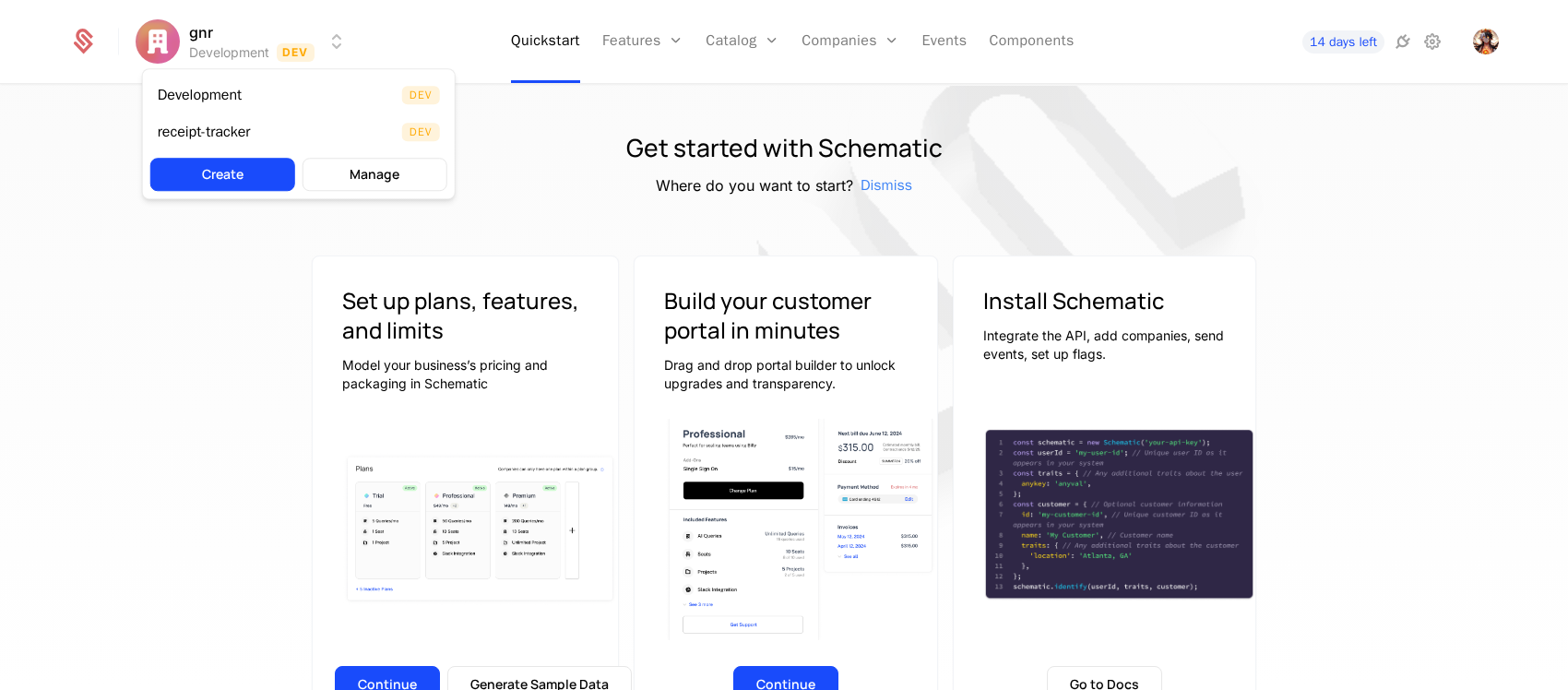 click on "gnr Development Dev Quickstart Features Features Flags Catalog Plans Add Ons Configuration Companies Companies Users Events Components 14 days left Get started with Schematic Where do you want to start? Dismiss Set up plans, features, and limits Model your business’s pricing and packaging in Schematic Continue Generate Sample Data Build your customer portal in minutes Drag and drop portal builder to unlock upgrades and transparency. Continue Install Schematic Integrate the API, add companies, send events, set up flags. Go to Docs Price like the best Launch pricing and packaging optimized for your product Watch on Youtube 3:45 Price Like Posthog Watch on Youtube 2:39 Price like Cursor Watch on Youtube 1:27 Set up usage based pricing Watch on Youtube 1:07 Set up a billing portal Watch on Youtube 1:11 Set up free trial Watch on Youtube 2:17 Enforce usage limits Watch on Youtube 1:09 Set up a customer portal
Best Viewed on Desktop You're currently viewing this on a  mobile device .   Got it  Dev" at bounding box center (784, 345) 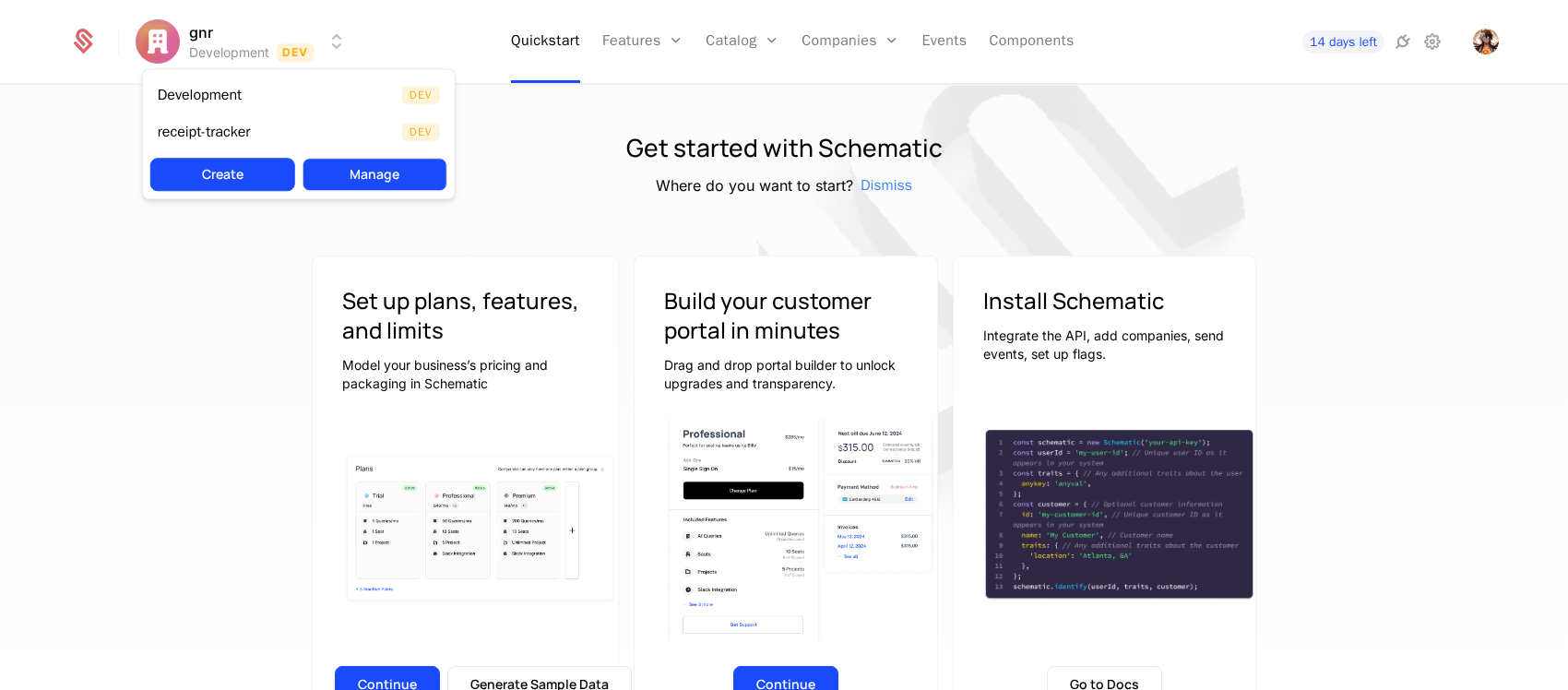click on "Manage" at bounding box center [374, 174] 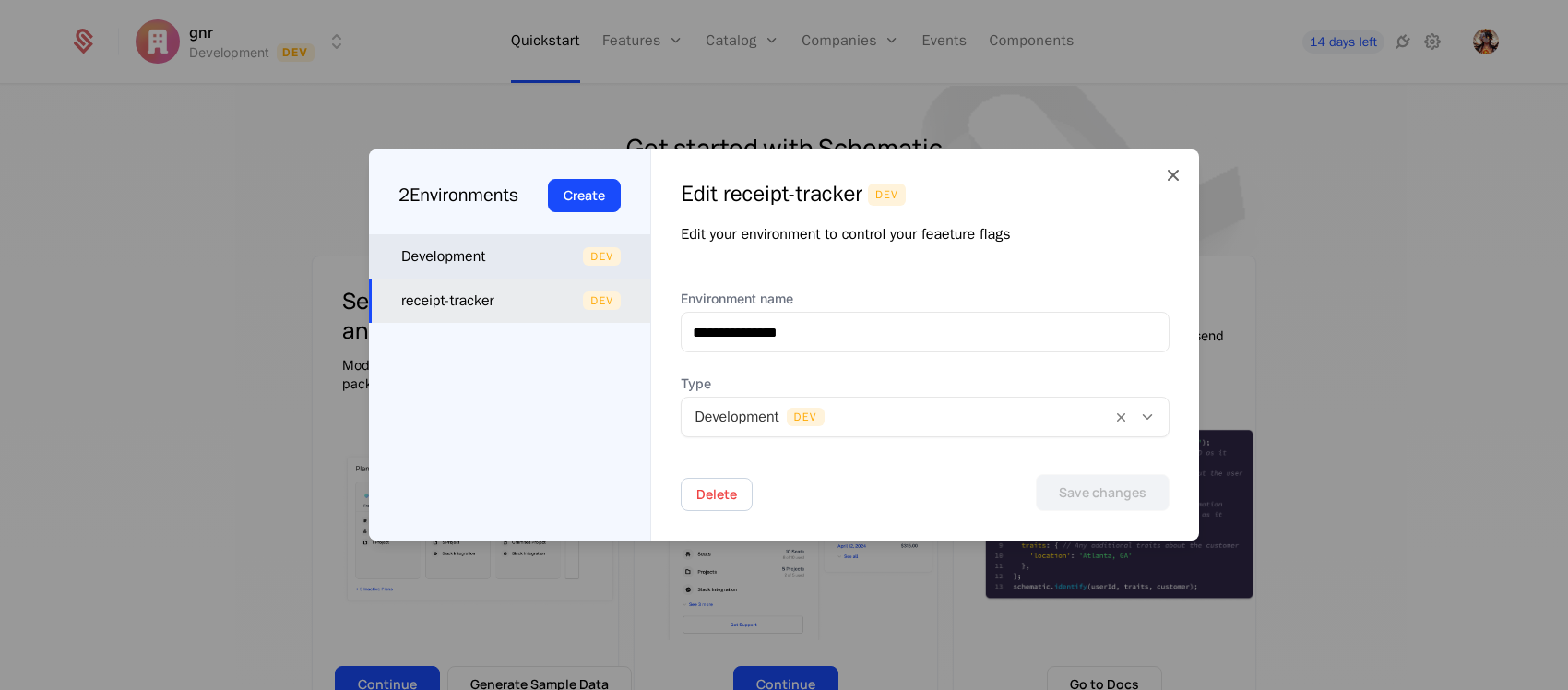 click on "Development" at bounding box center (492, 256) 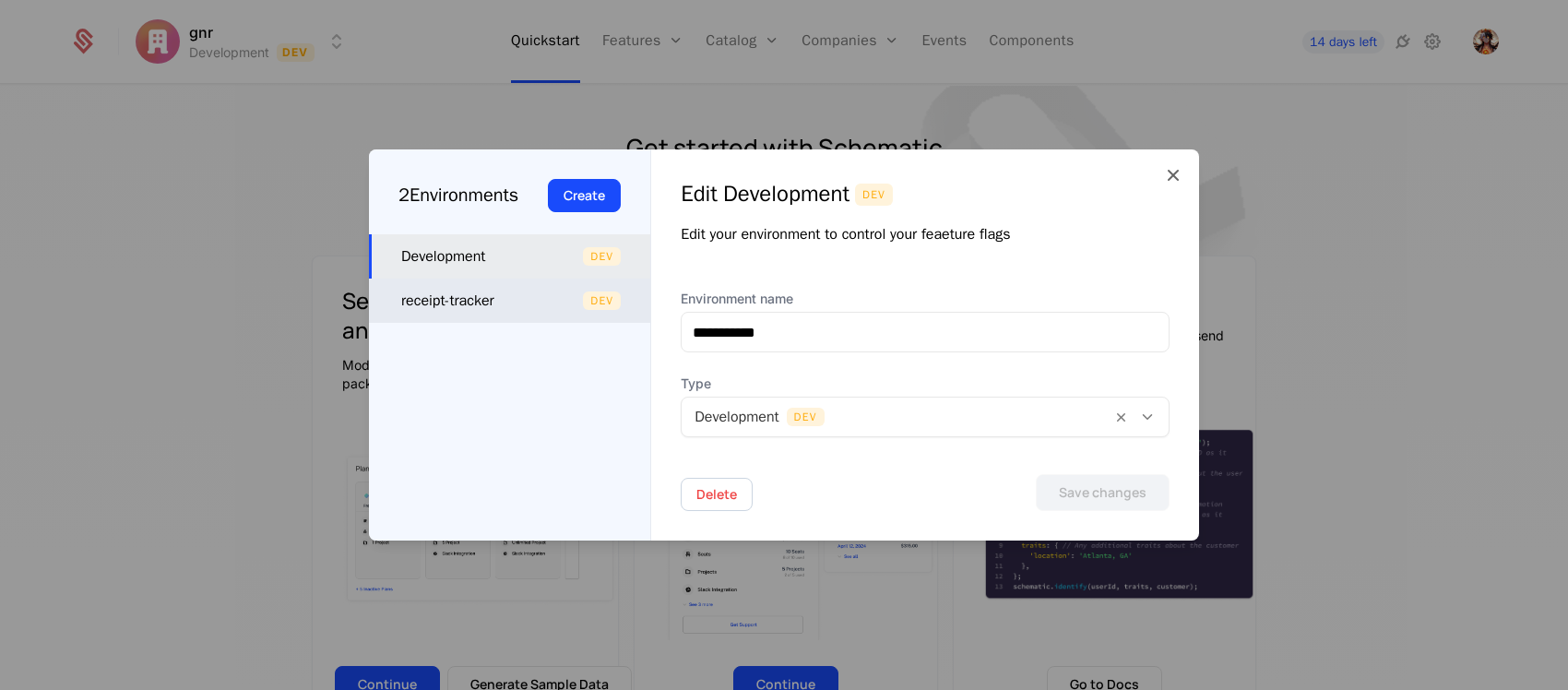 click on "receipt-tracker" at bounding box center (492, 301) 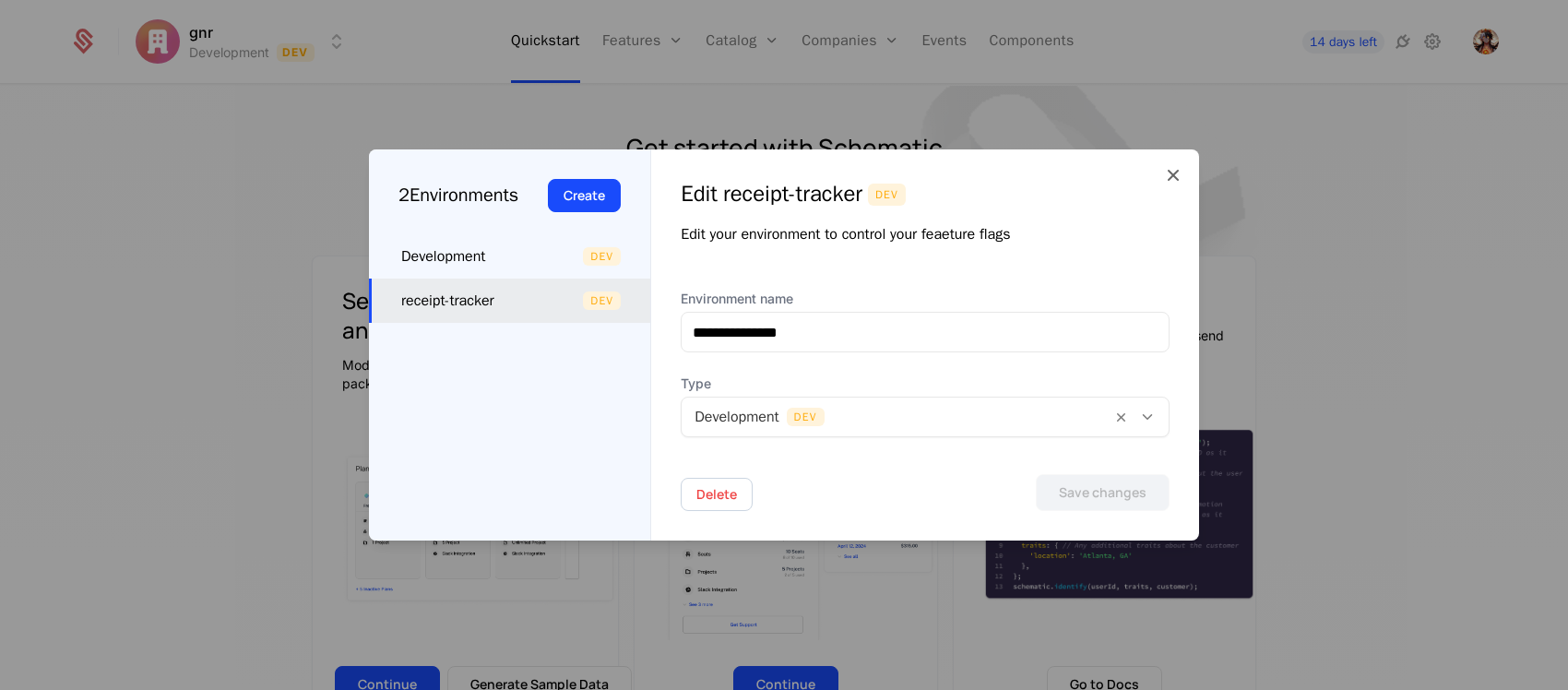 click on "**********" at bounding box center (925, 345) 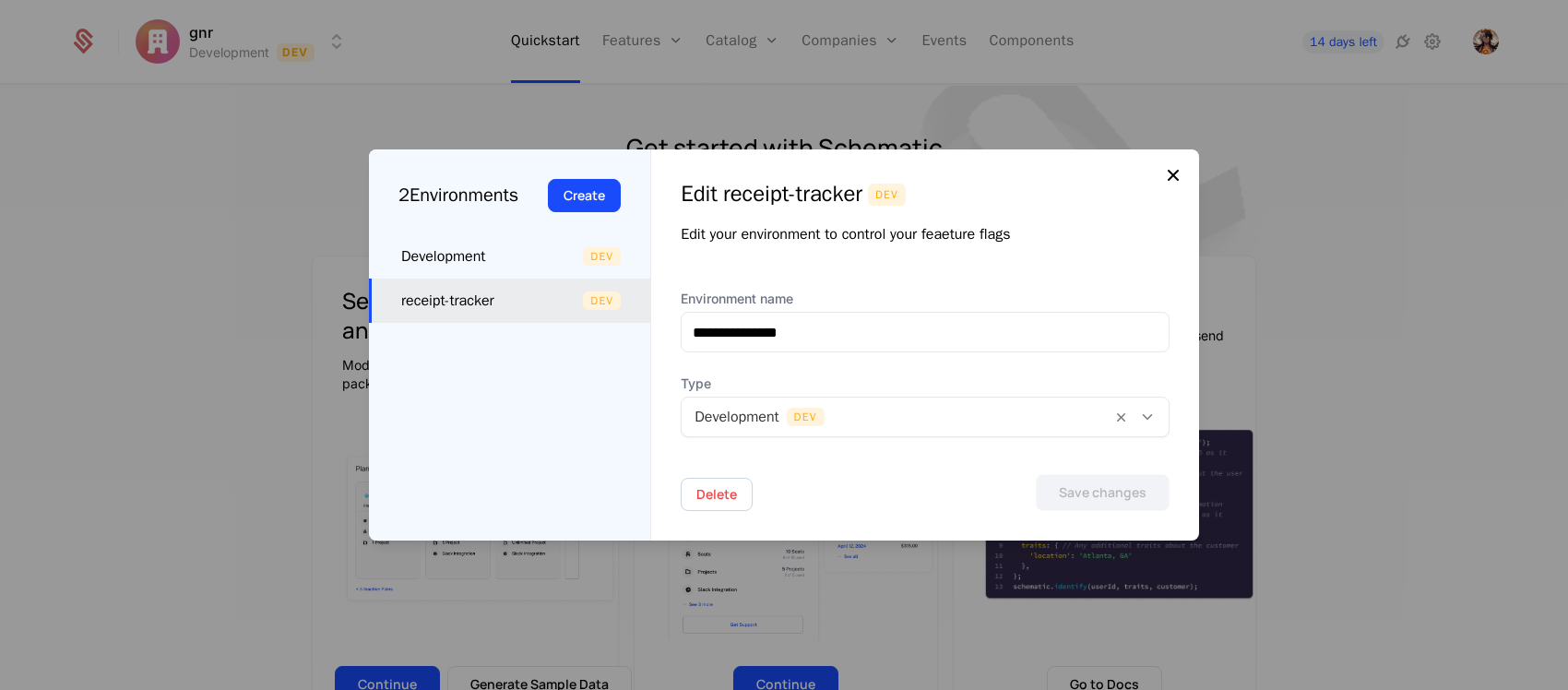 click at bounding box center [1173, 175] 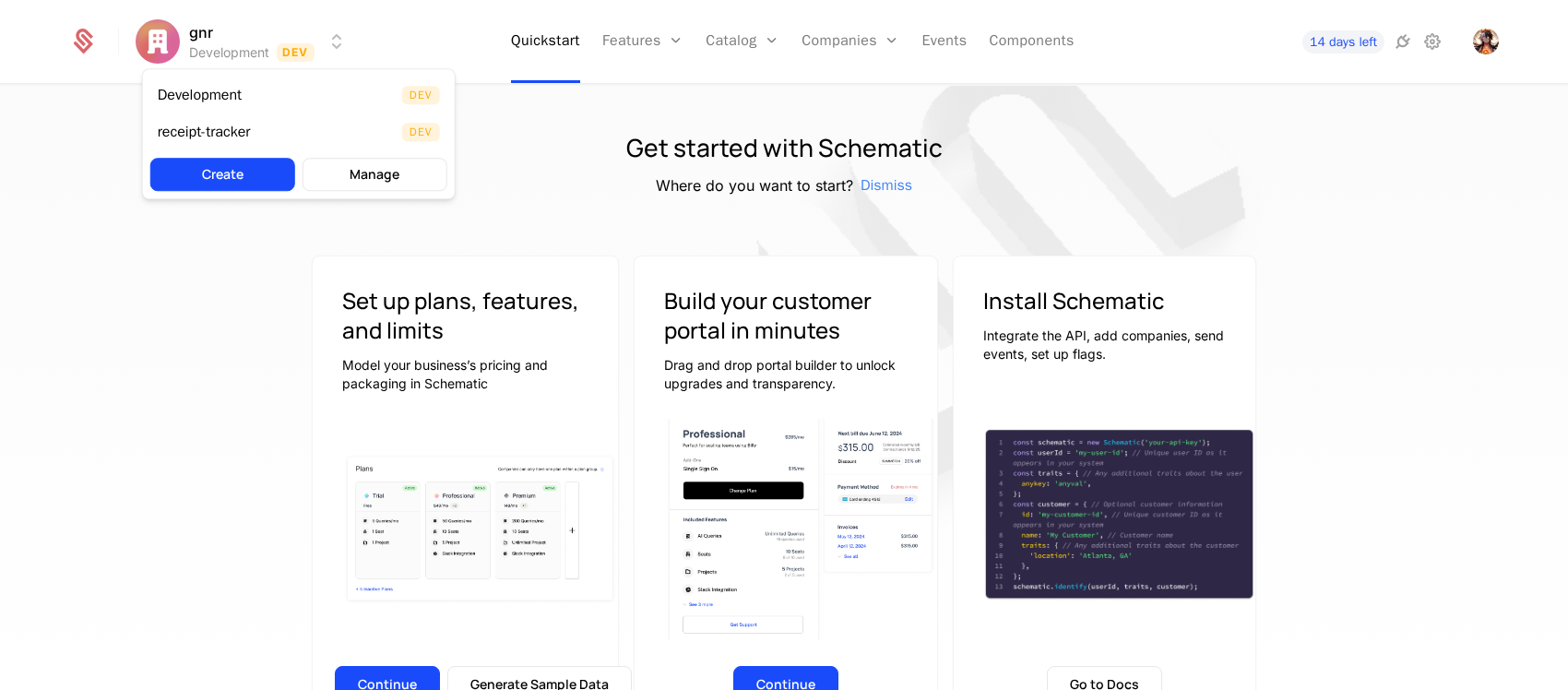 click on "gnr Development Dev Quickstart Features Features Flags Catalog Plans Add Ons Configuration Companies Companies Users Events Components 14 days left Get started with Schematic Where do you want to start? Dismiss Set up plans, features, and limits Model your business’s pricing and packaging in Schematic Continue Generate Sample Data Build your customer portal in minutes Drag and drop portal builder to unlock upgrades and transparency. Continue Install Schematic Integrate the API, add companies, send events, set up flags. Go to Docs Price like the best Launch pricing and packaging optimized for your product Watch on Youtube 3:45 Price Like Posthog Watch on Youtube 2:39 Price like Cursor Watch on Youtube 1:27 Set up usage based pricing Watch on Youtube 1:07 Set up a billing portal Watch on Youtube 1:11 Set up free trial Watch on Youtube 2:17 Enforce usage limits Watch on Youtube 1:09 Set up a customer portal
Best Viewed on Desktop You're currently viewing this on a  mobile device .   Got it  Dev" at bounding box center [784, 345] 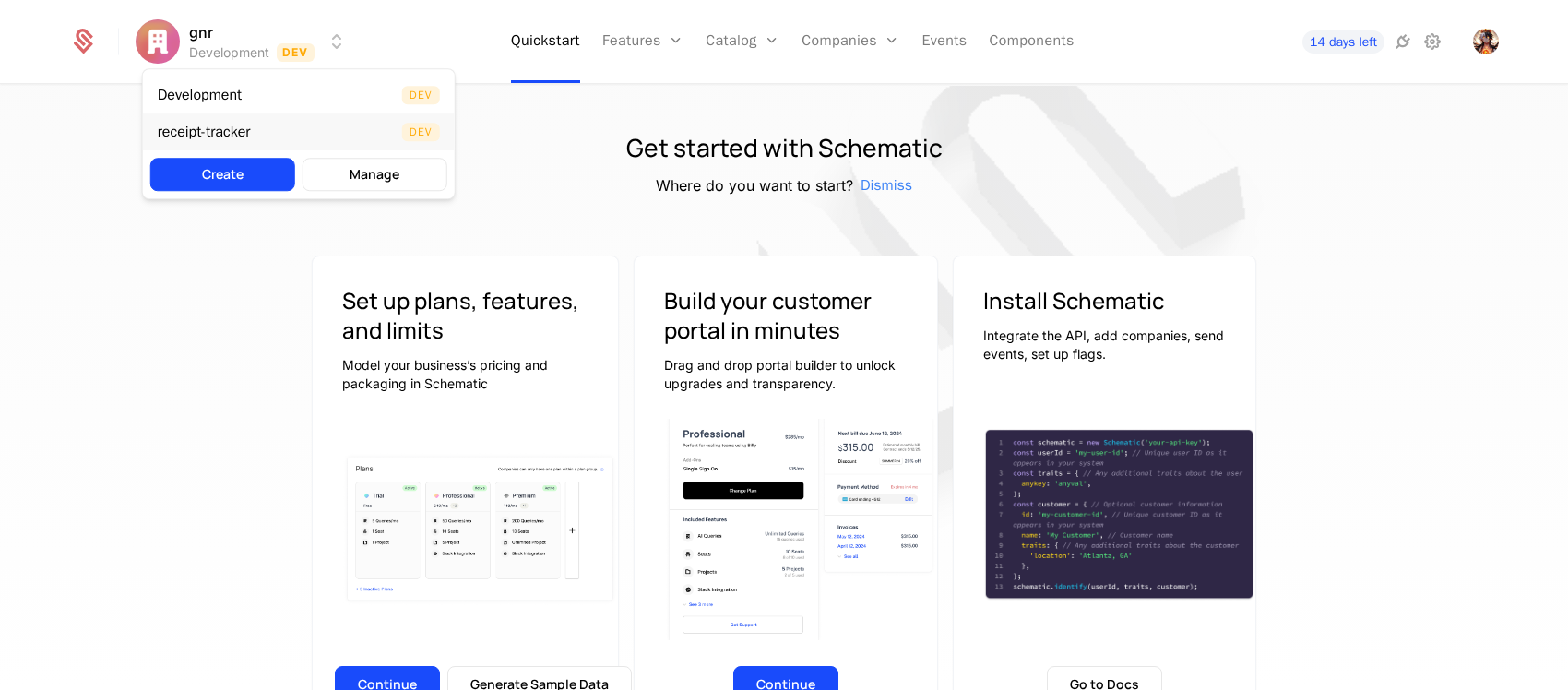 click on "receipt-tracker" at bounding box center [204, 132] 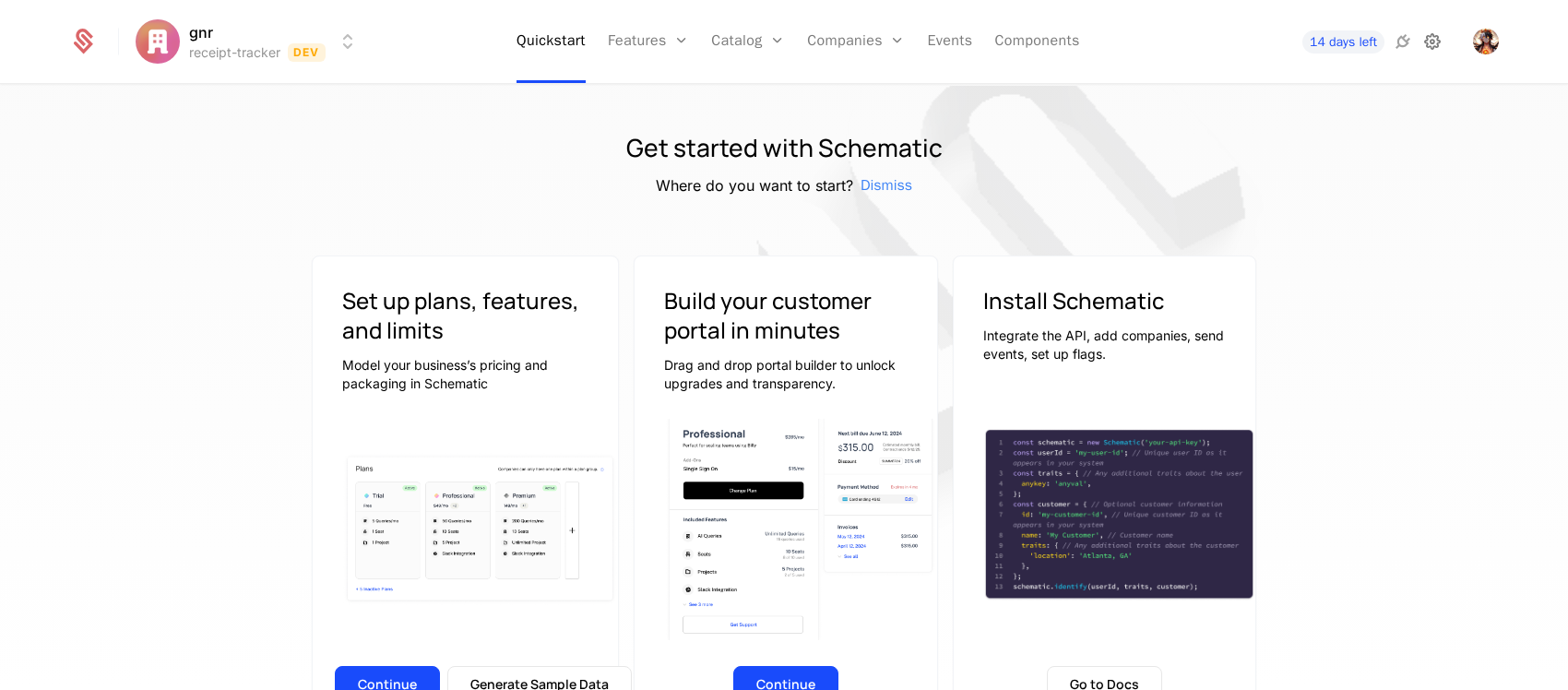click at bounding box center [1432, 42] 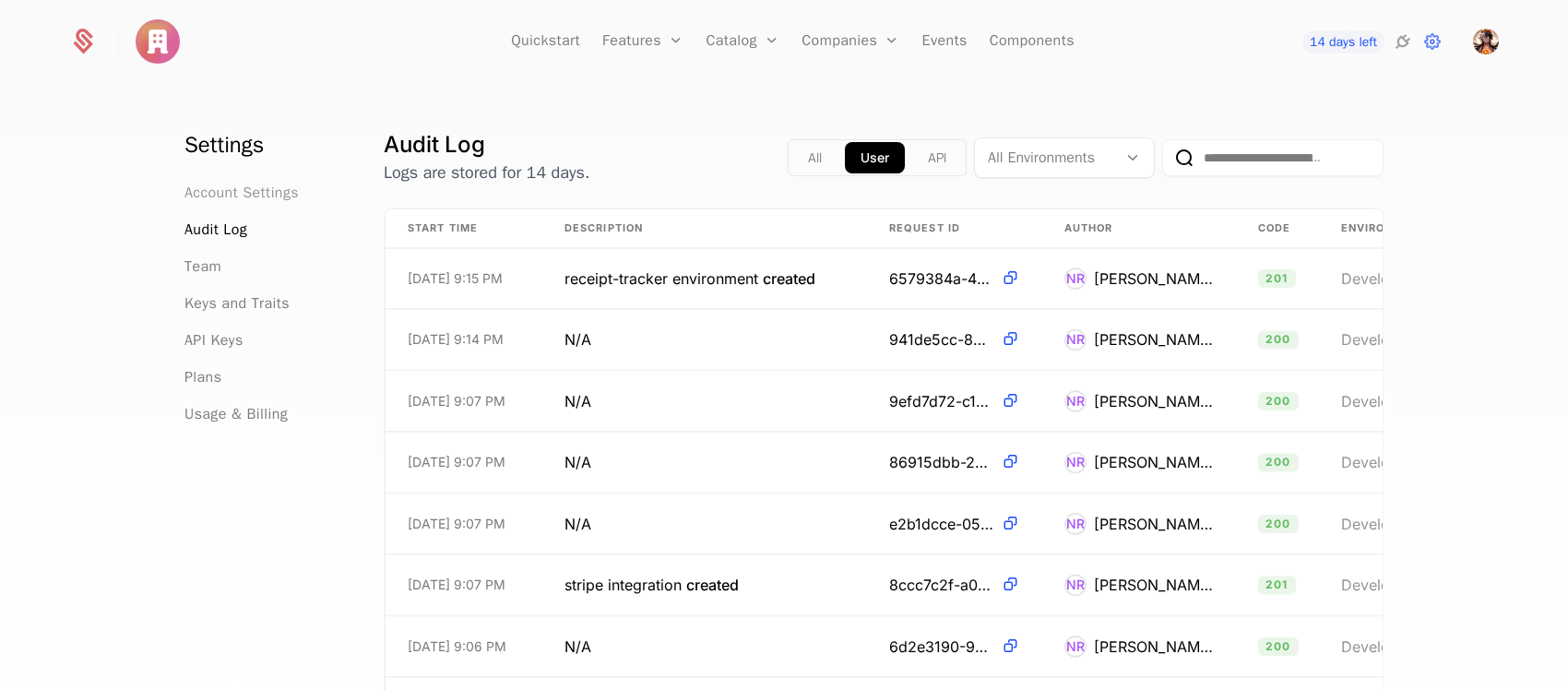 click on "Account Settings" at bounding box center [242, 193] 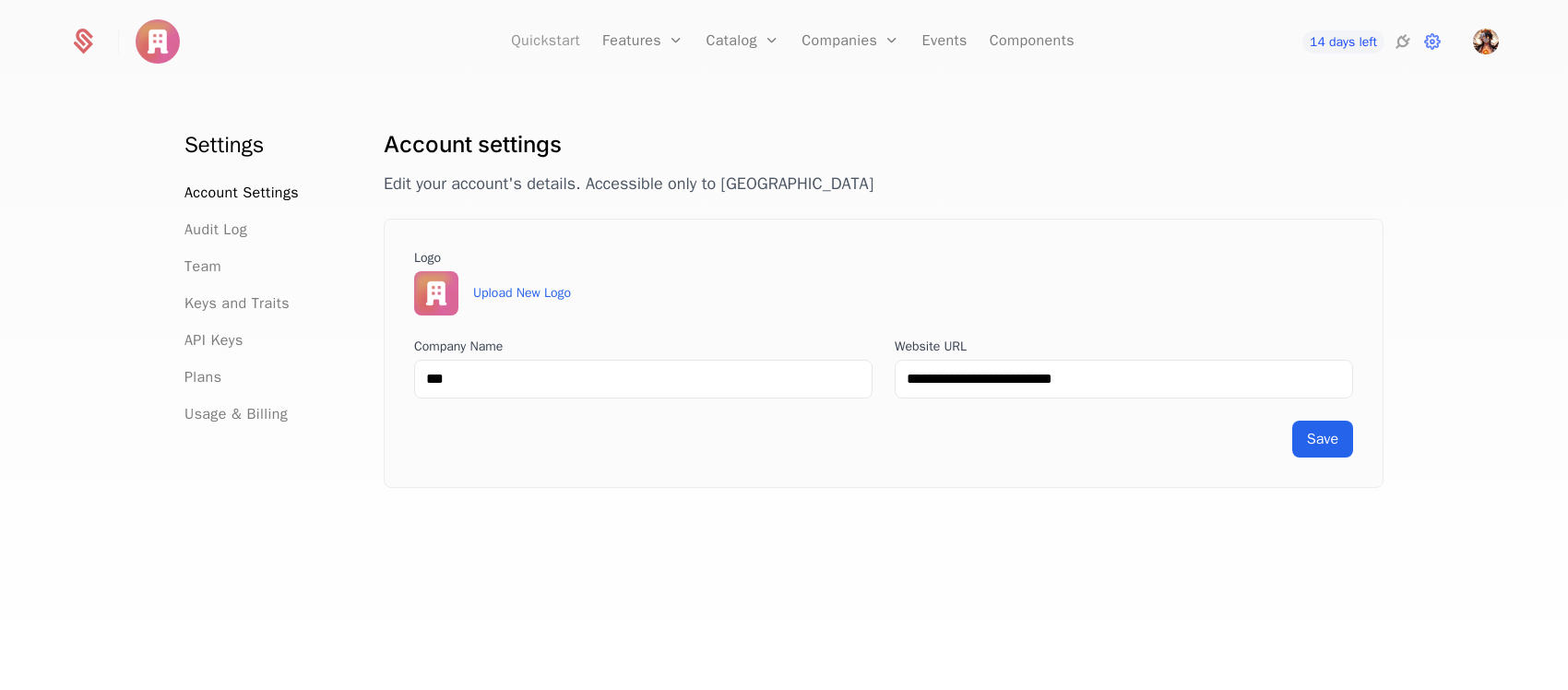 click on "Quickstart" at bounding box center [545, 42] 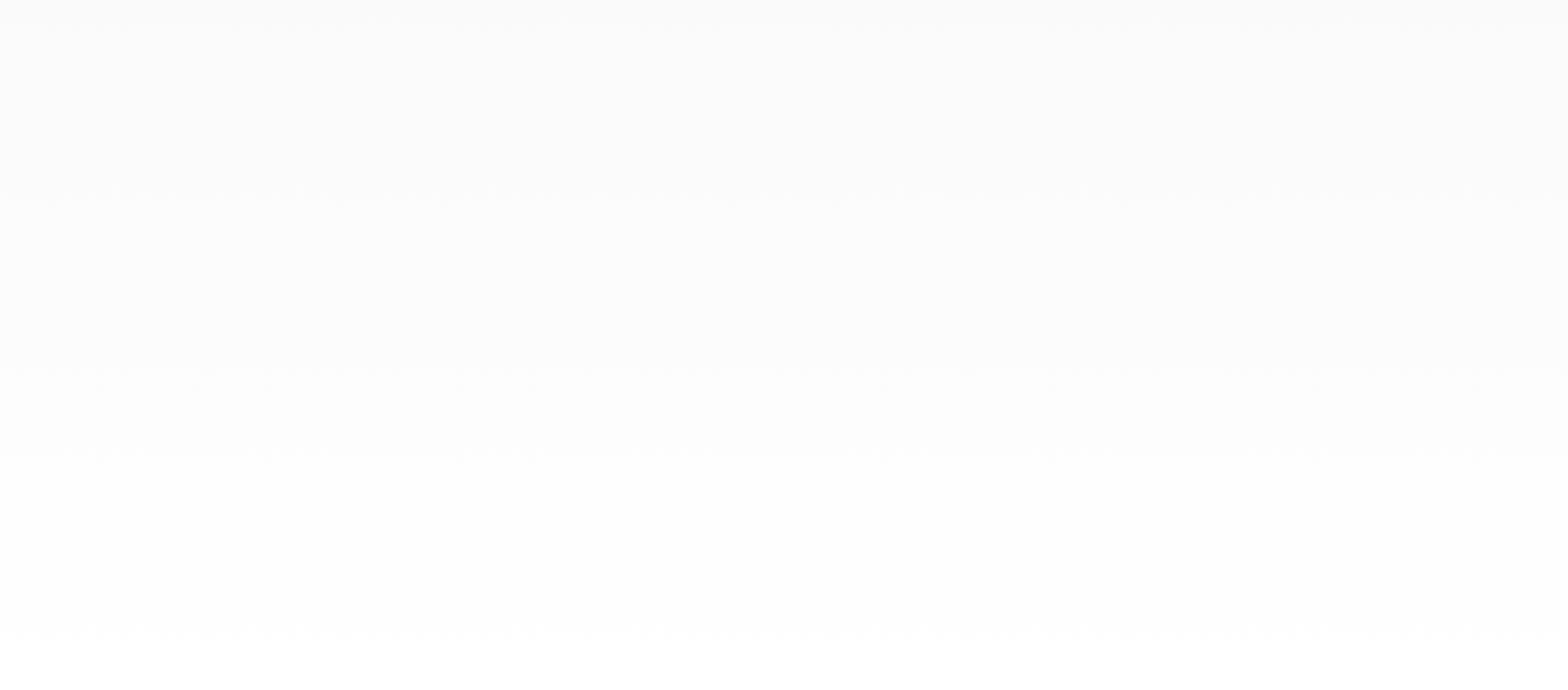scroll, scrollTop: 0, scrollLeft: 0, axis: both 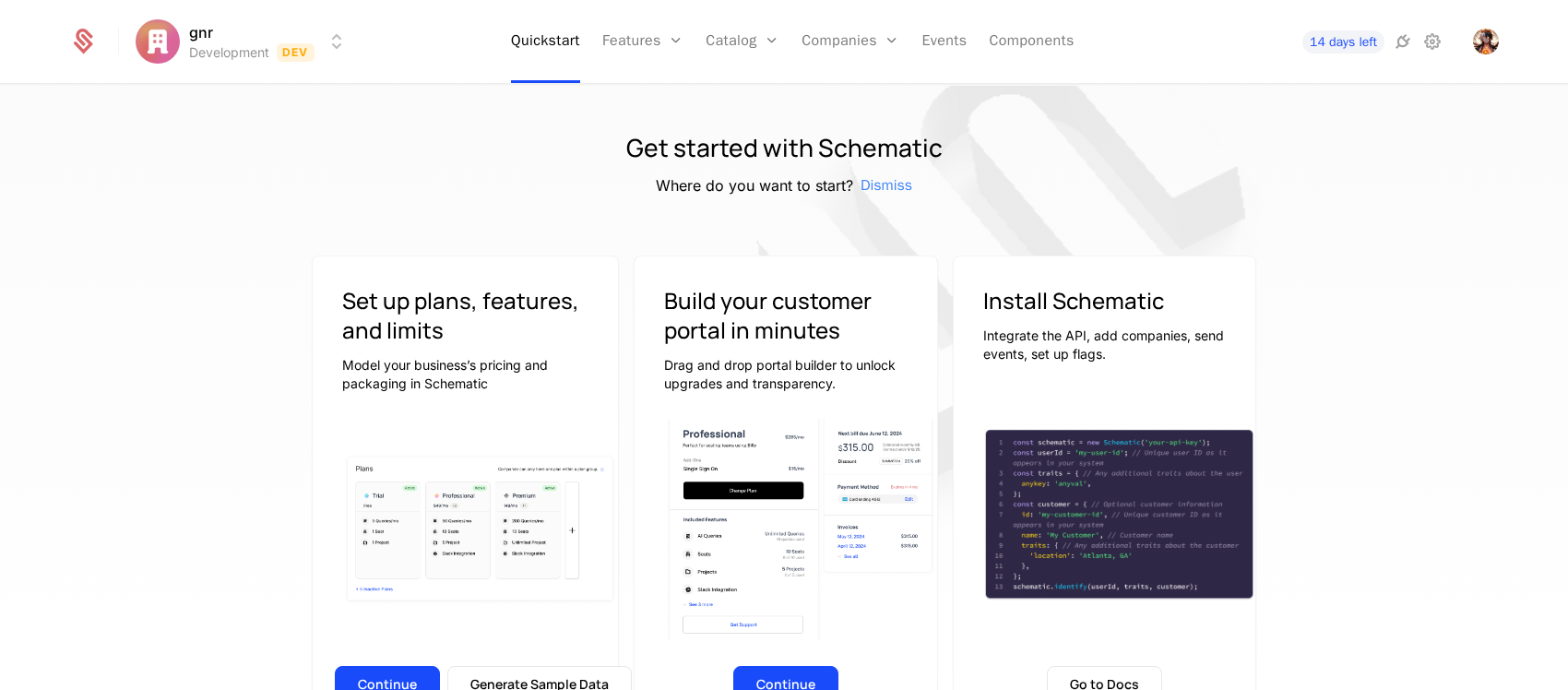 click on "14 days left" at bounding box center [1368, 42] 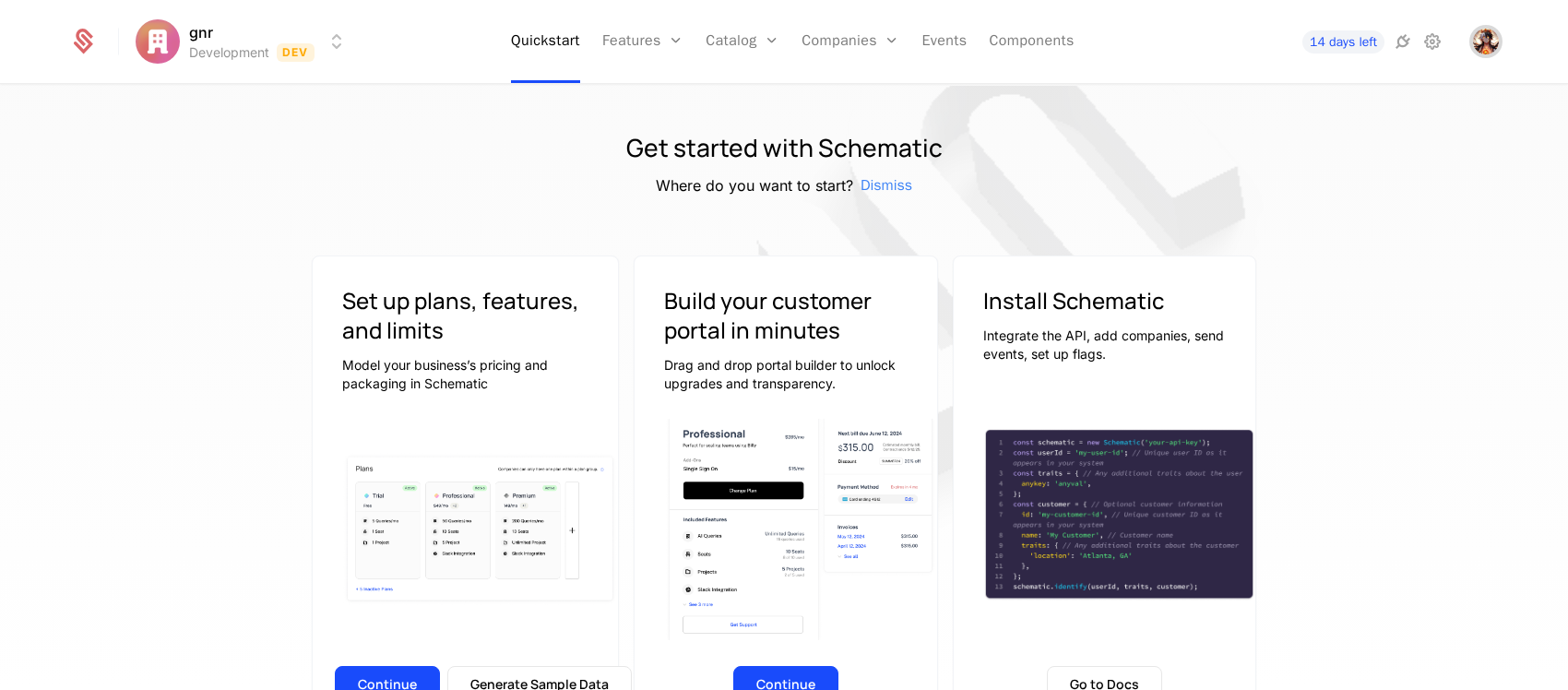 click at bounding box center [1486, 42] 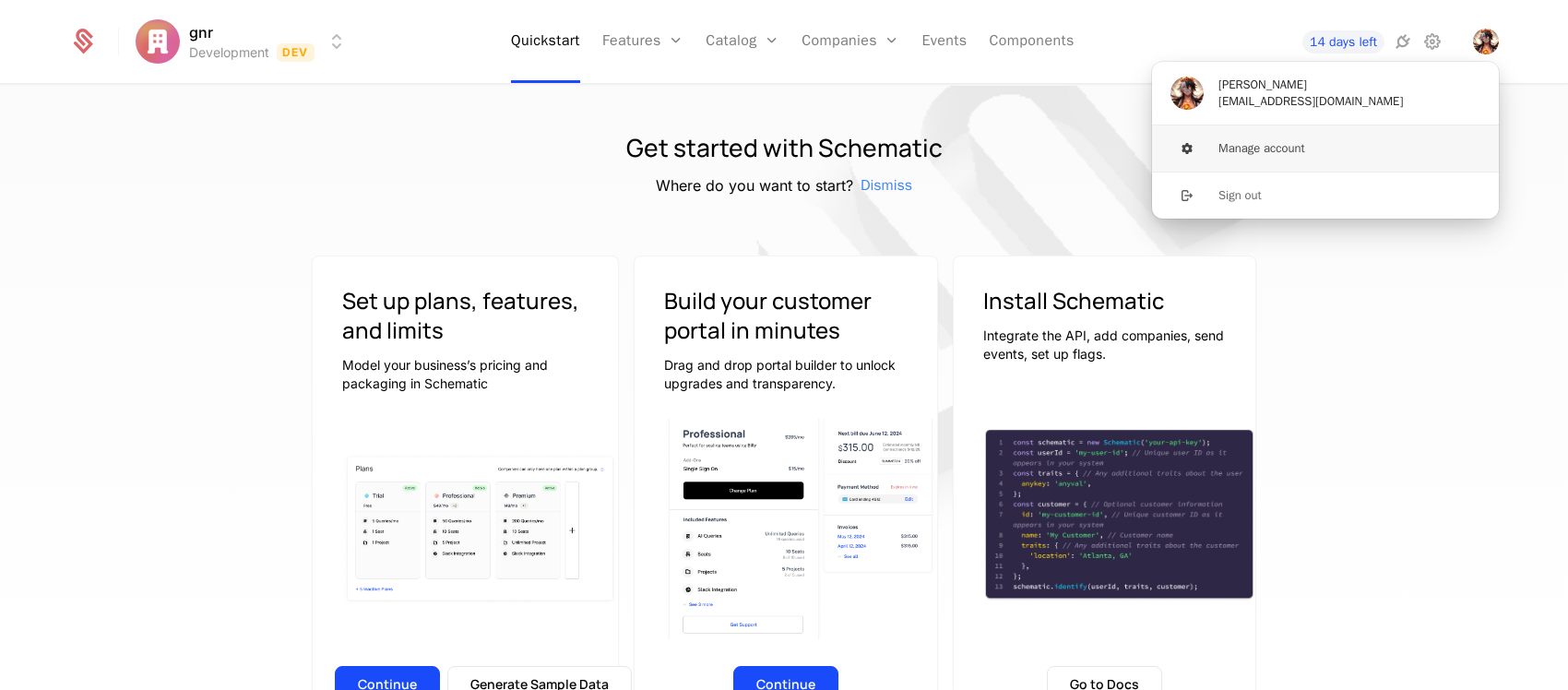click on "Manage account" at bounding box center (1325, 149) 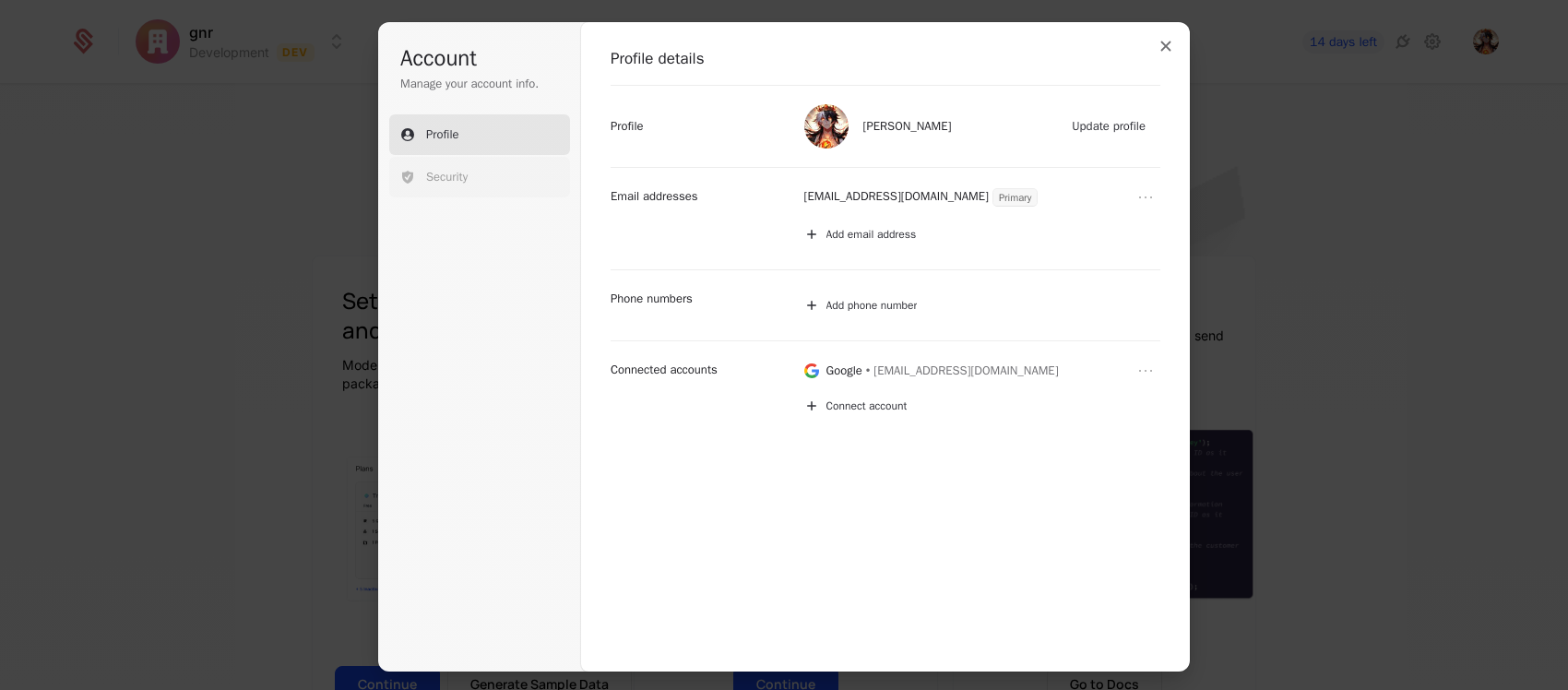 click on "Security" at bounding box center [446, 177] 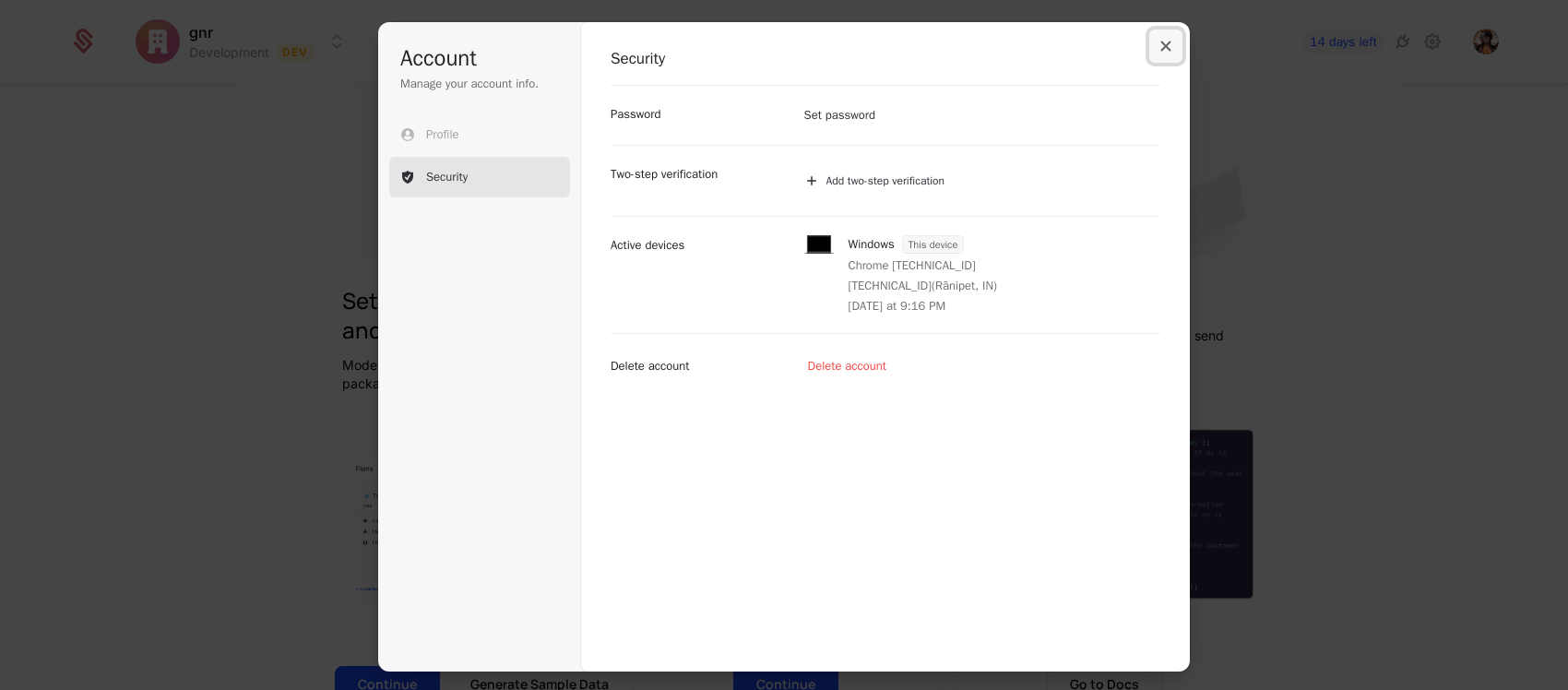click at bounding box center (1166, 46) 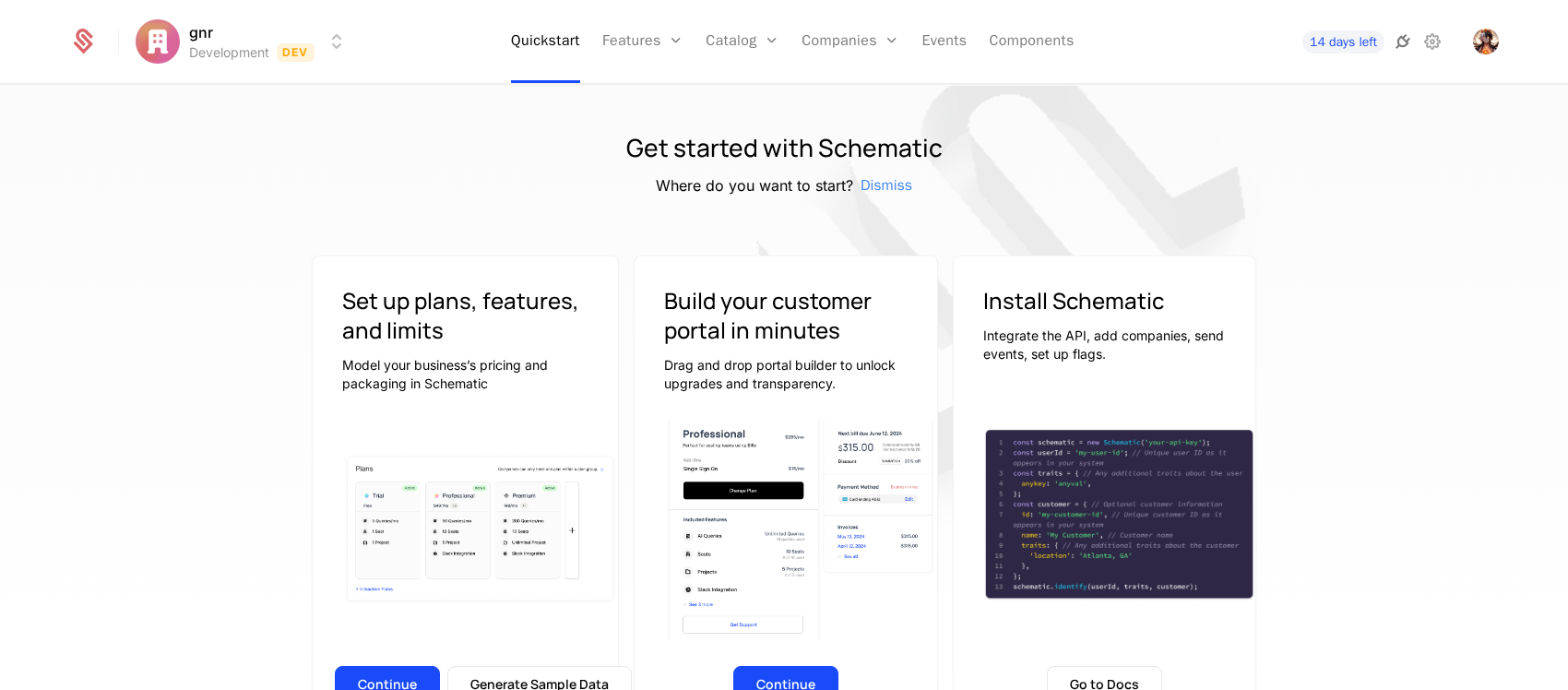 click at bounding box center [1403, 42] 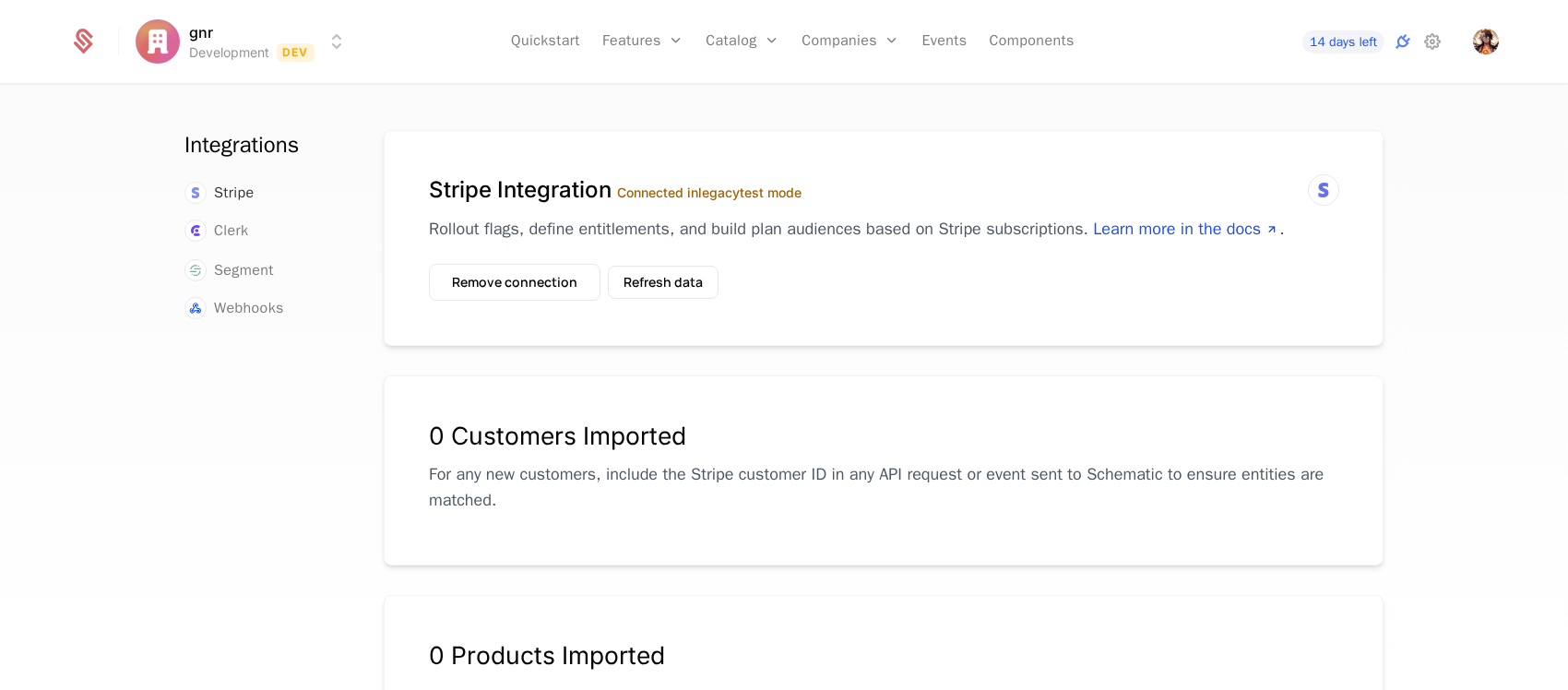 click on "Stripe" at bounding box center (234, 193) 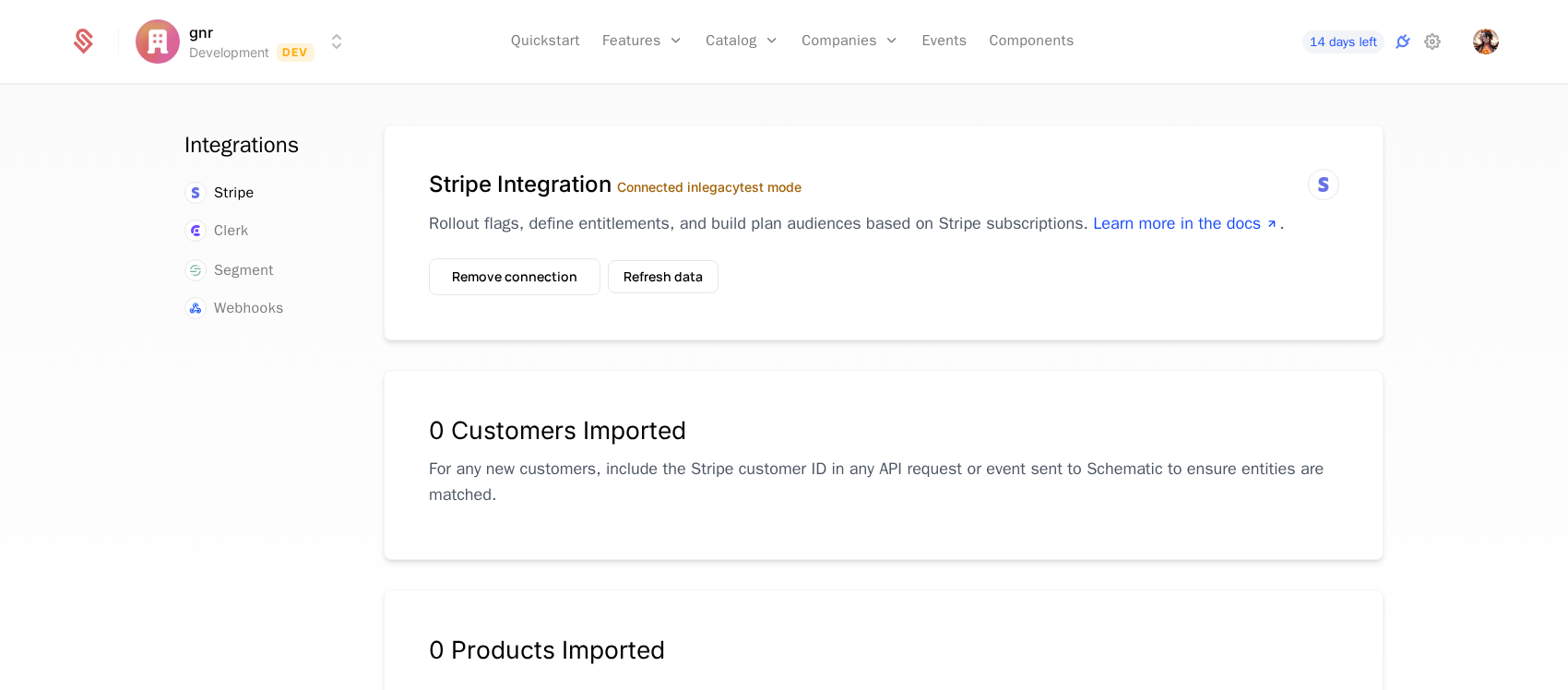 scroll, scrollTop: 0, scrollLeft: 0, axis: both 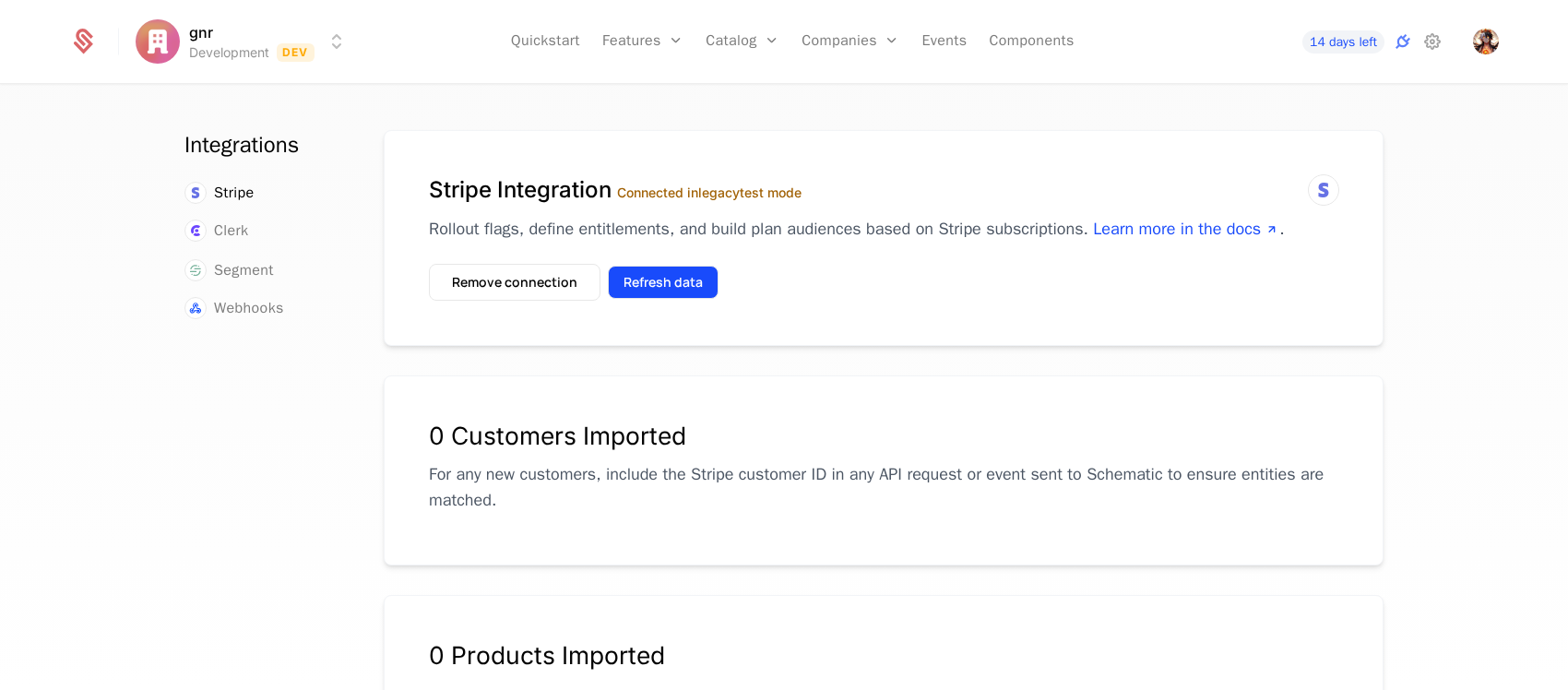 click on "Refresh data" at bounding box center [663, 282] 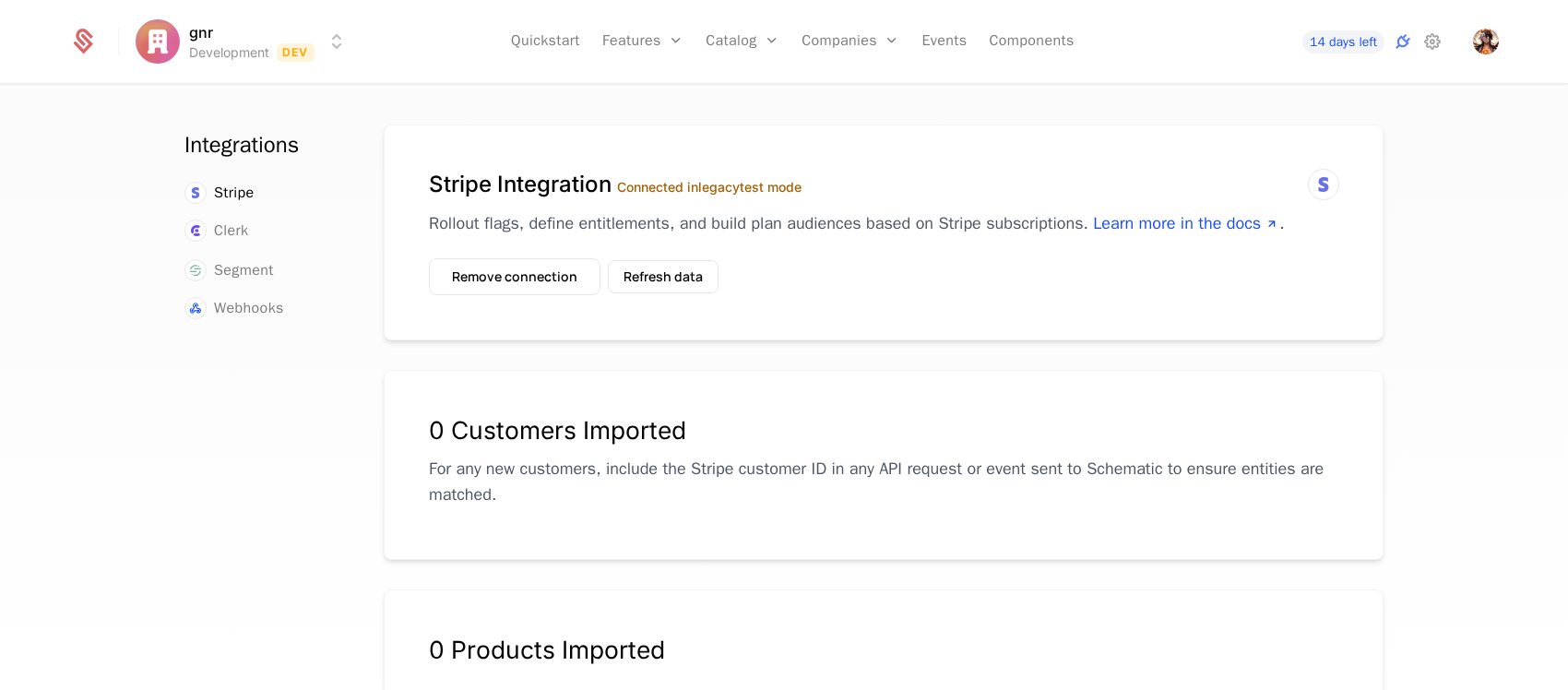 scroll, scrollTop: 0, scrollLeft: 0, axis: both 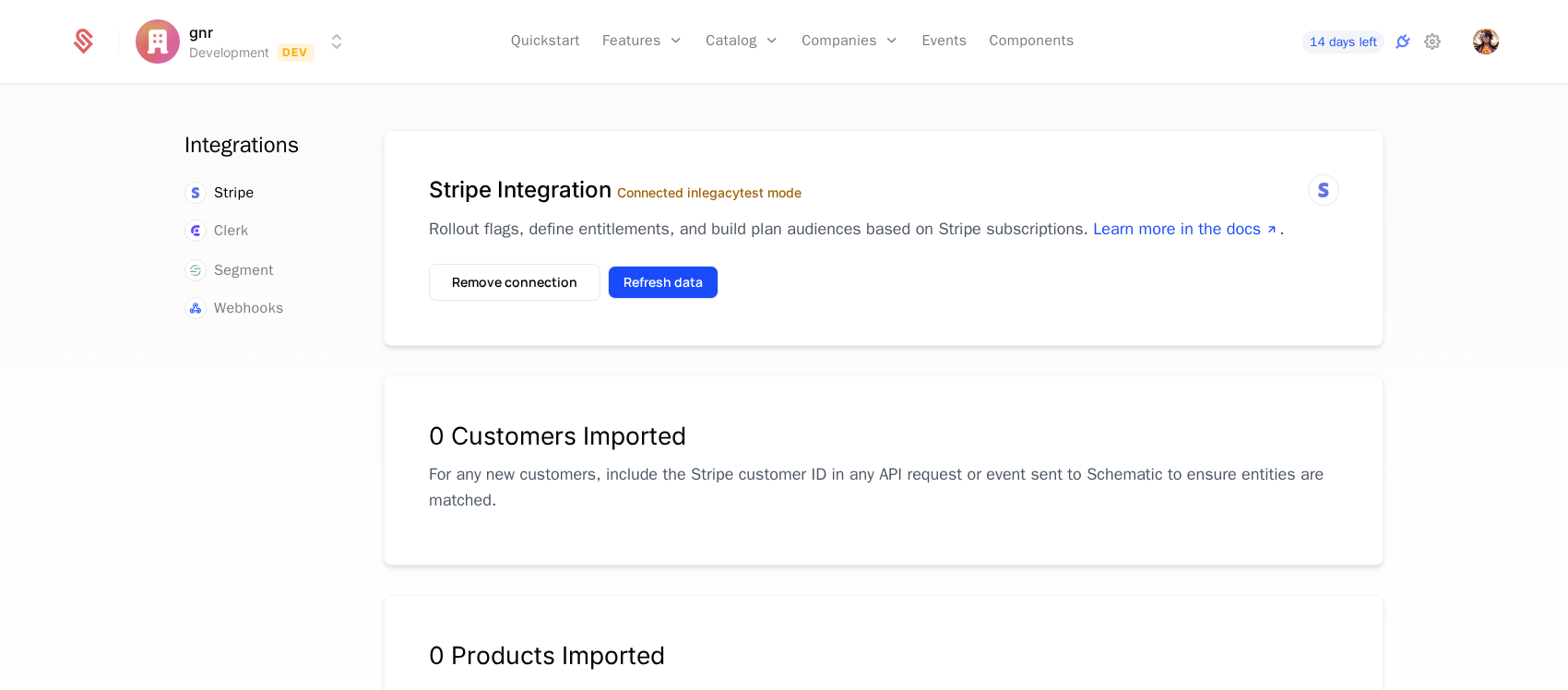 click on "Refresh data" at bounding box center (663, 282) 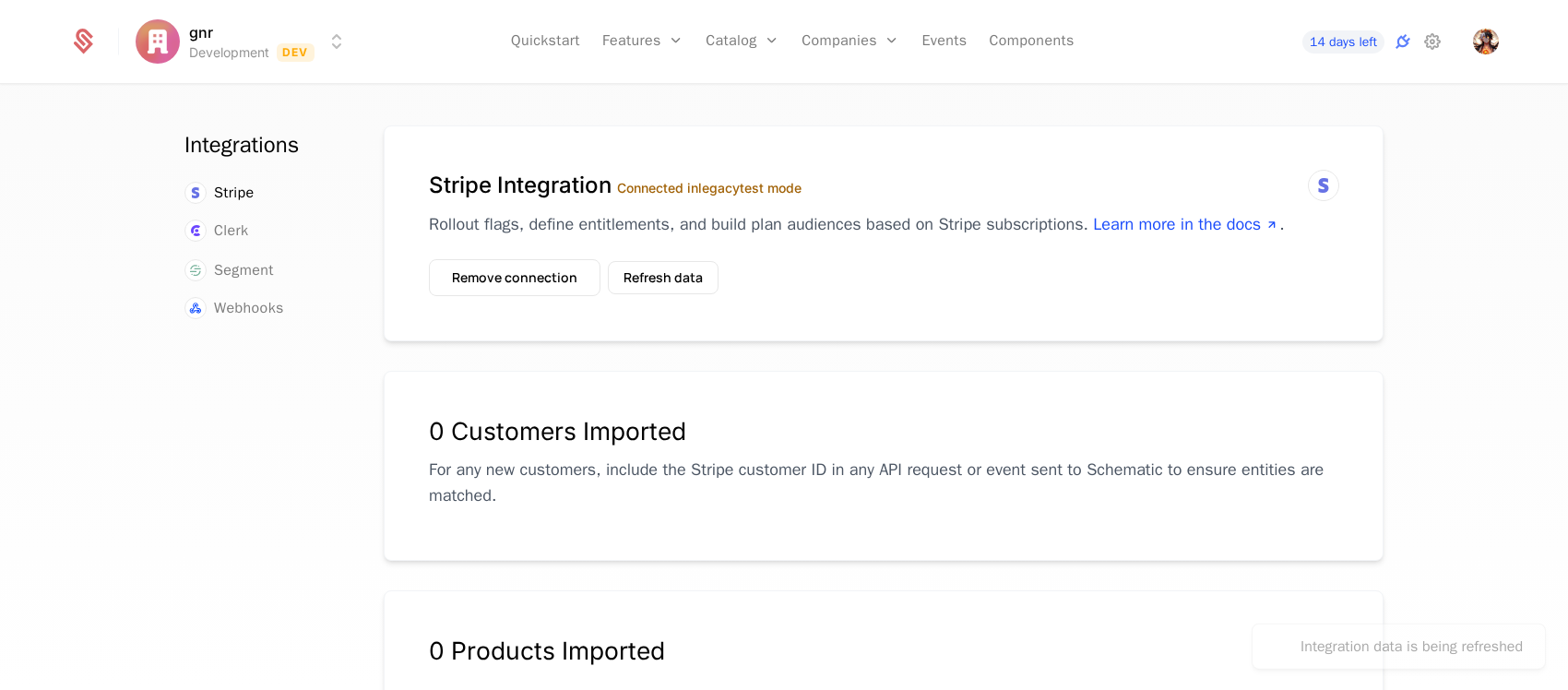 scroll, scrollTop: 0, scrollLeft: 0, axis: both 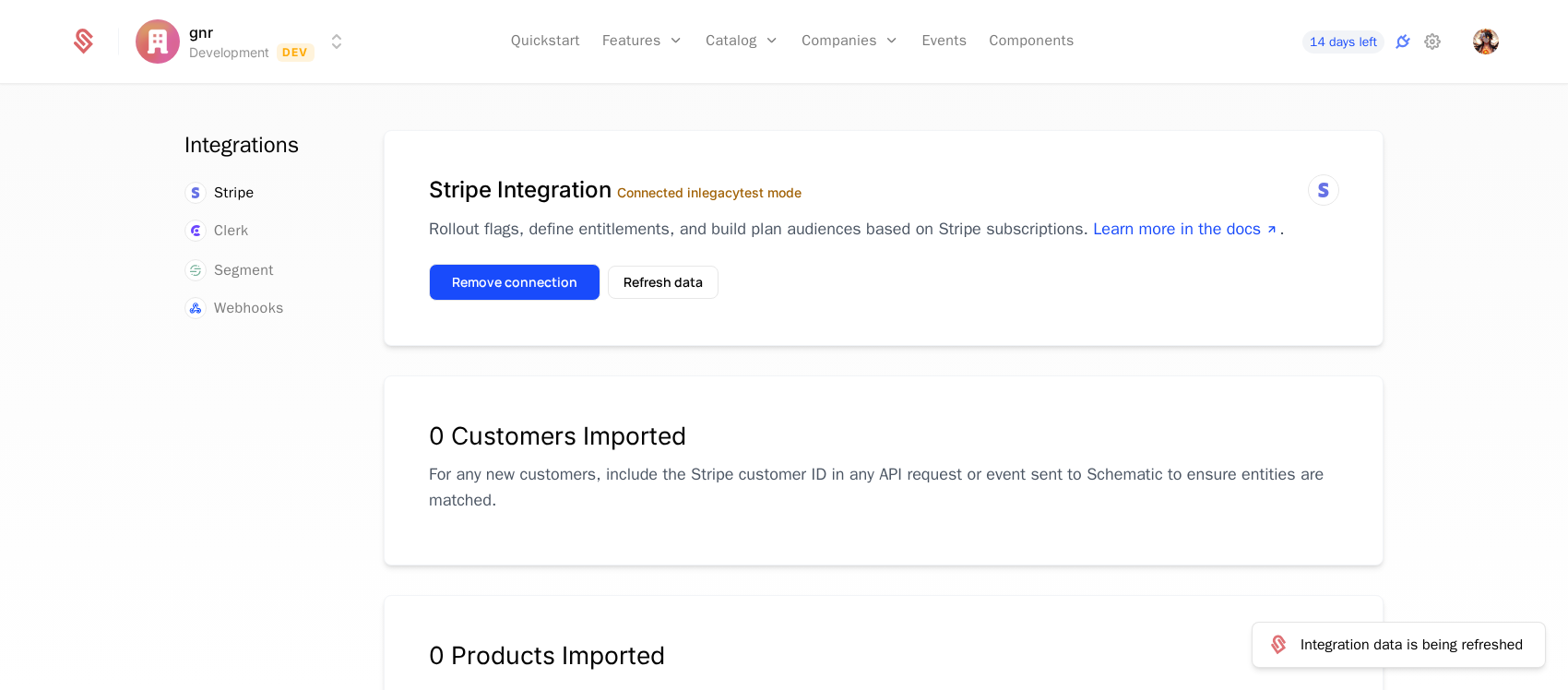click on "Remove connection" at bounding box center [515, 282] 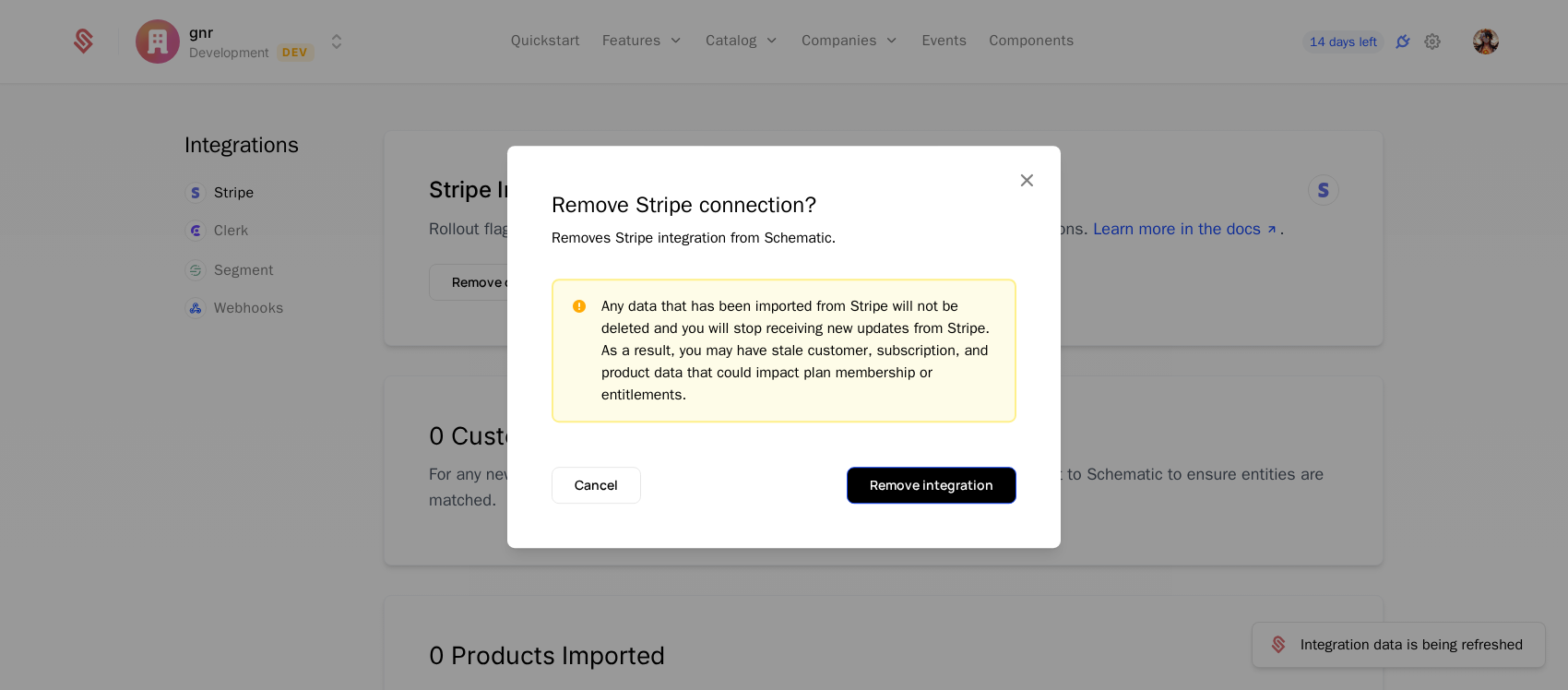 click on "Remove integration" at bounding box center (932, 485) 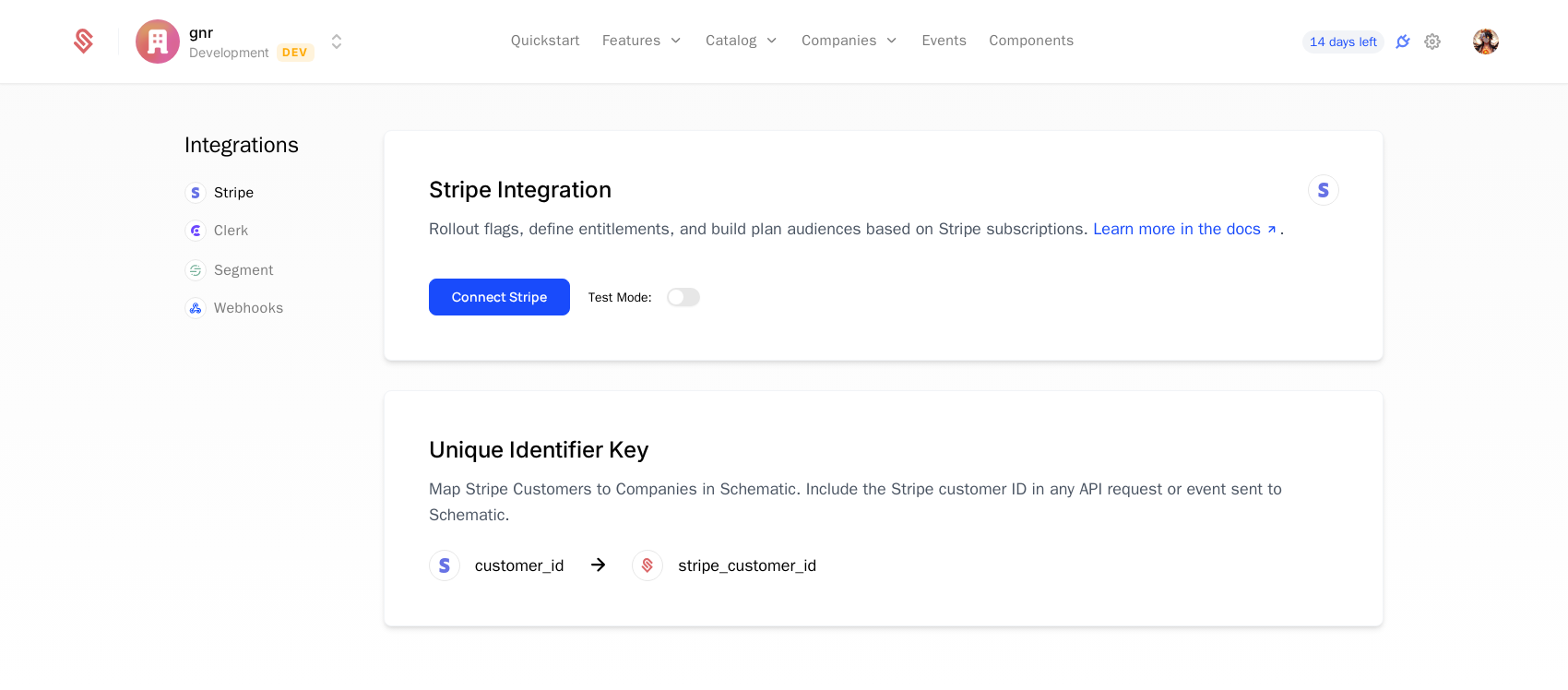 click at bounding box center (676, 297) 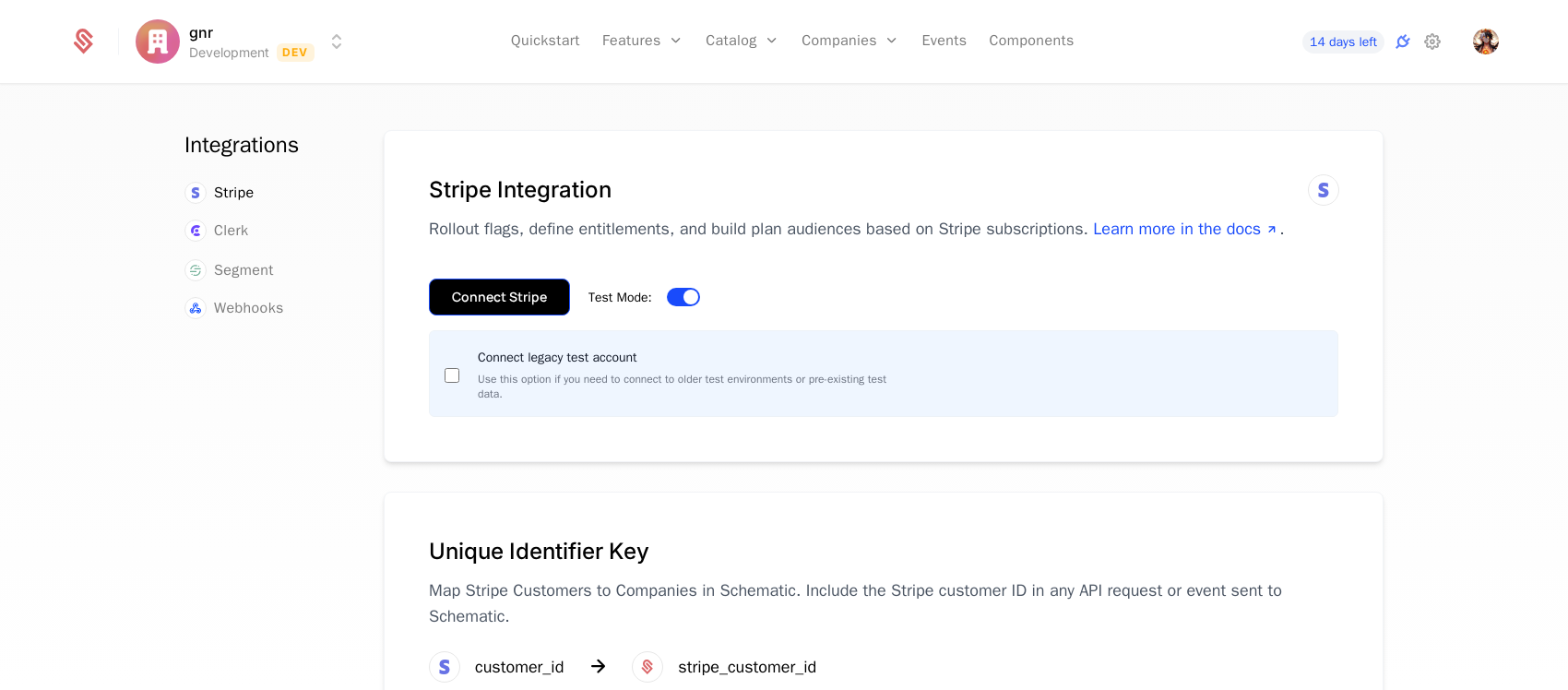 click on "Connect Stripe" at bounding box center (499, 297) 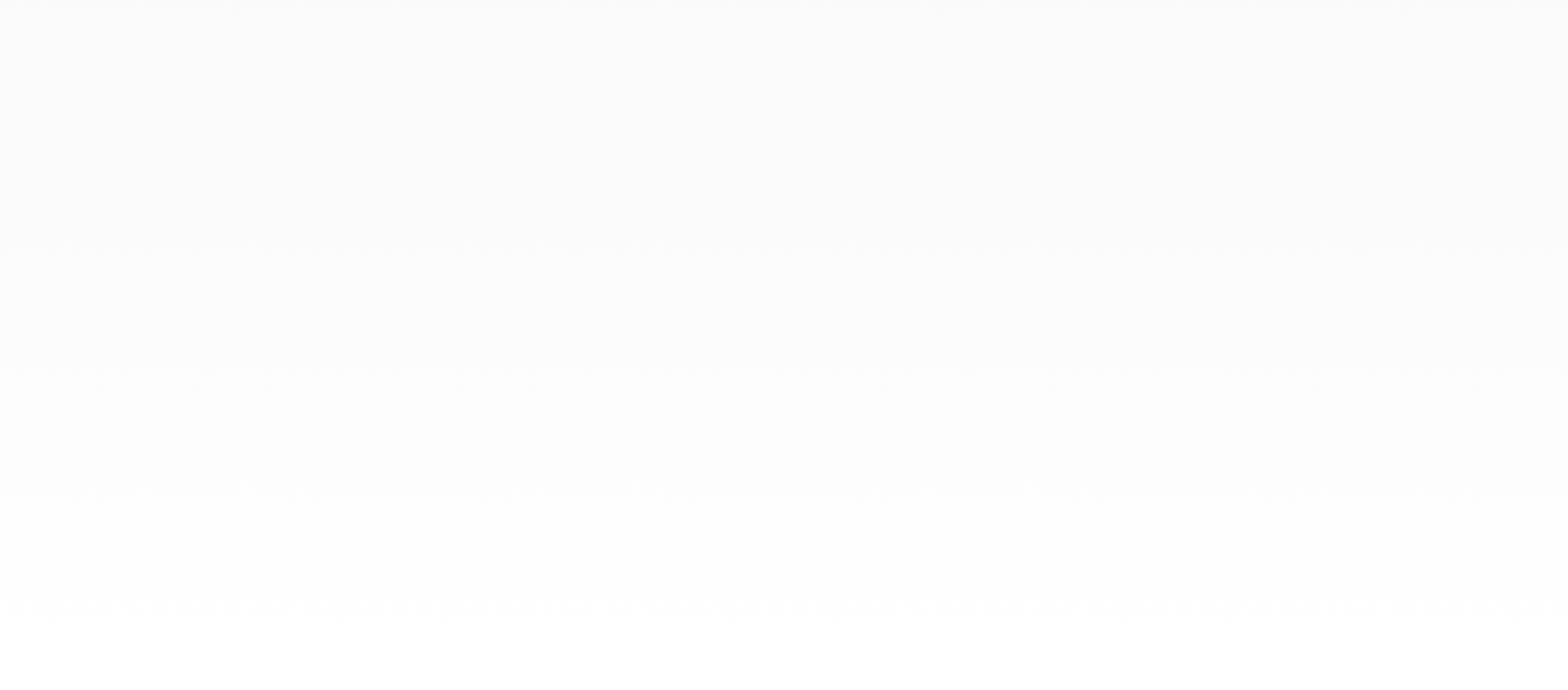 scroll, scrollTop: 0, scrollLeft: 0, axis: both 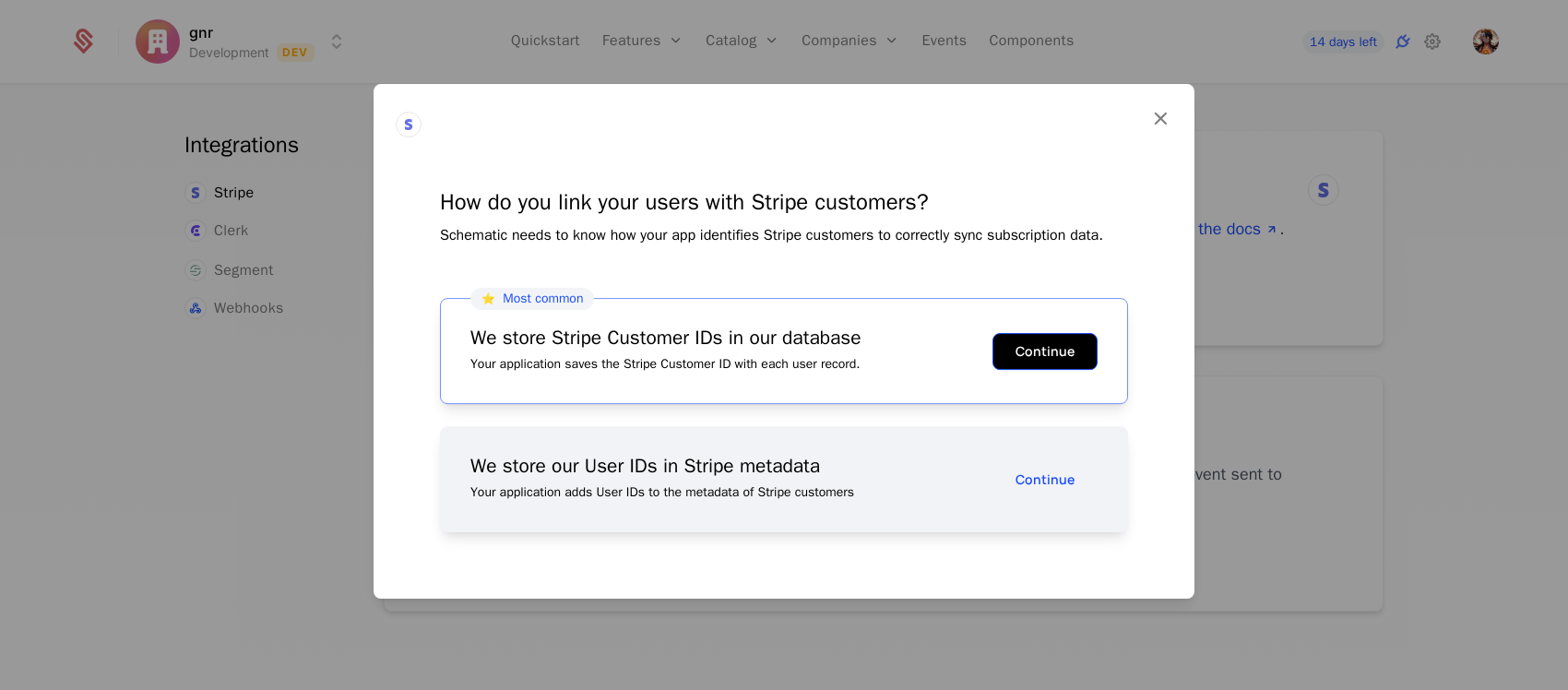 click on "Continue" at bounding box center [1045, 351] 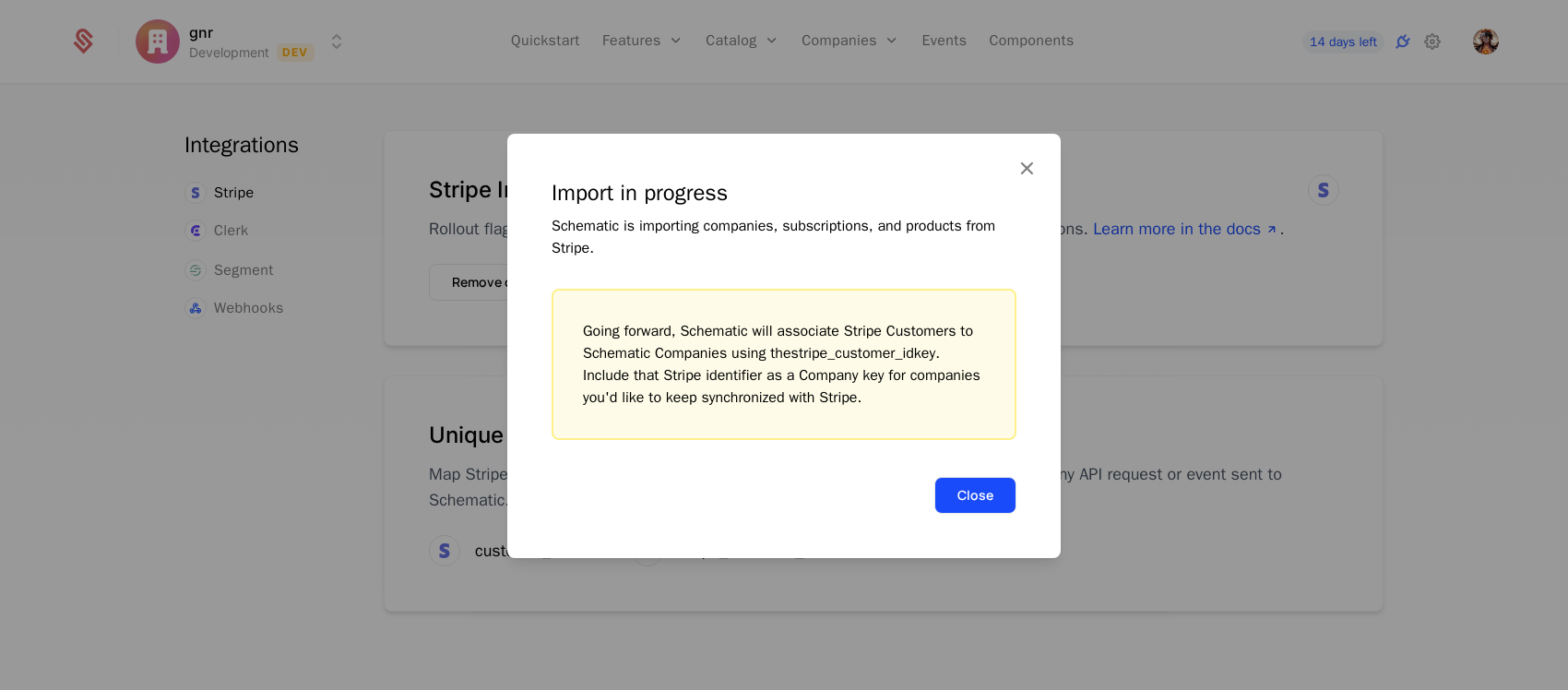 click on "Close" at bounding box center (975, 495) 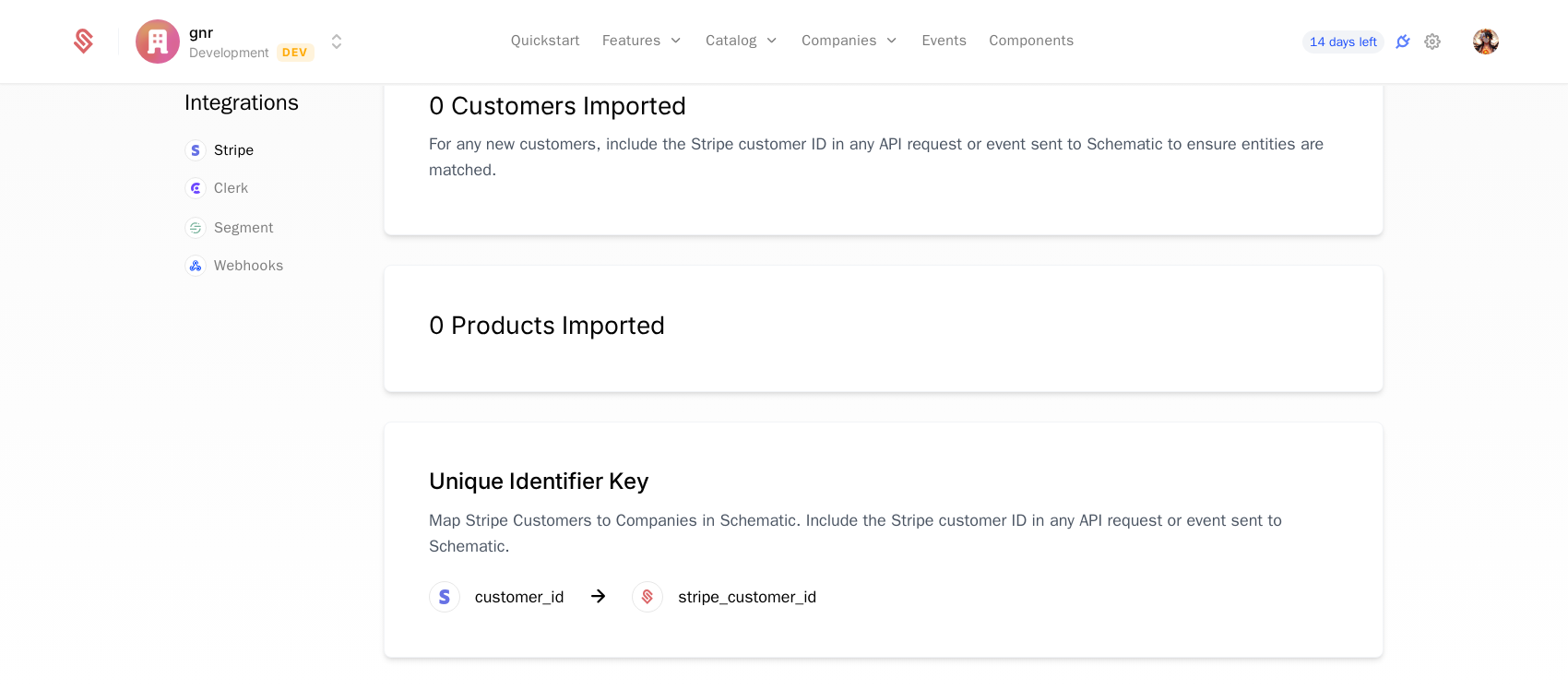 scroll, scrollTop: 332, scrollLeft: 0, axis: vertical 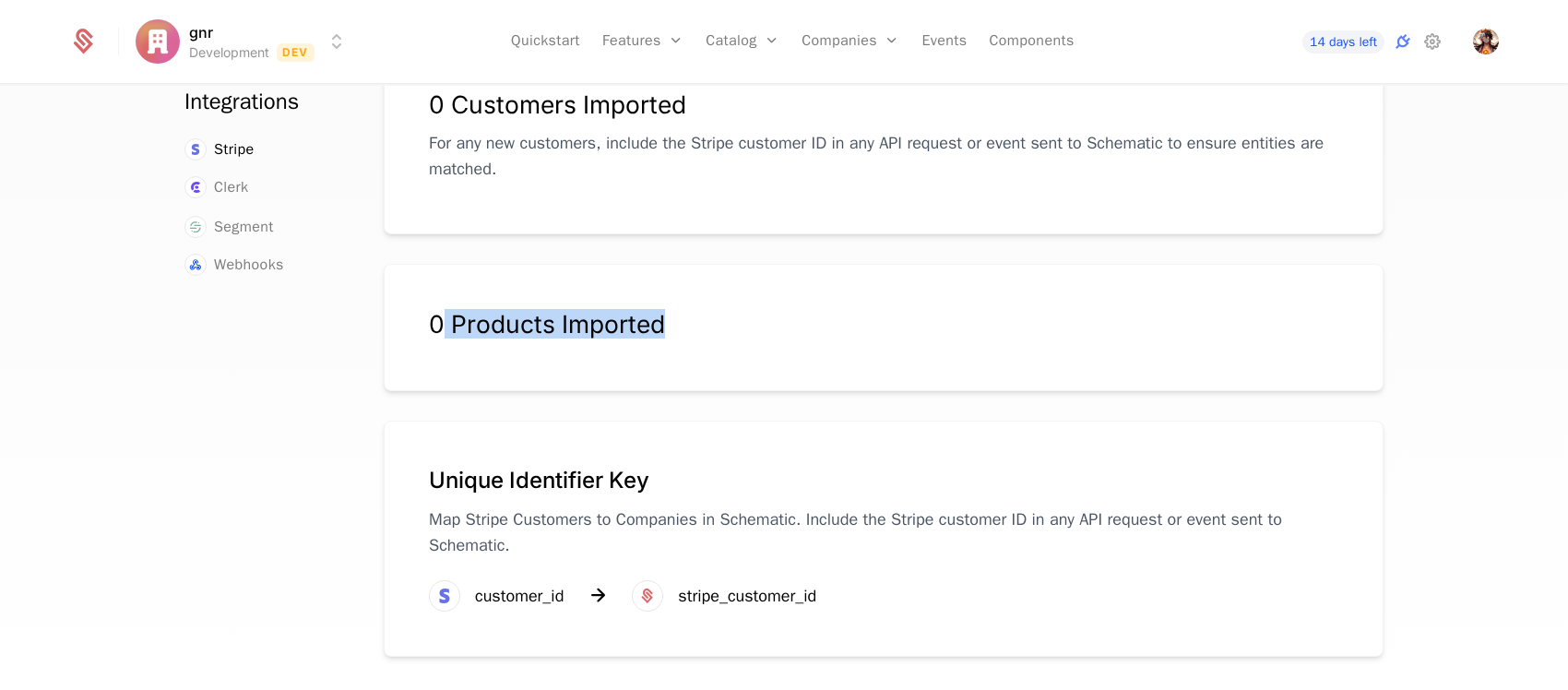 drag, startPoint x: 434, startPoint y: 320, endPoint x: 708, endPoint y: 310, distance: 274.18242 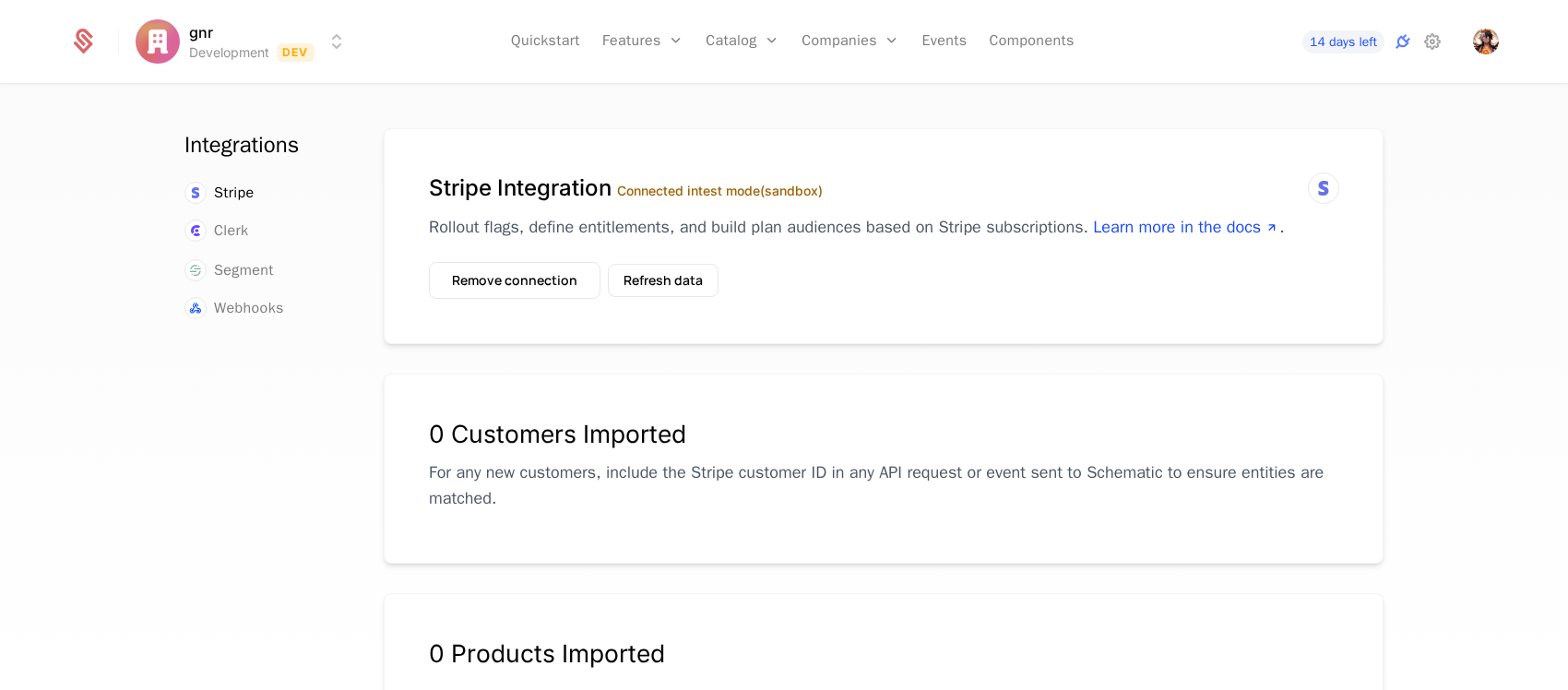 scroll, scrollTop: 0, scrollLeft: 0, axis: both 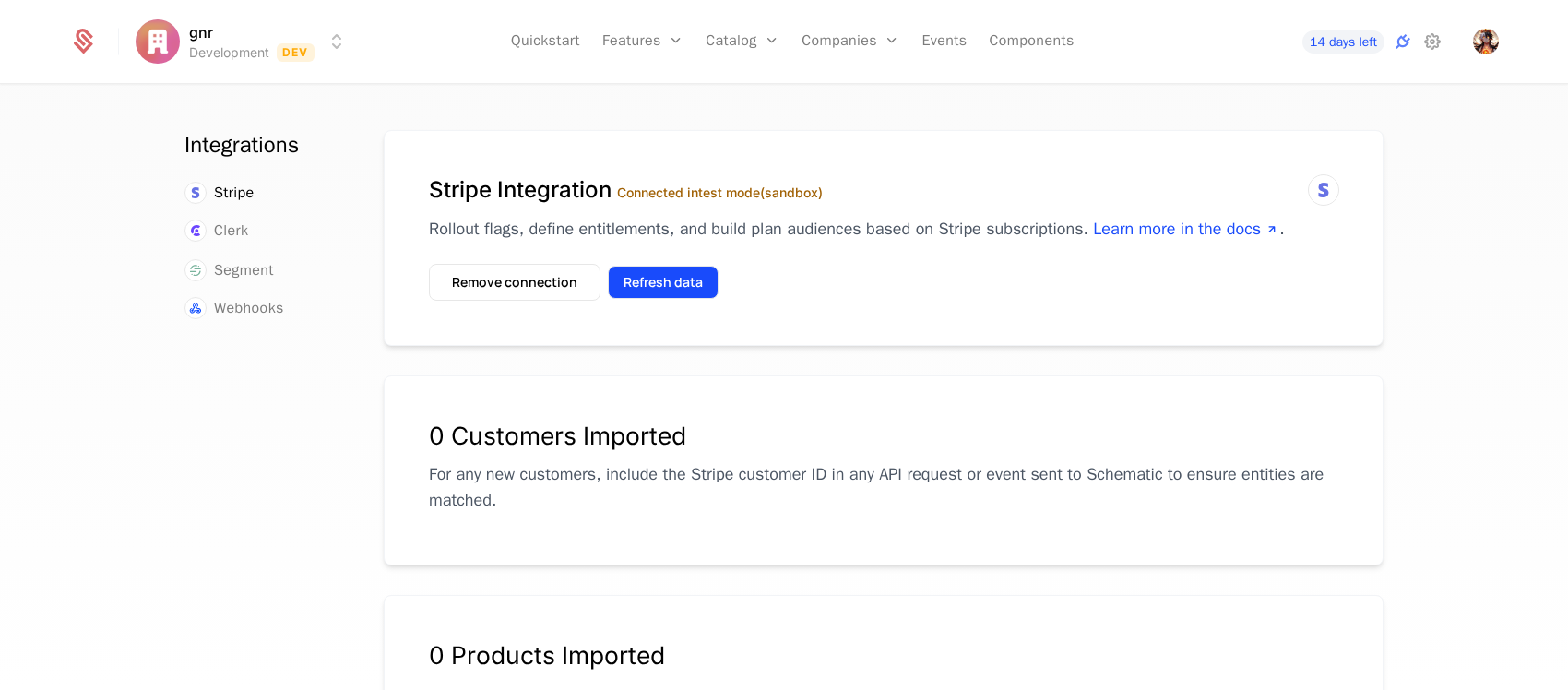 click on "Refresh data" at bounding box center [663, 282] 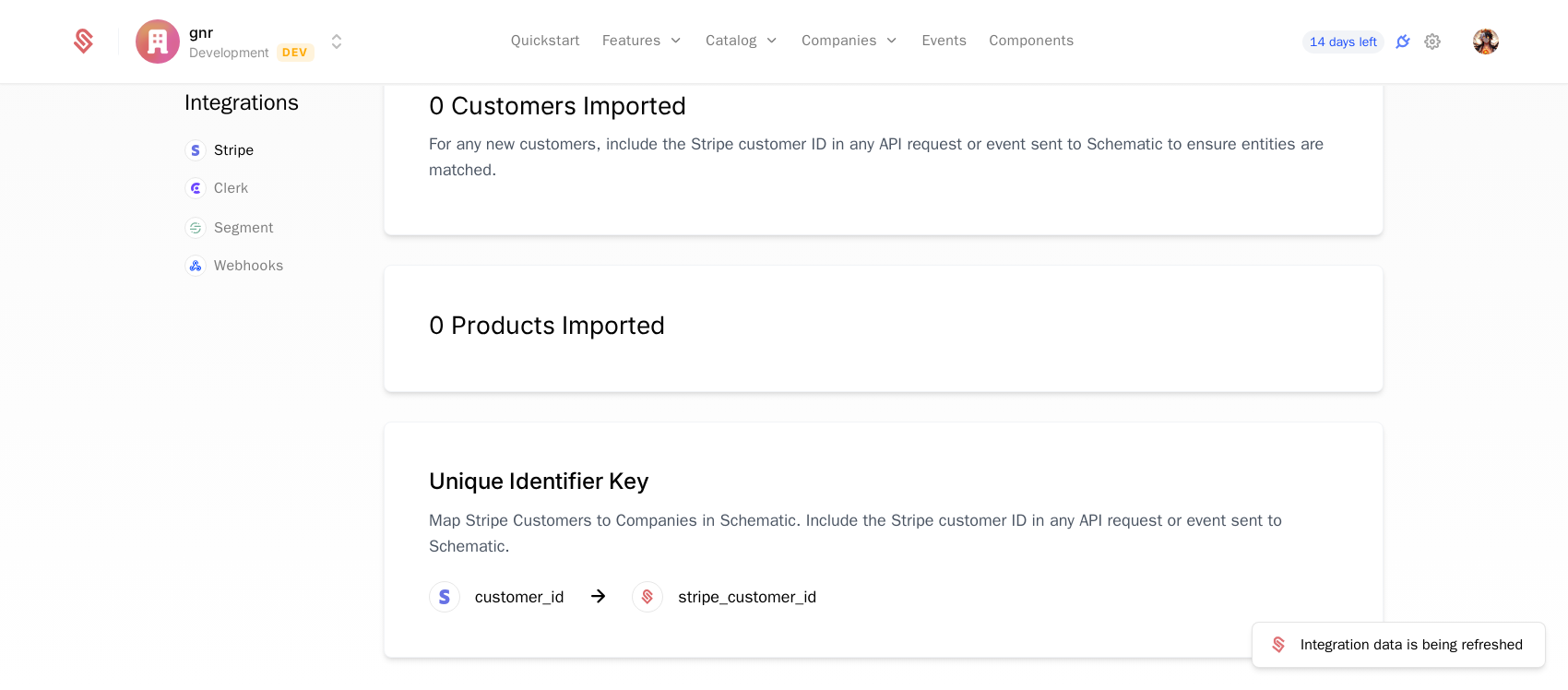 scroll, scrollTop: 332, scrollLeft: 0, axis: vertical 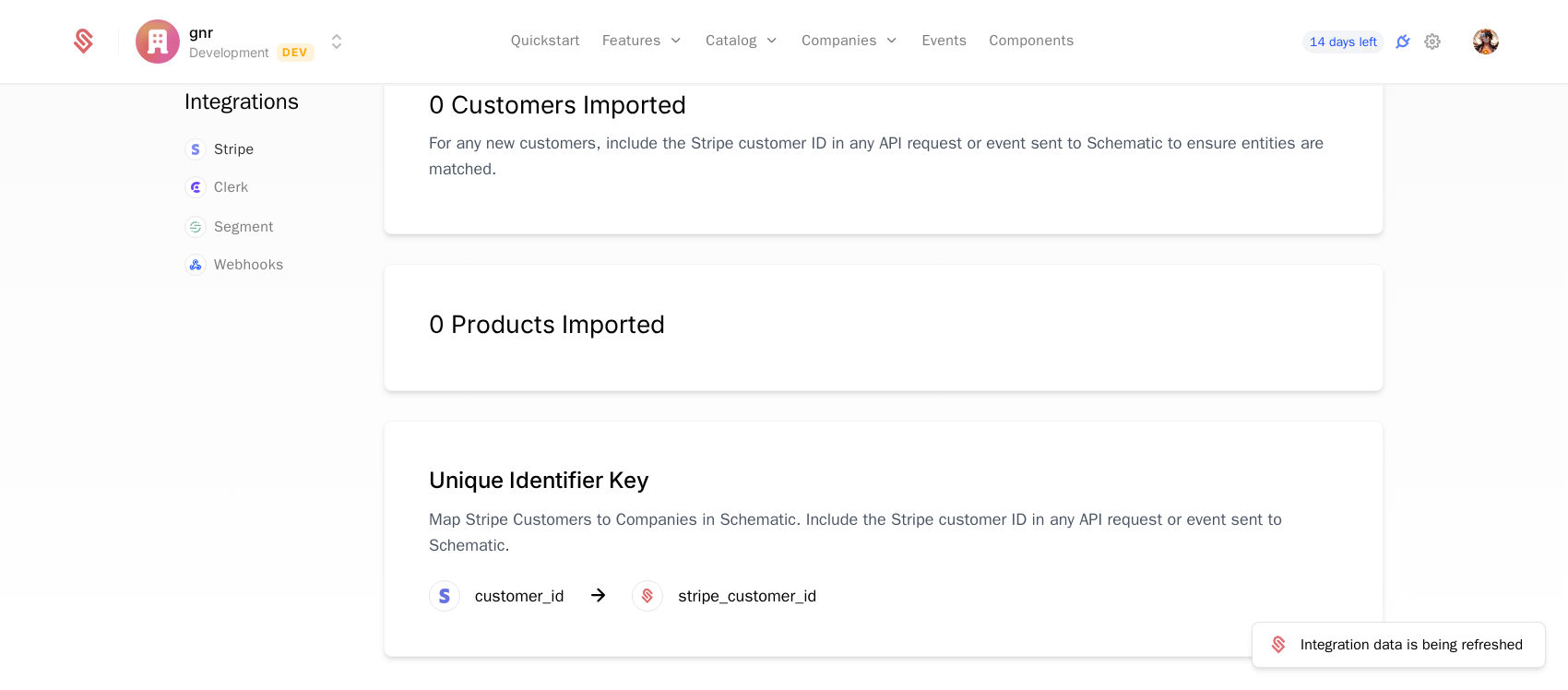 click on "Stripe" at bounding box center [234, 149] 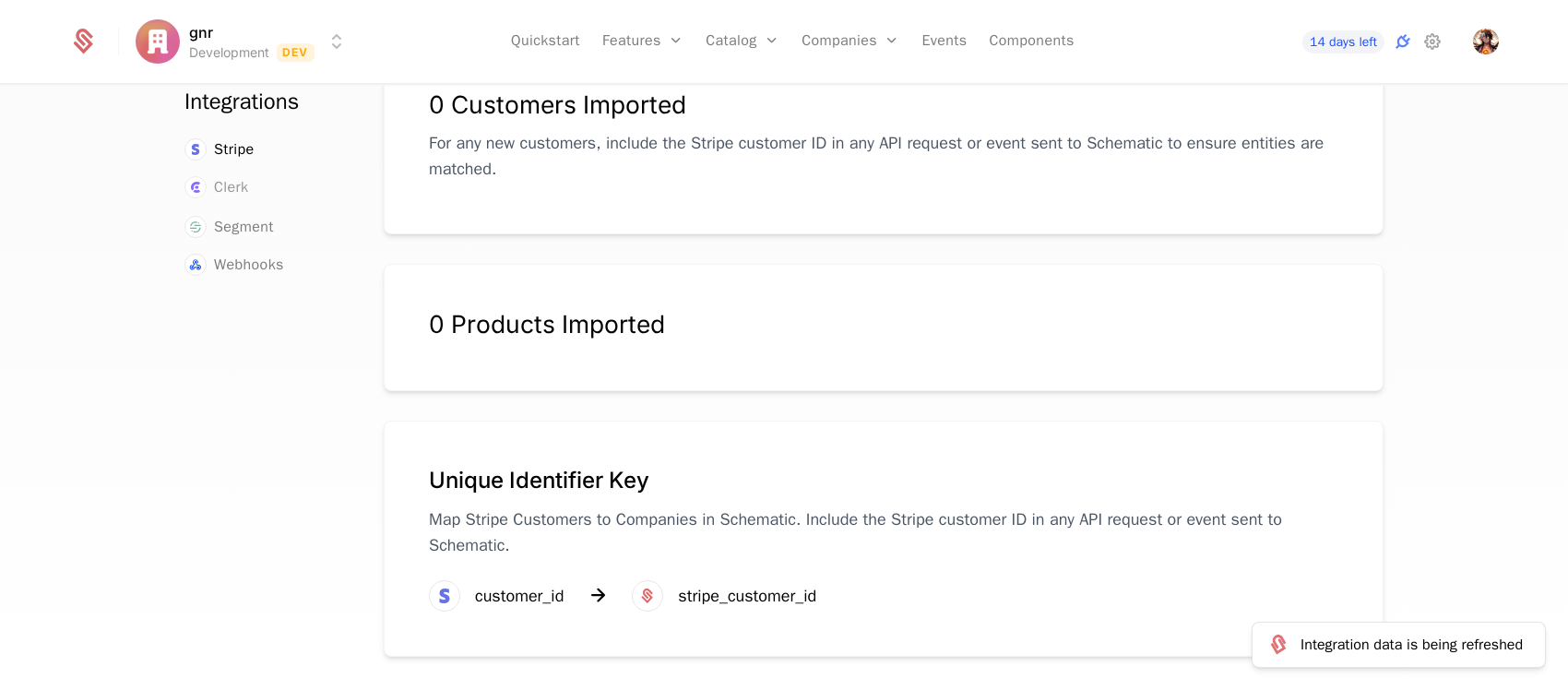 click on "Clerk" at bounding box center [231, 187] 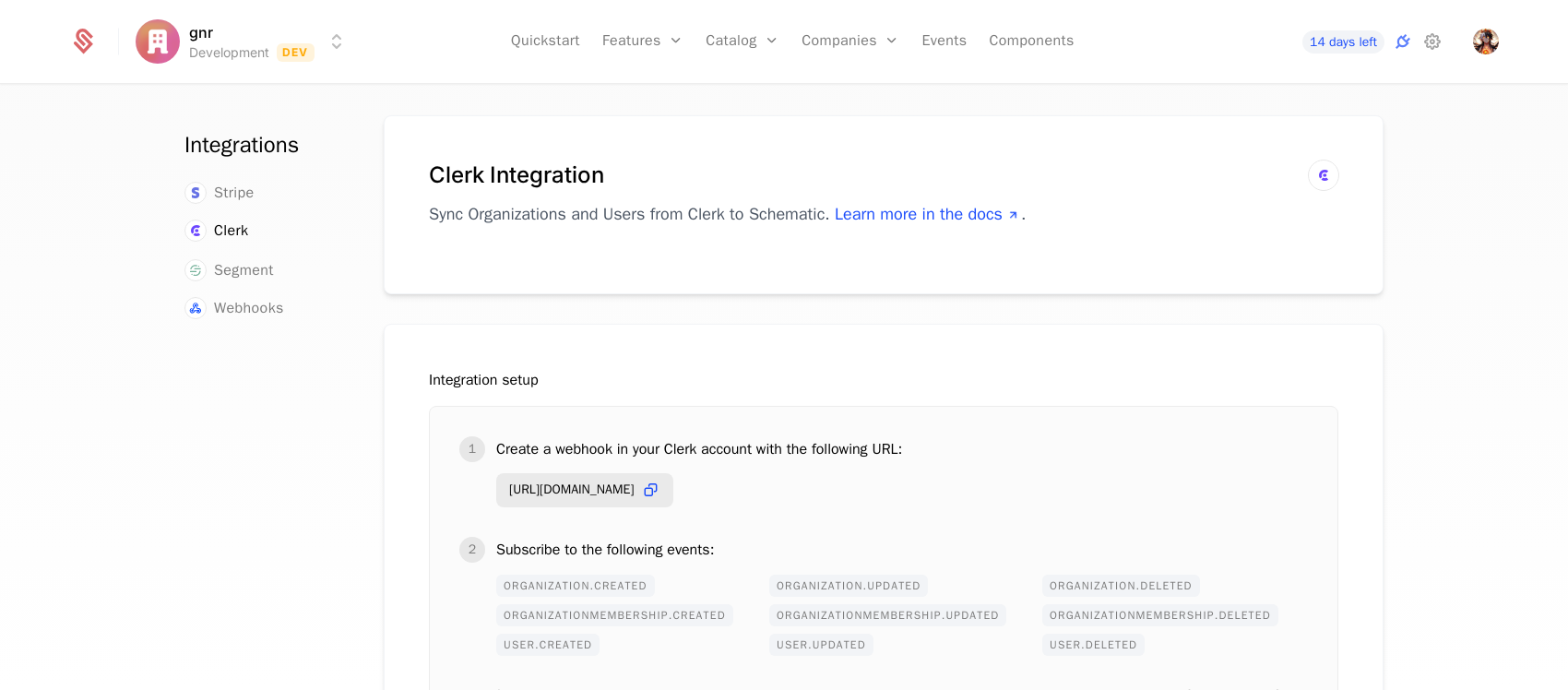 scroll, scrollTop: 0, scrollLeft: 0, axis: both 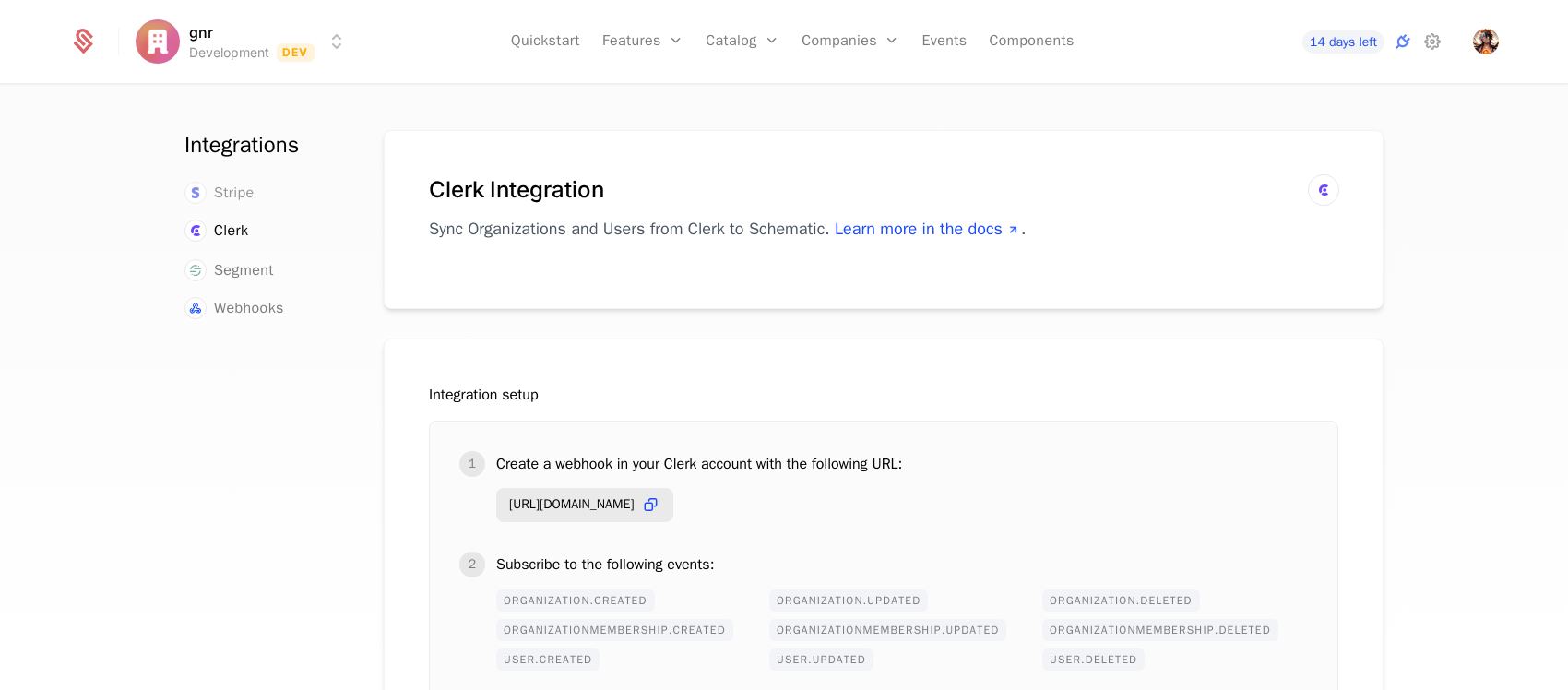 click on "Stripe" at bounding box center [234, 193] 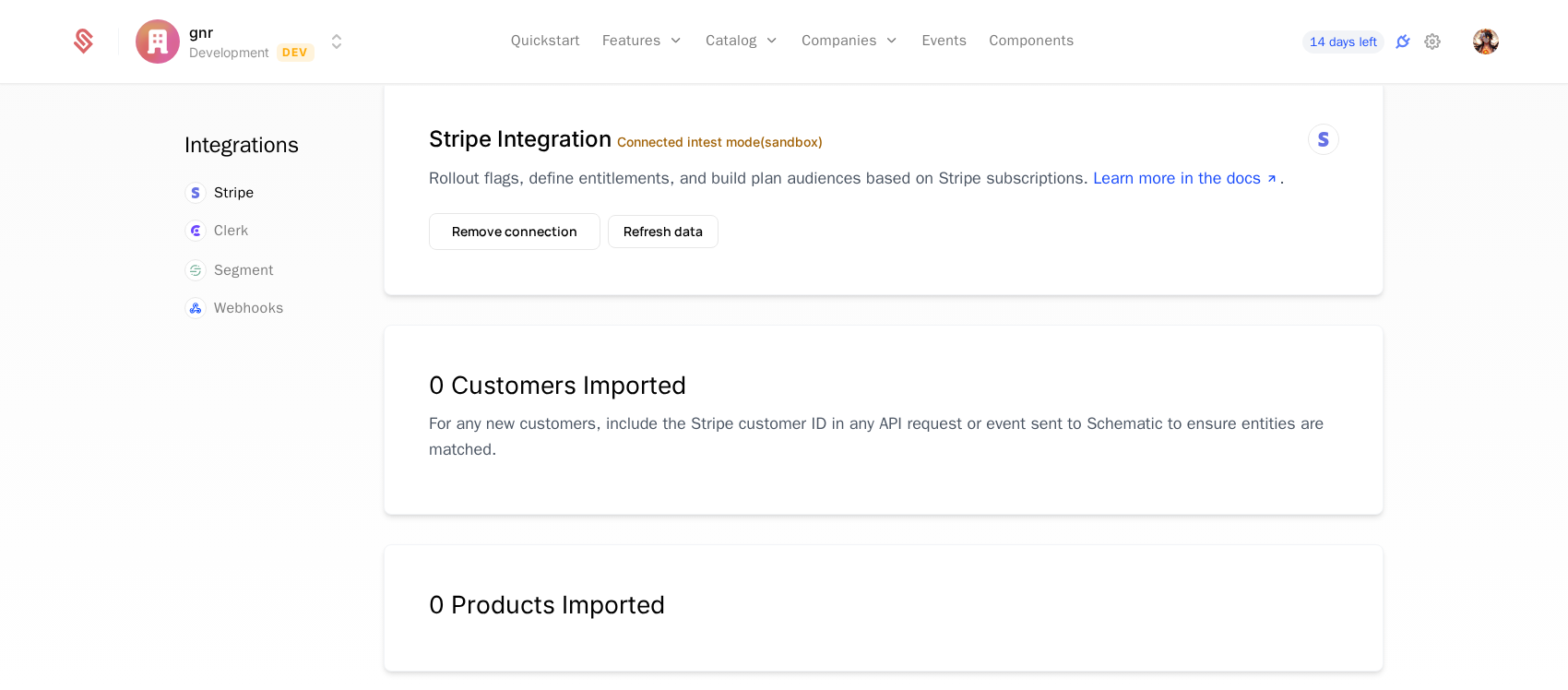 scroll, scrollTop: 0, scrollLeft: 0, axis: both 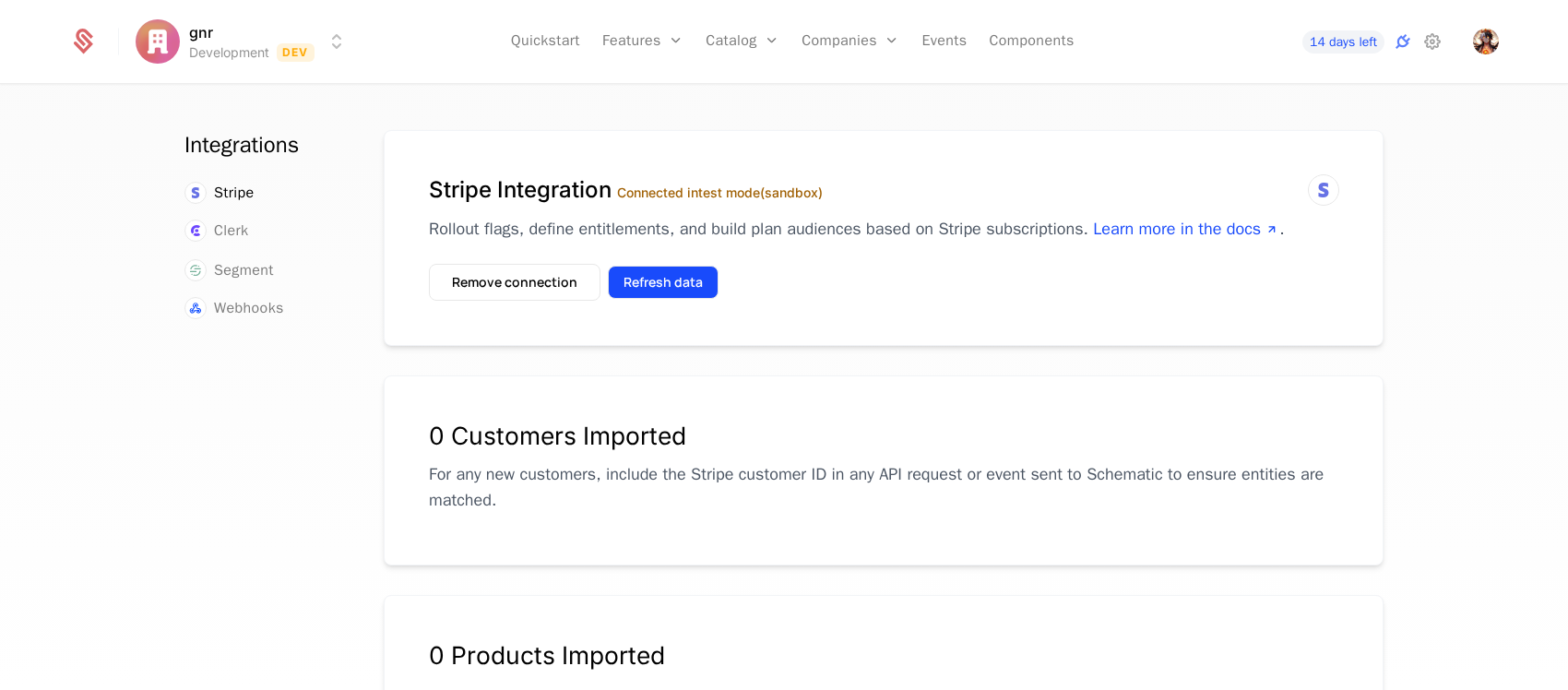 click on "Refresh data" at bounding box center (663, 282) 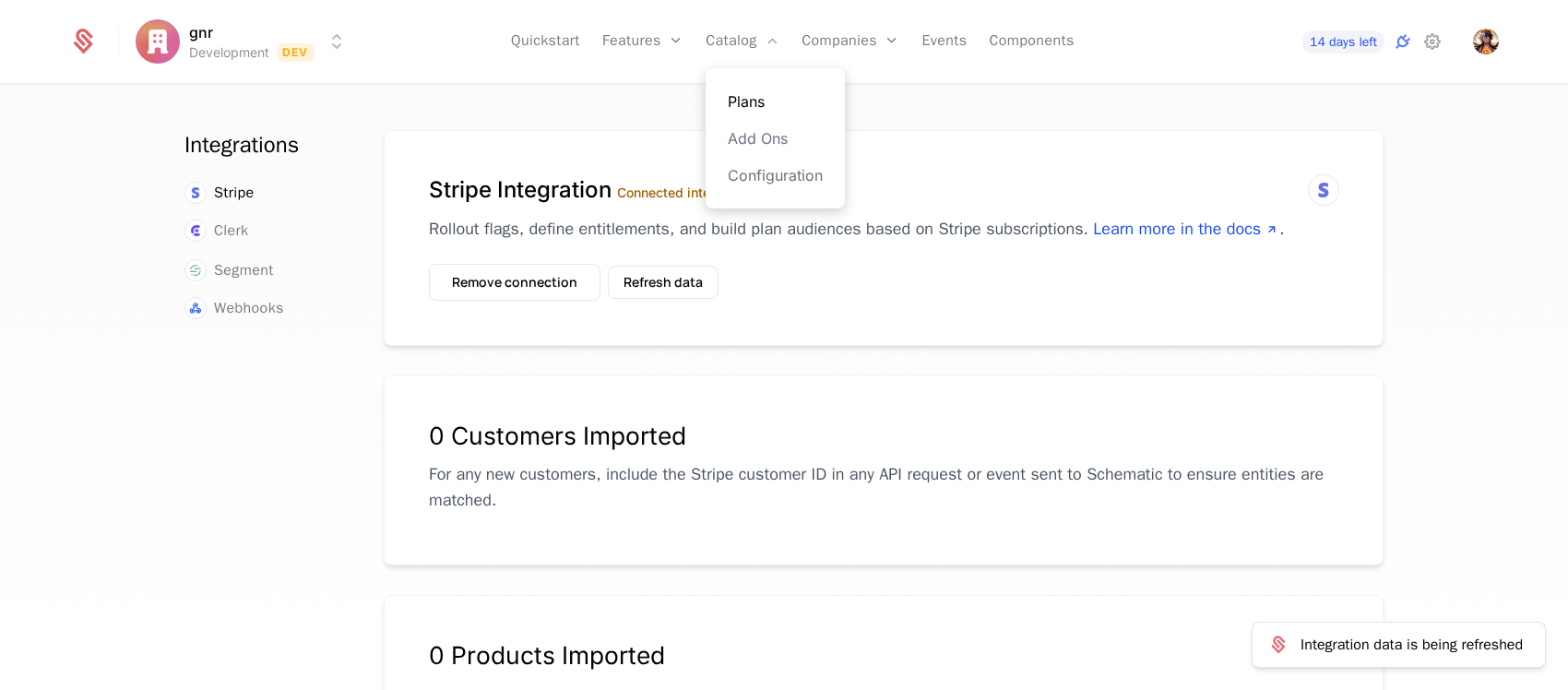 click on "Plans" at bounding box center (775, 101) 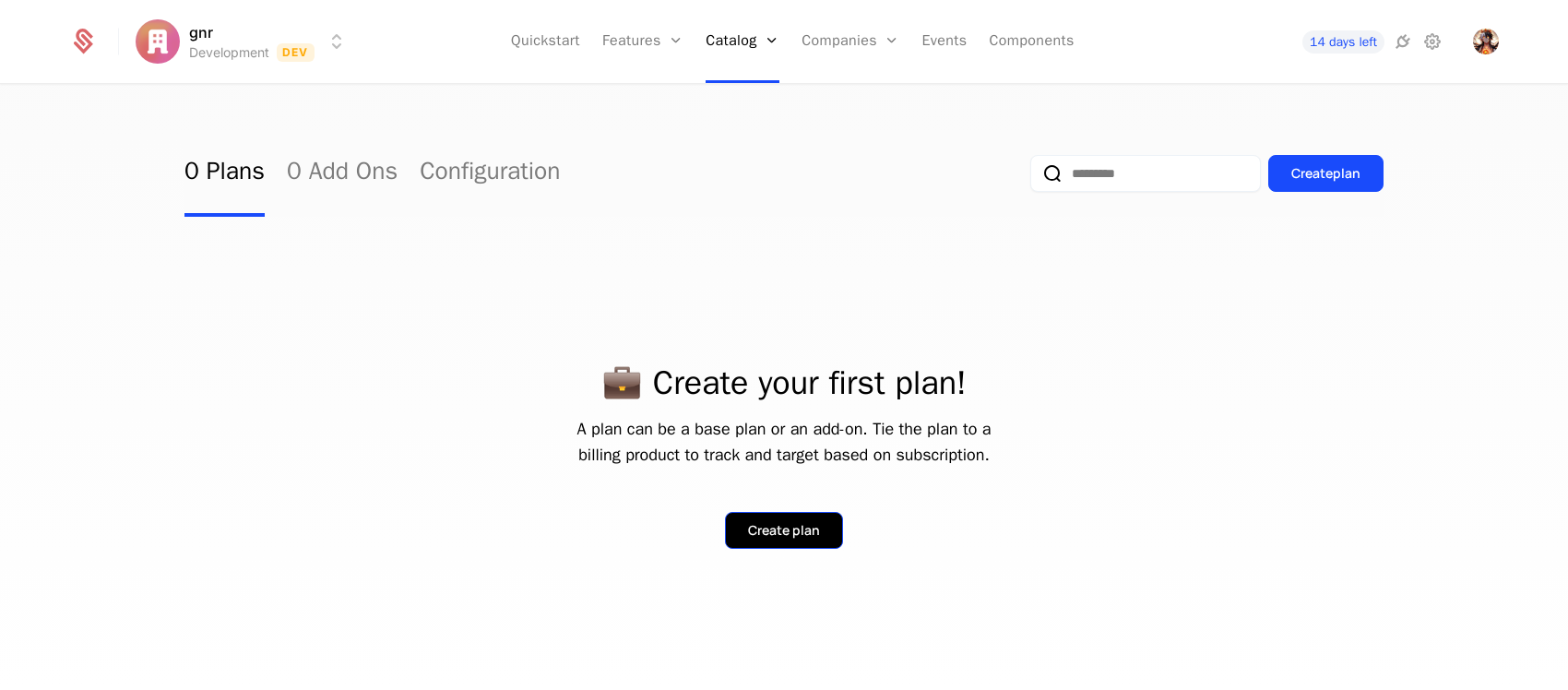 click on "Create plan" at bounding box center [784, 530] 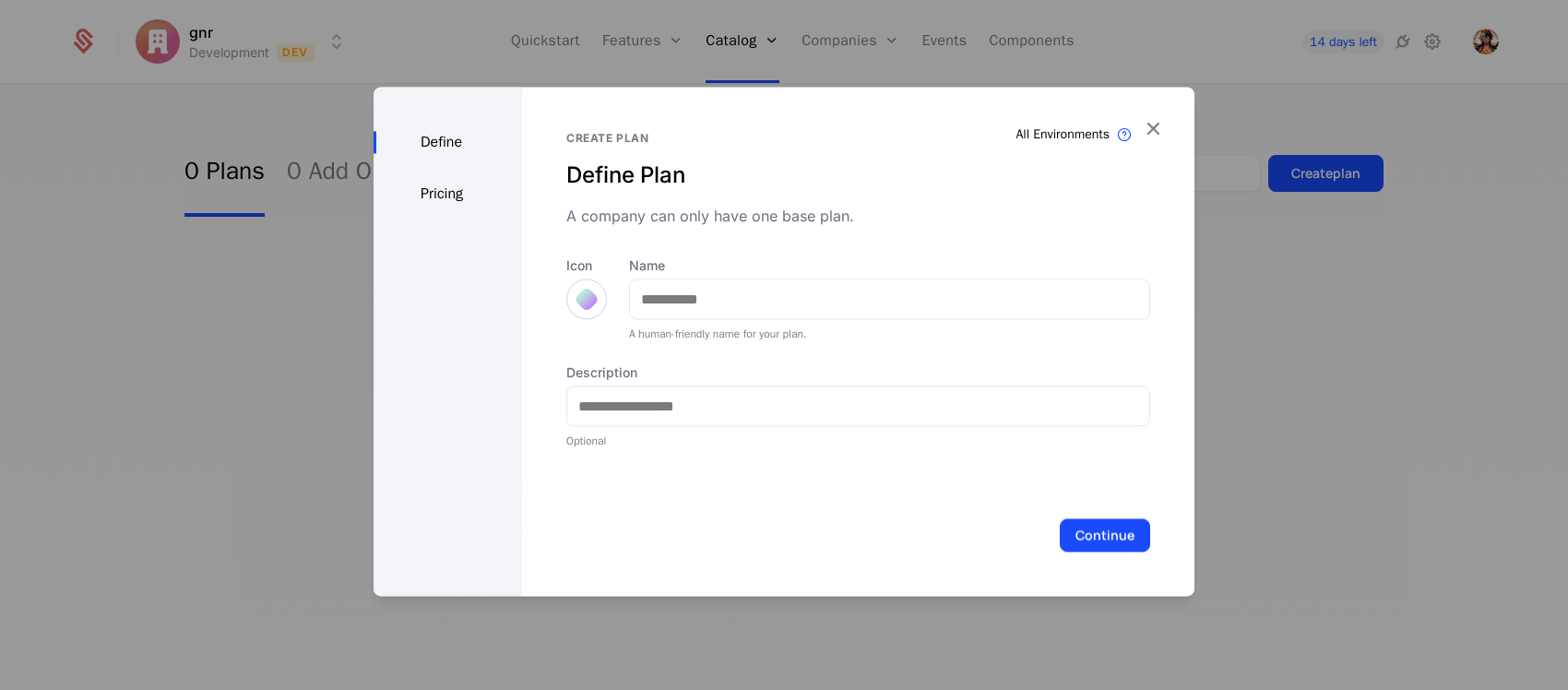 click on "Pricing" at bounding box center (447, 194) 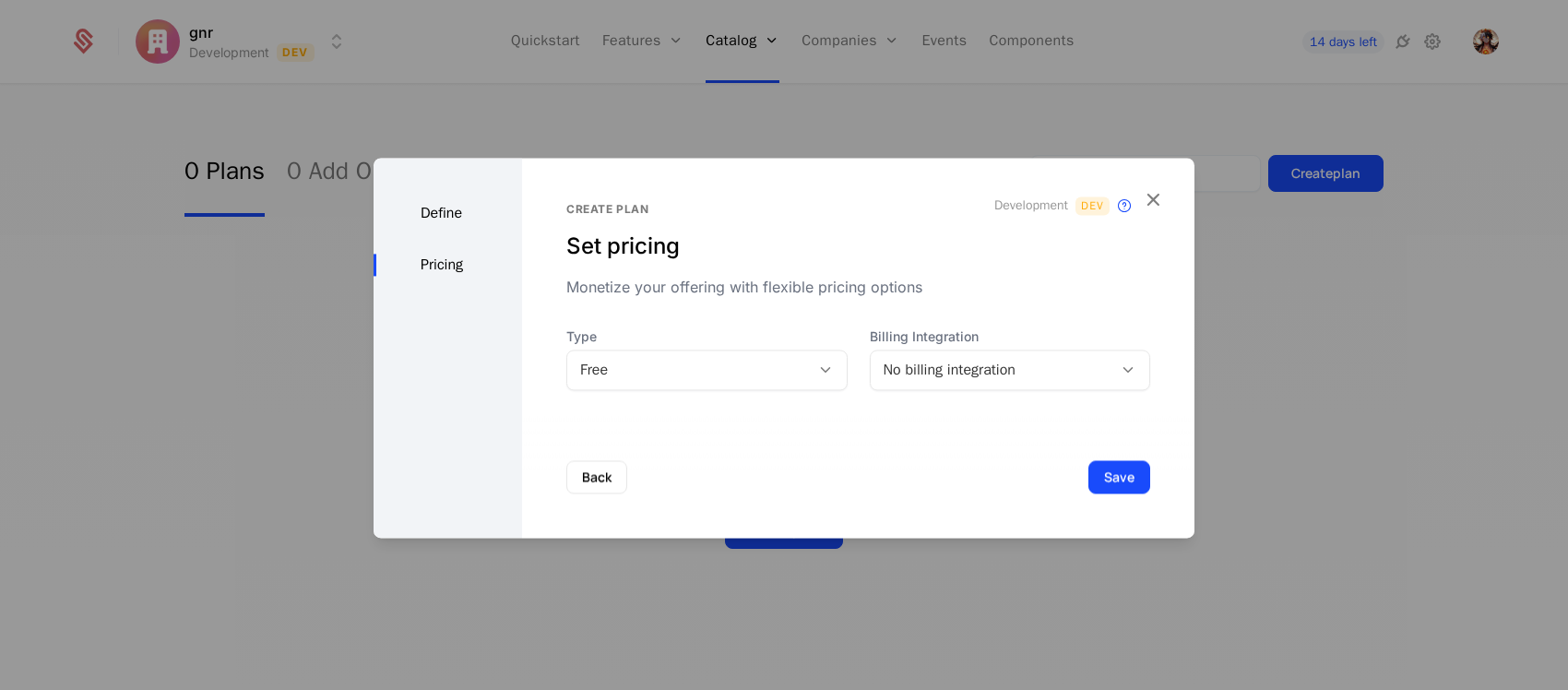 click on "Define" at bounding box center (447, 213) 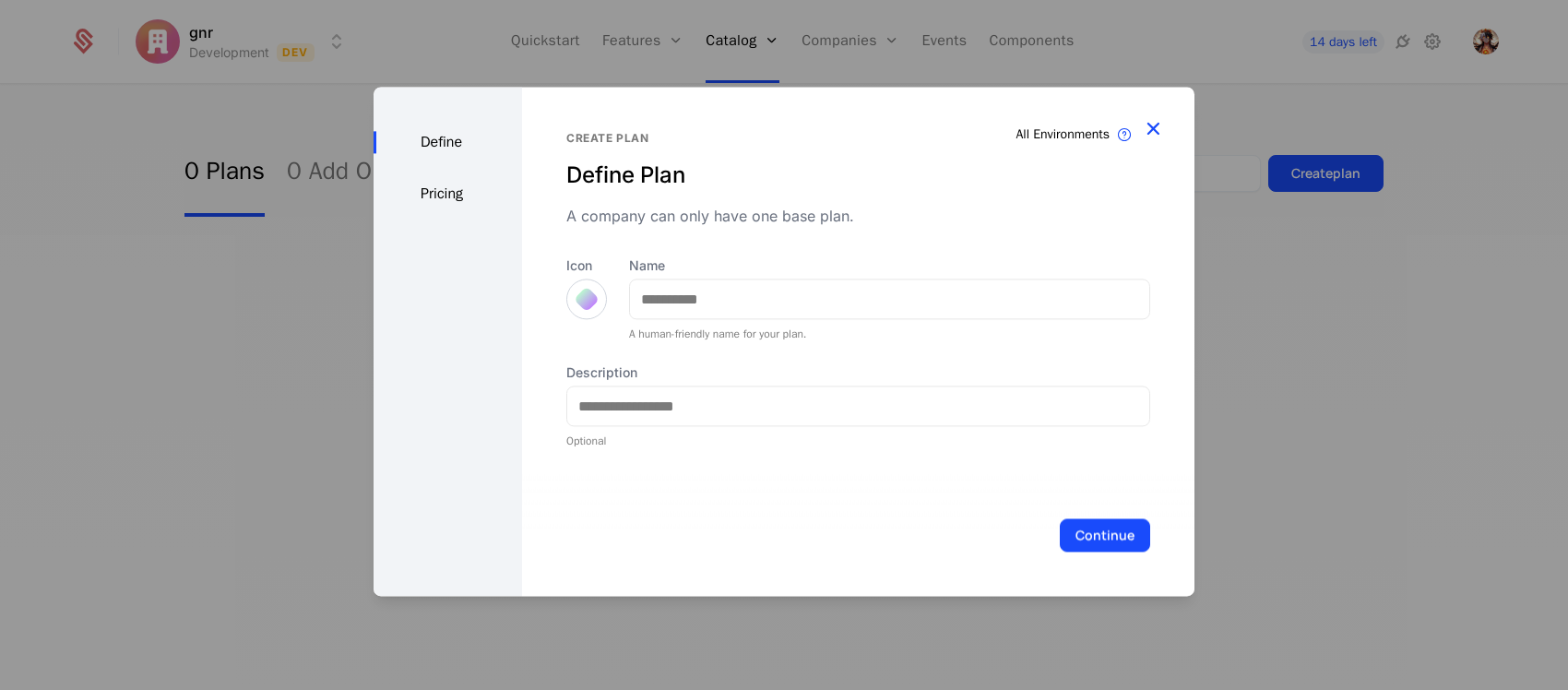 click at bounding box center [1153, 128] 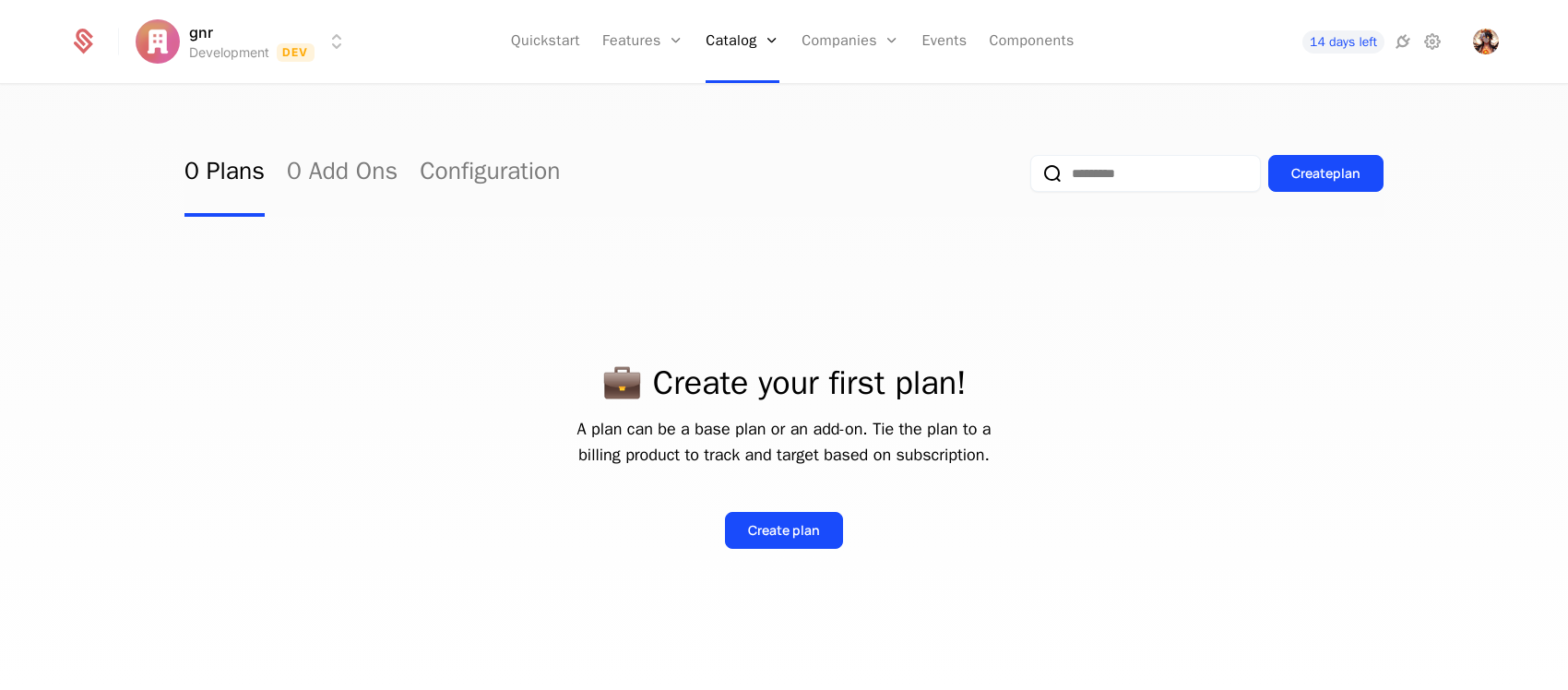 click on "💼 Create your first plan! A plan can be a base plan or an add-on. Tie the plan to a billing product to track and target based on subscription. Create plan" at bounding box center (784, 434) 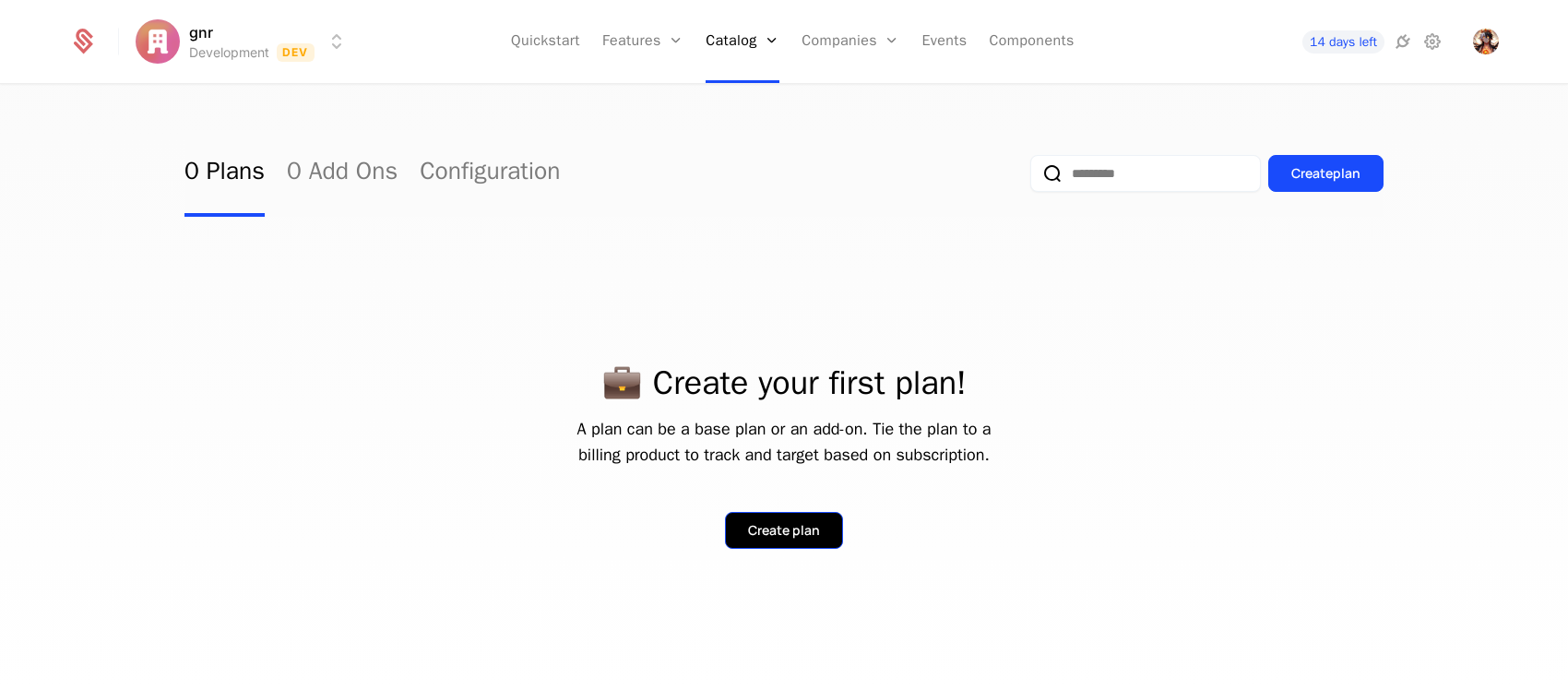 click on "Create plan" at bounding box center (784, 530) 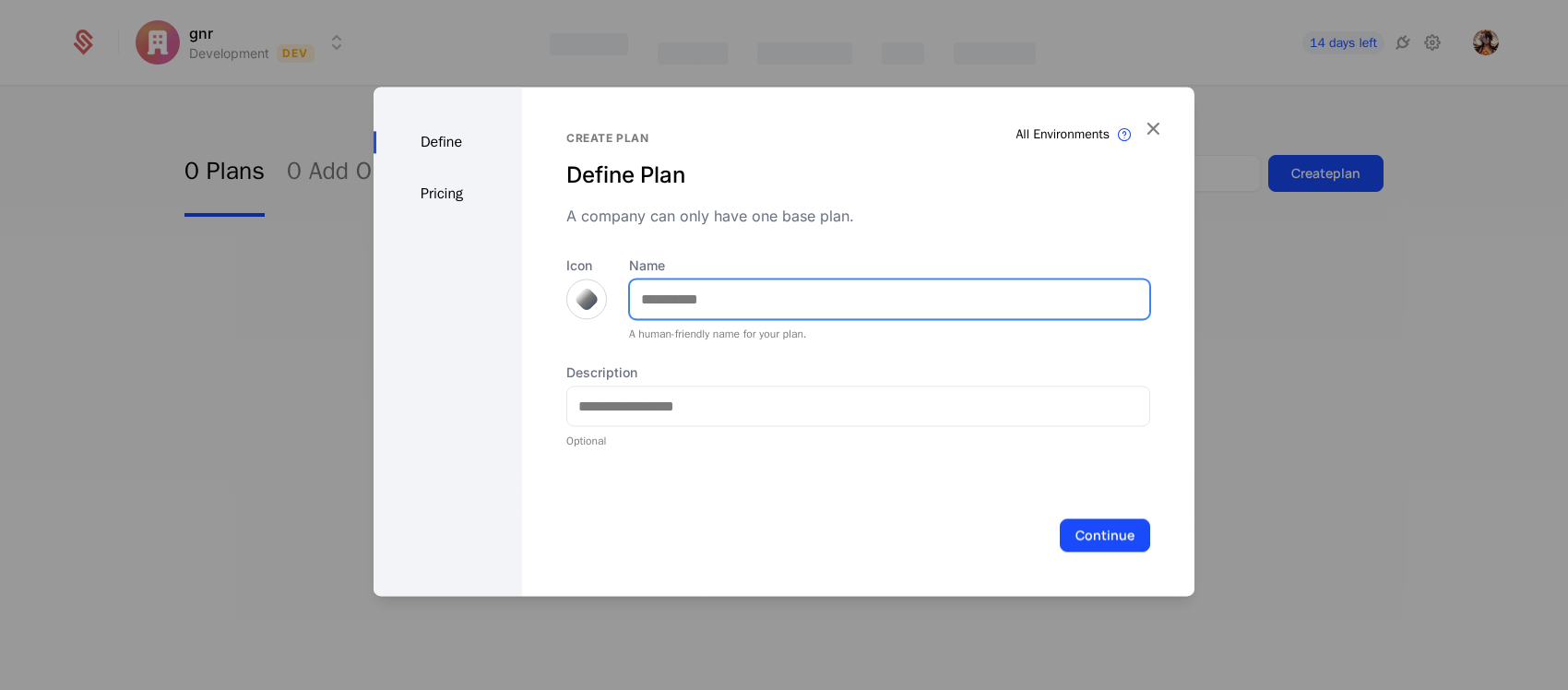 click on "Name" at bounding box center [889, 299] 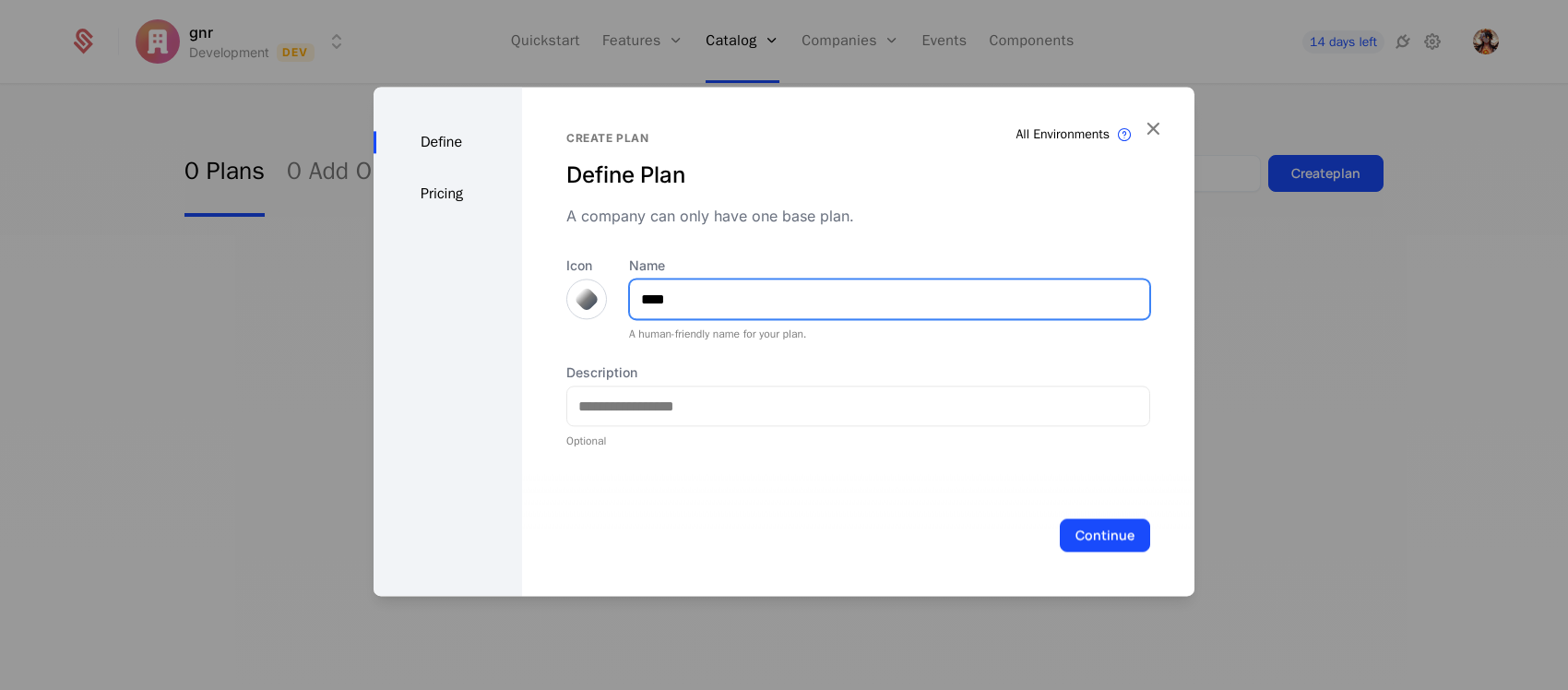 type on "****" 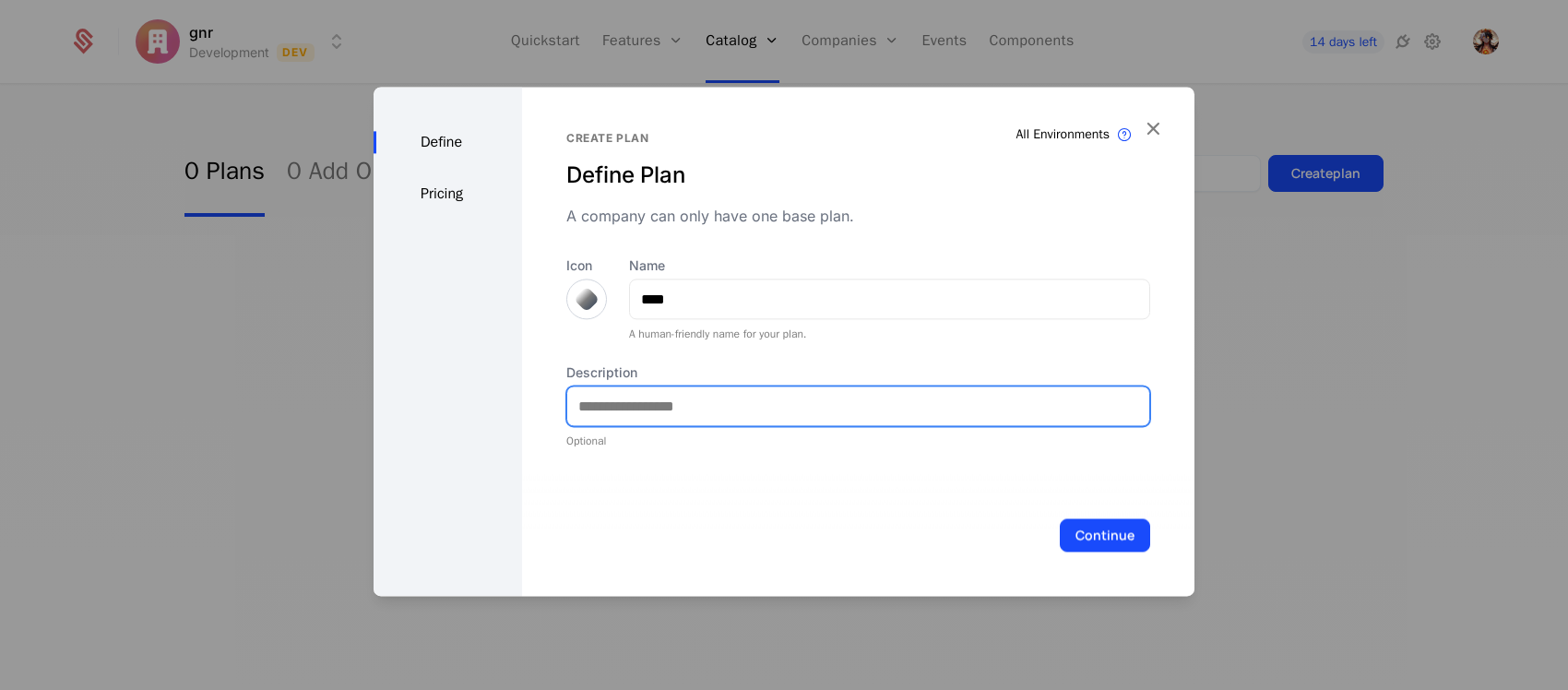 click on "Description" at bounding box center [858, 406] 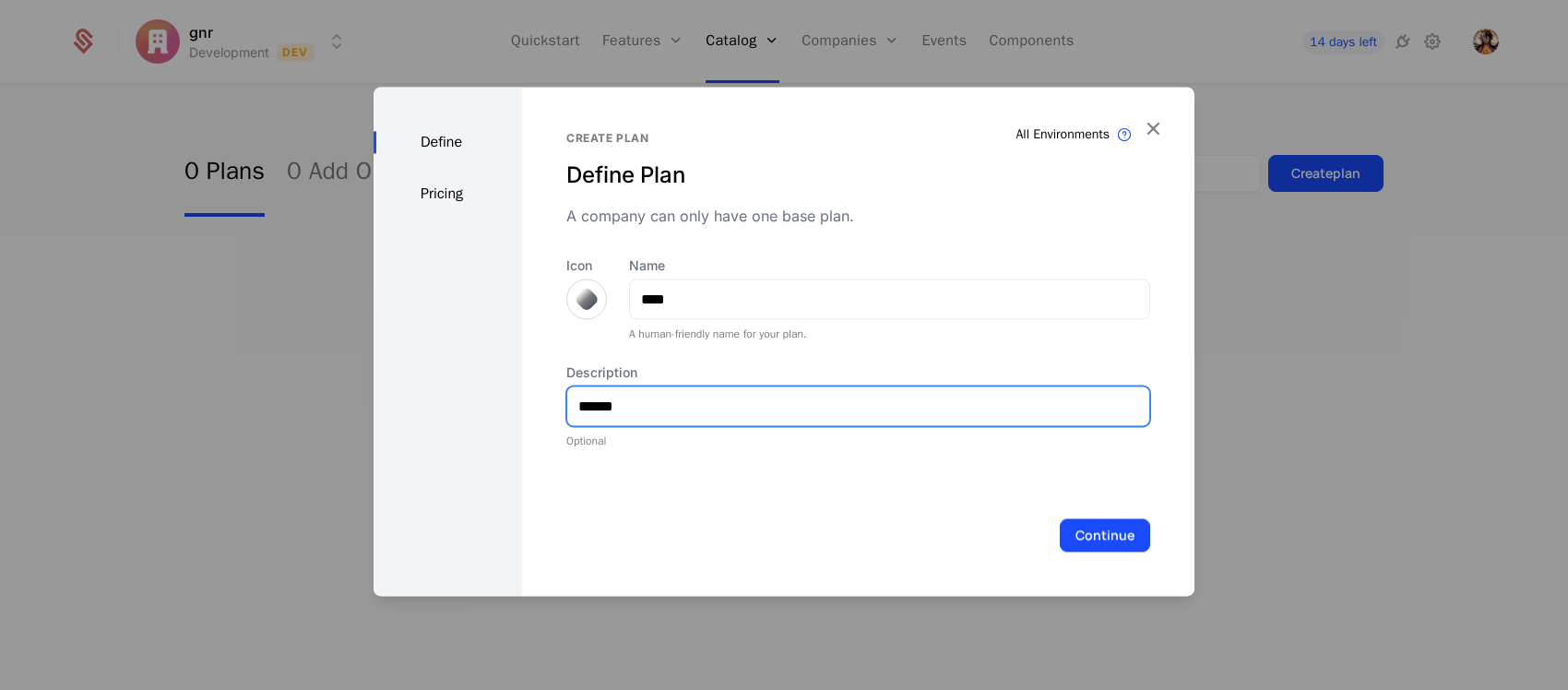 click on "******" at bounding box center [858, 406] 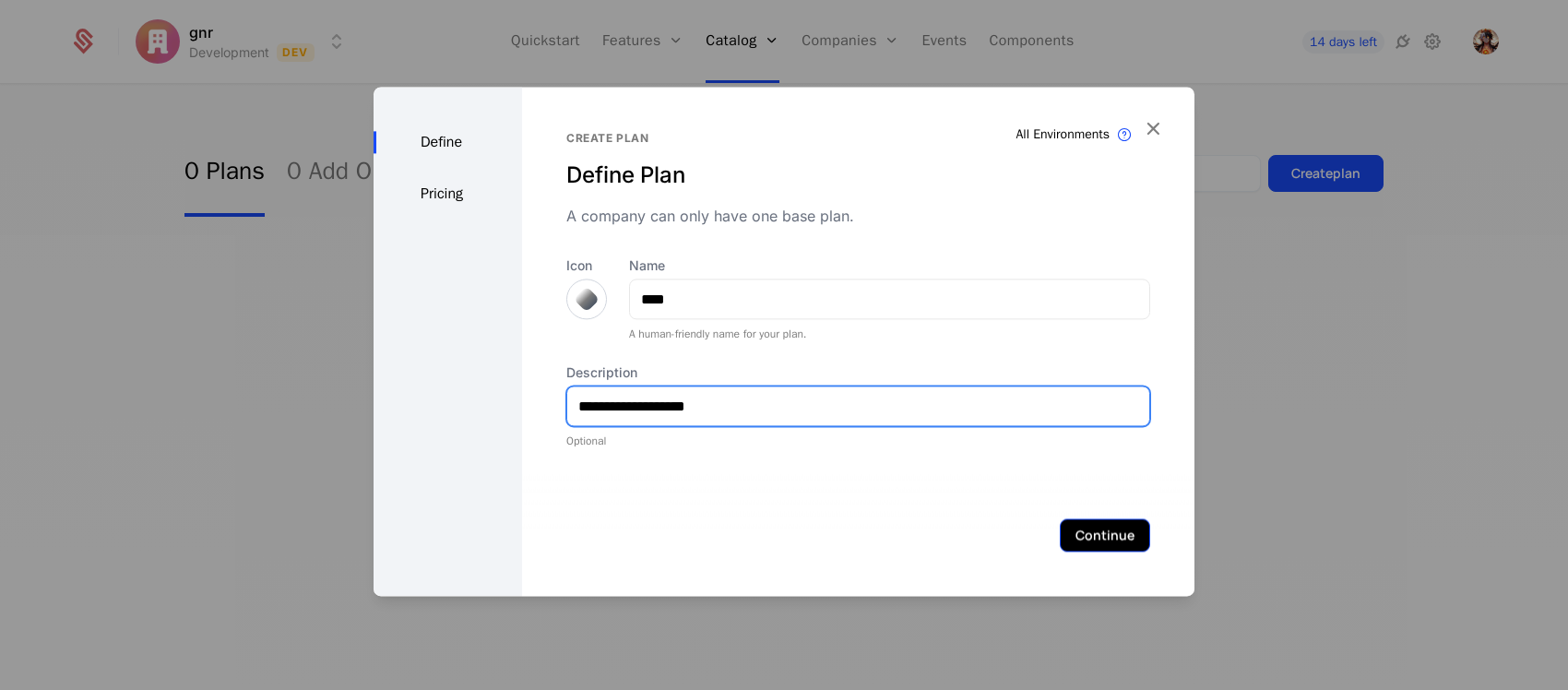 type on "**********" 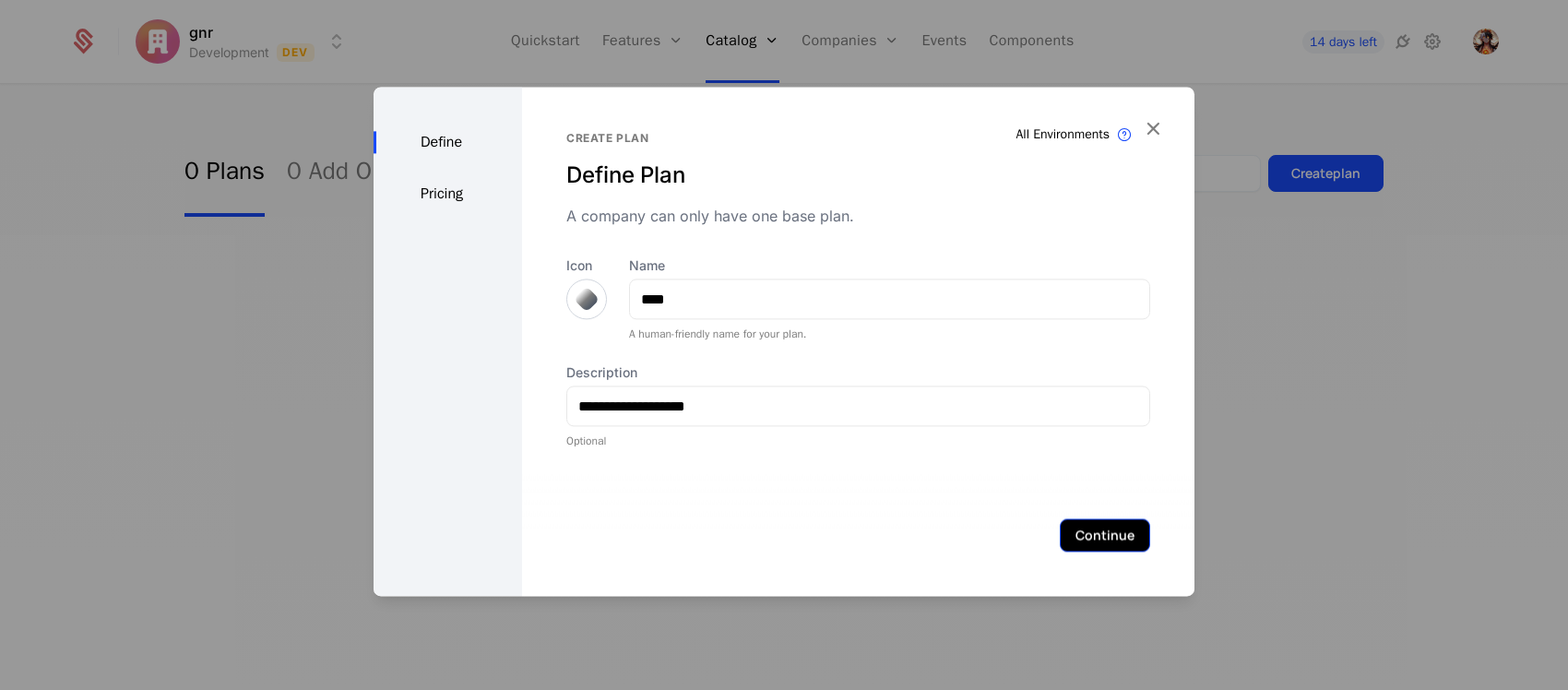 click on "Continue" at bounding box center [1105, 535] 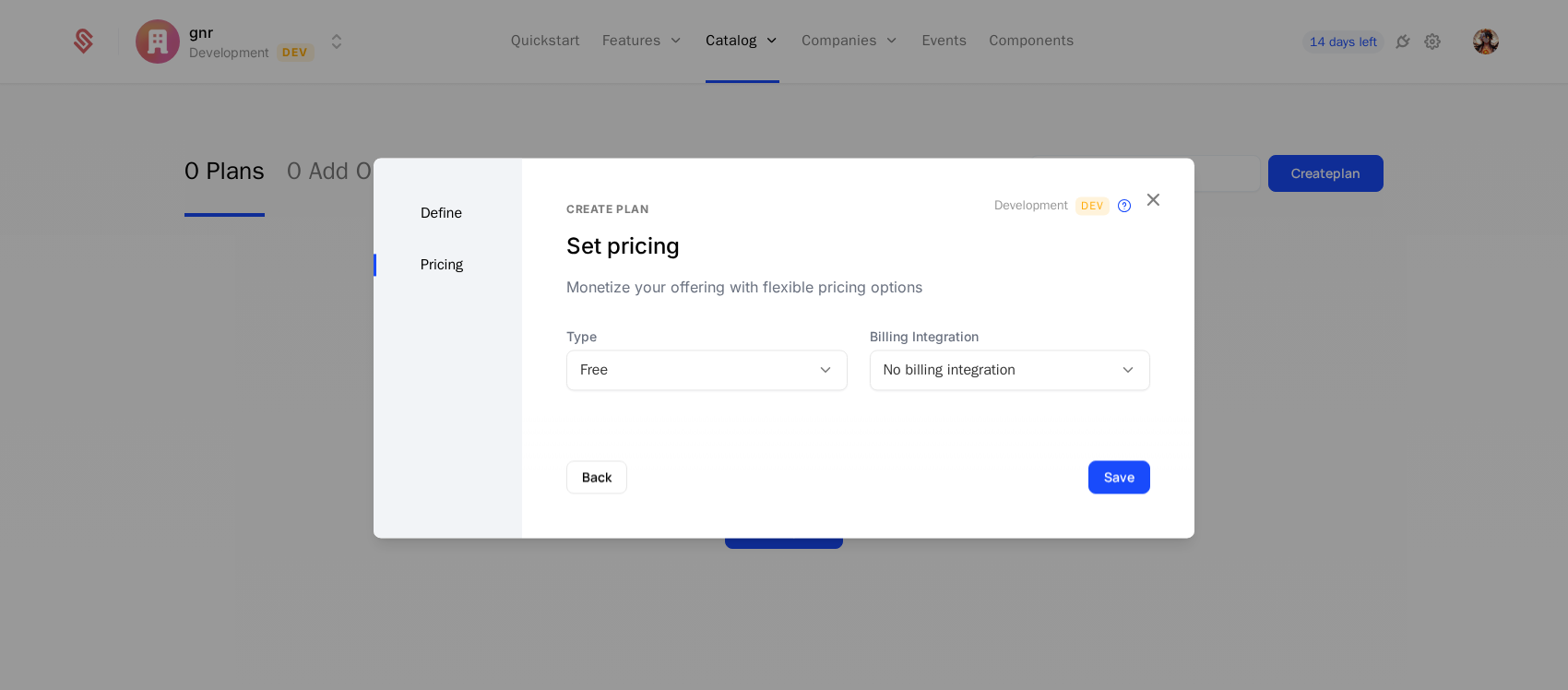 click on "No billing integration" at bounding box center [992, 370] 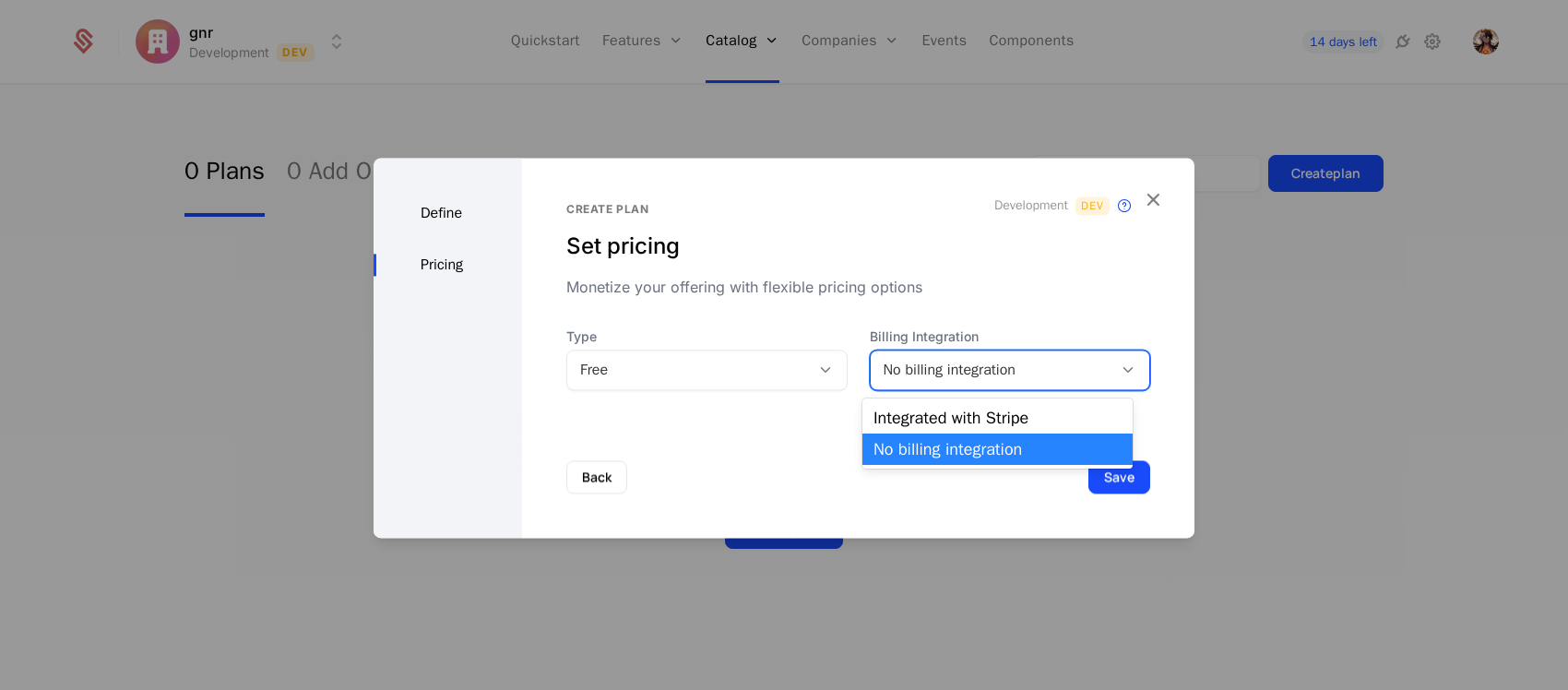 click on "No billing integration" at bounding box center (992, 370) 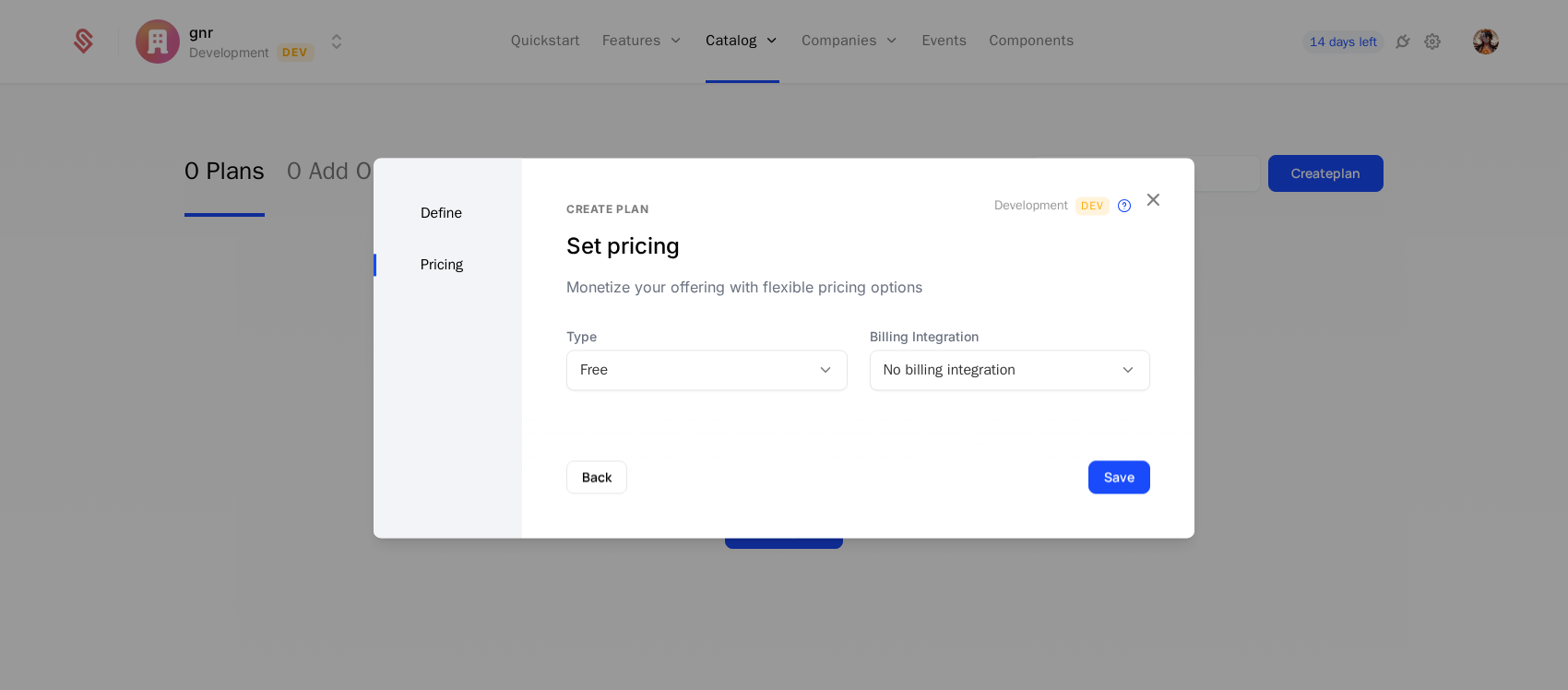 click on "Monetize your offering with flexible pricing options" at bounding box center [858, 287] 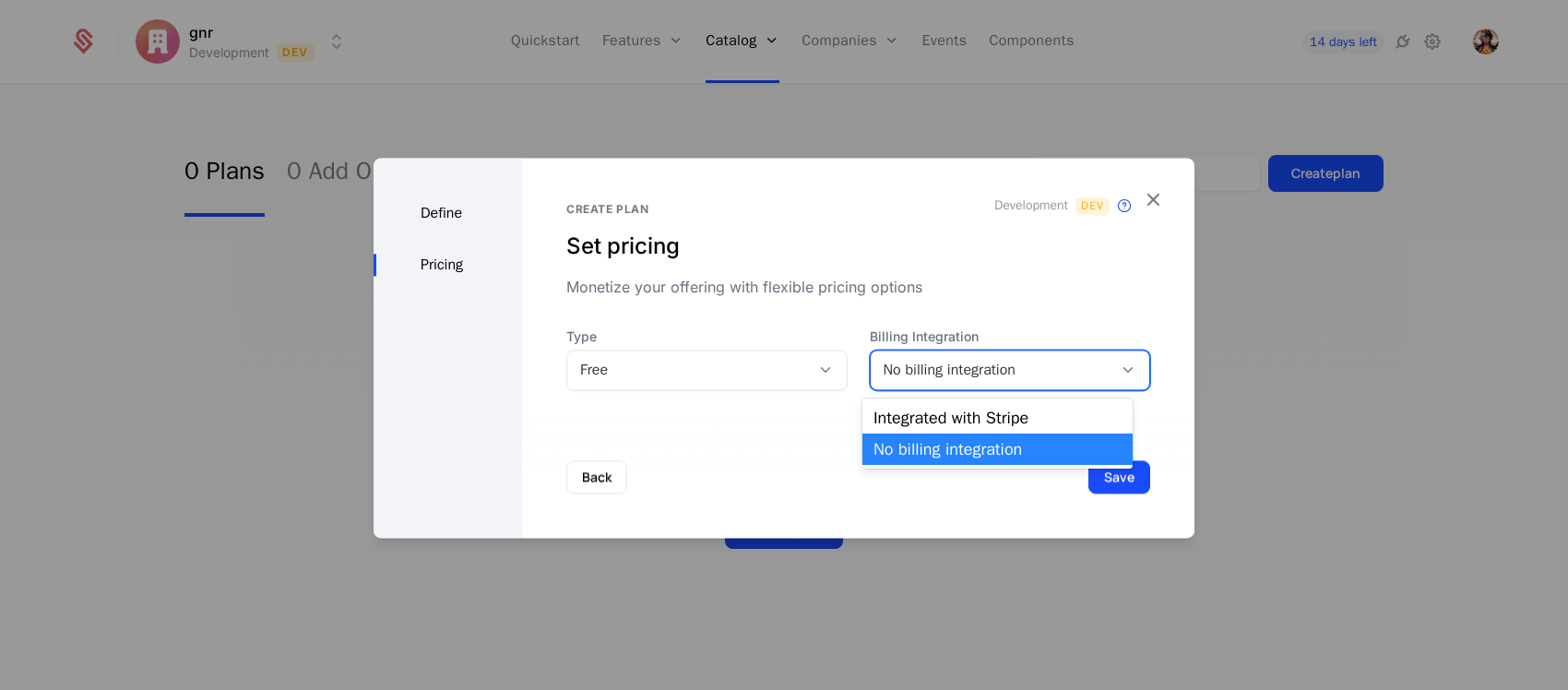 click on "No billing integration" at bounding box center [1010, 370] 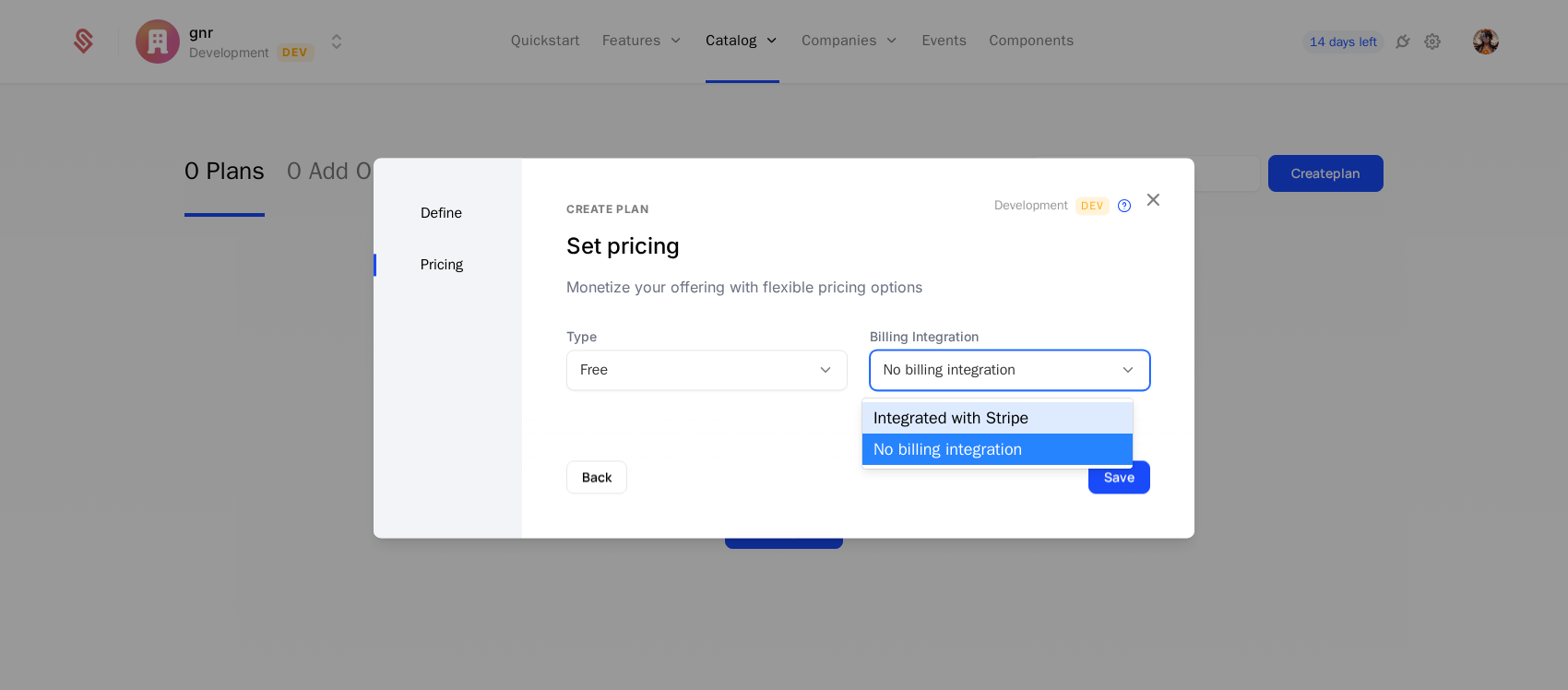 click on "Integrated with Stripe" at bounding box center [997, 418] 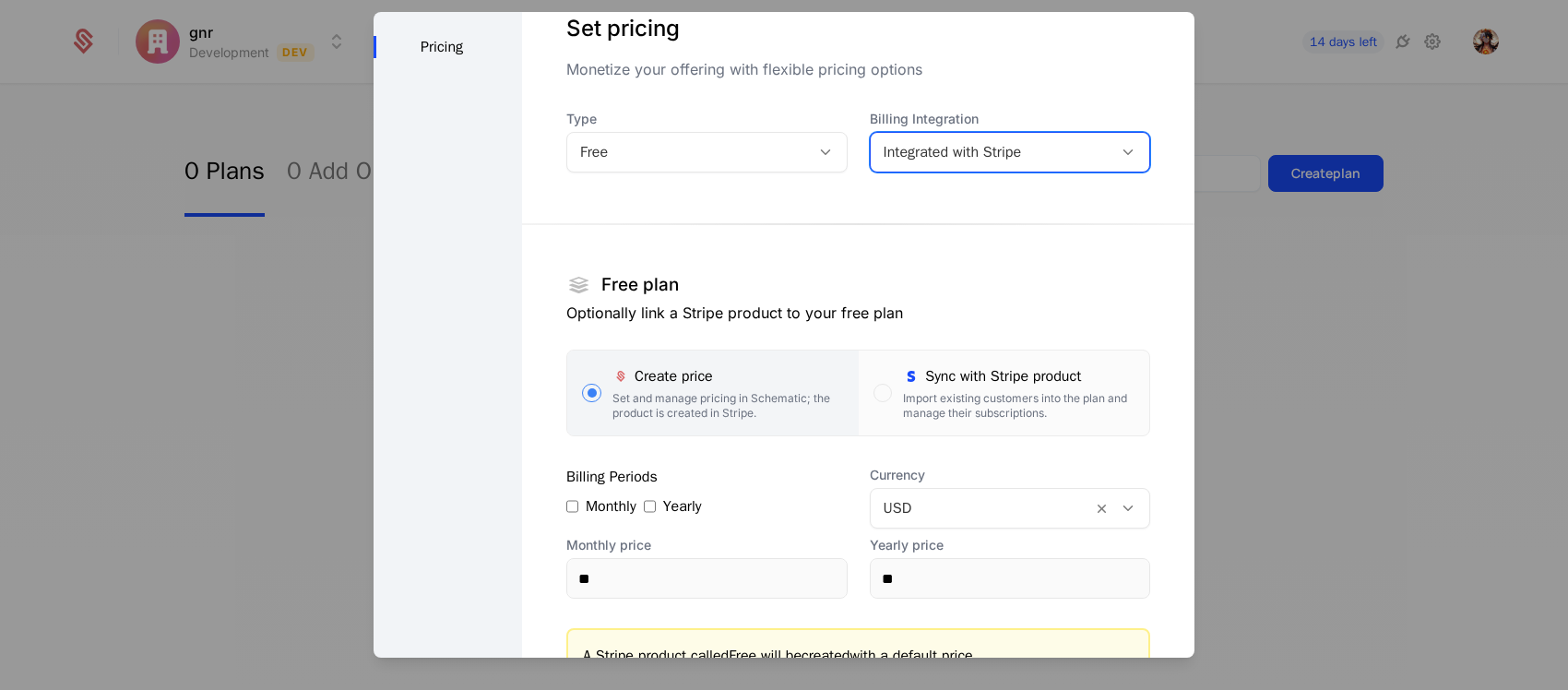 scroll, scrollTop: 12, scrollLeft: 0, axis: vertical 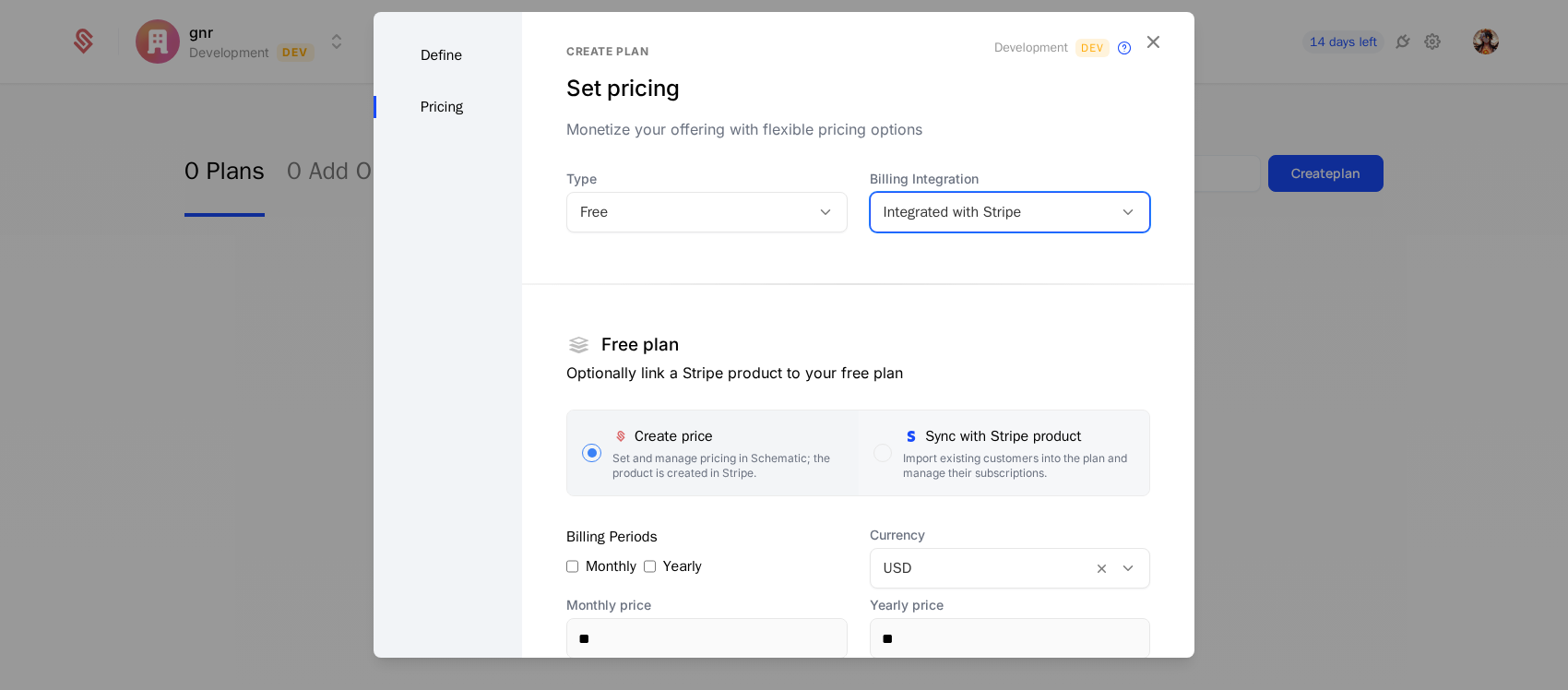 click on "Sync with Stripe product Import existing customers into the plan and manage their subscriptions." at bounding box center (1018, 453) 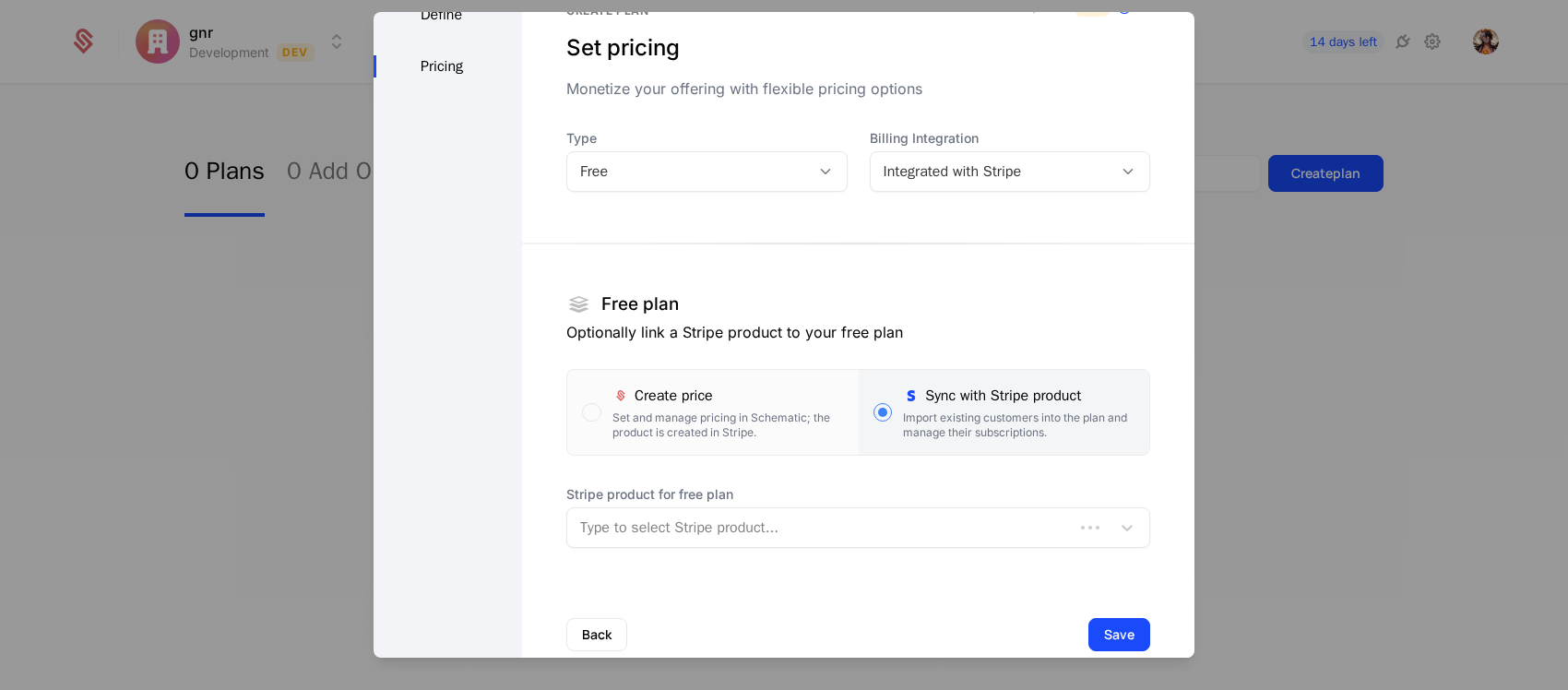 scroll, scrollTop: 89, scrollLeft: 0, axis: vertical 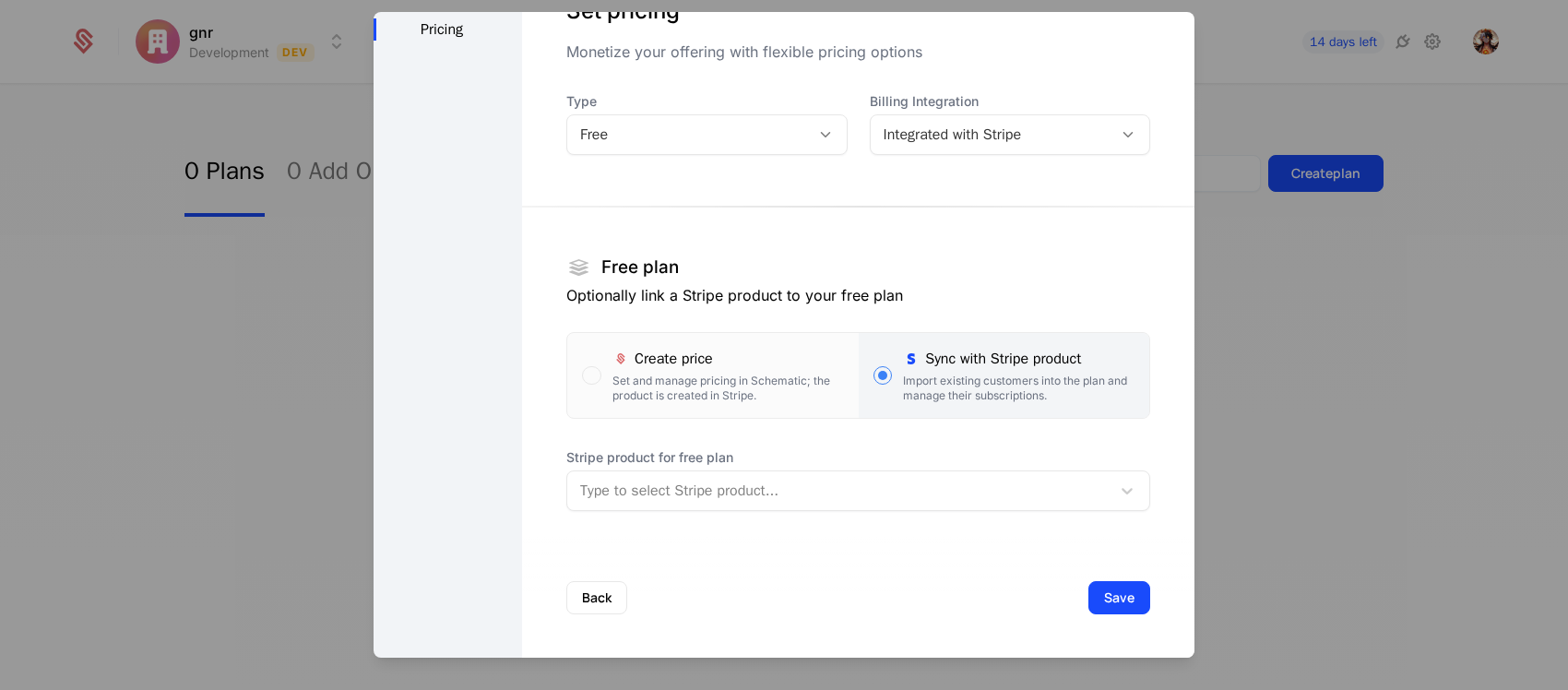 click at bounding box center [838, 491] 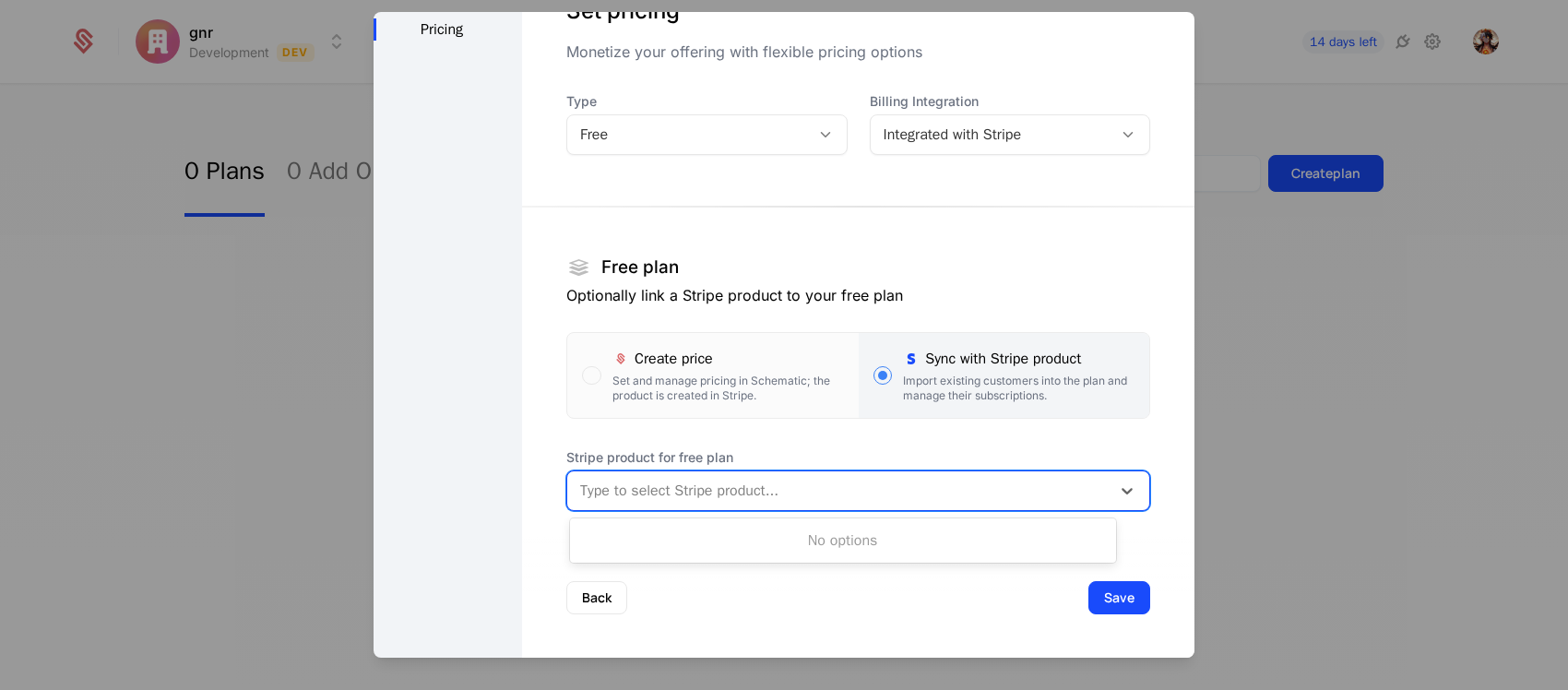 click at bounding box center [838, 491] 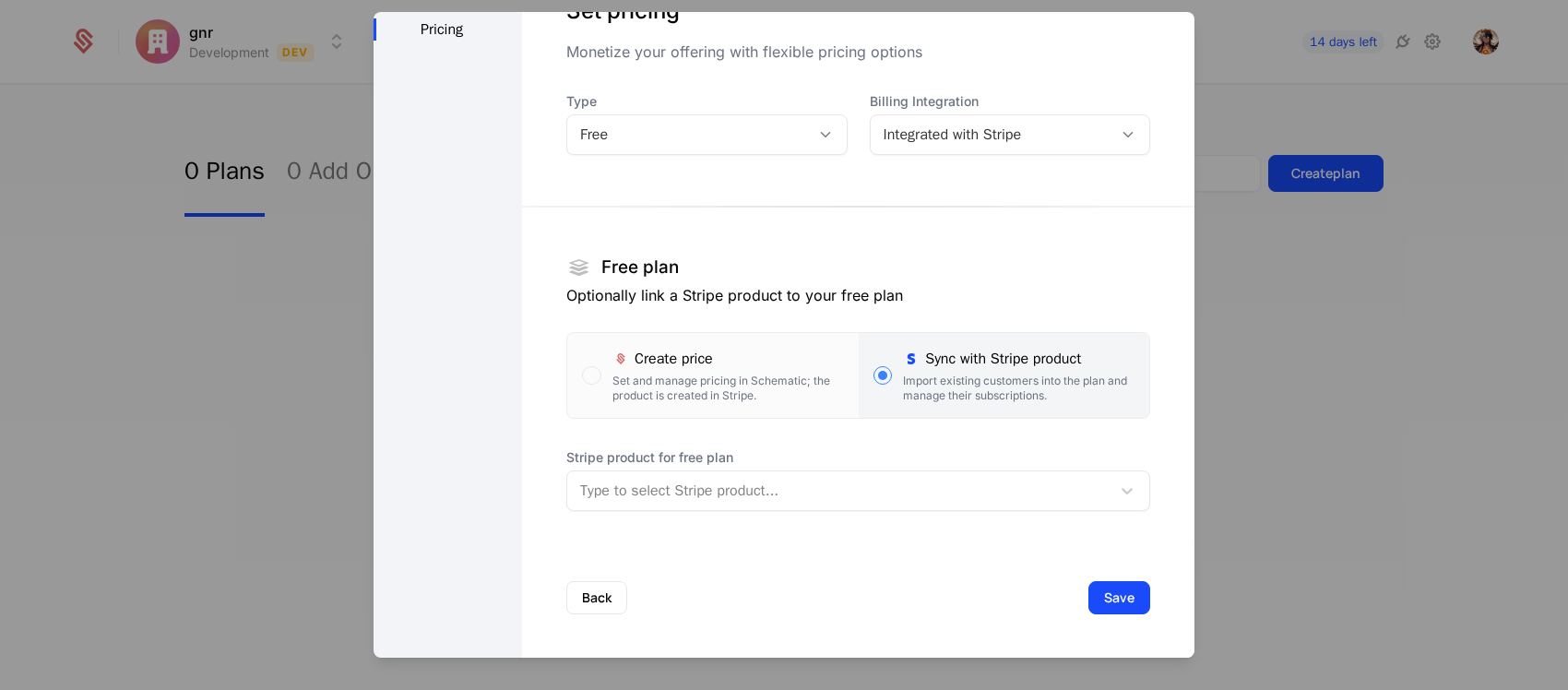click on "Free plan Optionally link a Stripe product to your free plan Create price Set and manage pricing in Schematic; the product is created in Stripe. Sync with Stripe product Import existing customers into the plan and manage their subscriptions. Stripe product for free plan Type to select Stripe product..." at bounding box center [858, 344] 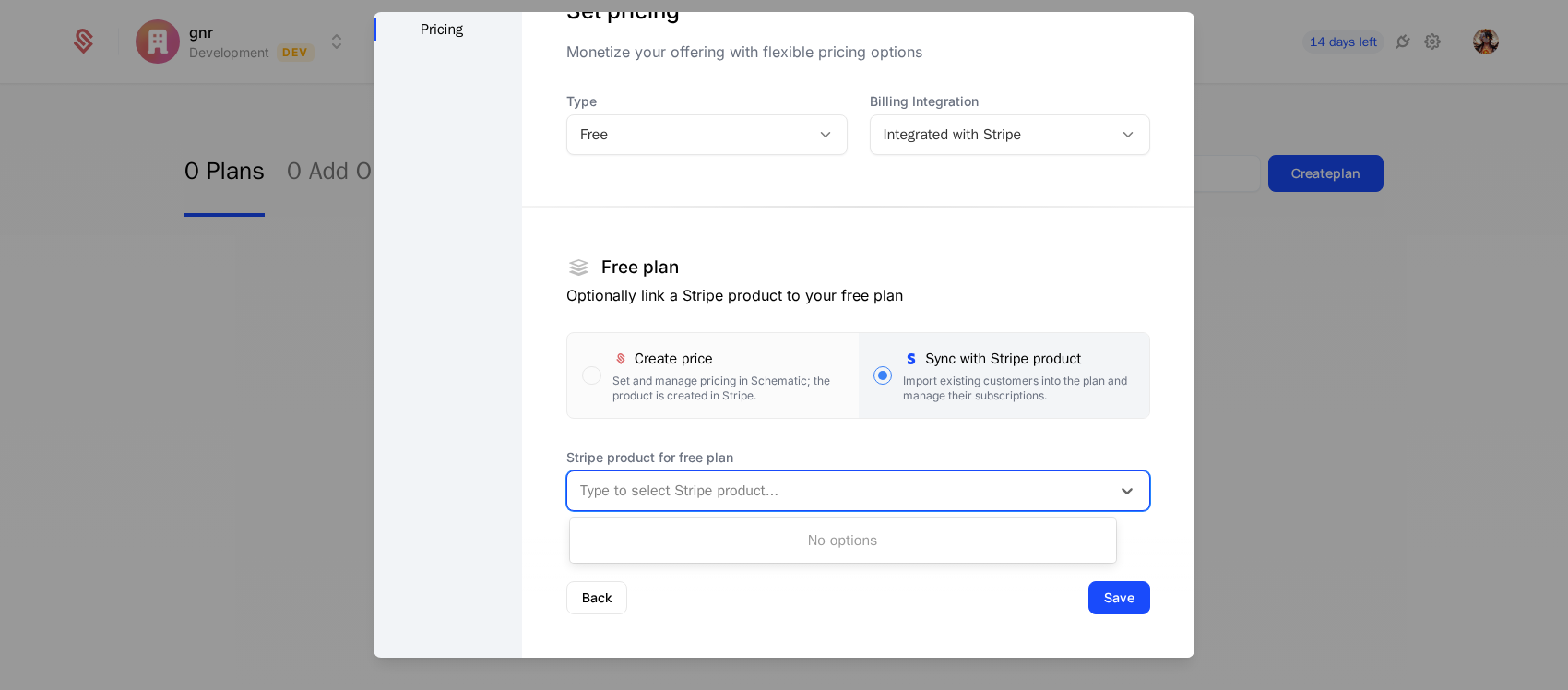 click on "Type to select Stripe product..." at bounding box center [838, 491] 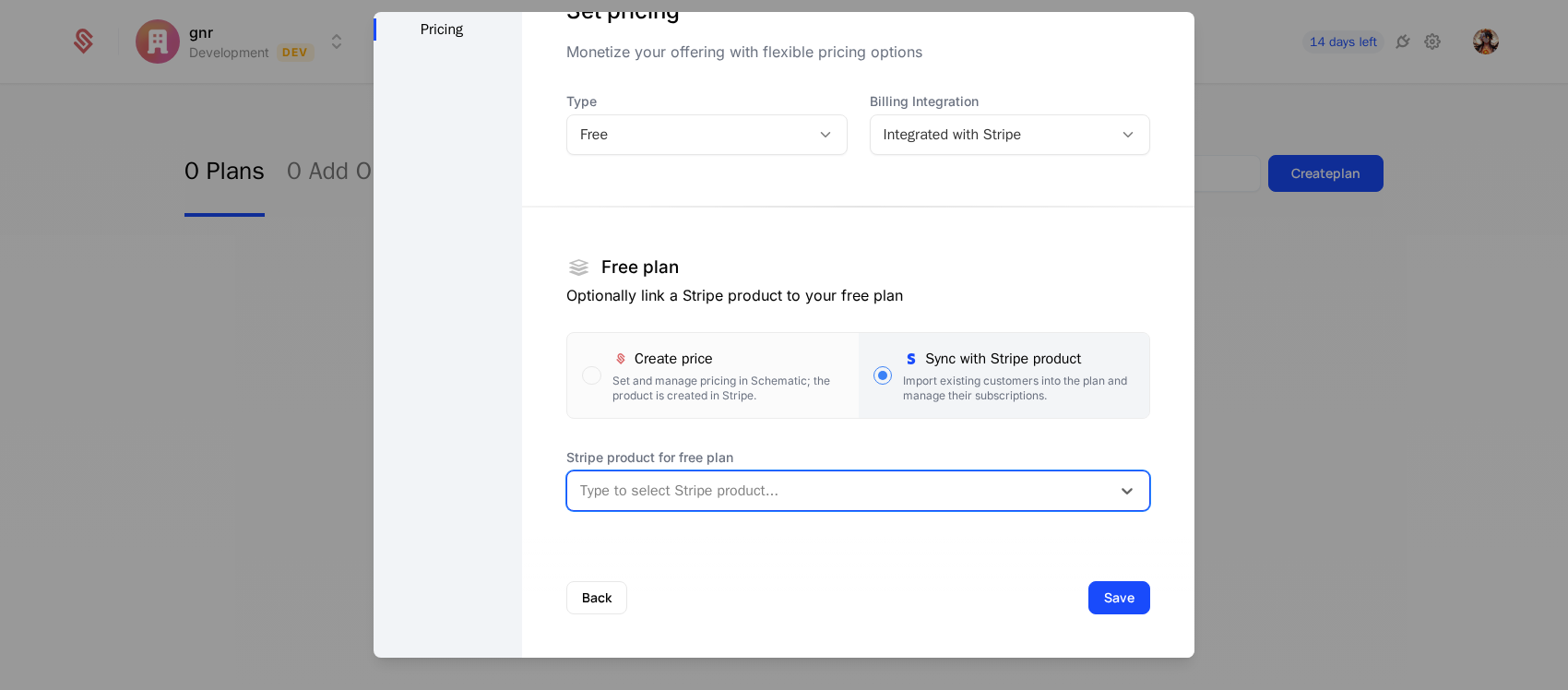click on "Free plan Optionally link a Stripe product to your free plan Create price Set and manage pricing in Schematic; the product is created in Stripe. Sync with Stripe product Import existing customers into the plan and manage their subscriptions. Stripe product for free plan Type to select Stripe product..." at bounding box center (858, 344) 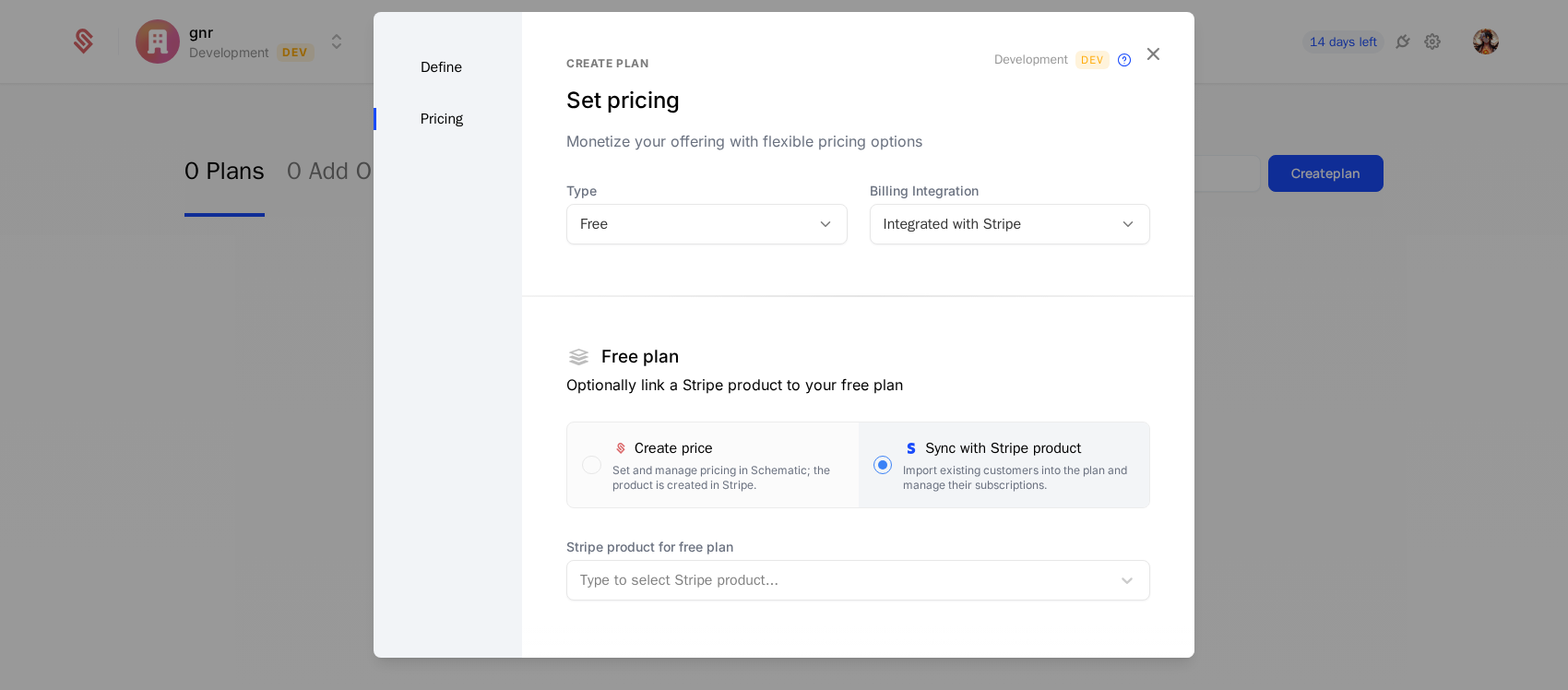 click on "Free" at bounding box center [688, 224] 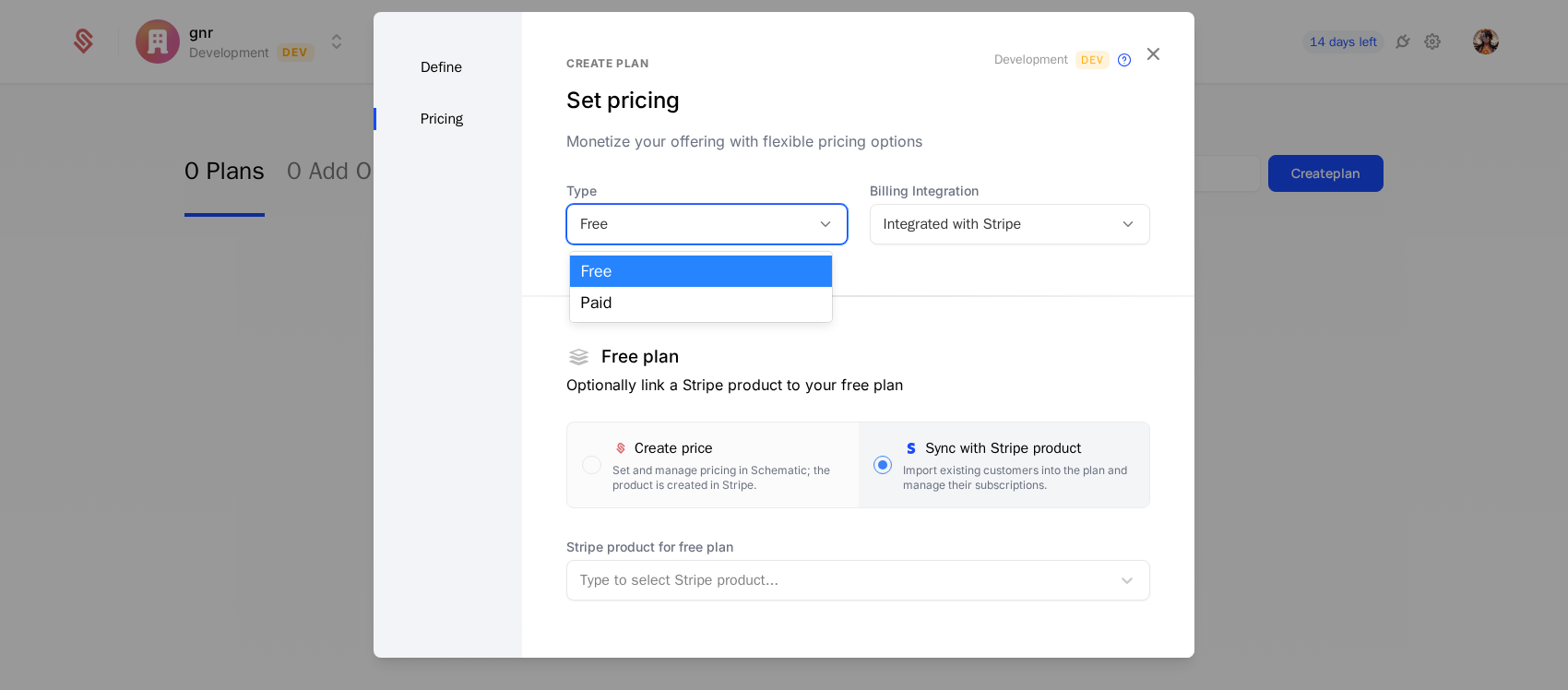 click on "Free" at bounding box center [688, 224] 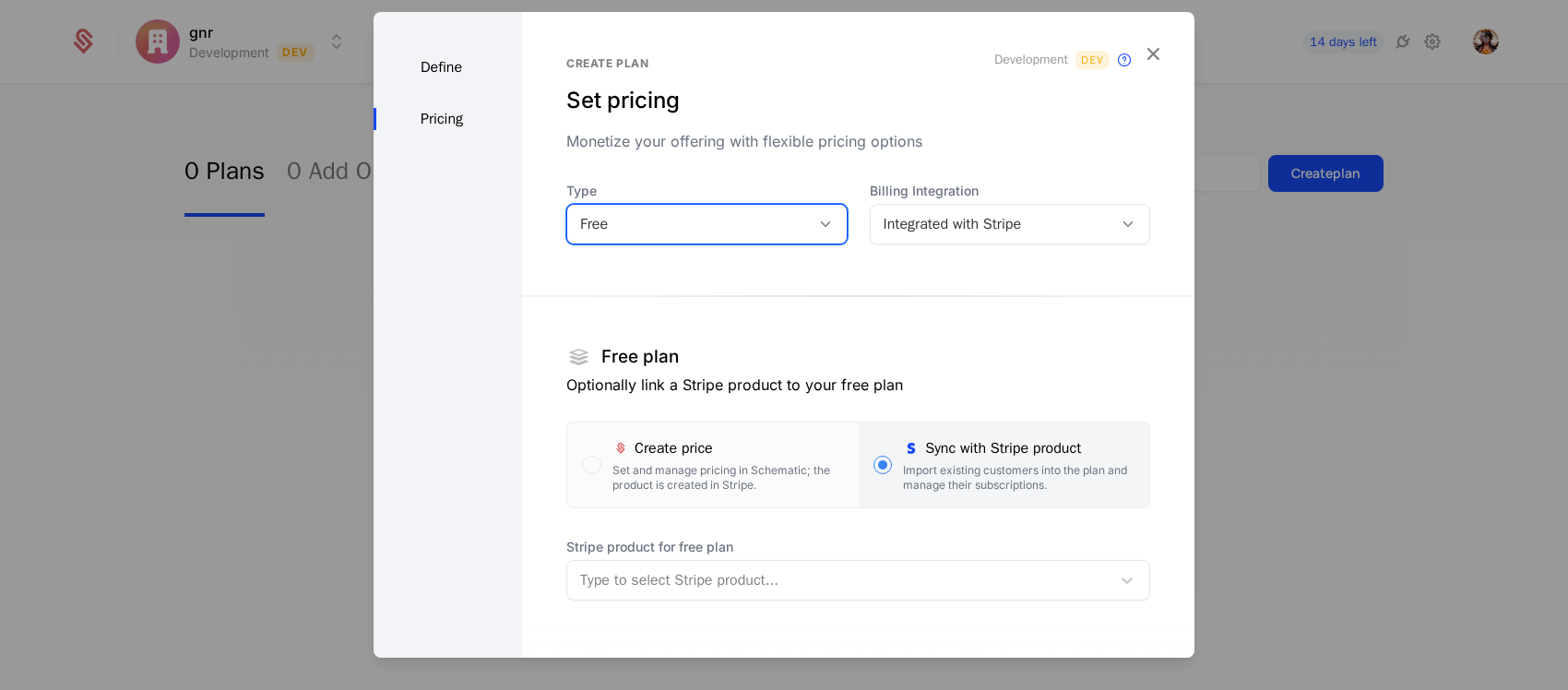 click on "Free plan Optionally link a Stripe product to your free plan Create price Set and manage pricing in Schematic; the product is created in Stripe. Sync with Stripe product Import existing customers into the plan and manage their subscriptions. Stripe product for free plan Type to select Stripe product..." at bounding box center (858, 434) 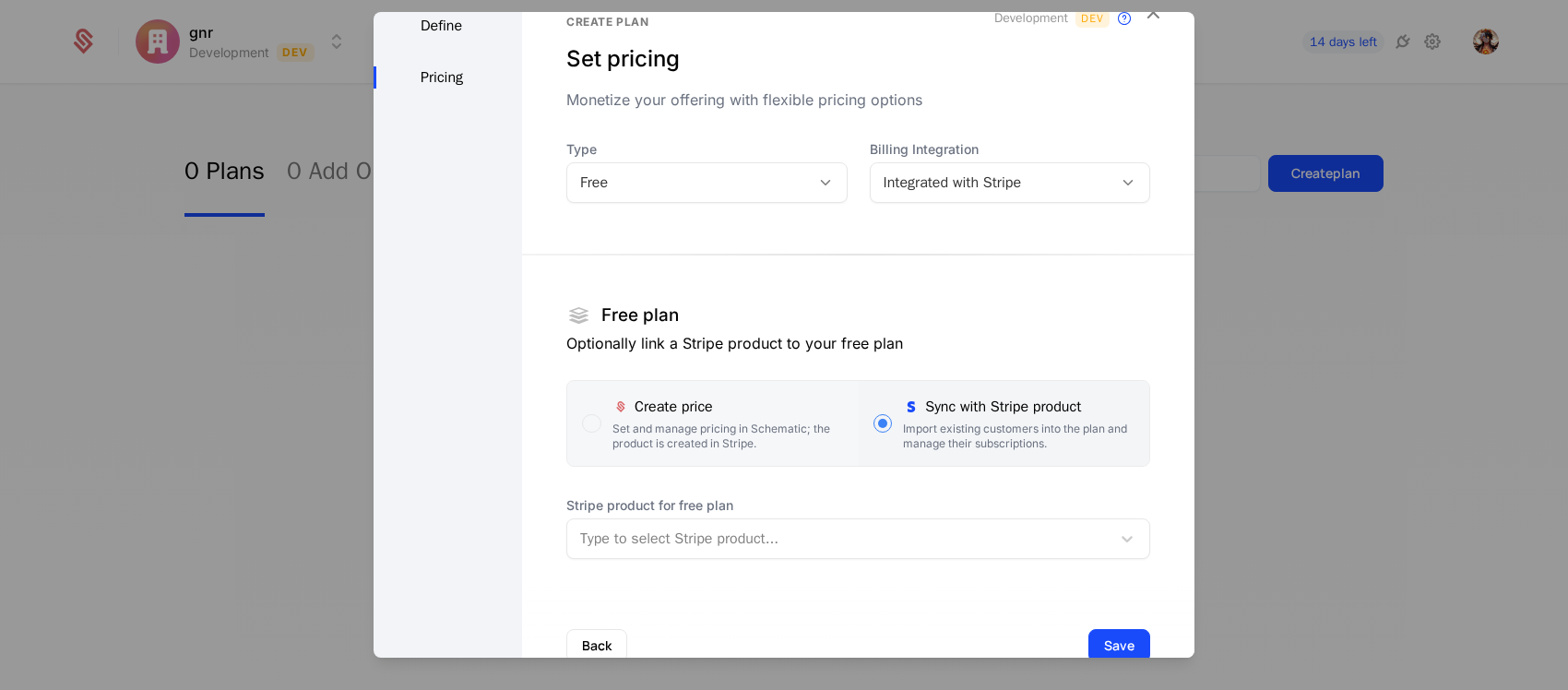 scroll, scrollTop: 89, scrollLeft: 0, axis: vertical 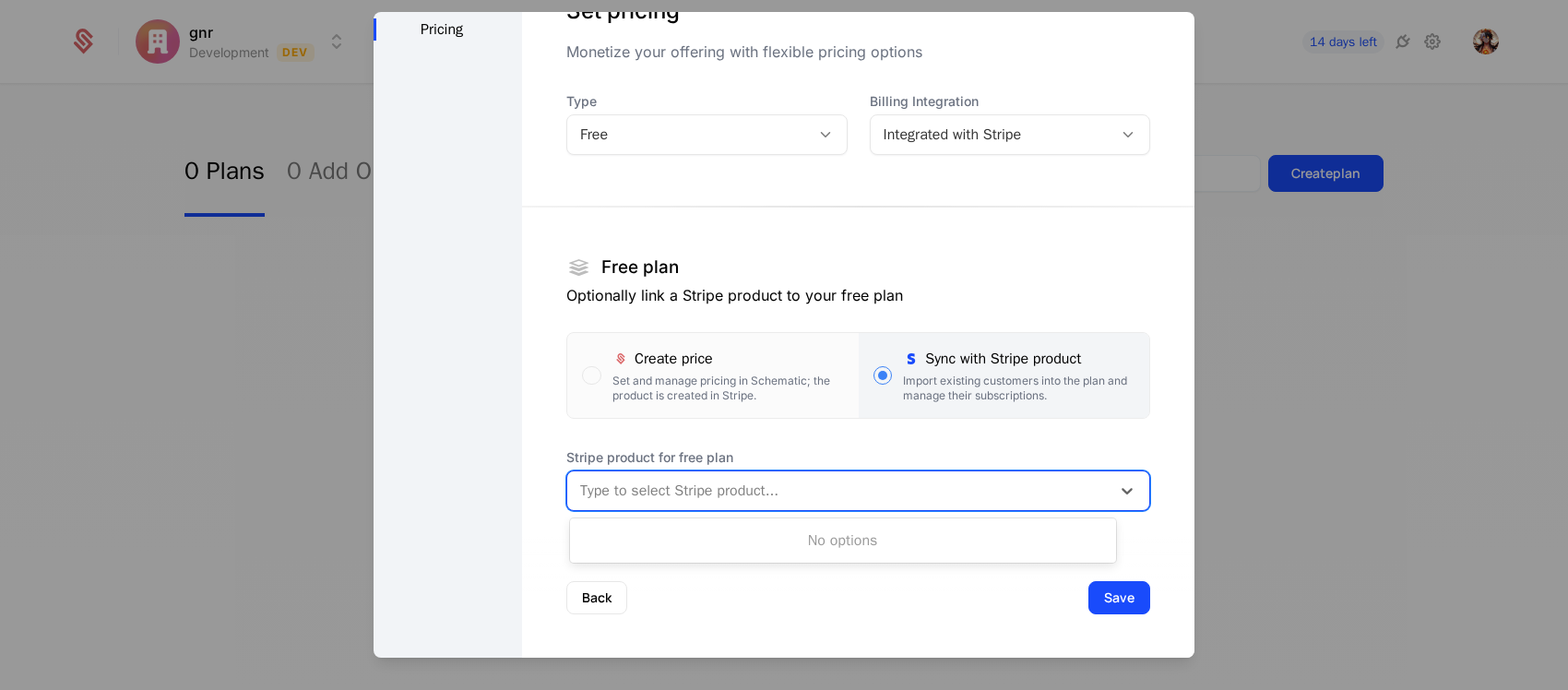 click on "Type to select Stripe product..." at bounding box center [858, 491] 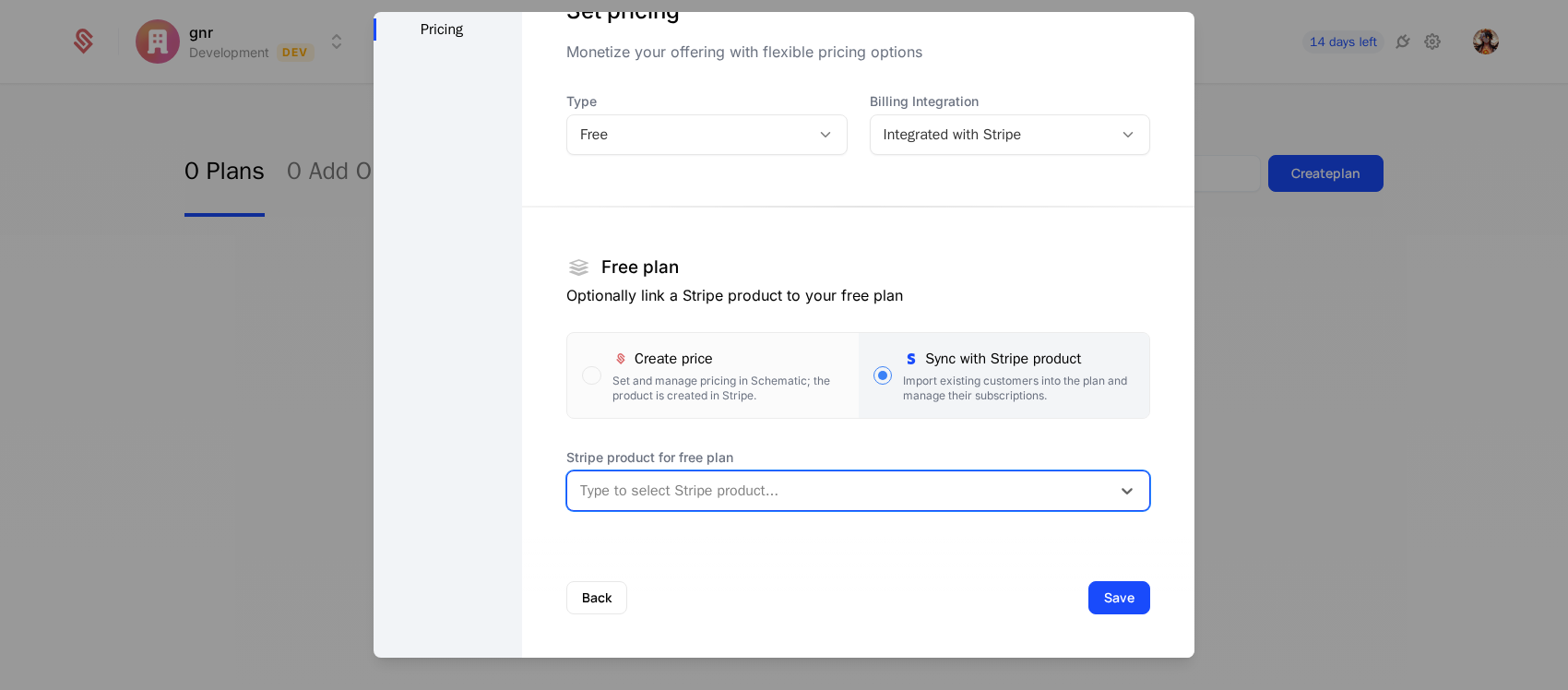 click at bounding box center (838, 491) 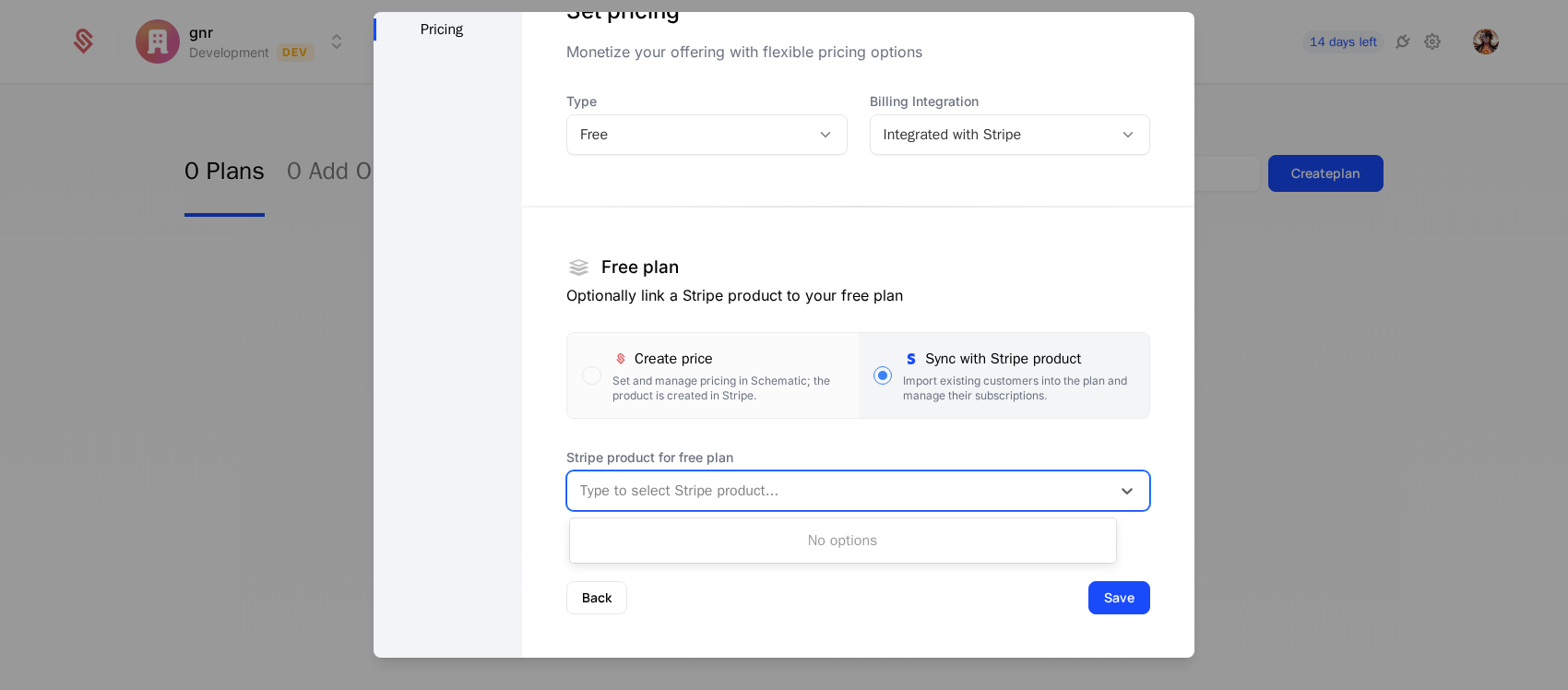 click at bounding box center [838, 491] 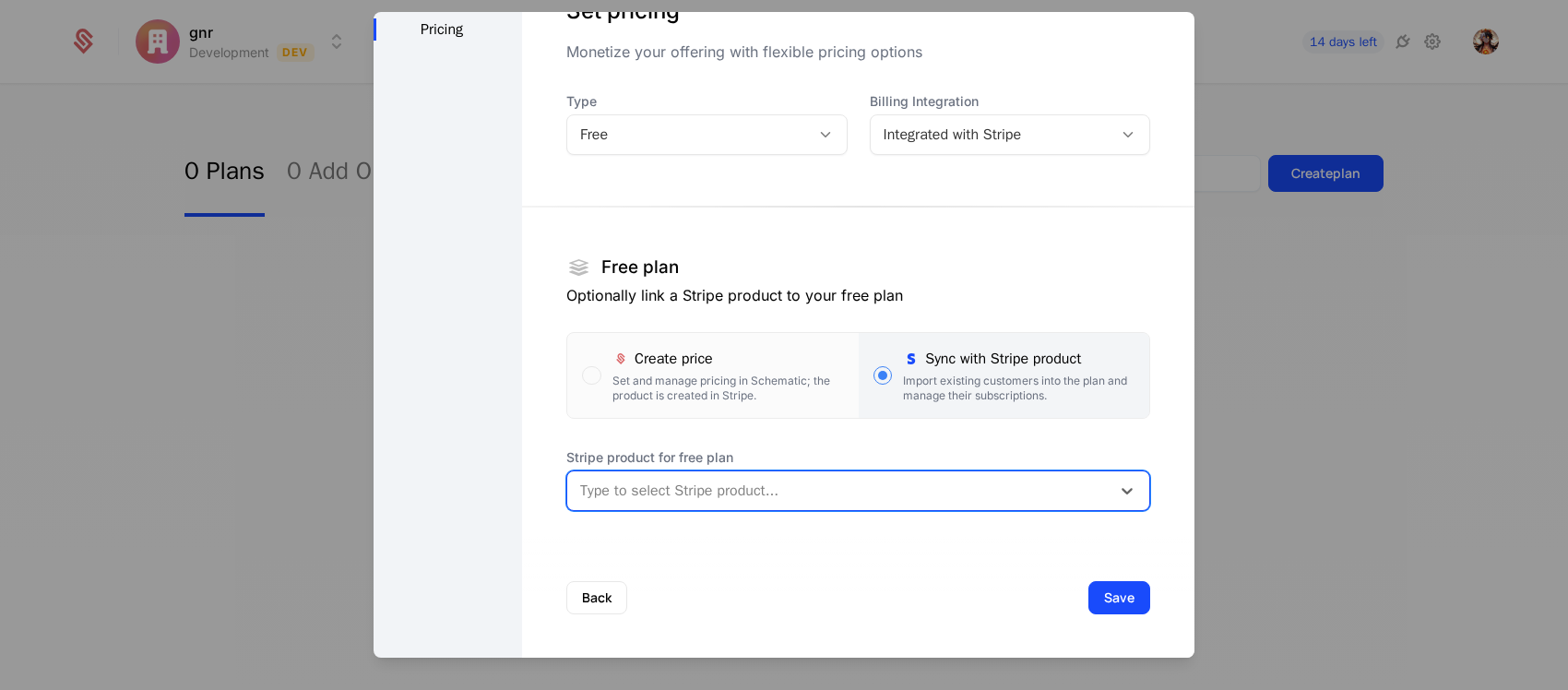 click on "Free plan Optionally link a Stripe product to your free plan Create price Set and manage pricing in Schematic; the product is created in Stripe. Sync with Stripe product Import existing customers into the plan and manage their subscriptions. Stripe product for free plan Type to select Stripe product..." at bounding box center [858, 344] 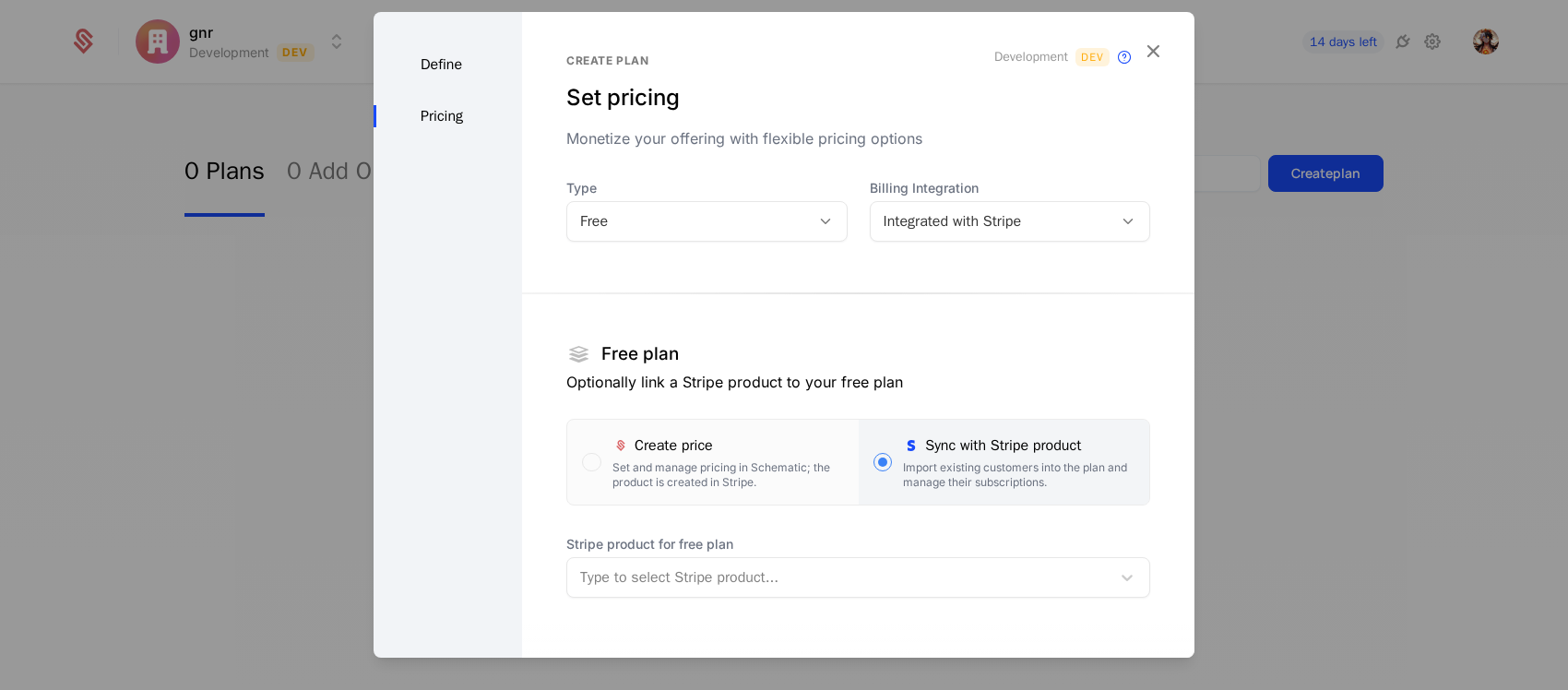 scroll, scrollTop: 0, scrollLeft: 0, axis: both 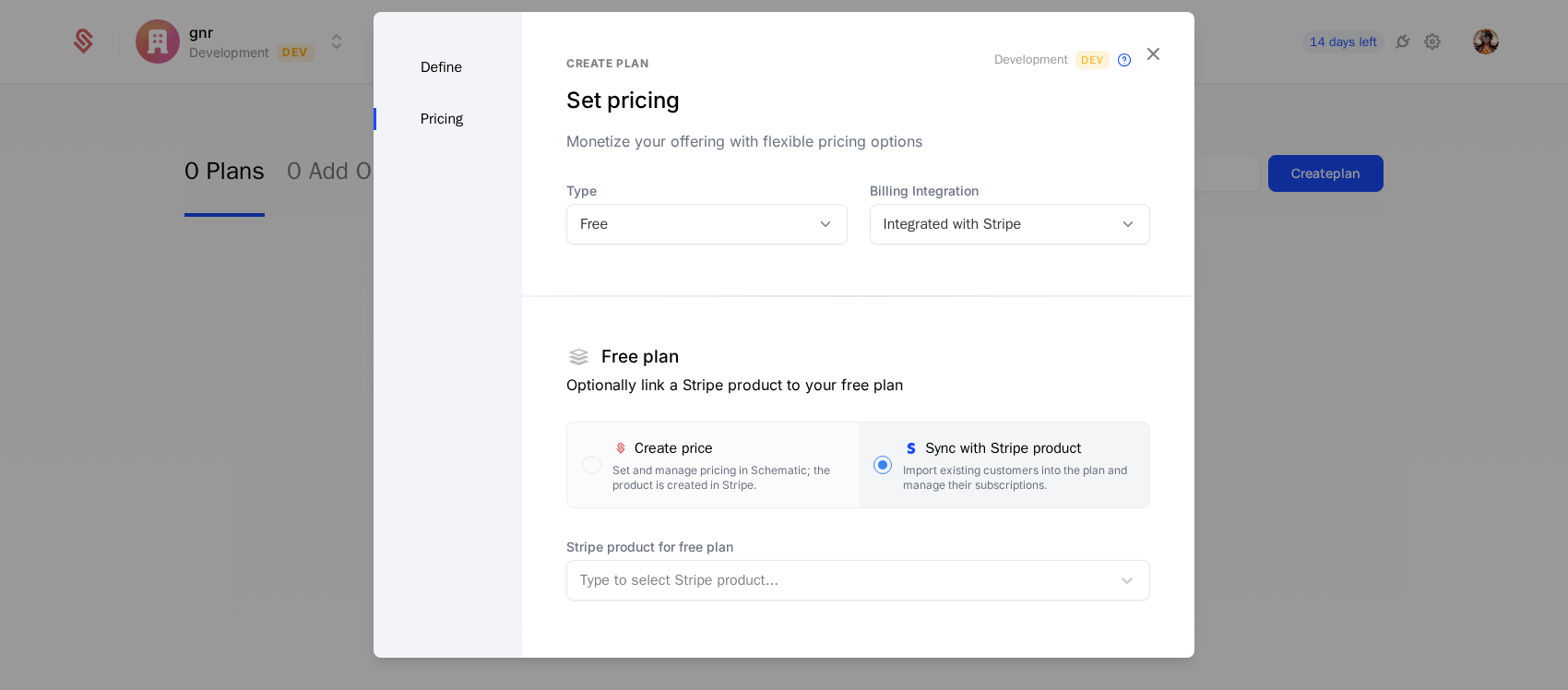 click at bounding box center [838, 580] 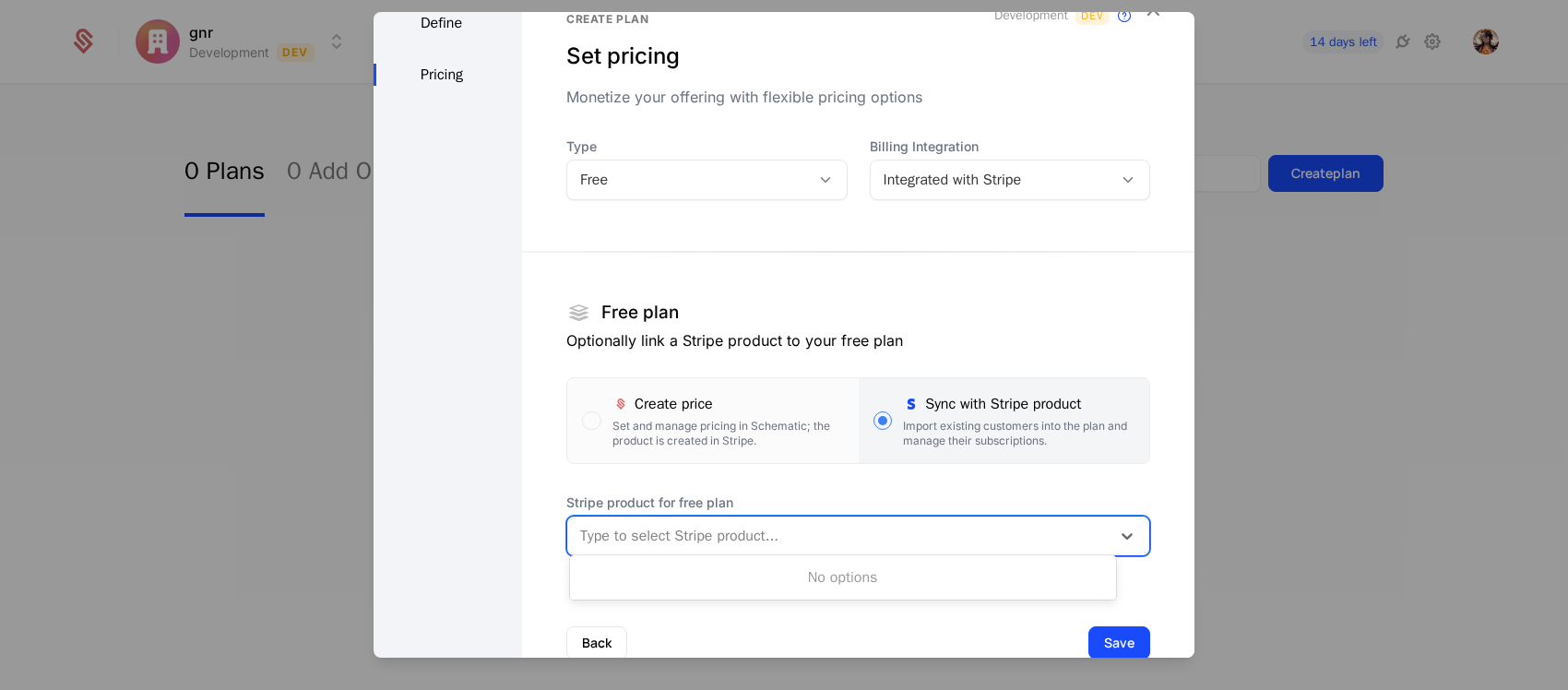 scroll, scrollTop: 89, scrollLeft: 0, axis: vertical 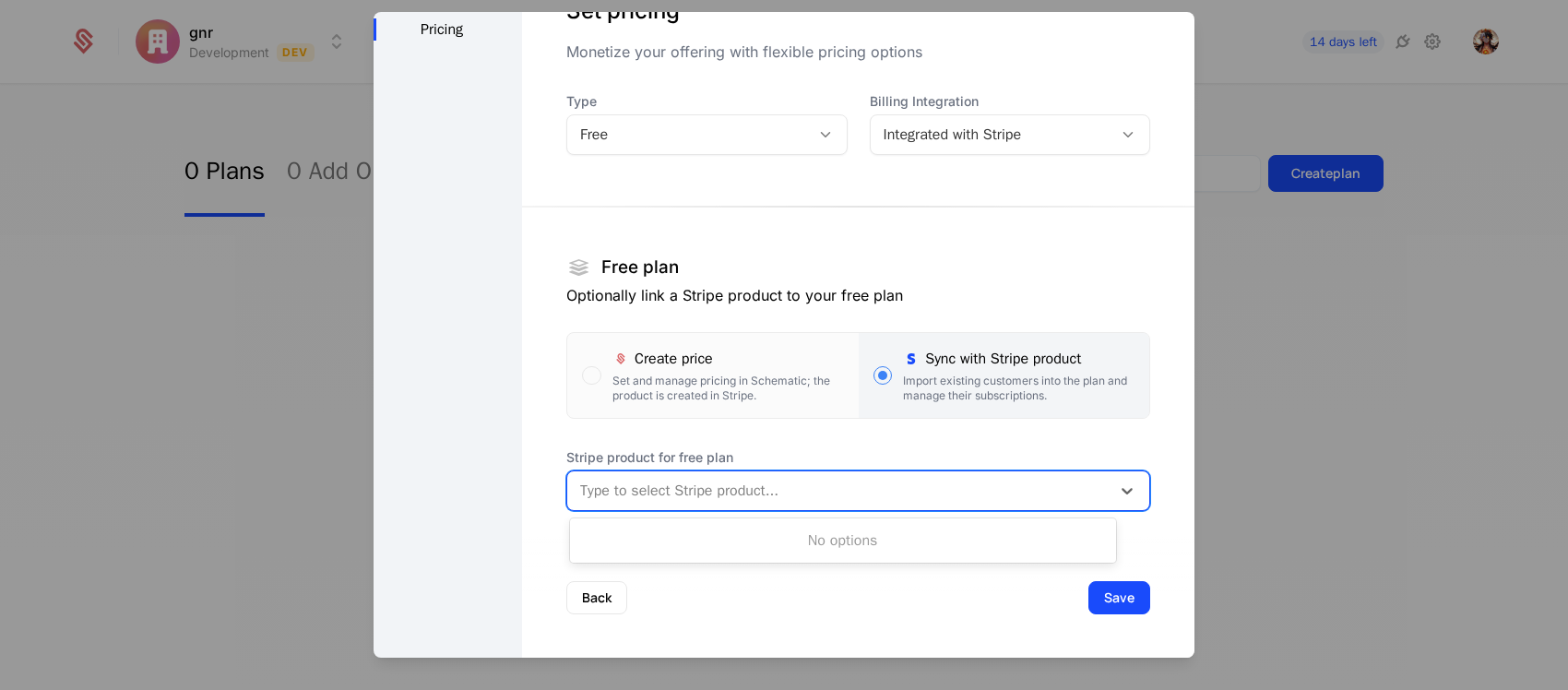 click on "No options" at bounding box center (843, 541) 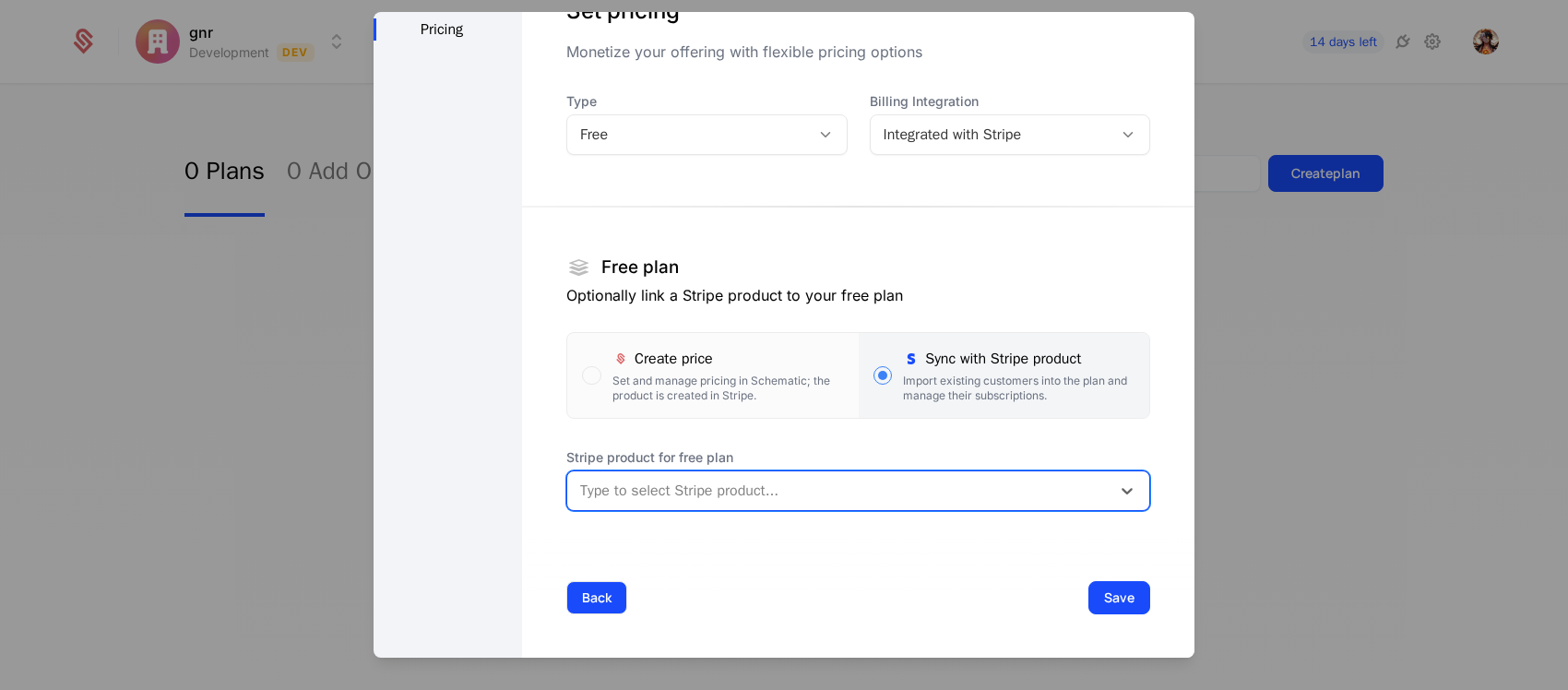 click on "Back" at bounding box center (597, 598) 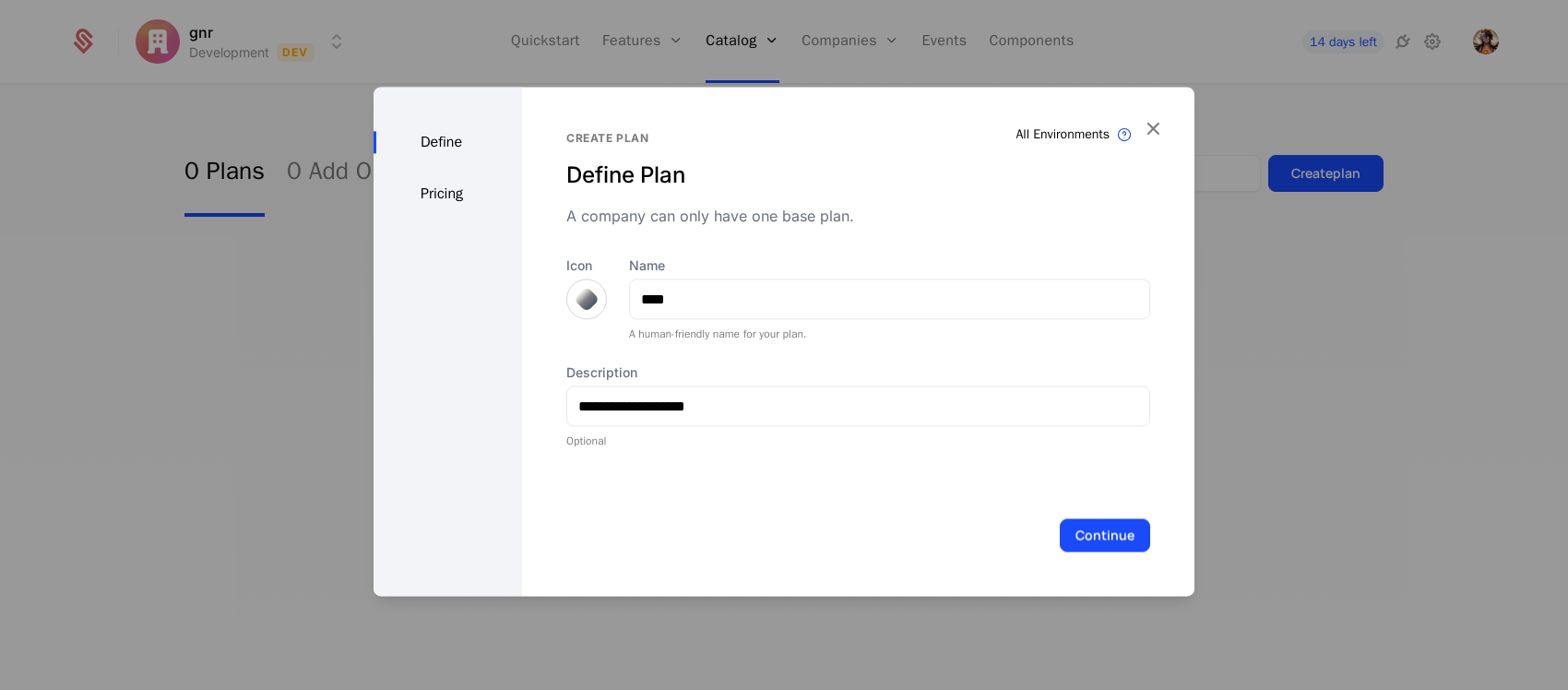scroll, scrollTop: 0, scrollLeft: 0, axis: both 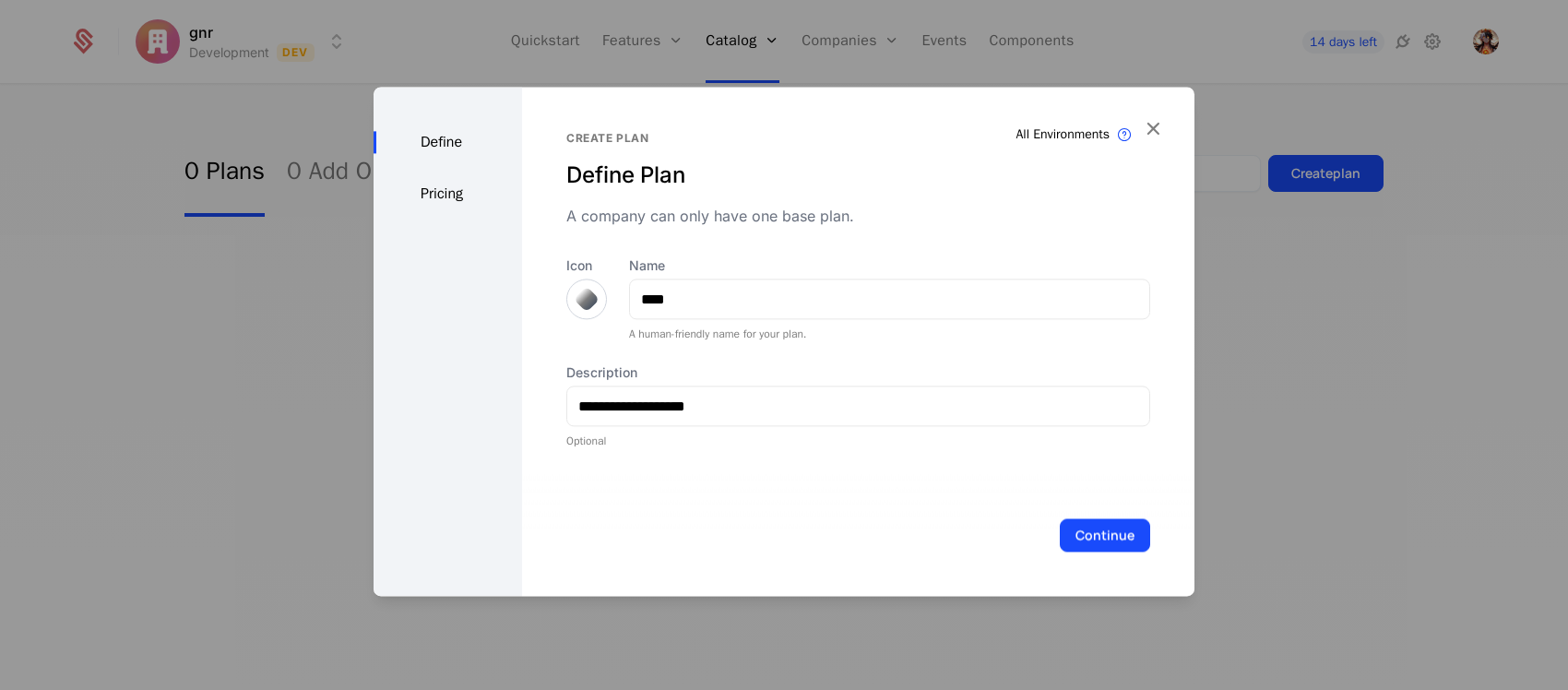 click on "**********" at bounding box center (858, 341) 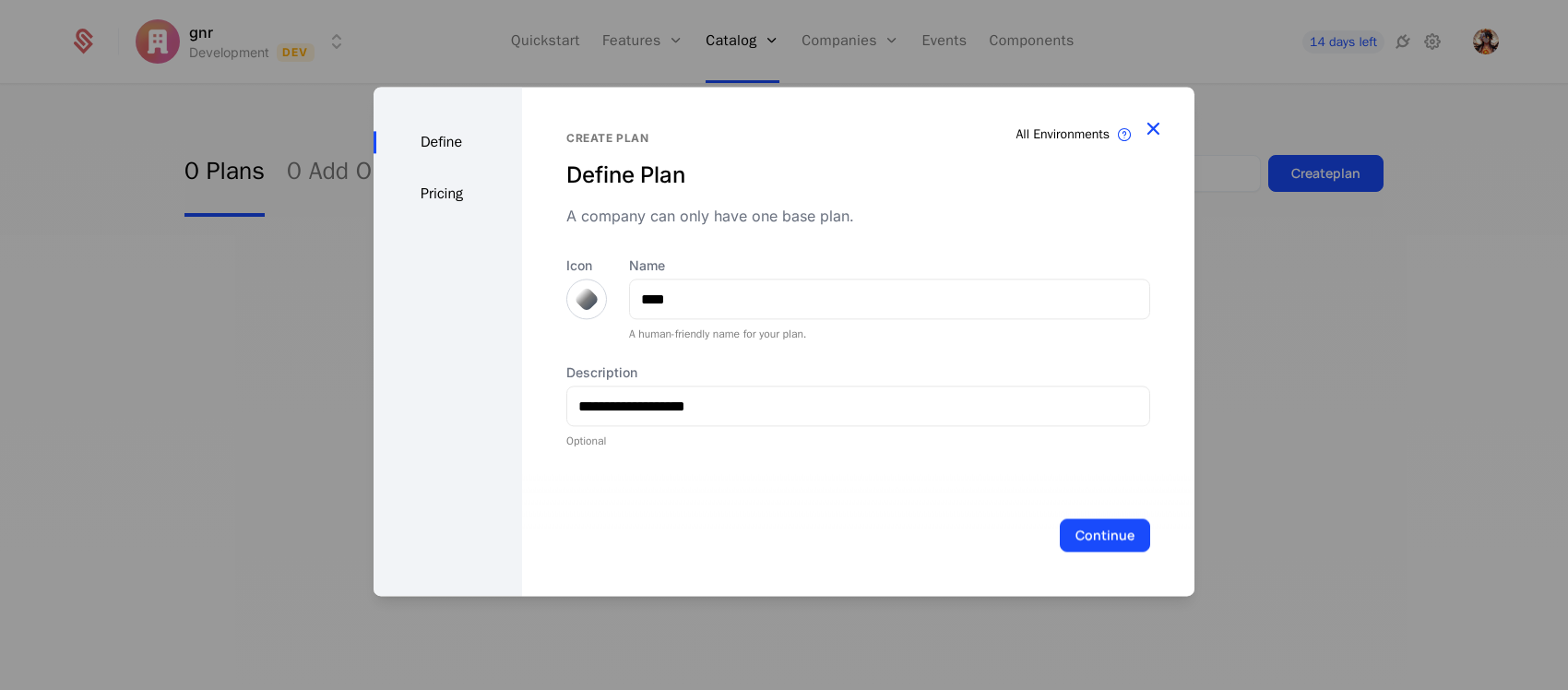 click at bounding box center (1153, 128) 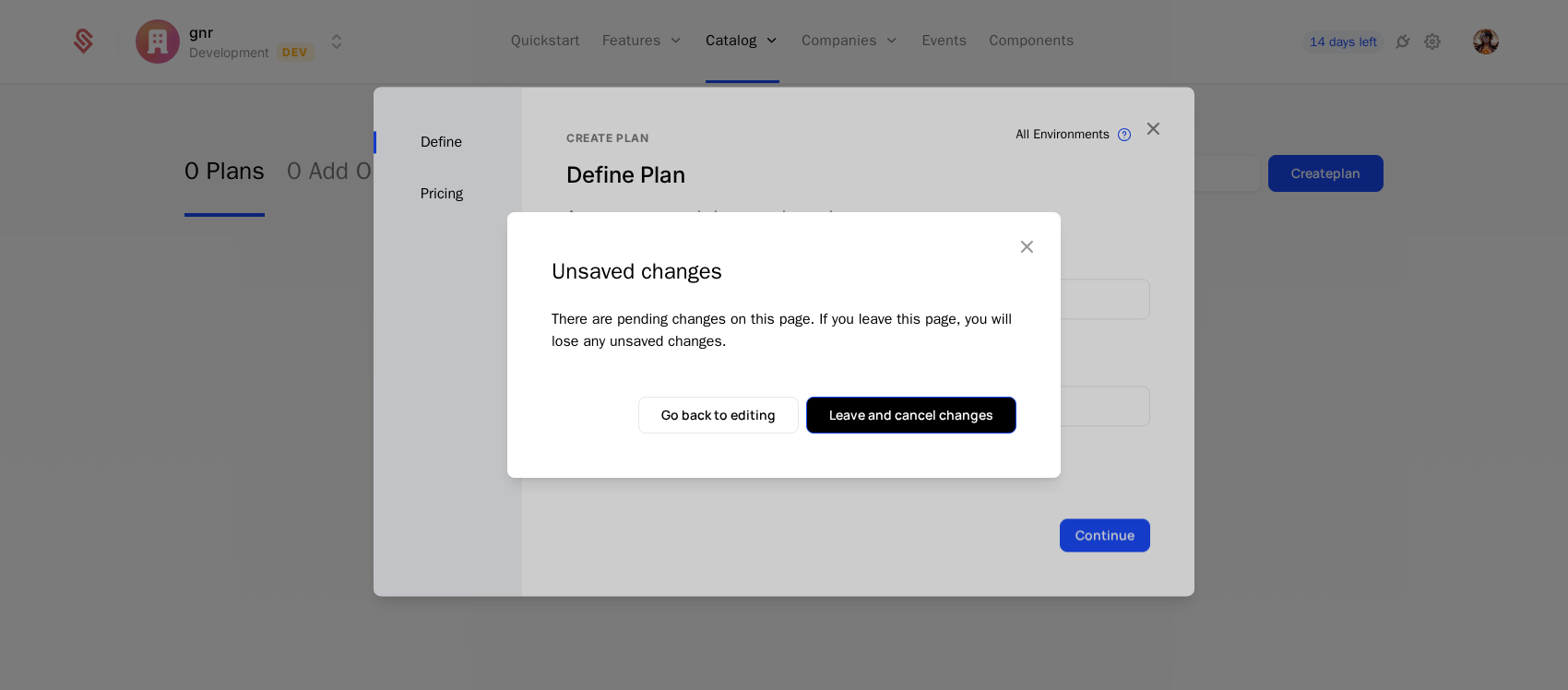 click on "Leave and cancel changes" at bounding box center (911, 415) 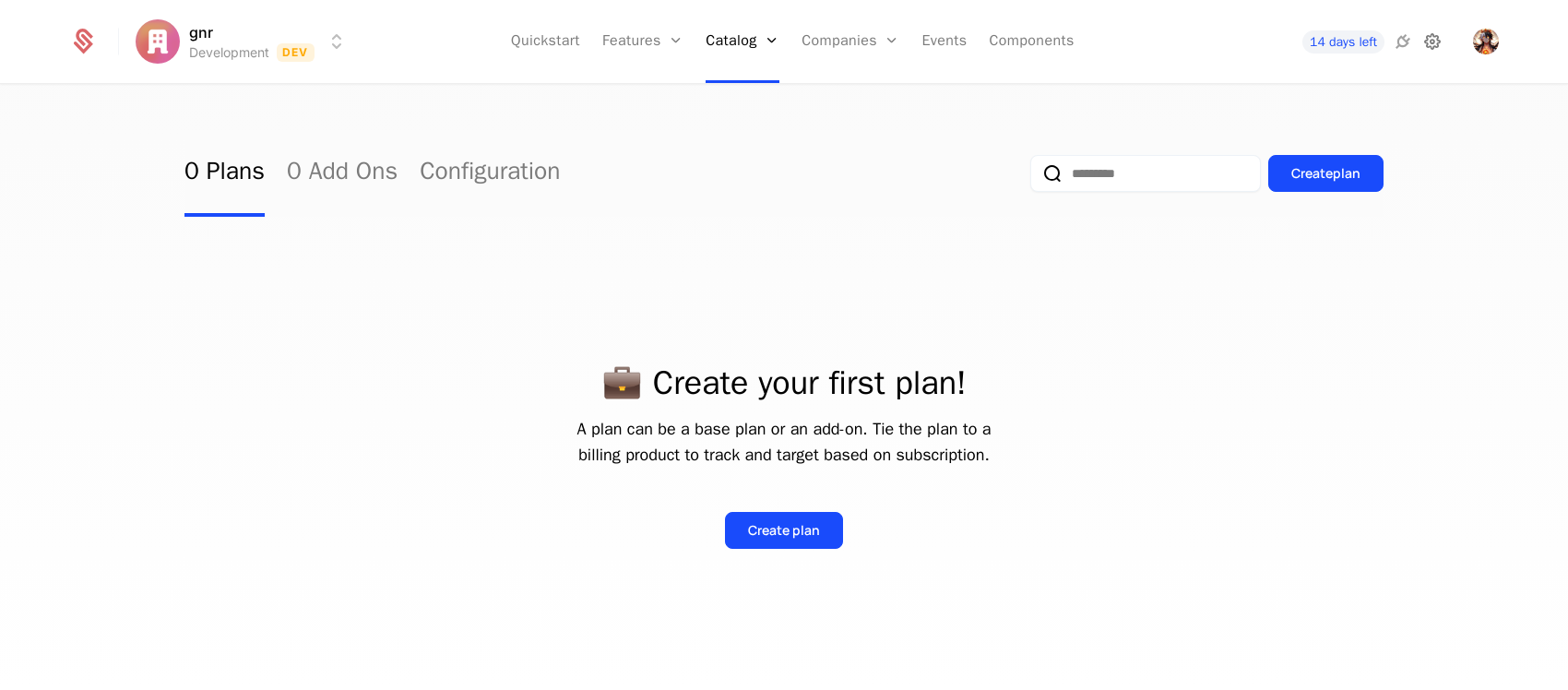 click at bounding box center [1432, 42] 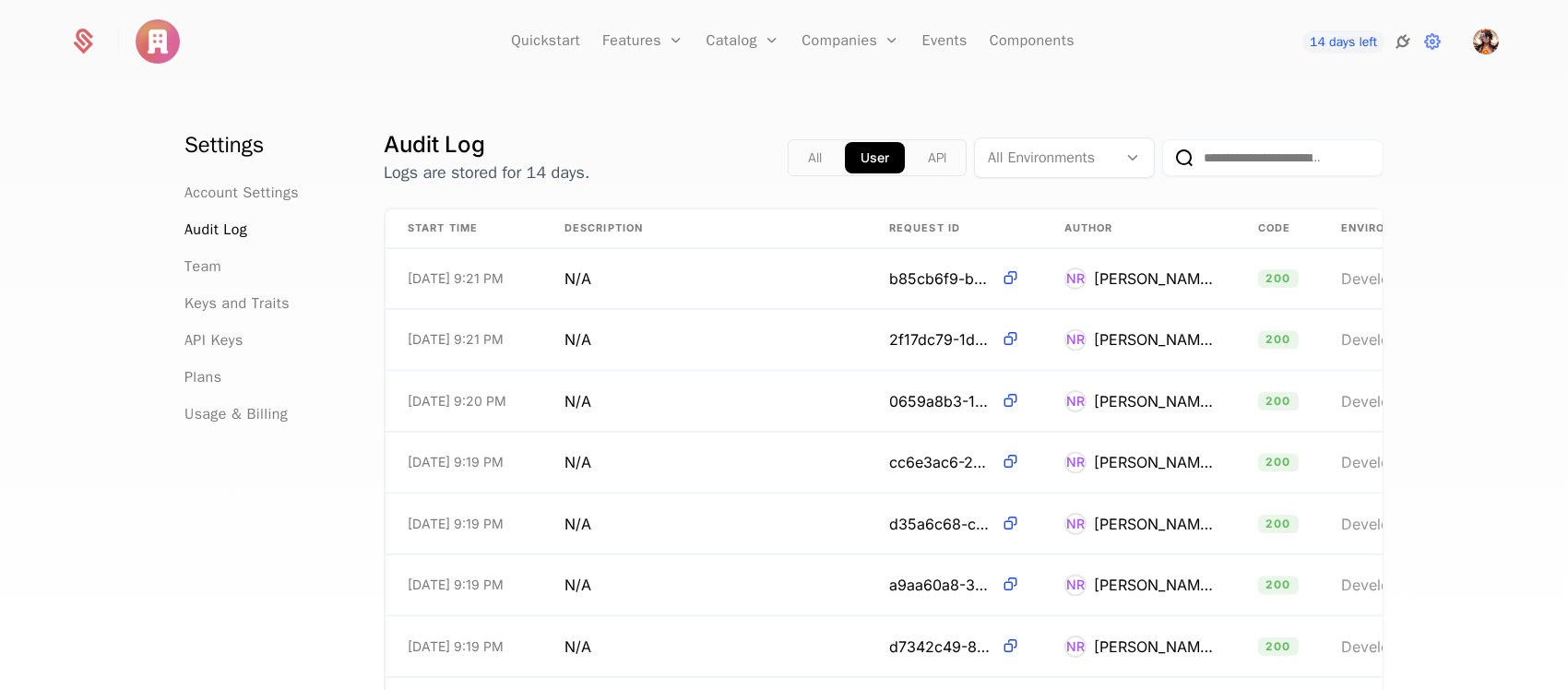 click at bounding box center (1403, 42) 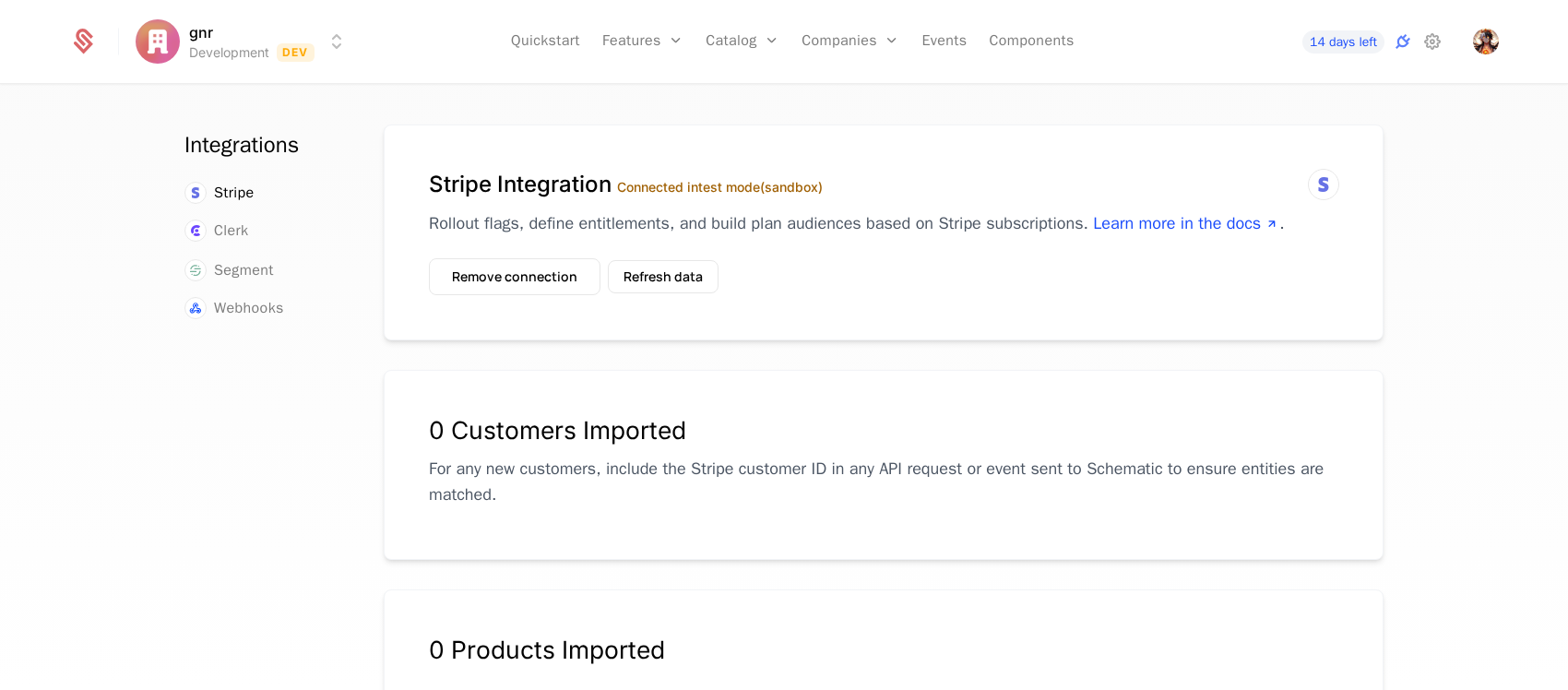 scroll, scrollTop: 0, scrollLeft: 0, axis: both 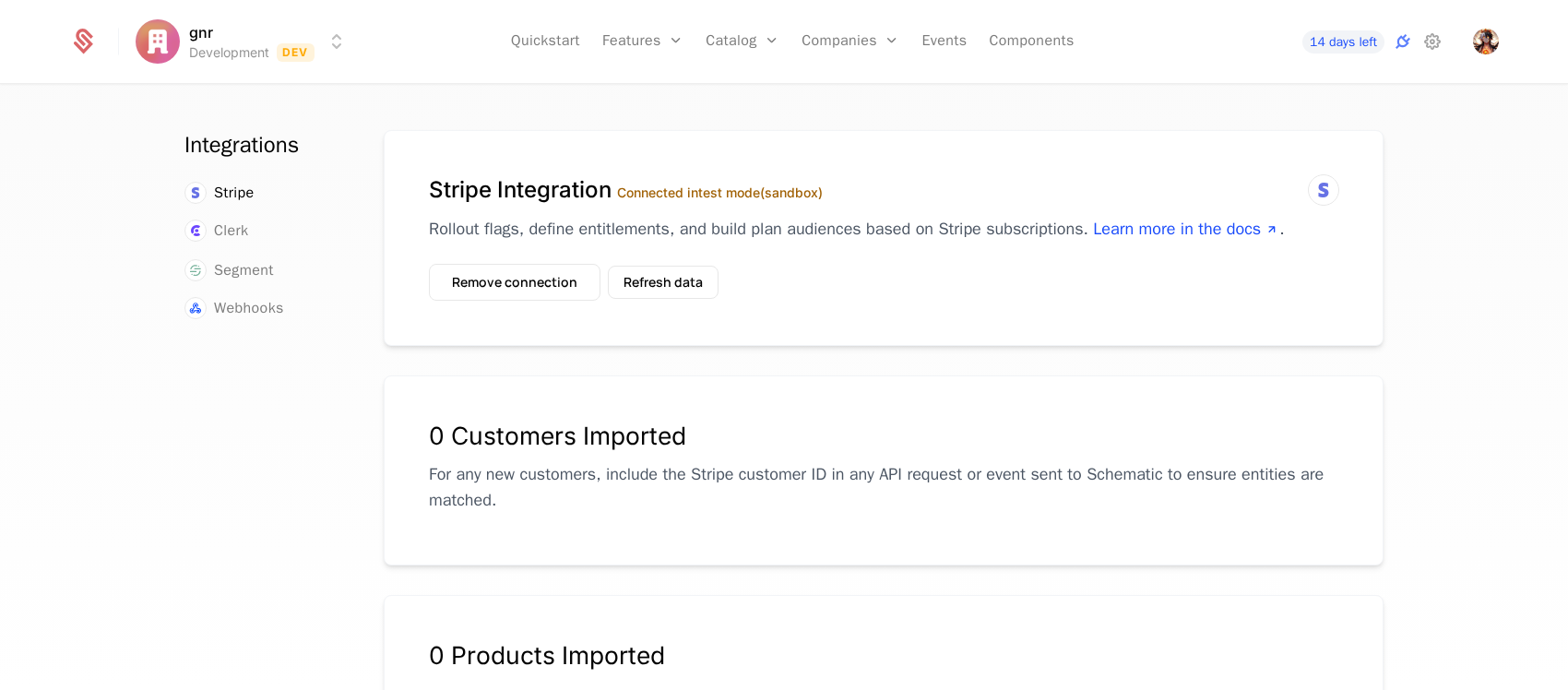 click on "Stripe Integration   Connected in   test mode  (sandbox)   Rollout flags, define entitlements, and build plan audiences based on Stripe subscriptions.   Learn more in the docs ." at bounding box center (884, 220) 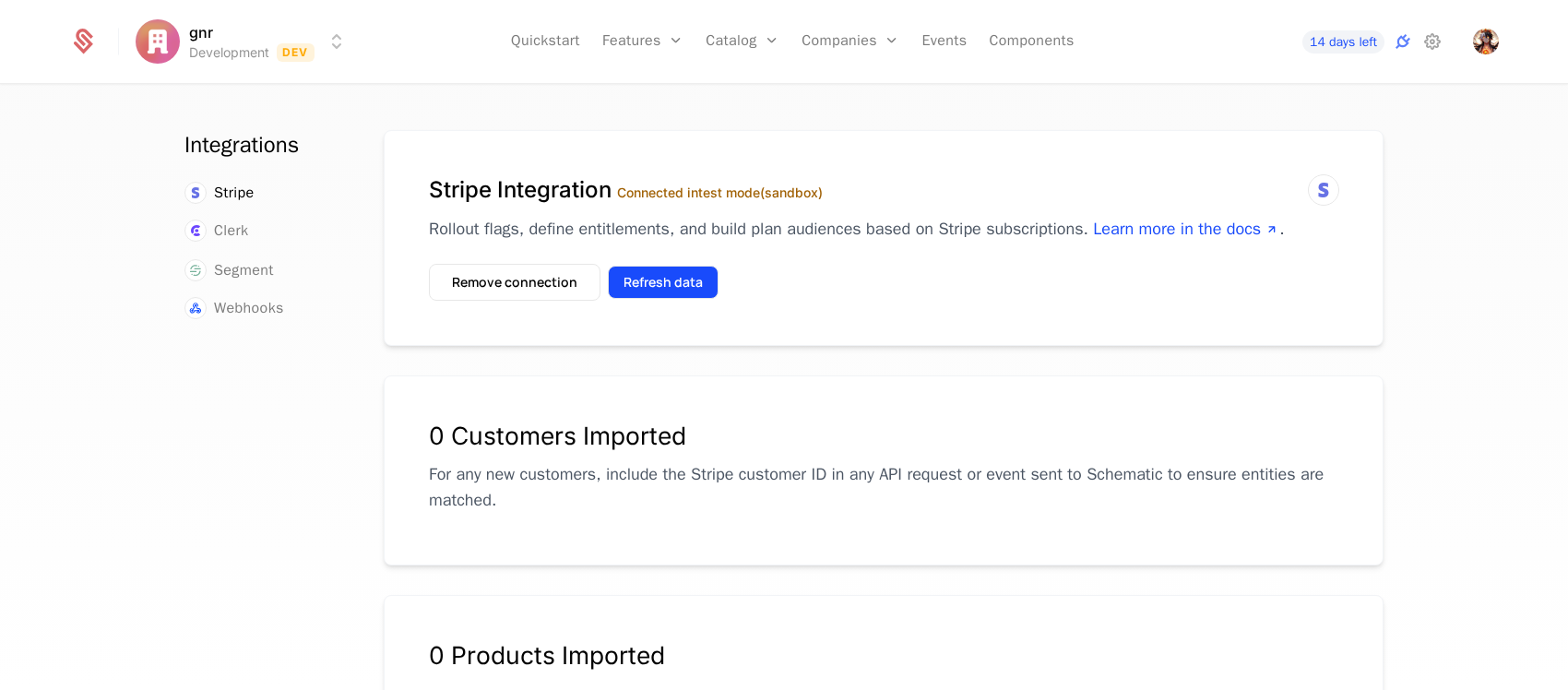 click on "Refresh data" at bounding box center [663, 282] 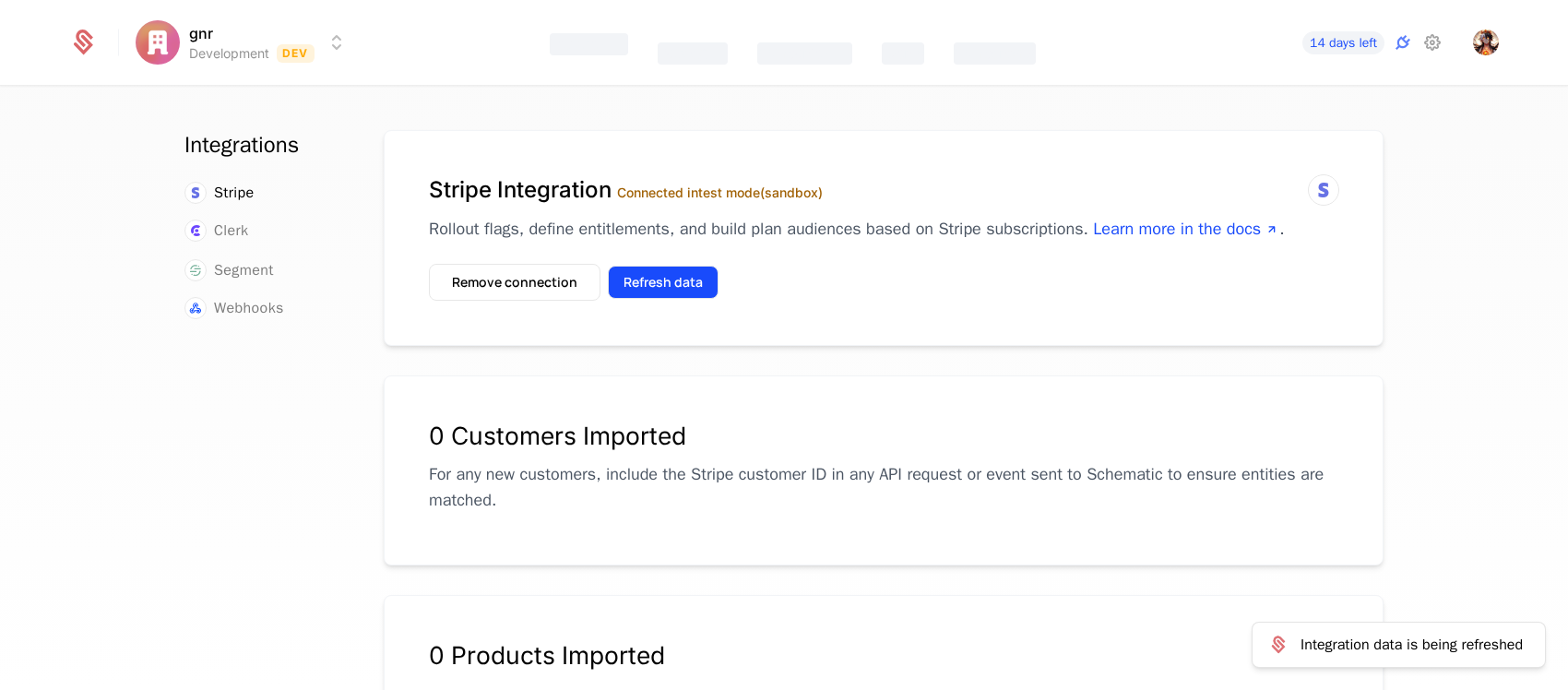 click on "Refresh data" at bounding box center [663, 282] 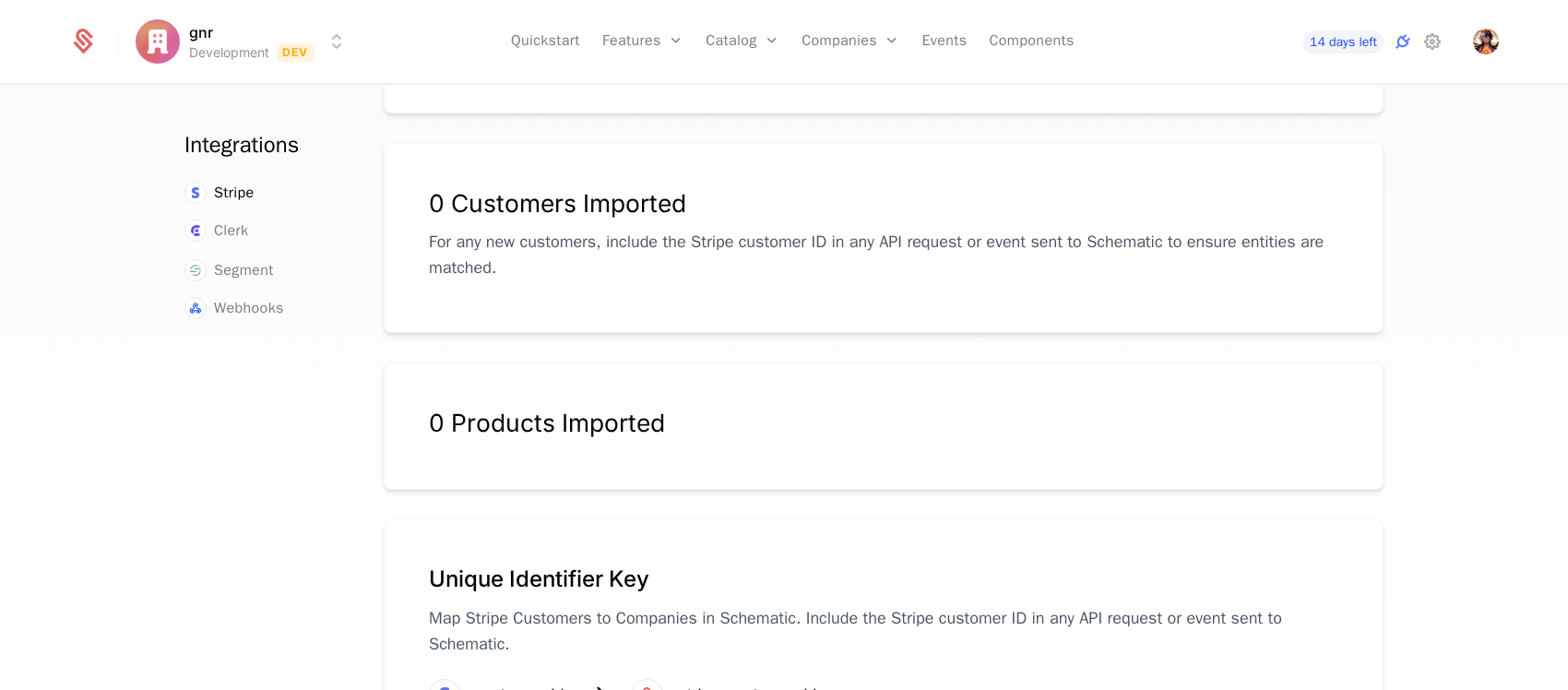 scroll, scrollTop: 332, scrollLeft: 0, axis: vertical 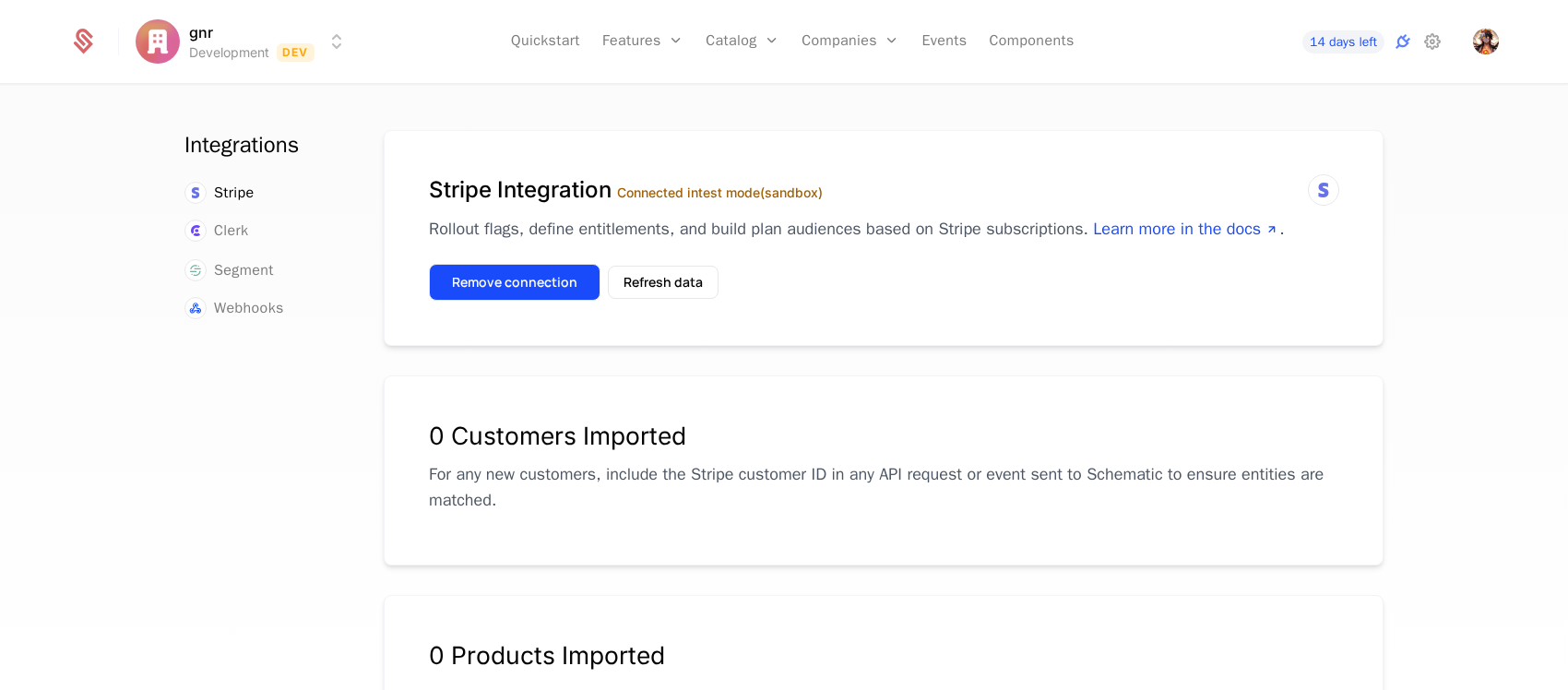 click on "Remove connection" at bounding box center [515, 282] 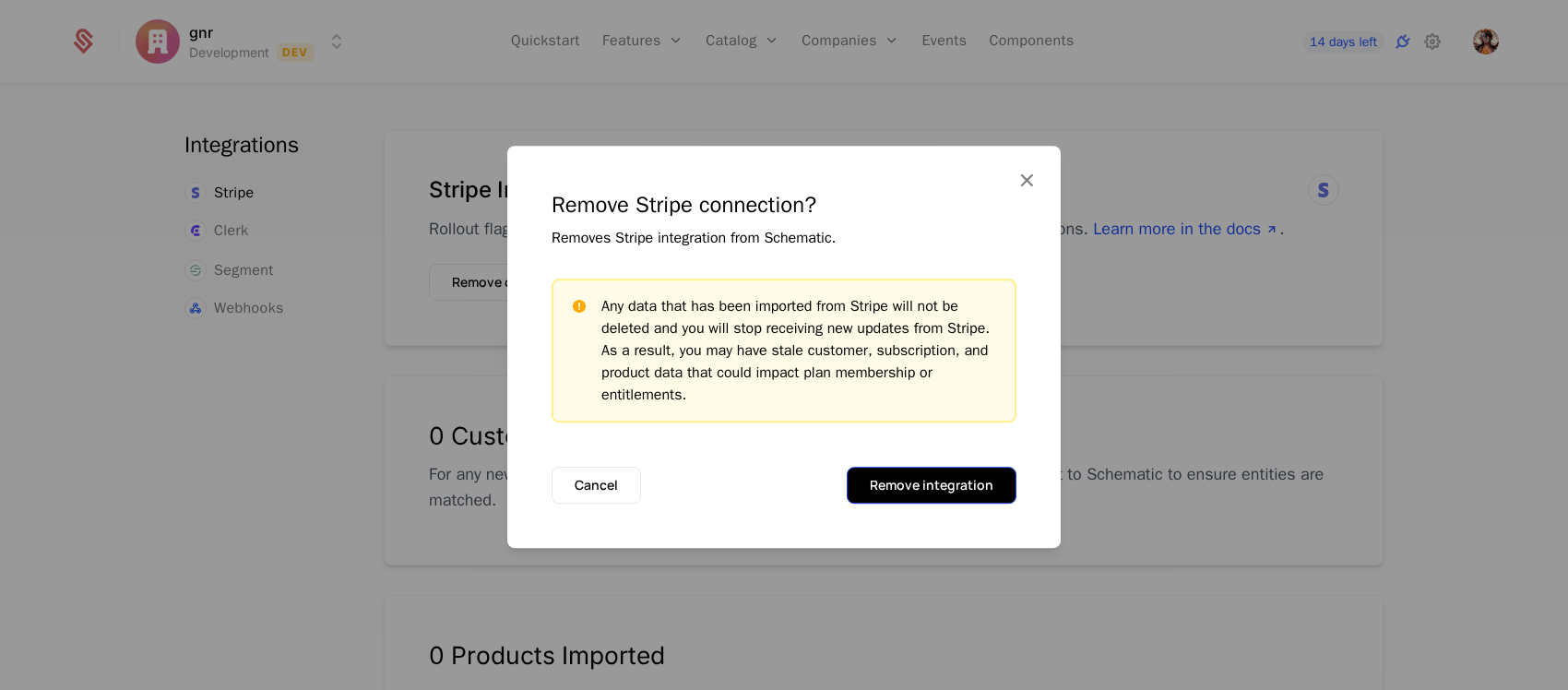 click on "Remove integration" at bounding box center [932, 485] 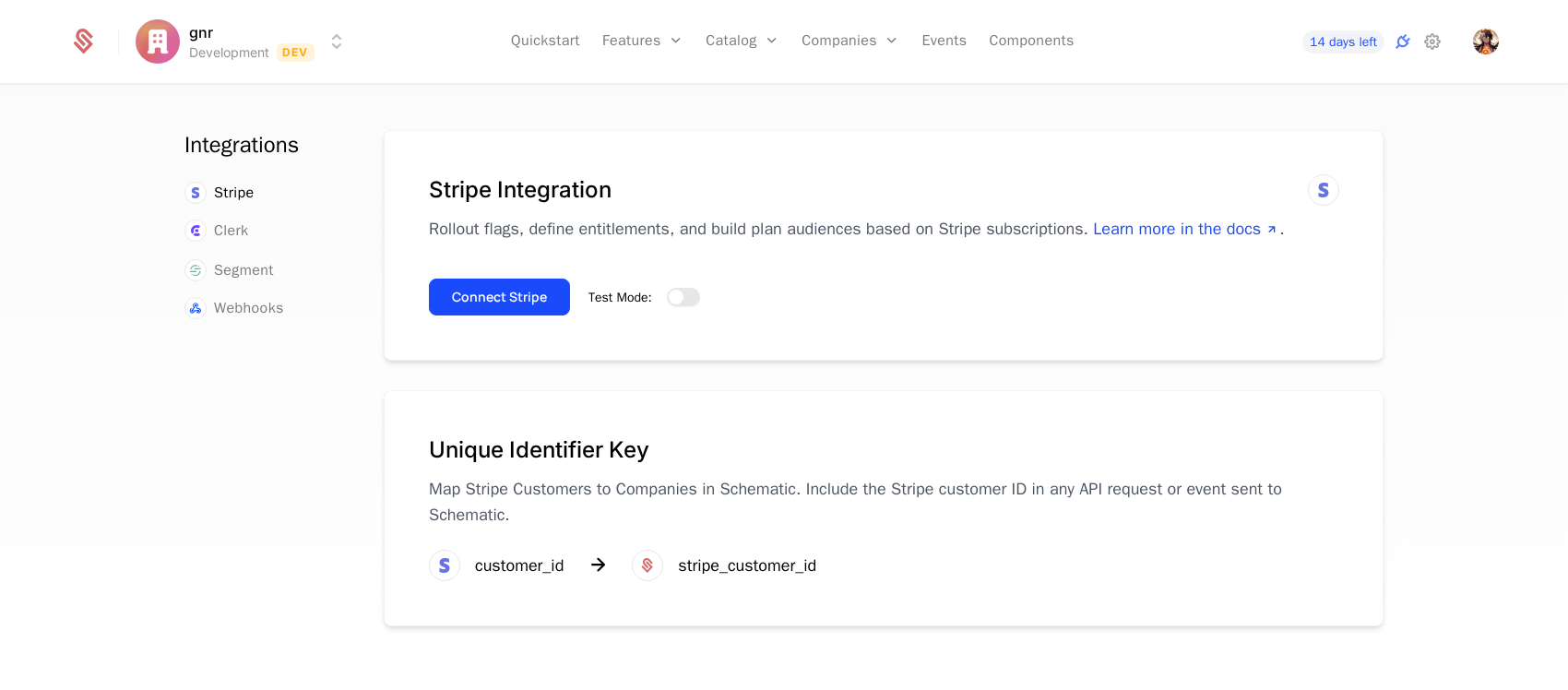 click at bounding box center [676, 297] 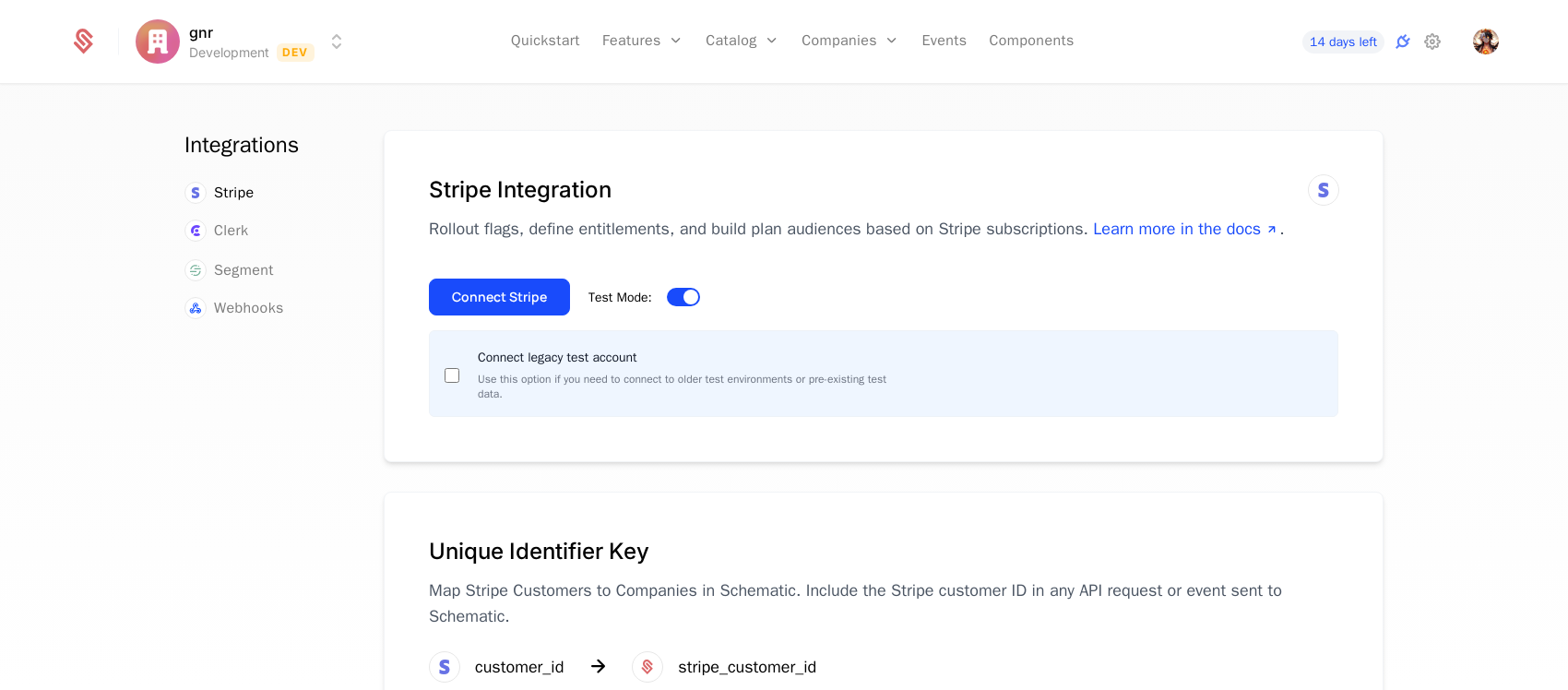 click on "Connect legacy test account Use this option if you need to connect to older test environments or pre-existing test data." at bounding box center (668, 374) 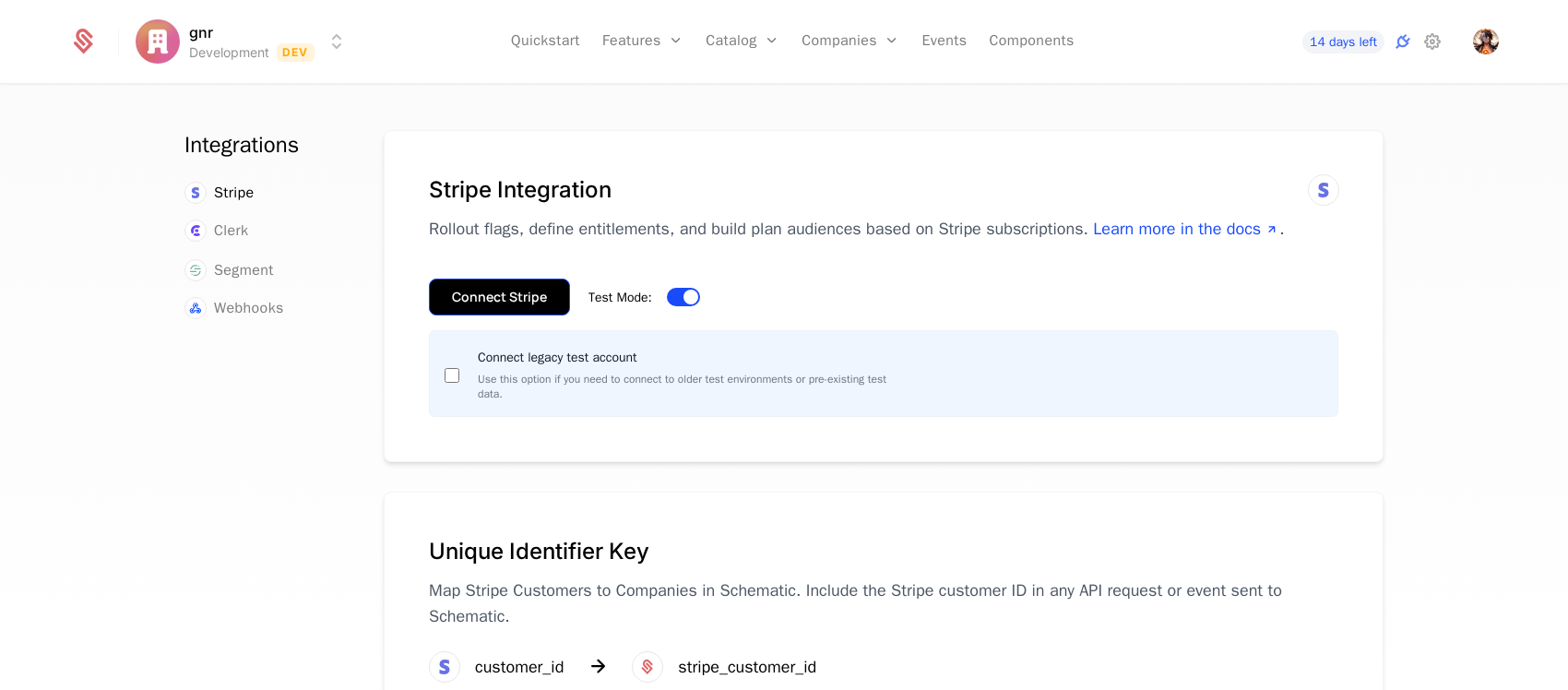 click on "Connect Stripe" at bounding box center (499, 297) 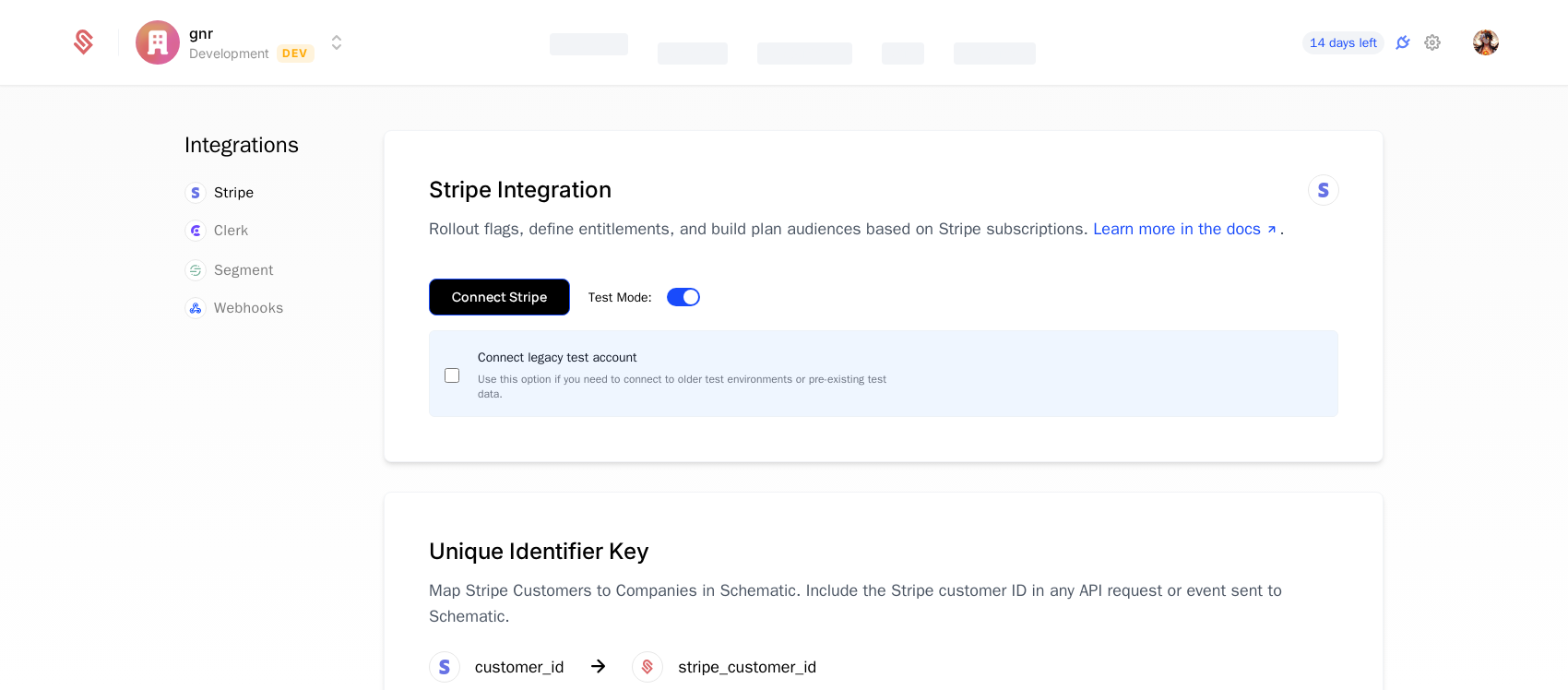 click on "Connect Stripe" at bounding box center [499, 297] 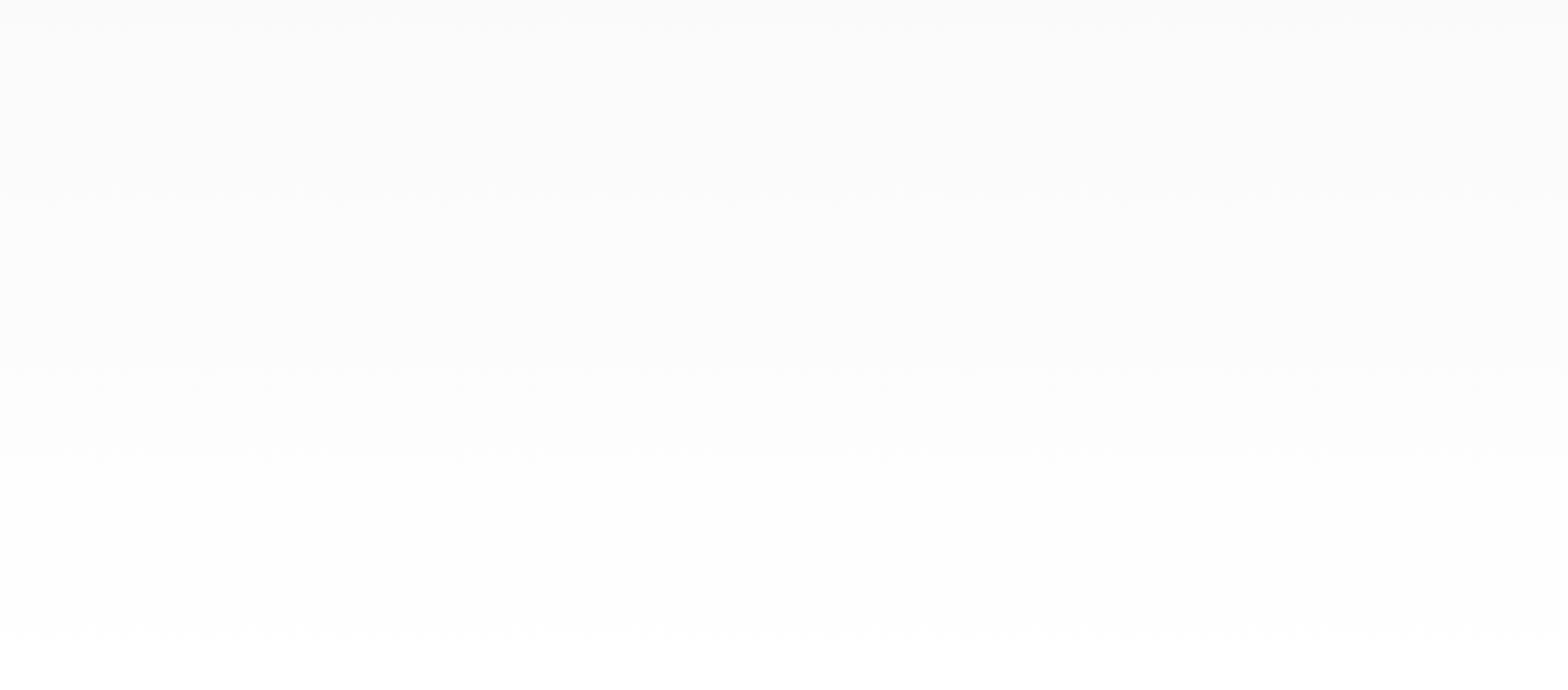 scroll, scrollTop: 0, scrollLeft: 0, axis: both 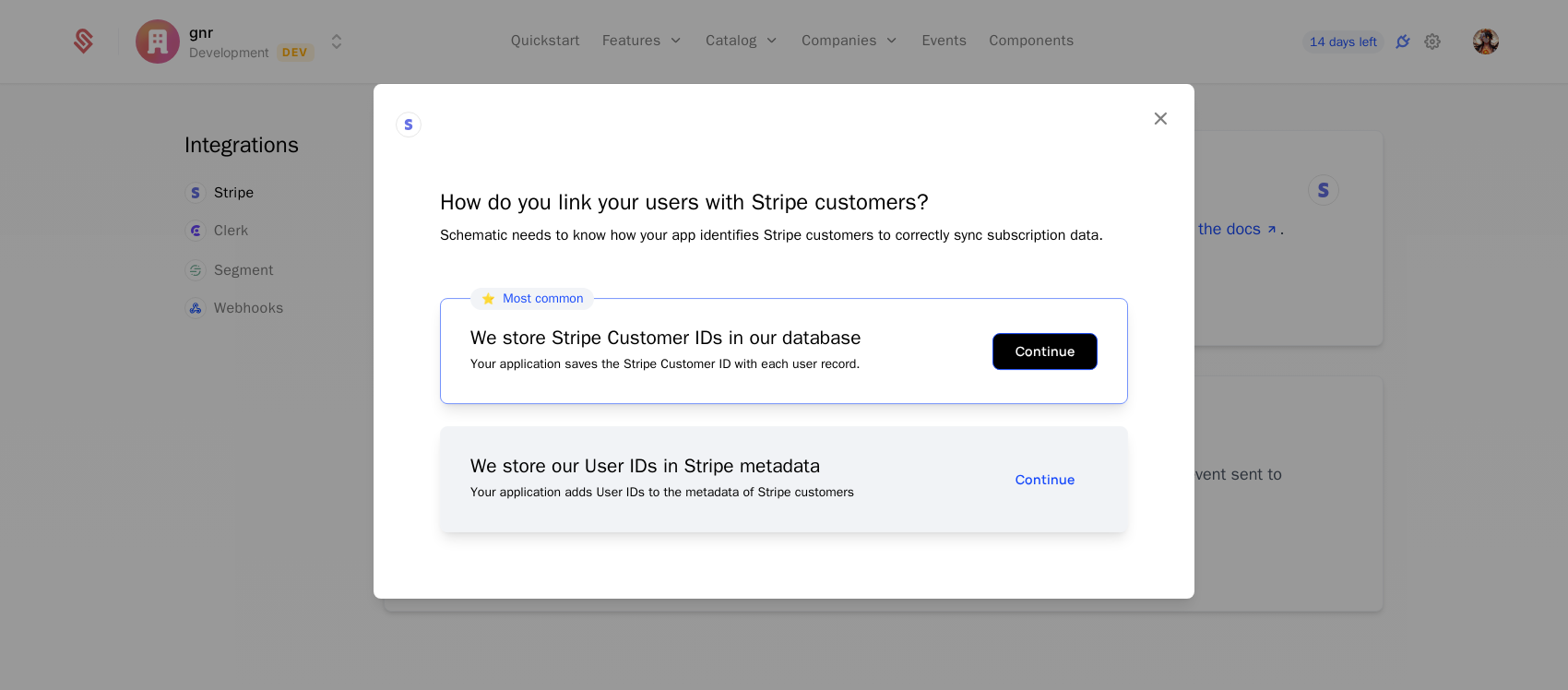 click on "Continue" at bounding box center [1045, 351] 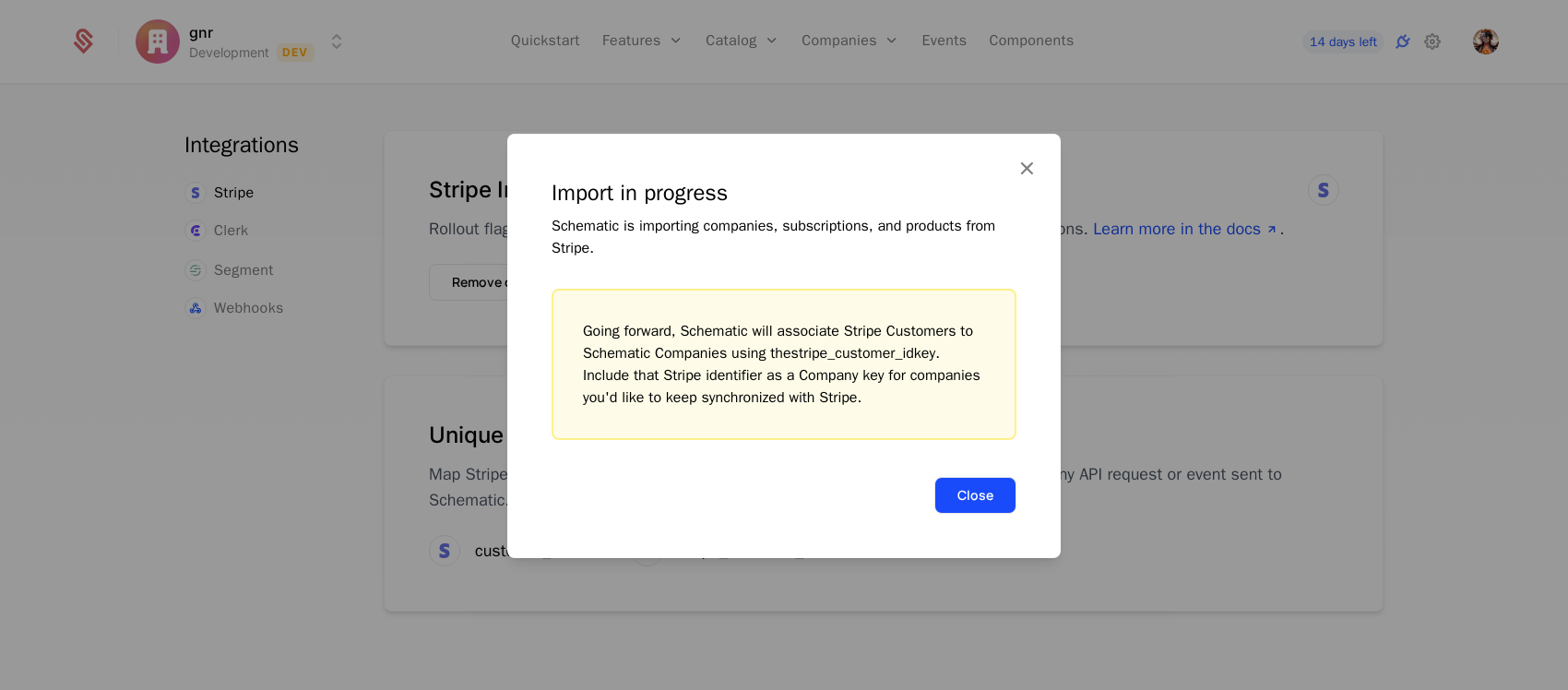 click on "Close" at bounding box center [975, 495] 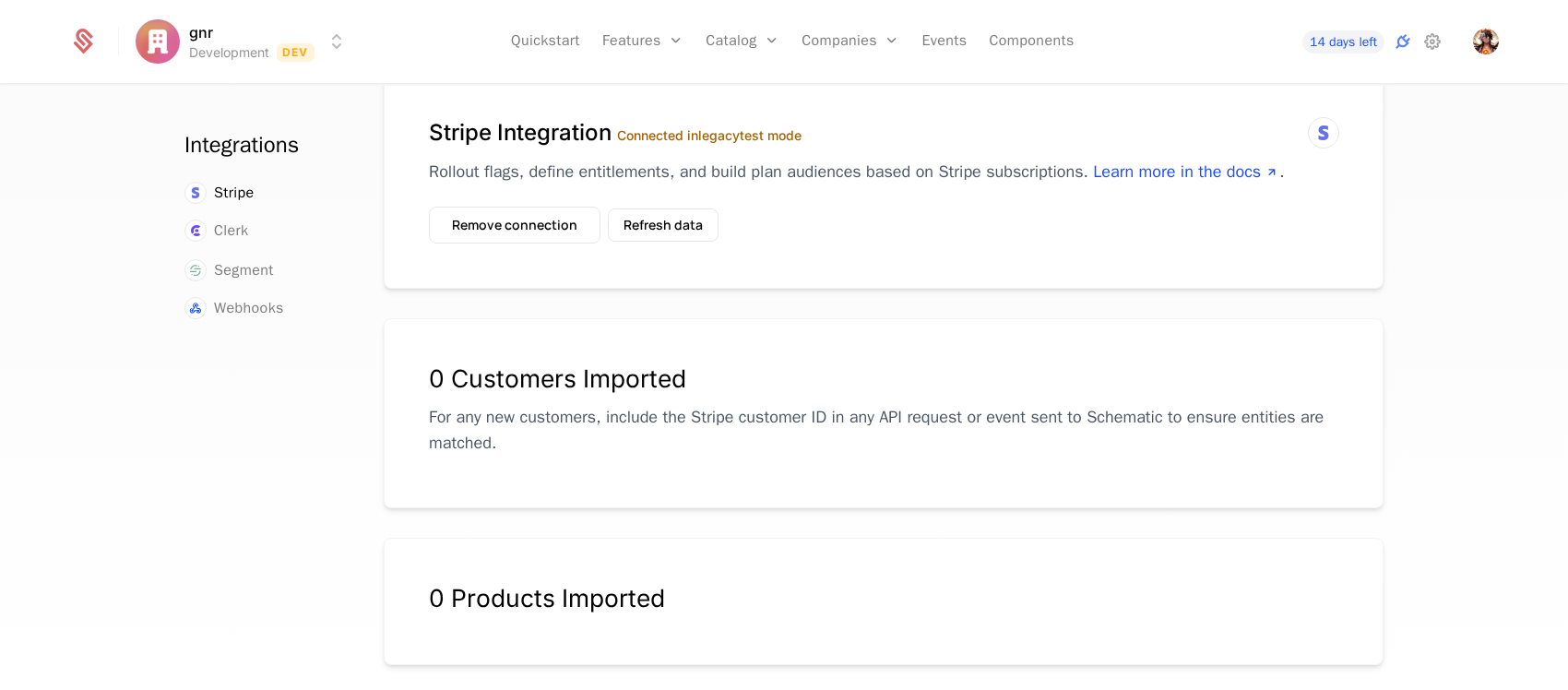scroll, scrollTop: 0, scrollLeft: 0, axis: both 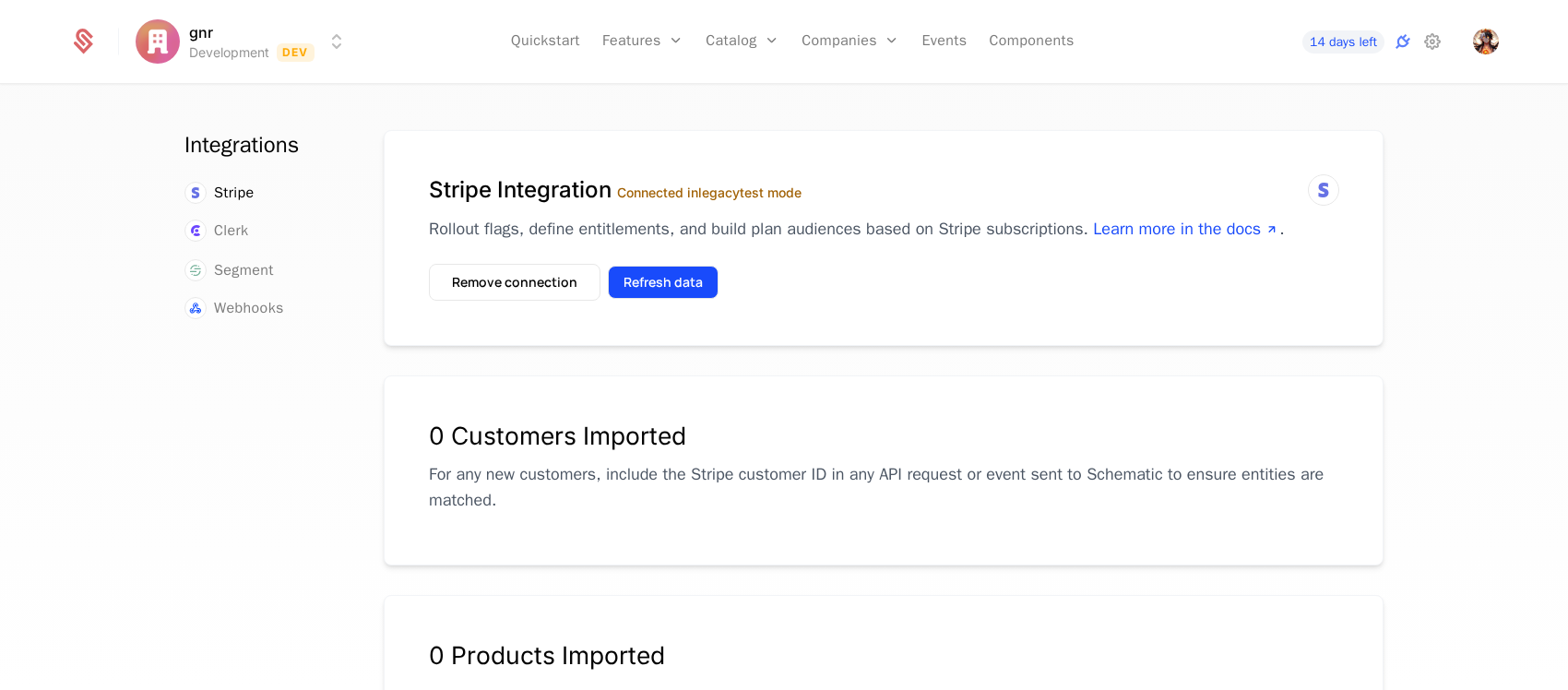 click on "Refresh data" at bounding box center (663, 282) 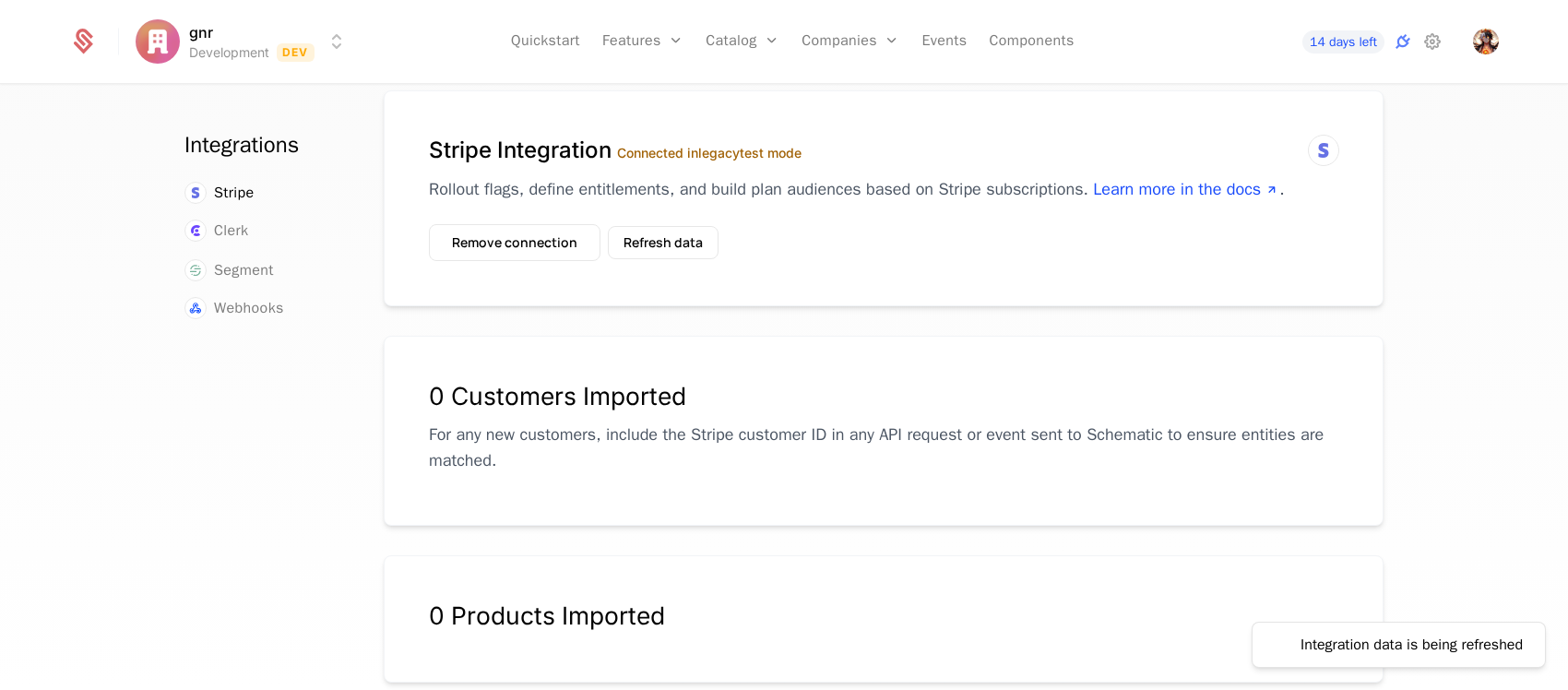 scroll, scrollTop: 0, scrollLeft: 0, axis: both 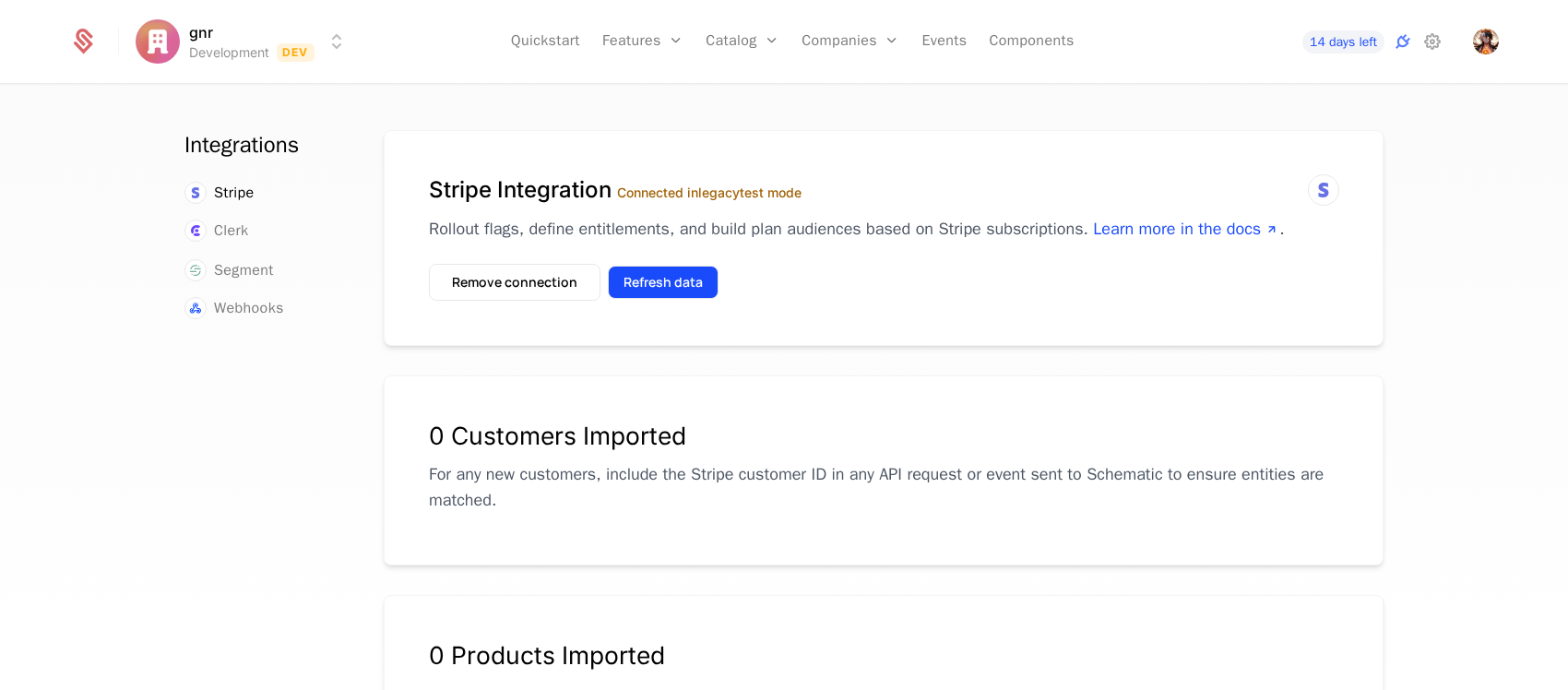 click on "Refresh data" at bounding box center [663, 282] 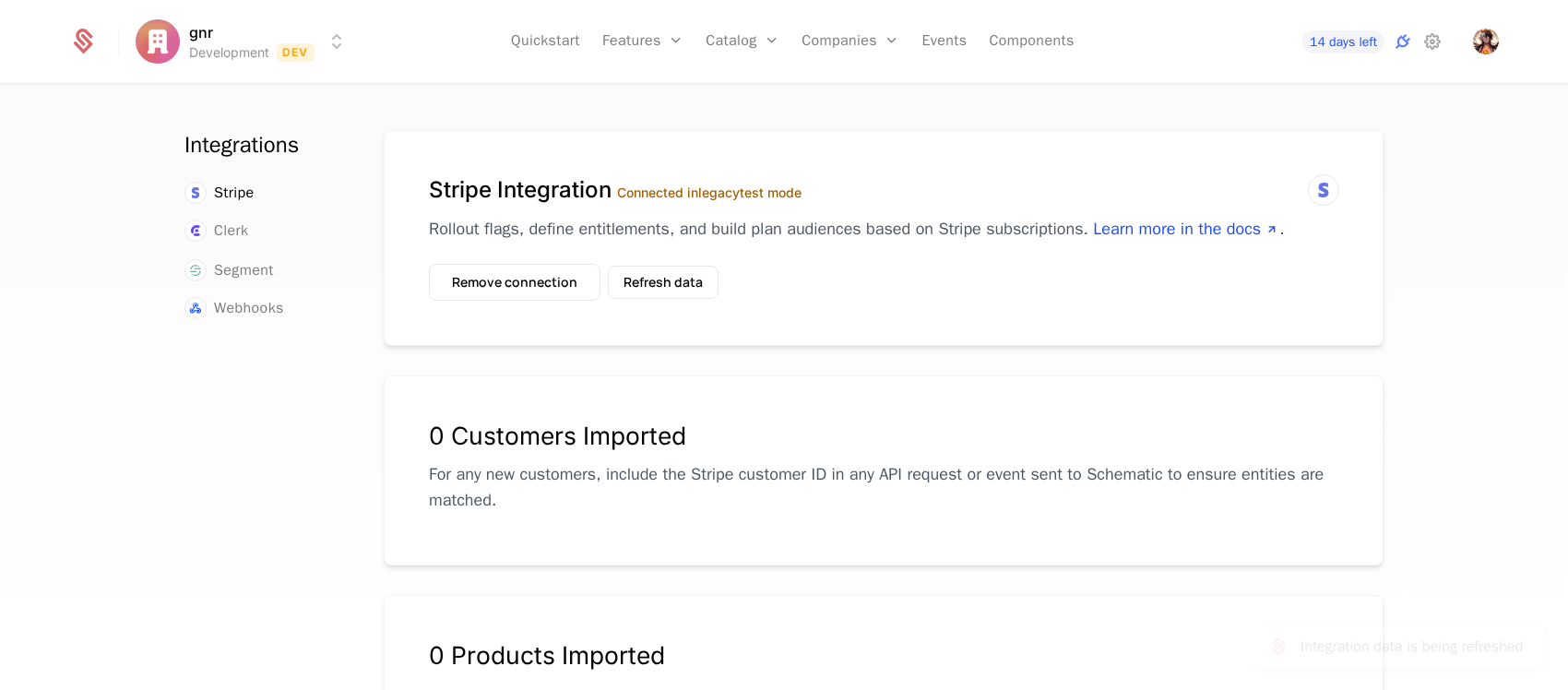 click on "0 Customers Imported     For any new customers, include the Stripe customer ID in any API request or event sent to Schematic to ensure entities are matched." at bounding box center (884, 470) 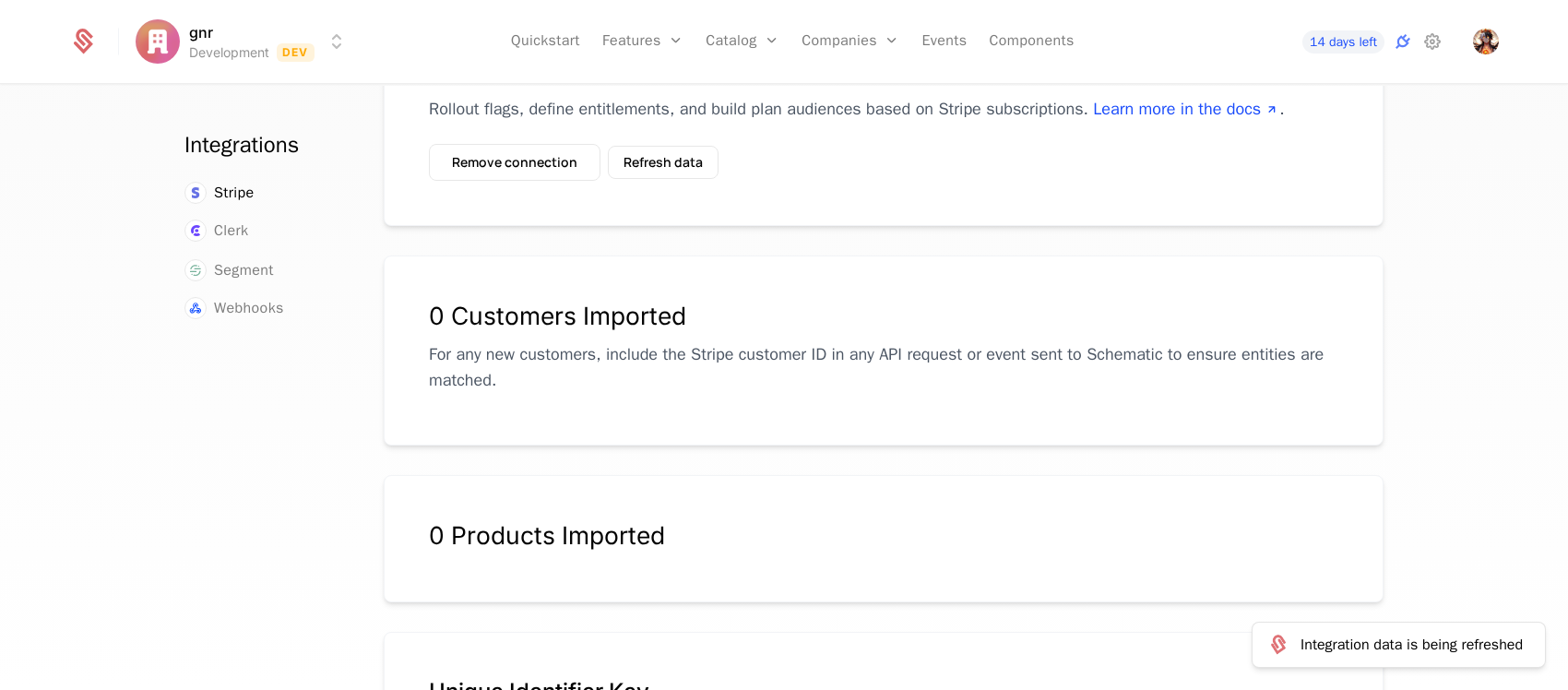 scroll, scrollTop: 101, scrollLeft: 0, axis: vertical 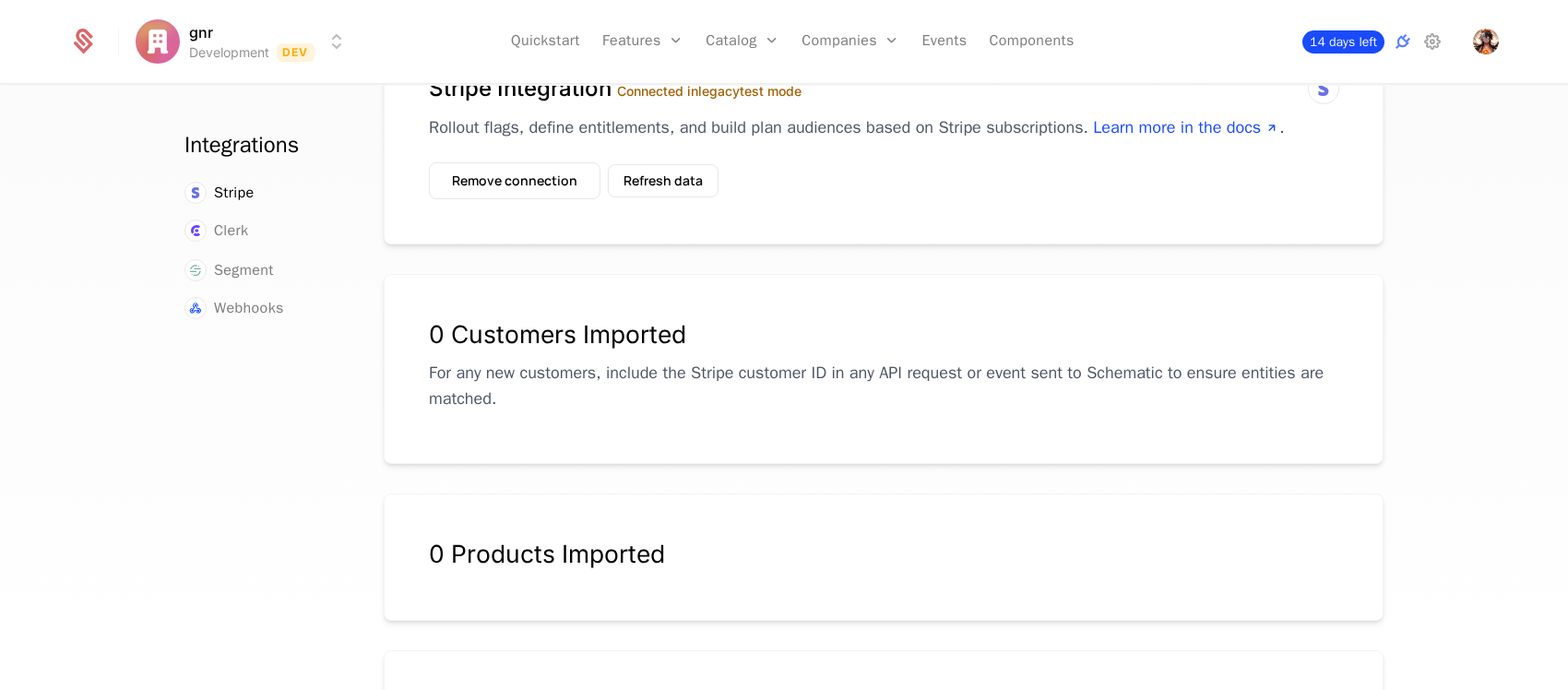 click on "14 days left" at bounding box center (1343, 42) 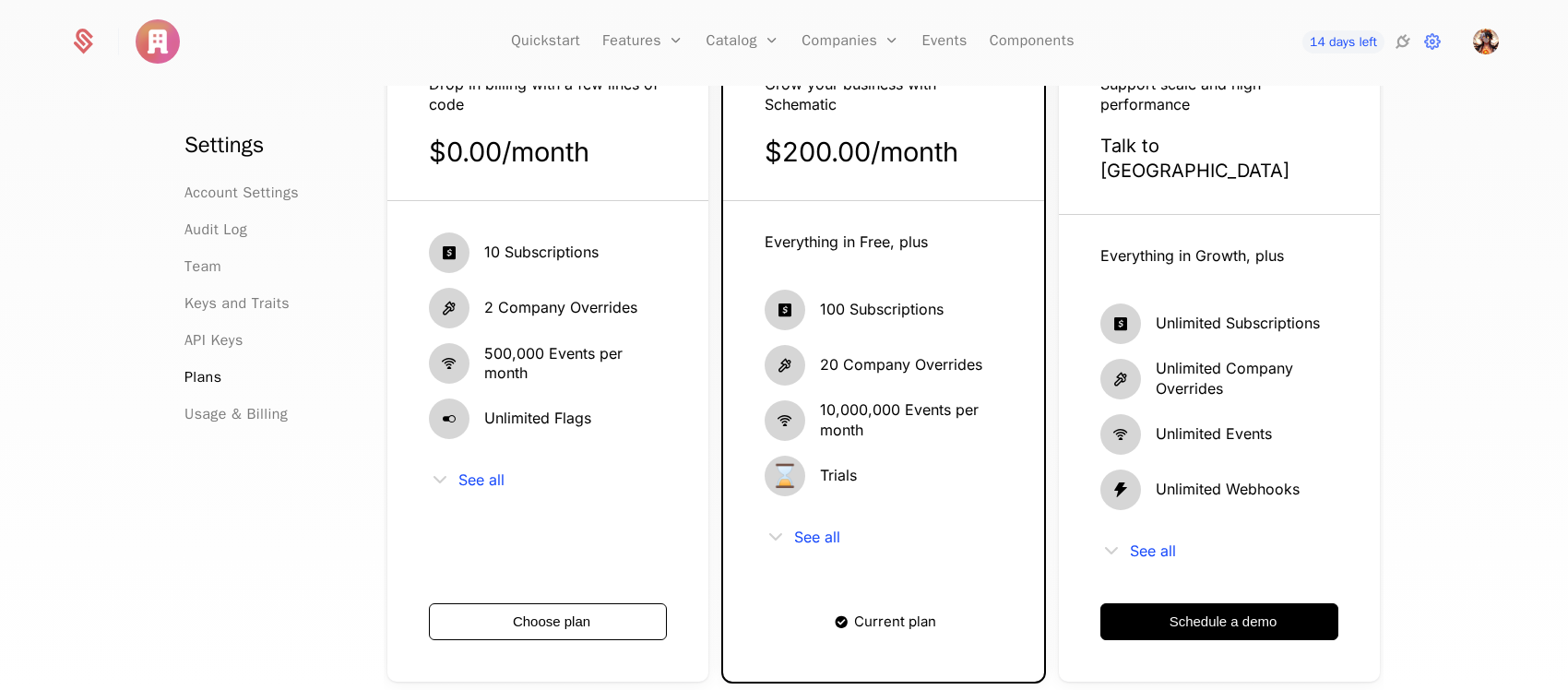 scroll, scrollTop: 231, scrollLeft: 0, axis: vertical 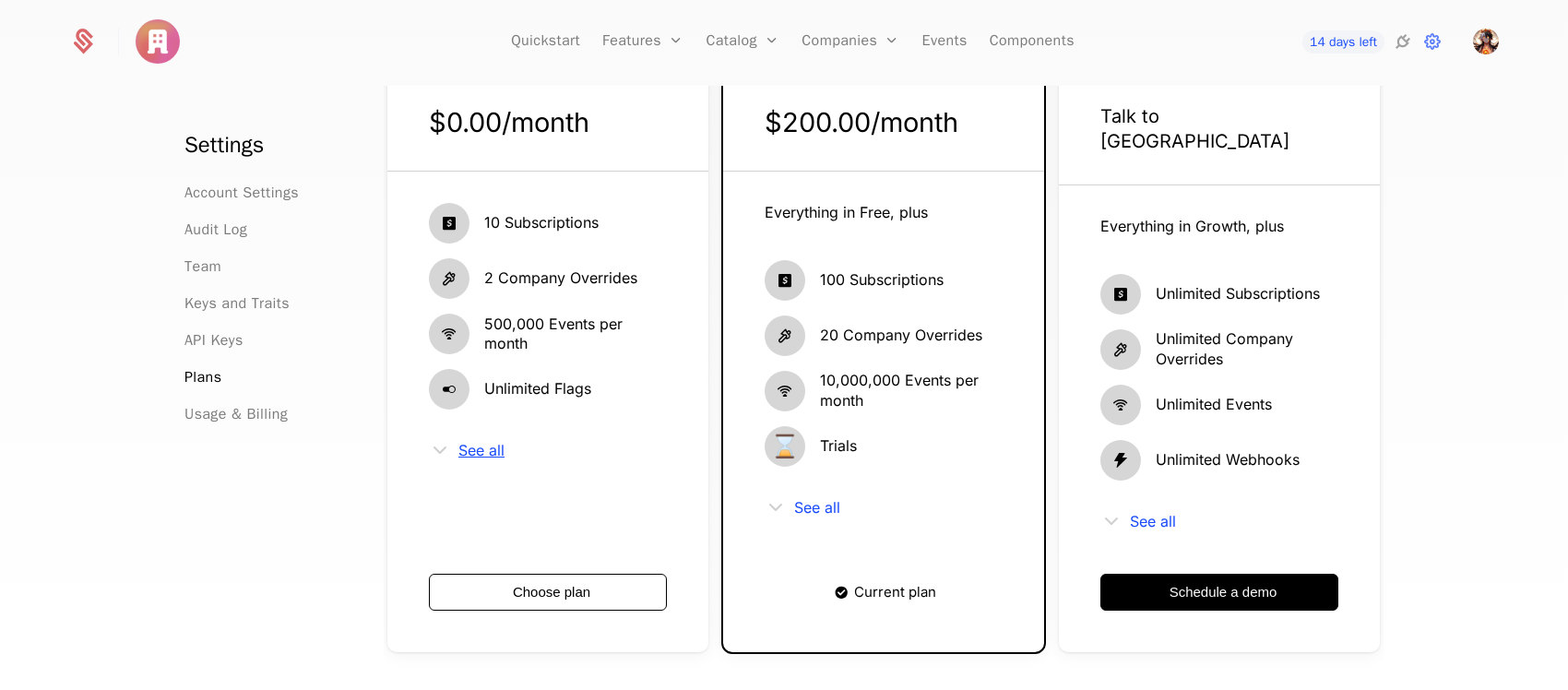 click on "See all" at bounding box center (481, 450) 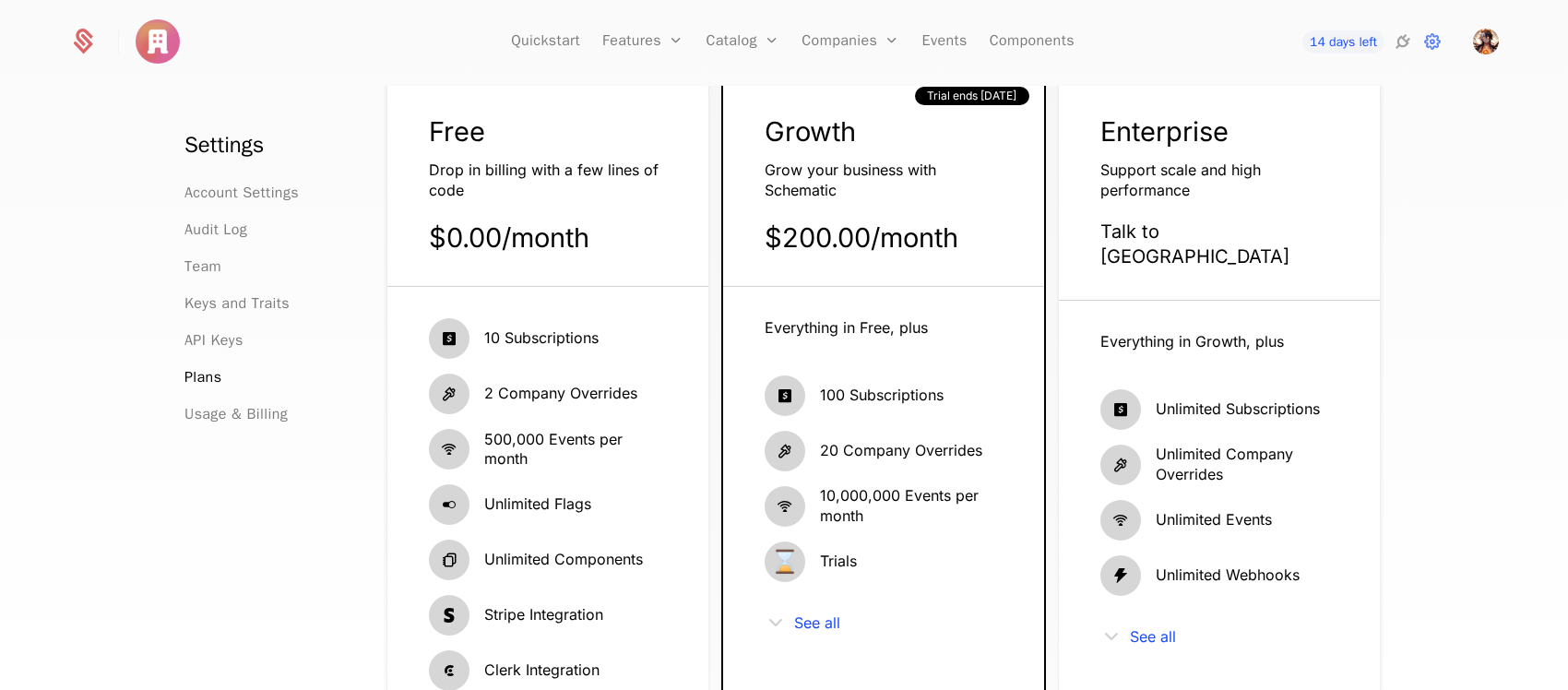 scroll, scrollTop: 0, scrollLeft: 0, axis: both 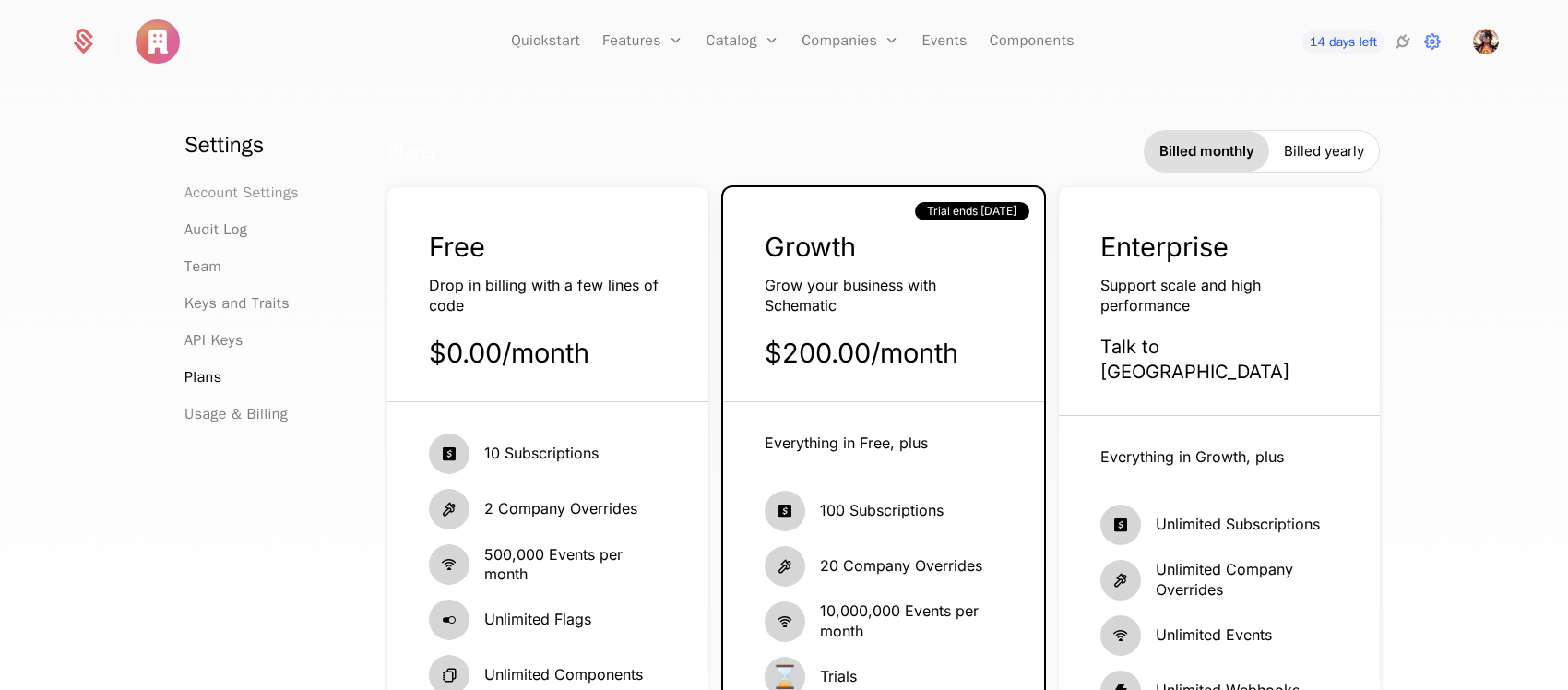 click on "Account Settings" at bounding box center [242, 193] 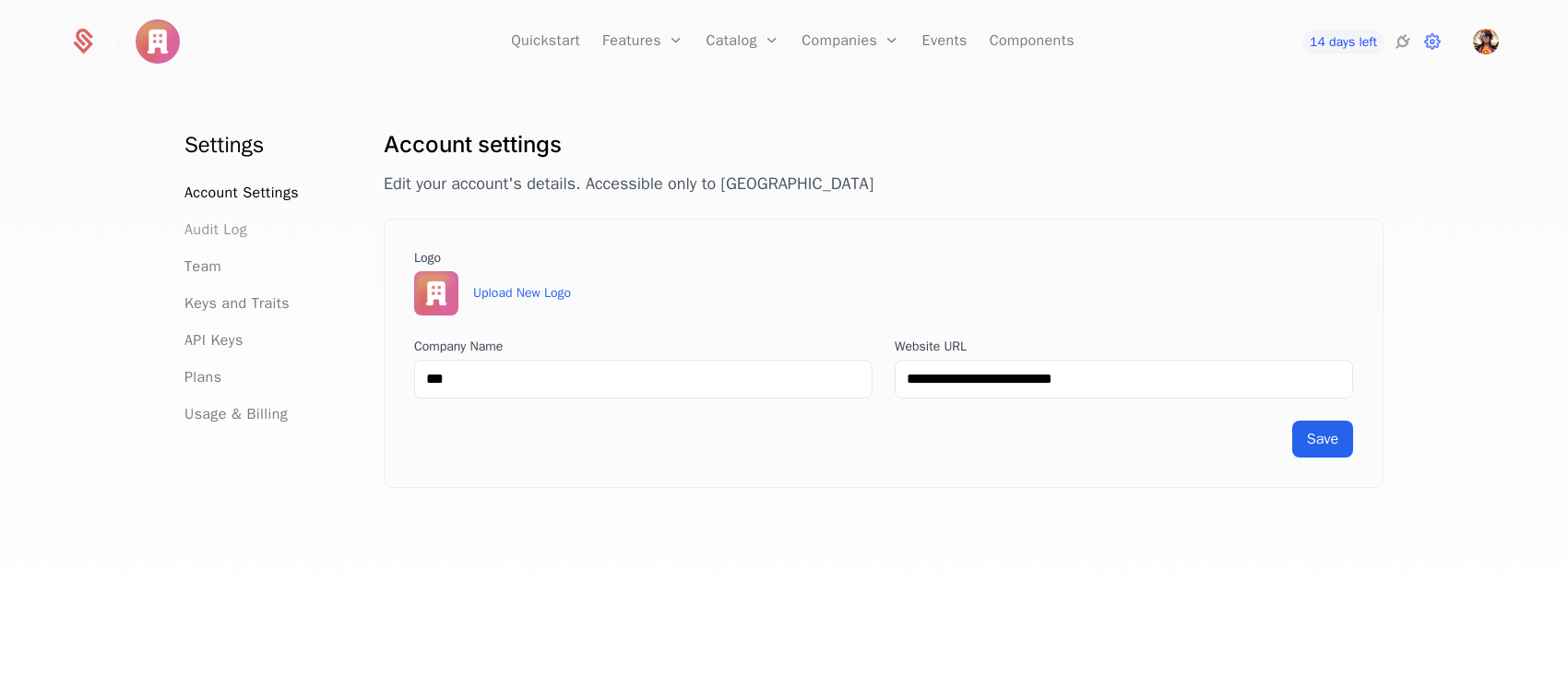 click on "Audit Log" at bounding box center [216, 230] 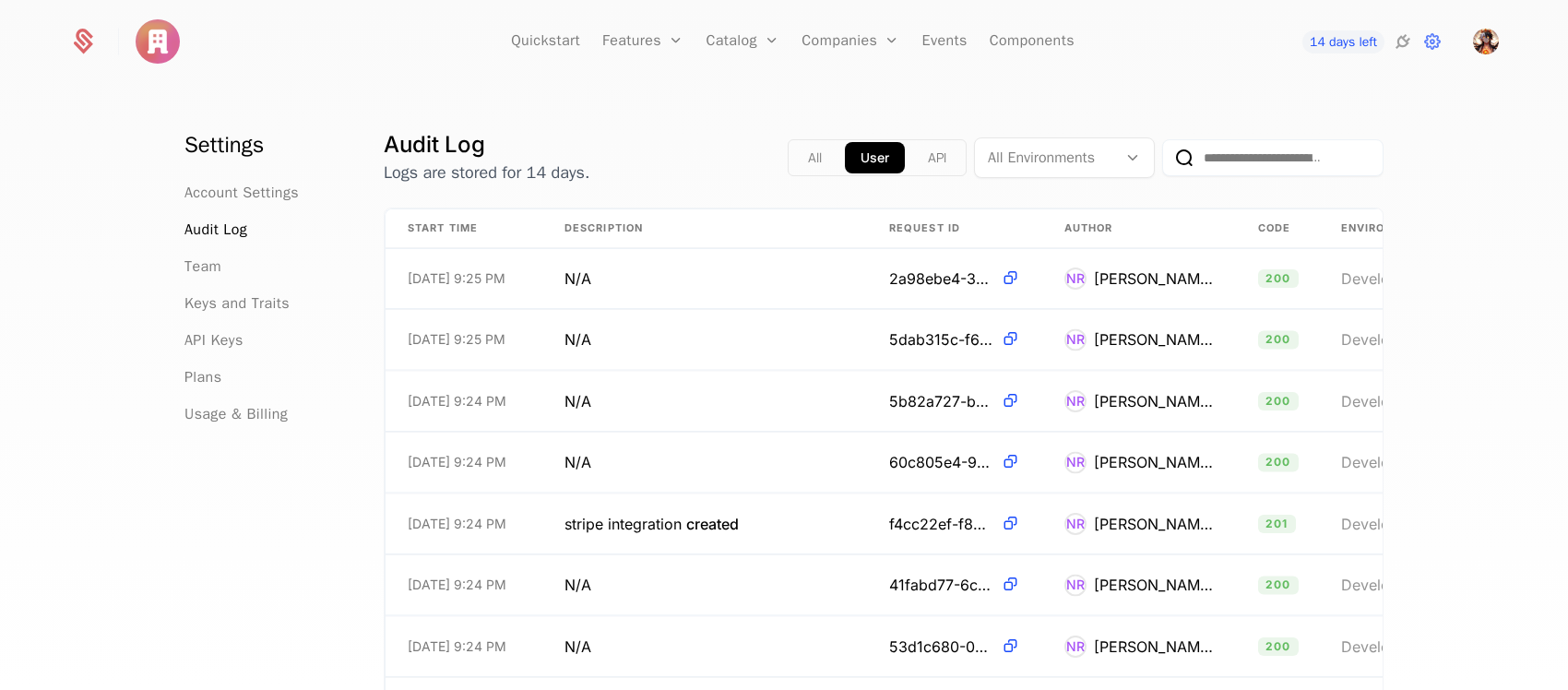 click on "Account Settings Audit Log Team Keys and Traits API Keys Plans Usage & Billing" at bounding box center (262, 303) 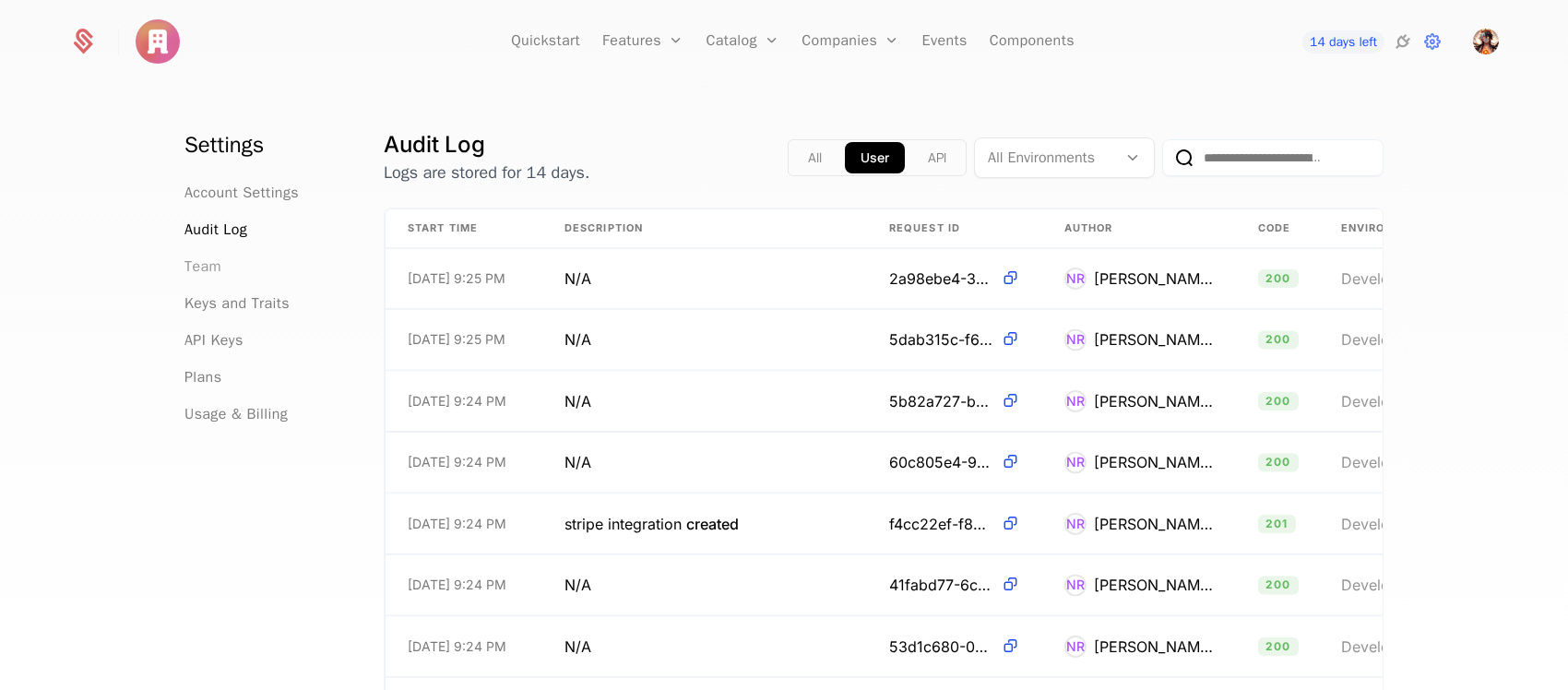 click on "Team" at bounding box center [203, 267] 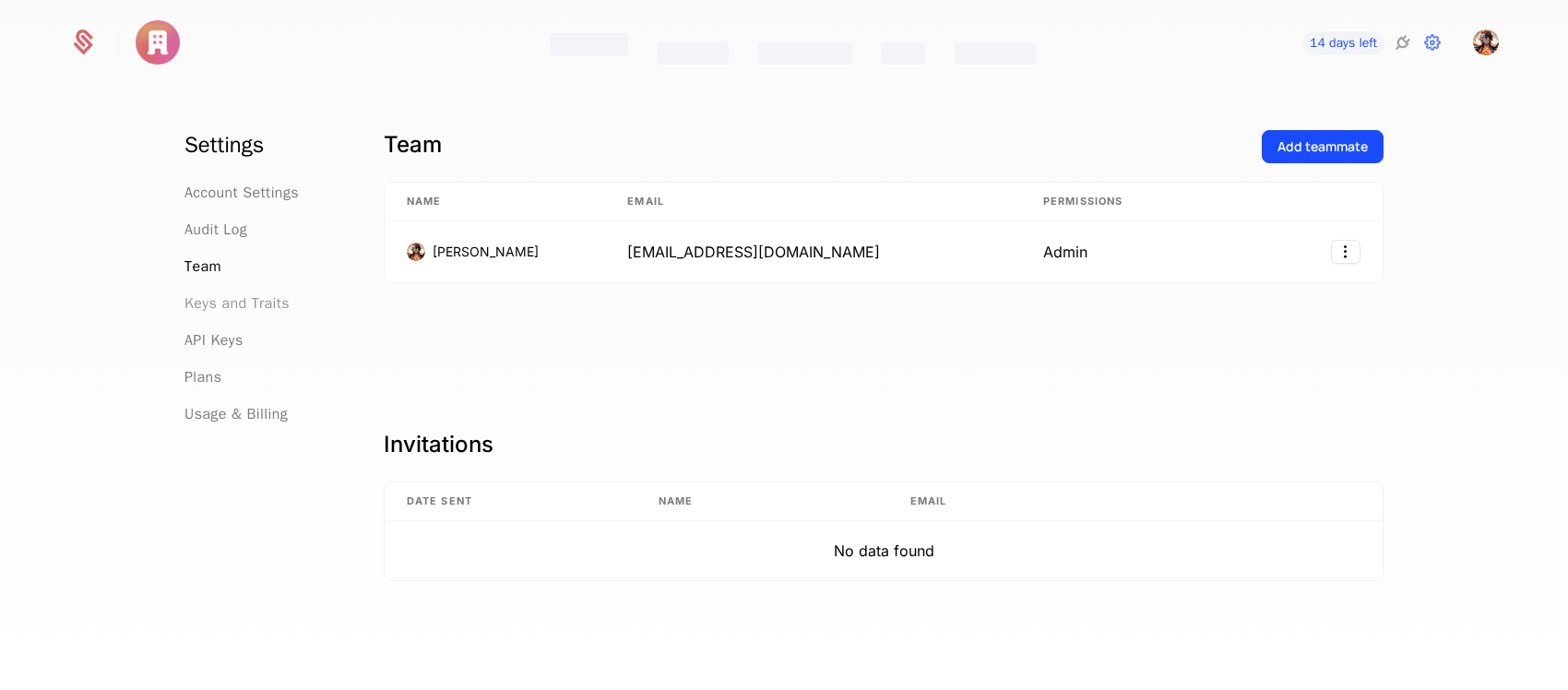 click on "Keys and Traits" at bounding box center [237, 303] 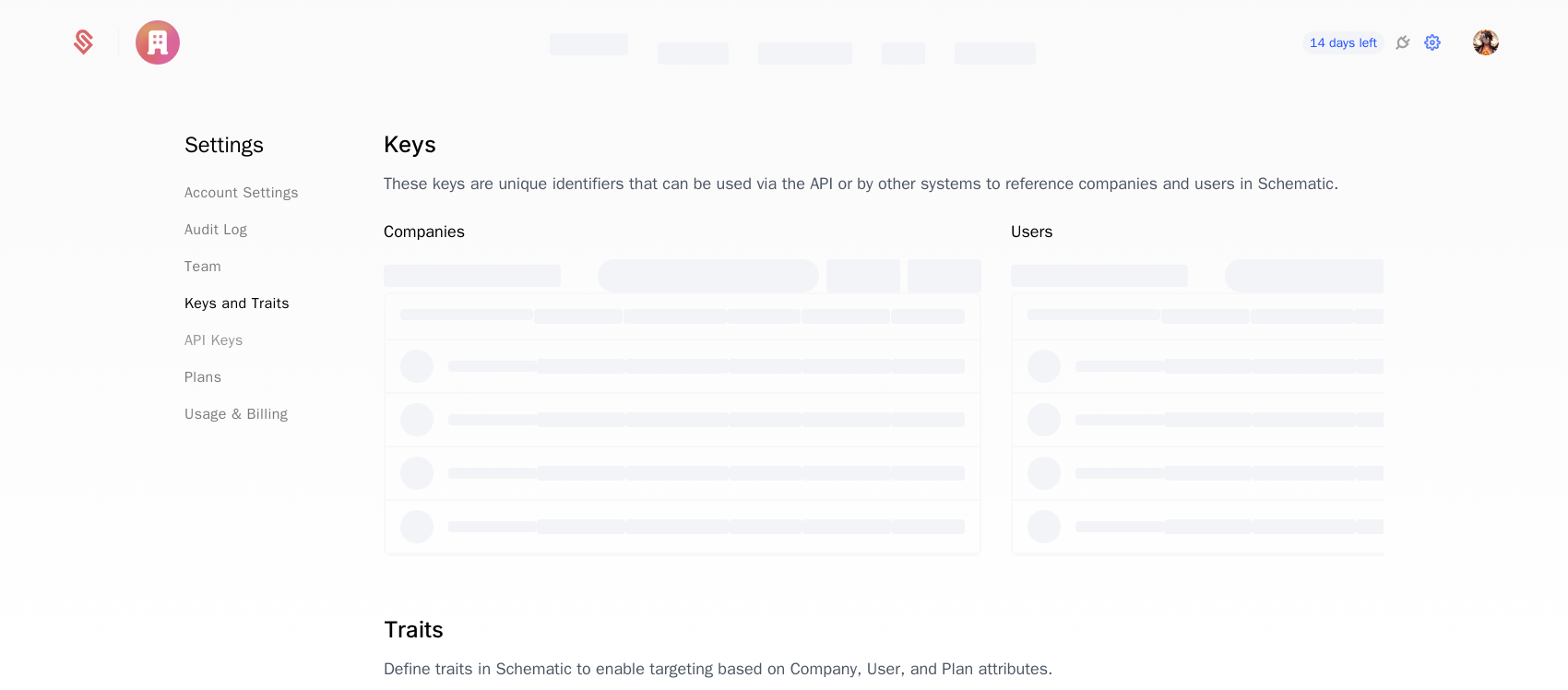 click on "API Keys" at bounding box center (214, 340) 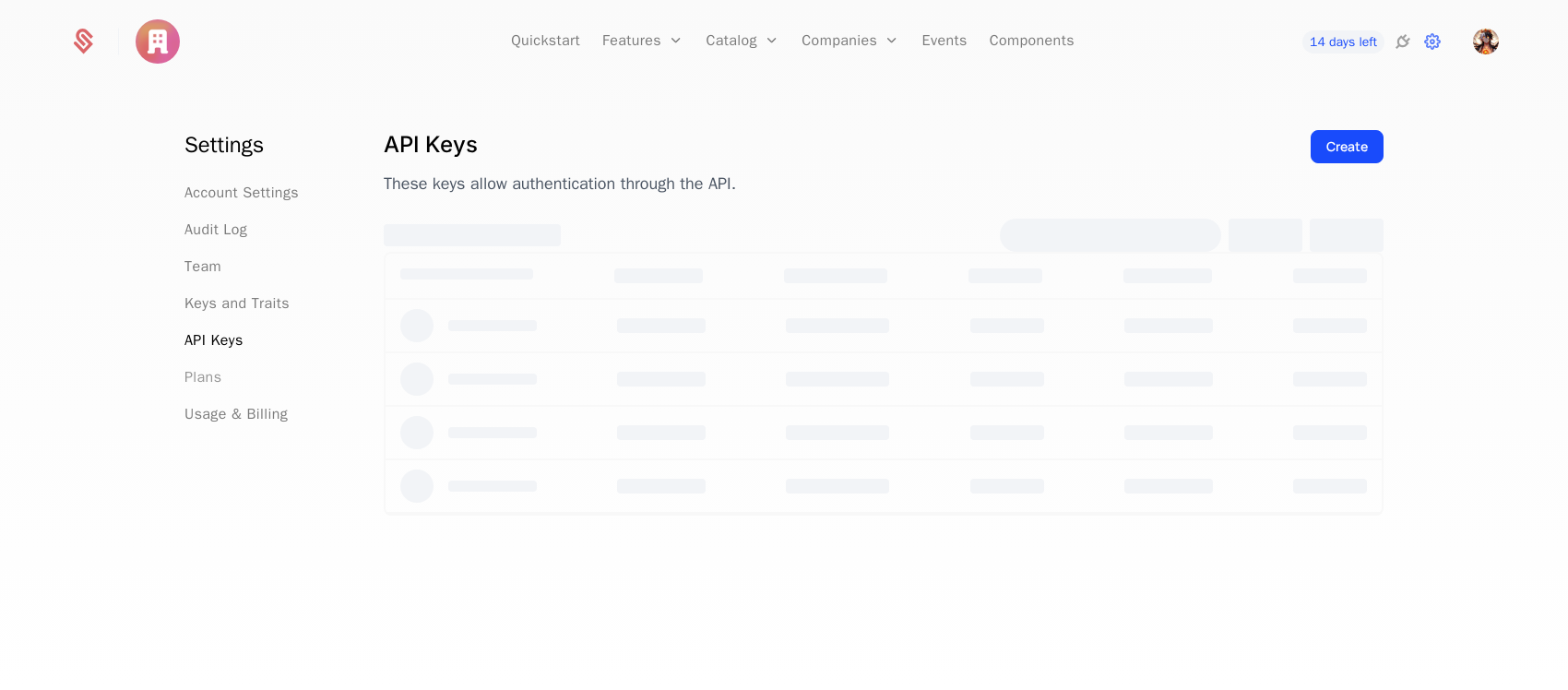 click on "Plans" at bounding box center [203, 377] 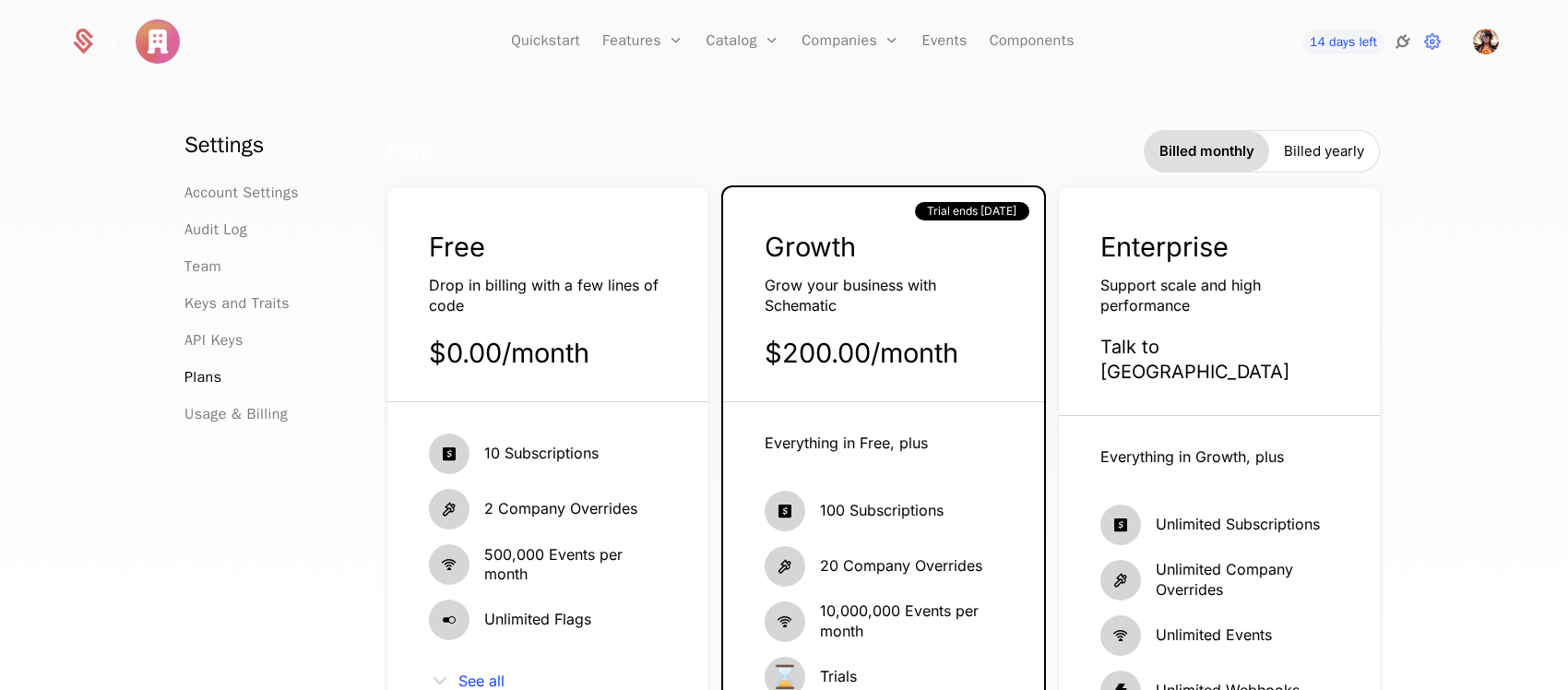 click at bounding box center [1403, 42] 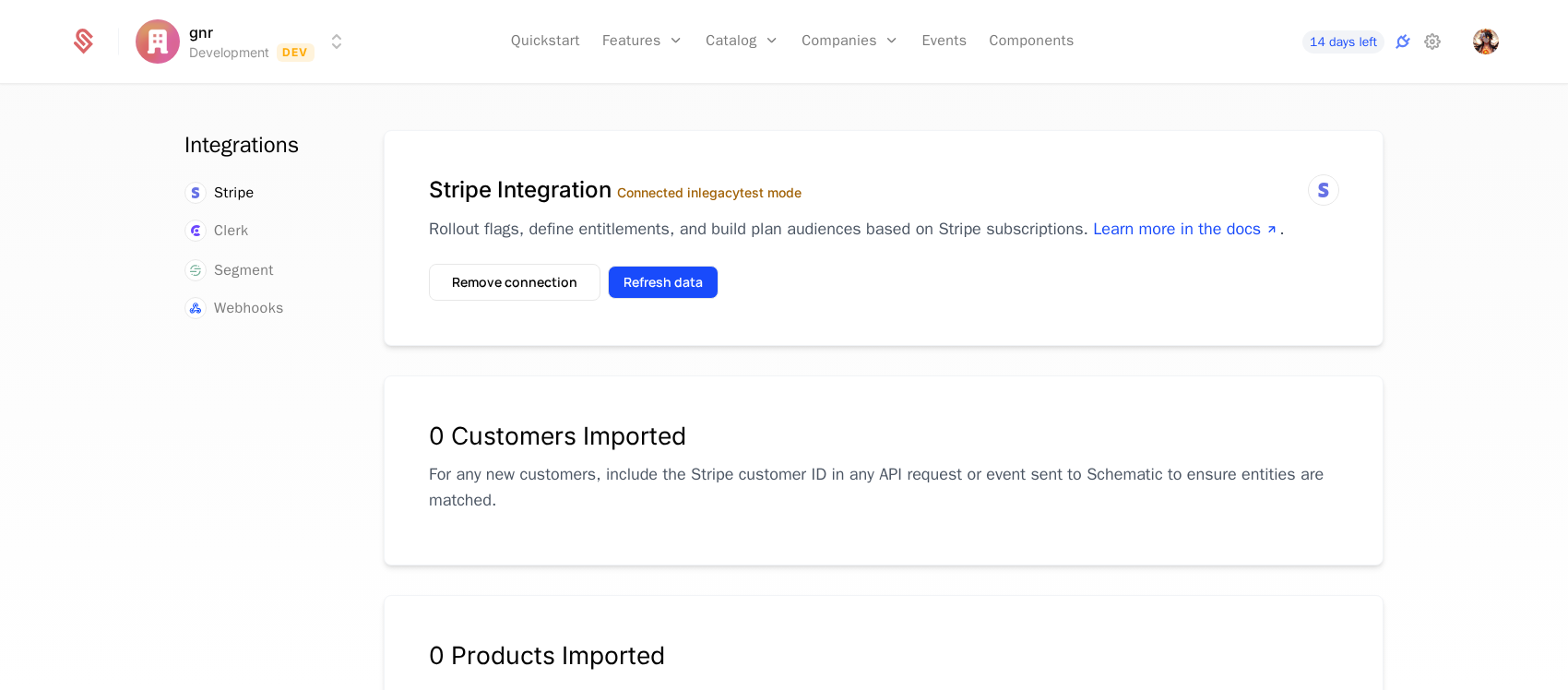 click on "Refresh data" at bounding box center (663, 282) 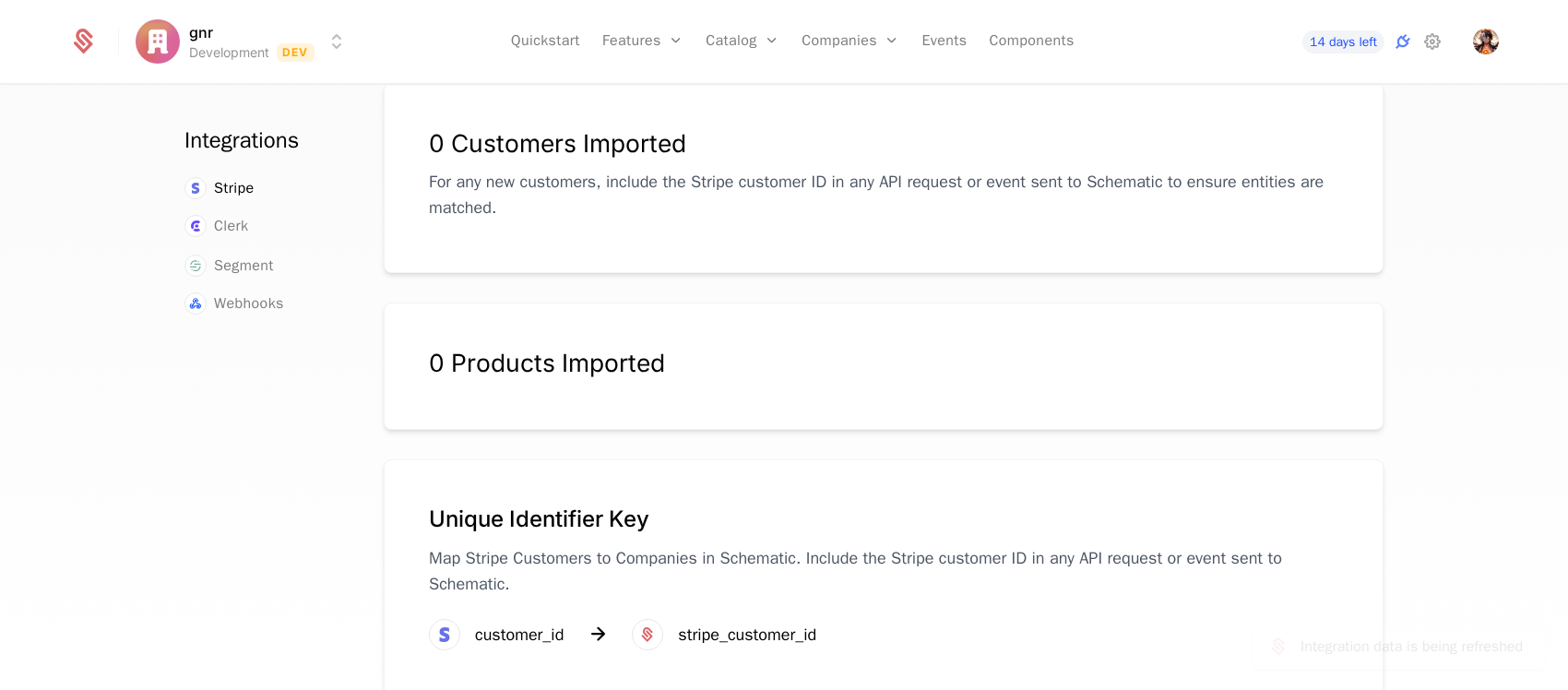 scroll, scrollTop: 332, scrollLeft: 0, axis: vertical 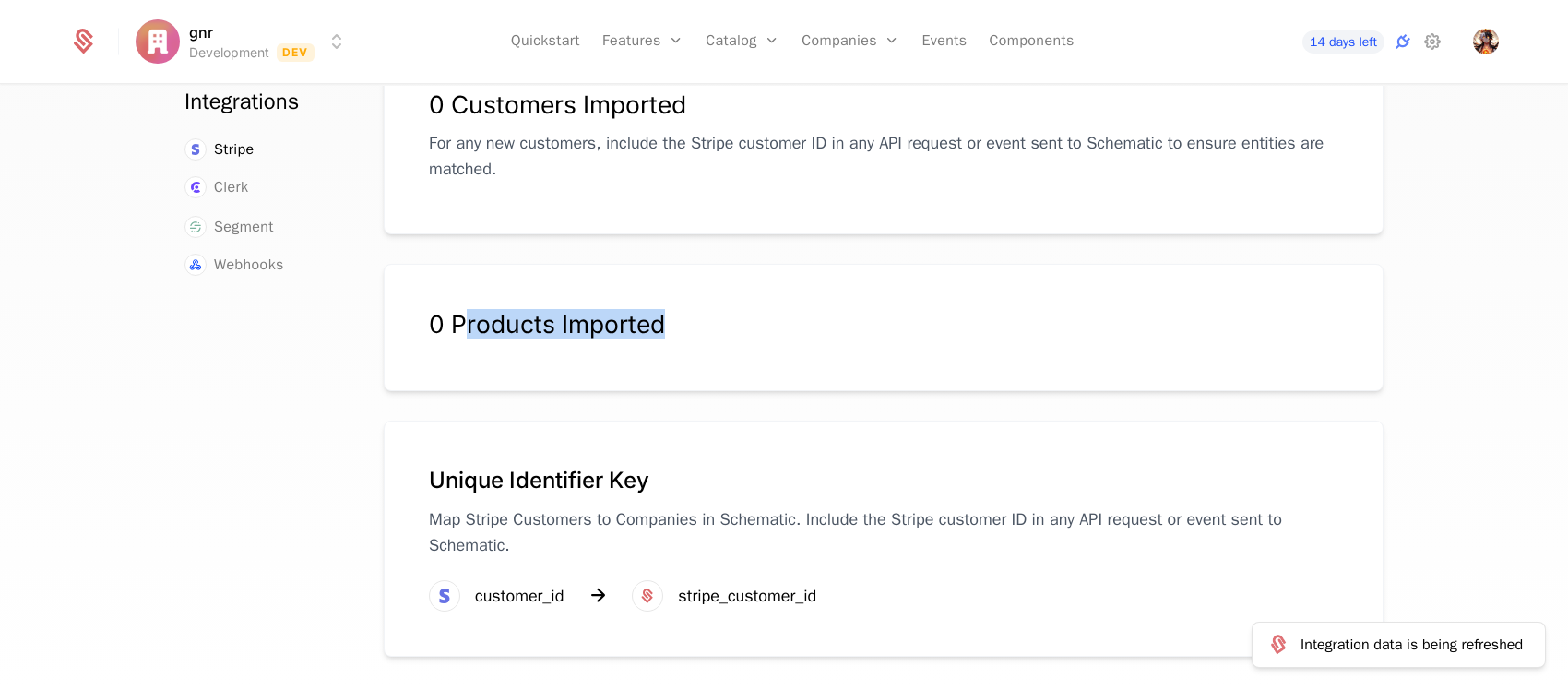 drag, startPoint x: 457, startPoint y: 334, endPoint x: 775, endPoint y: 329, distance: 318.03931 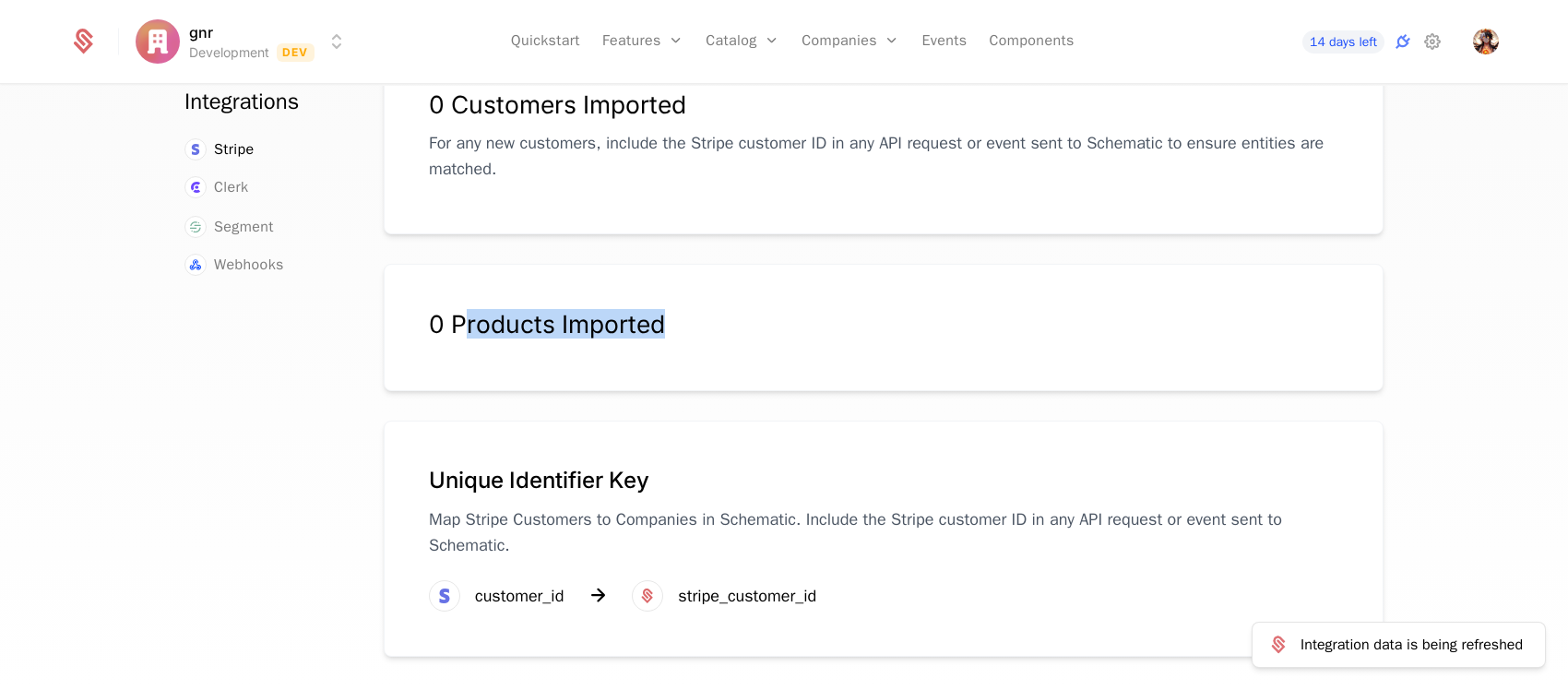 click on "0 Products Imported" at bounding box center [884, 324] 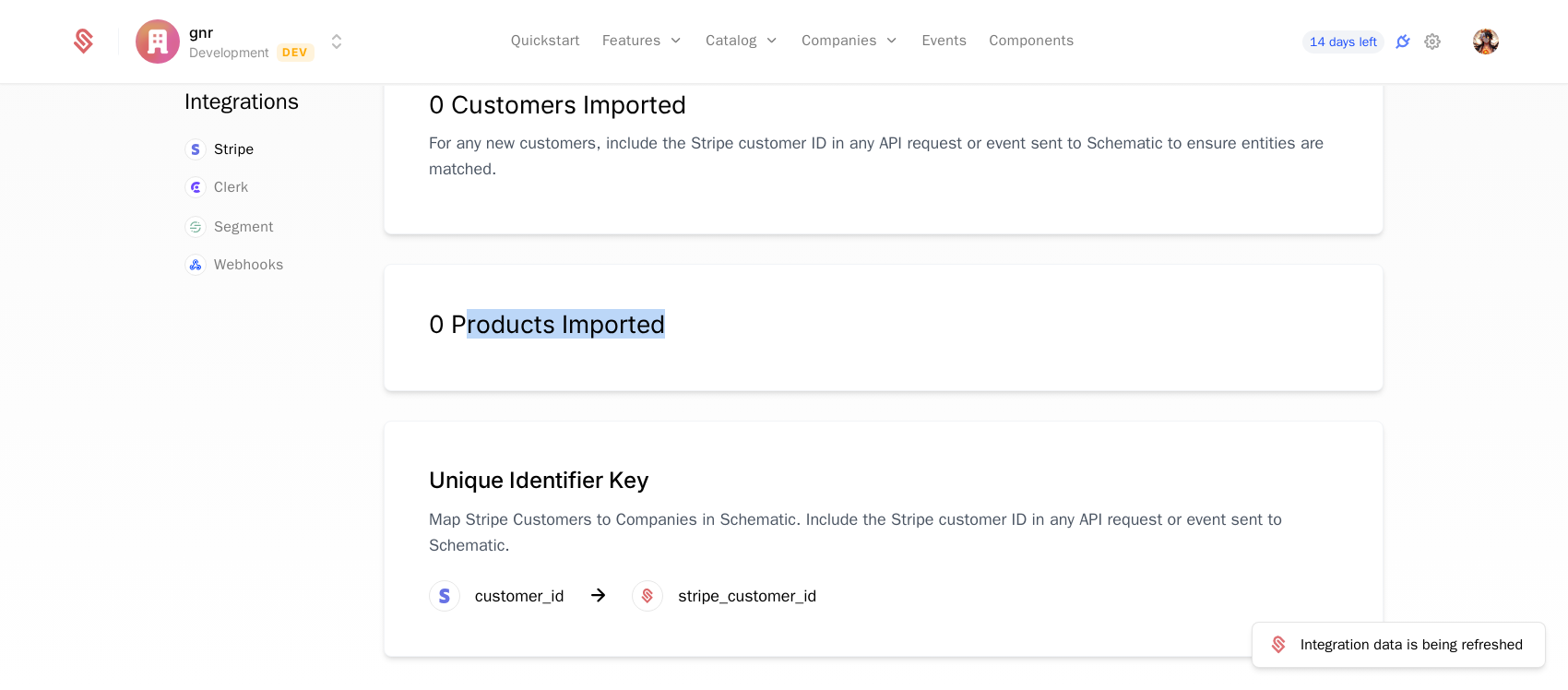 click on "0 Products Imported" at bounding box center [884, 324] 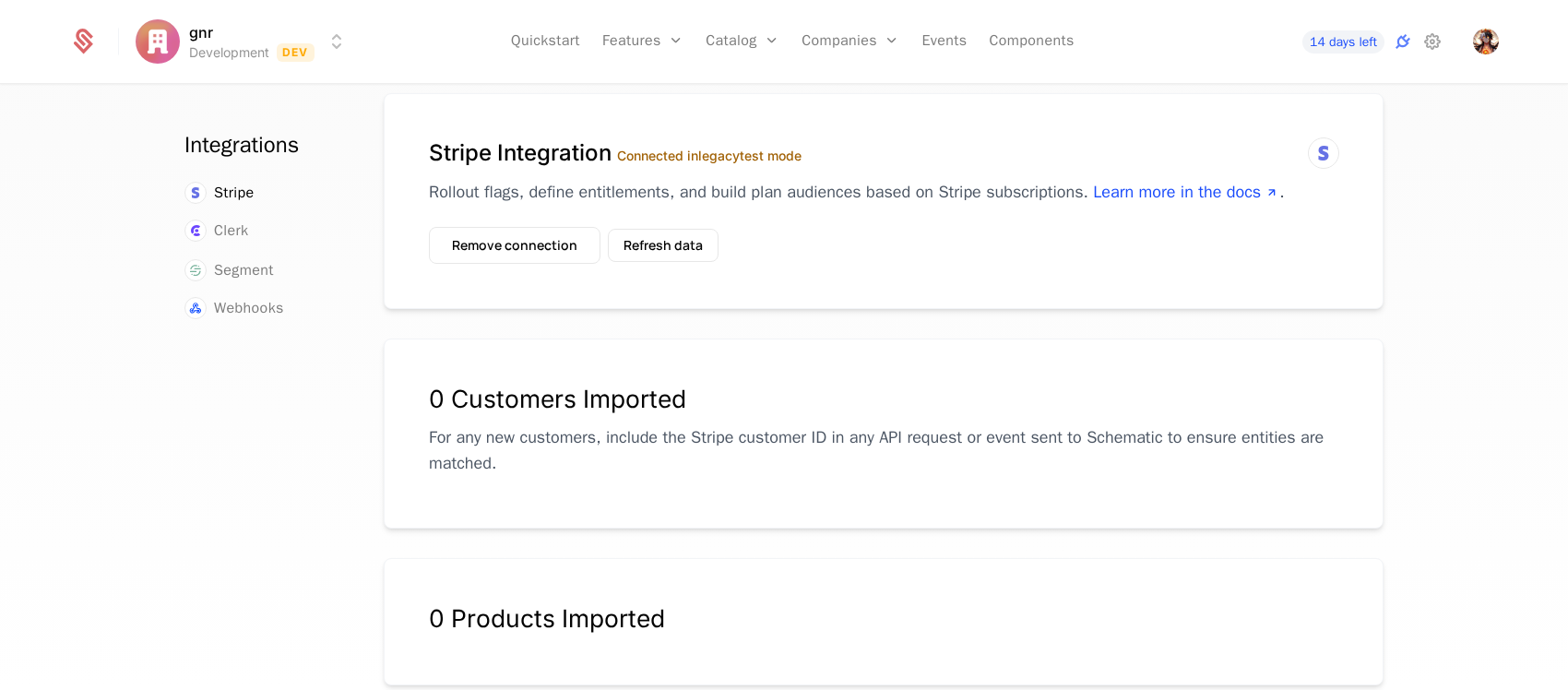 scroll, scrollTop: 0, scrollLeft: 0, axis: both 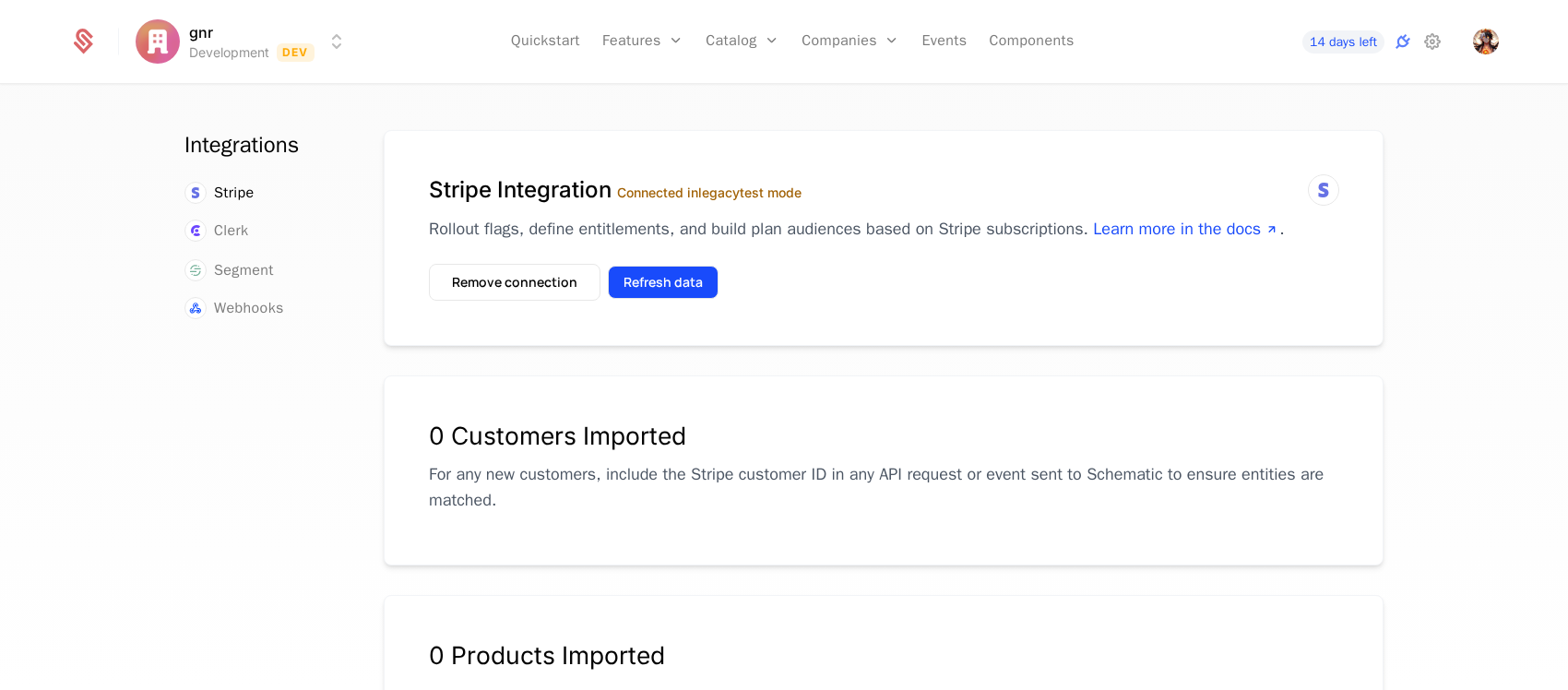 click on "Refresh data" at bounding box center (663, 282) 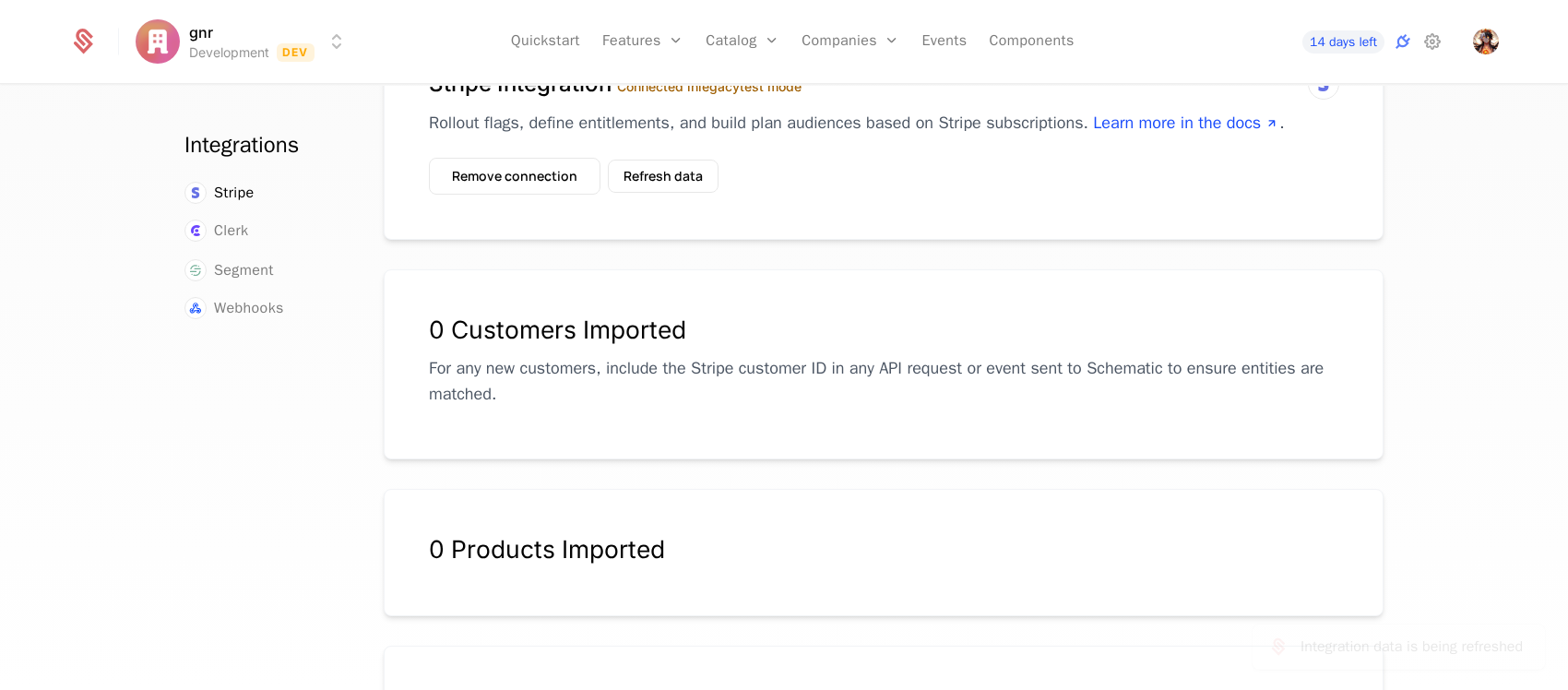 scroll, scrollTop: 101, scrollLeft: 0, axis: vertical 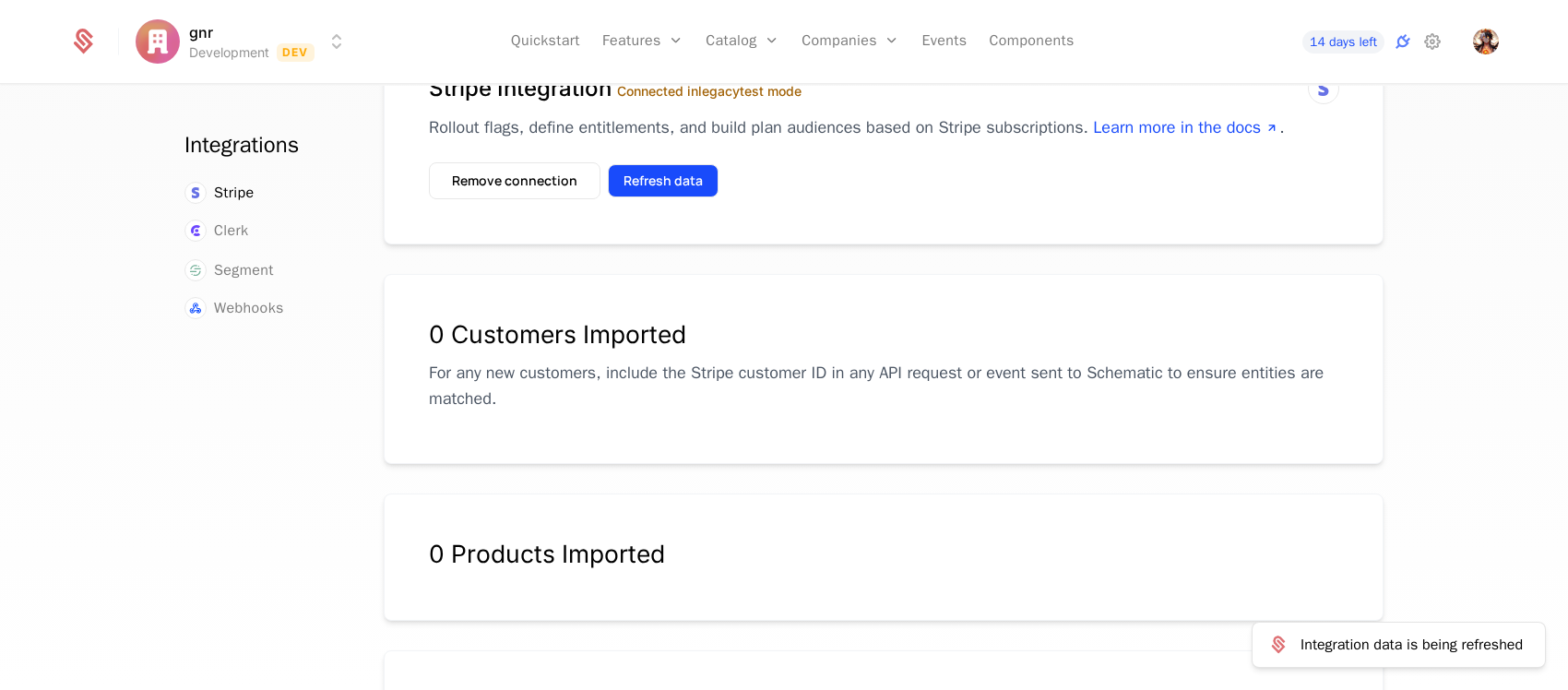click on "Refresh data" at bounding box center (663, 181) 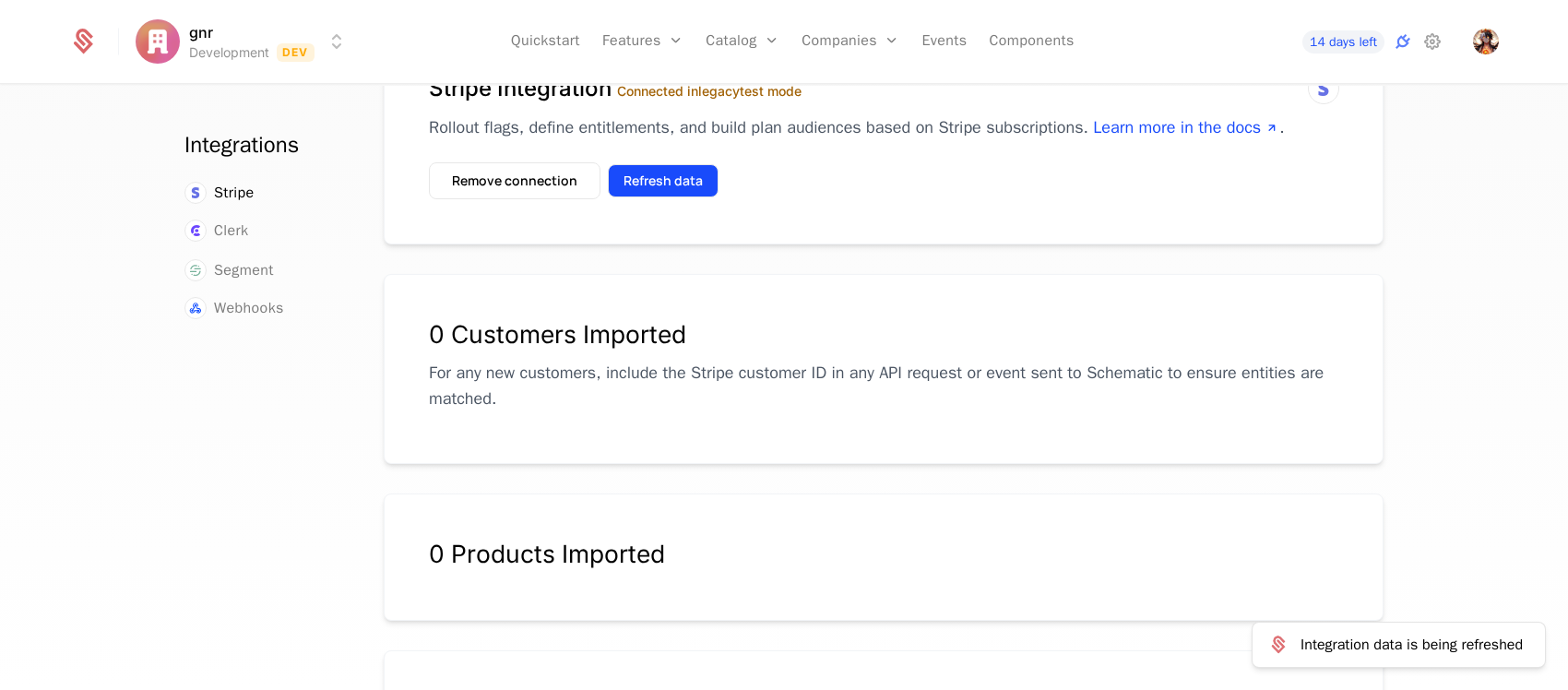 click on "Refresh data" at bounding box center (663, 181) 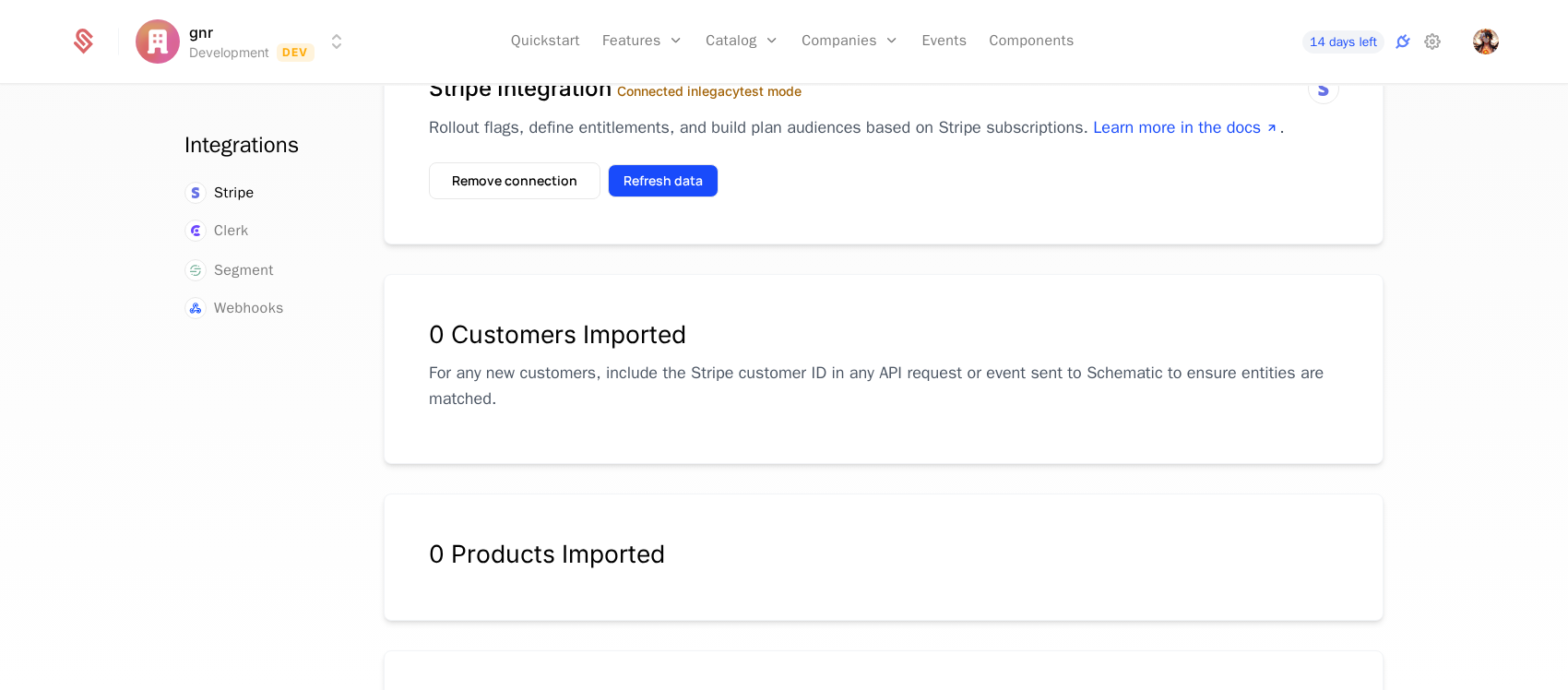 click on "Refresh data" at bounding box center (663, 181) 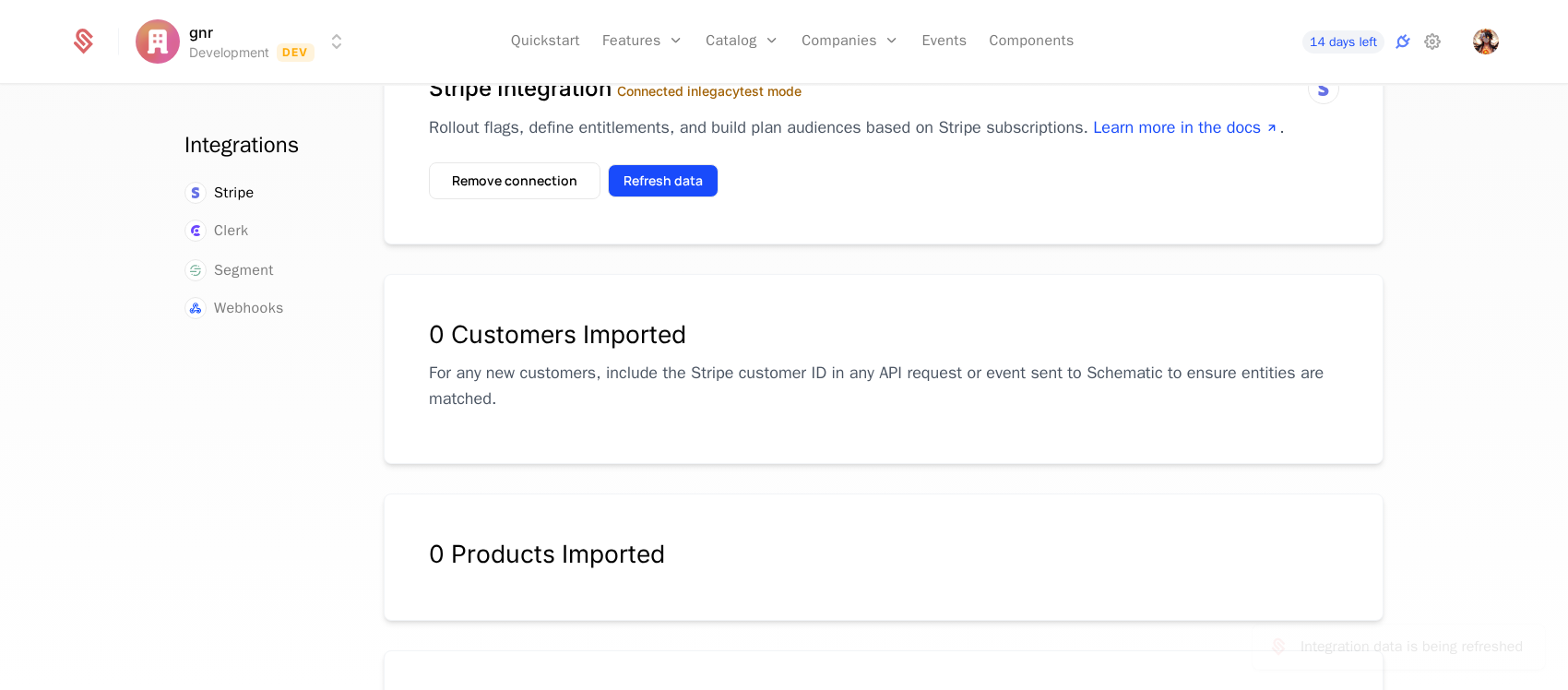 click on "Refresh data" at bounding box center [663, 181] 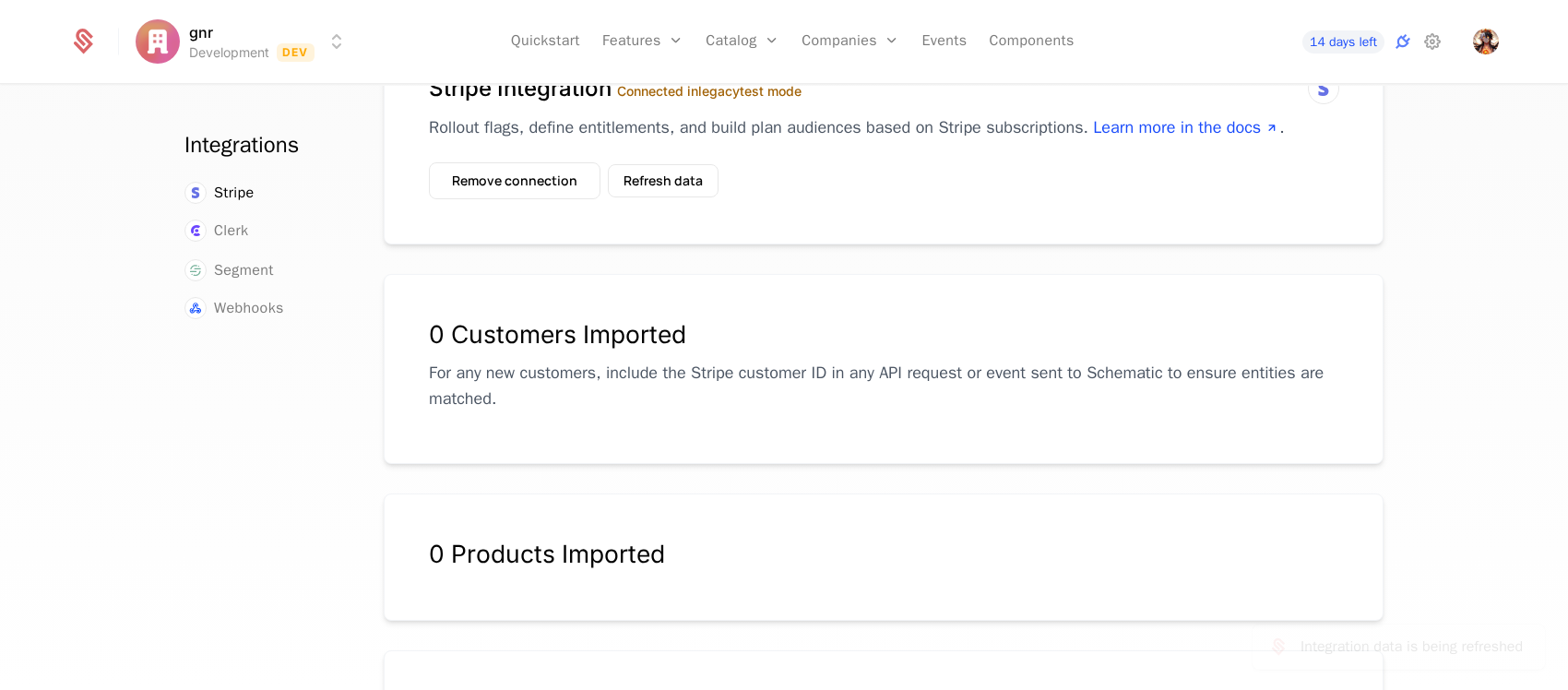 scroll, scrollTop: 0, scrollLeft: 0, axis: both 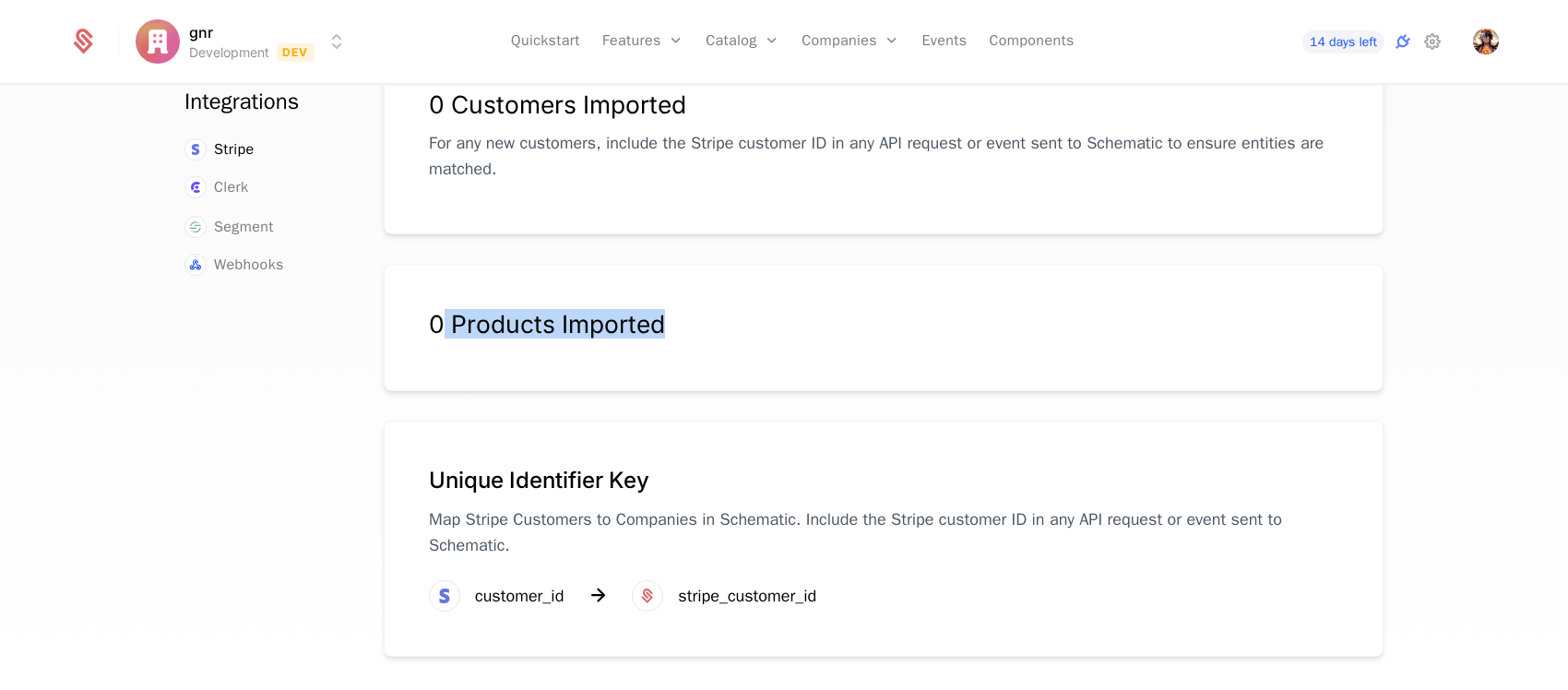 drag, startPoint x: 573, startPoint y: 320, endPoint x: 837, endPoint y: 318, distance: 264.008 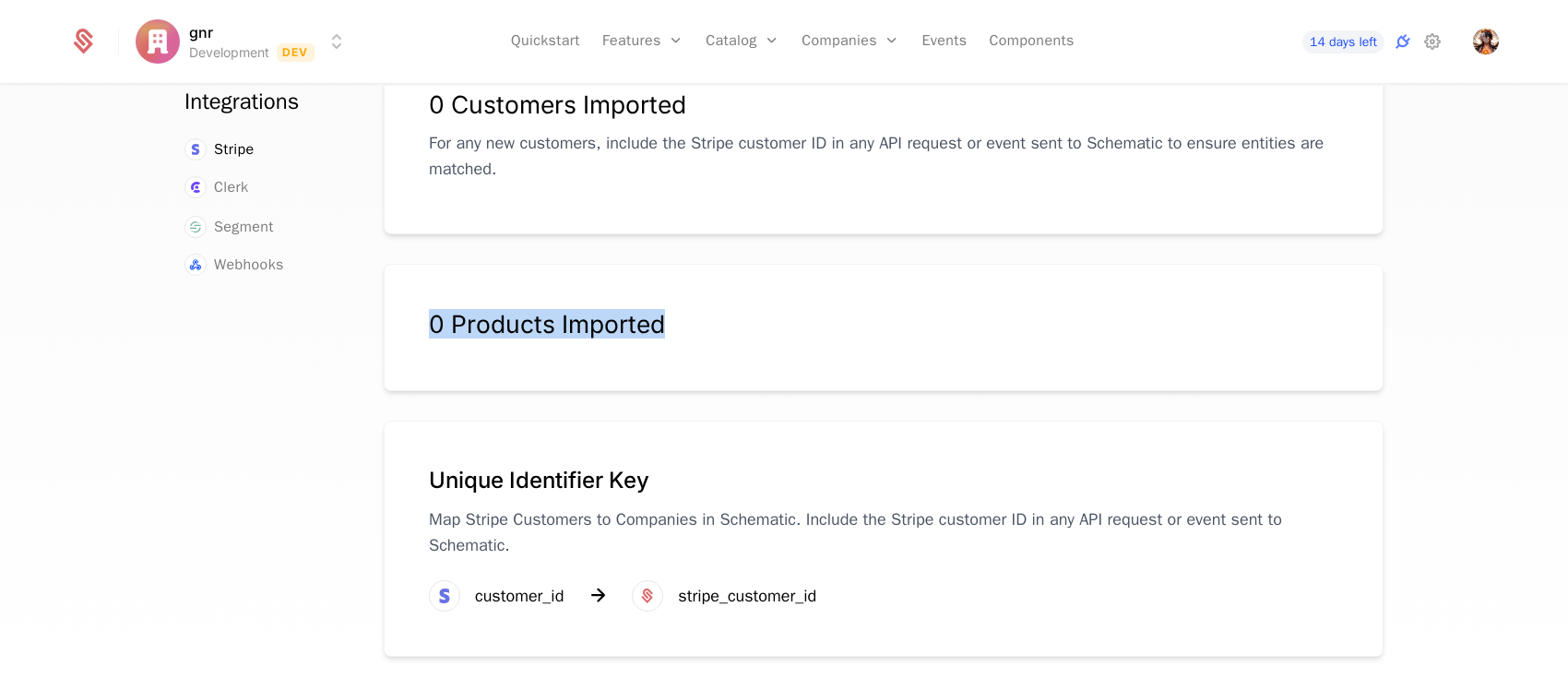 drag, startPoint x: 779, startPoint y: 335, endPoint x: 353, endPoint y: 332, distance: 426.01056 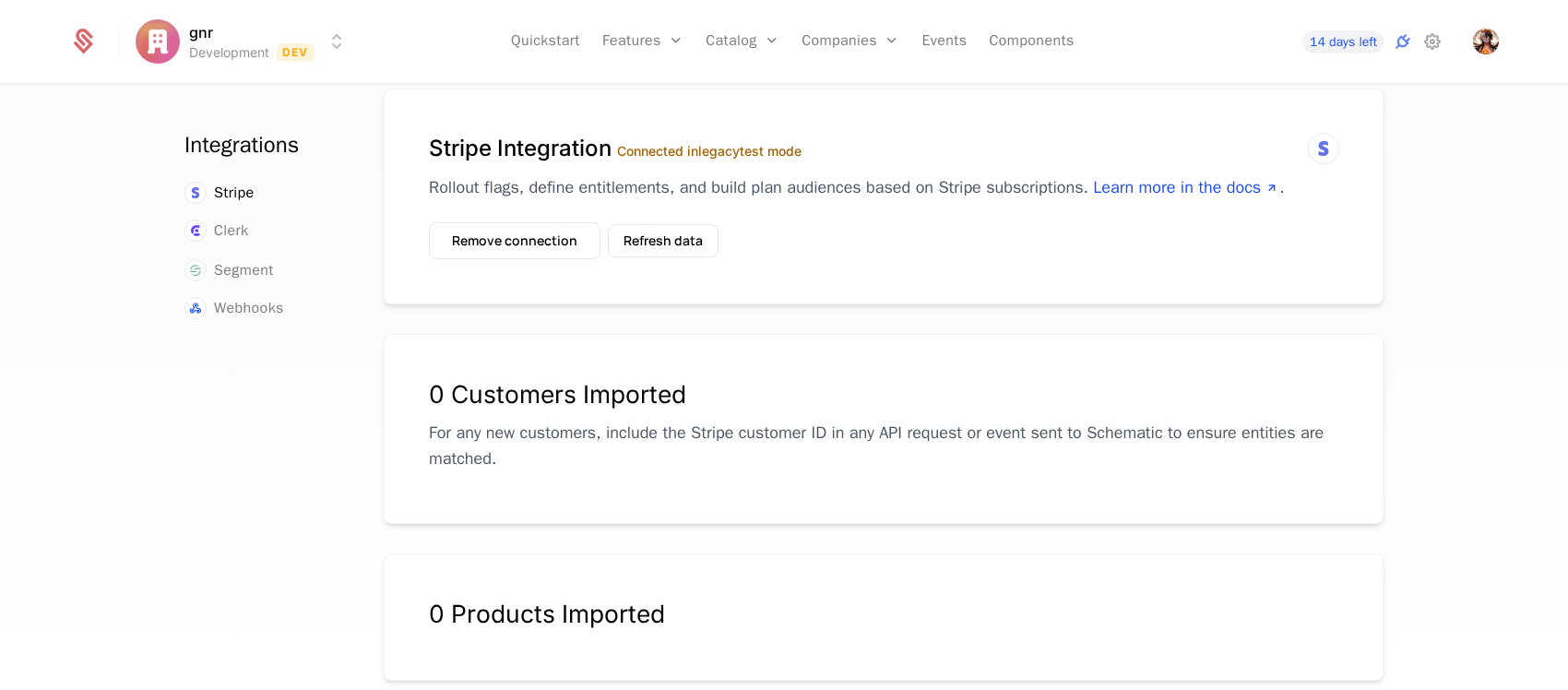 scroll, scrollTop: 0, scrollLeft: 0, axis: both 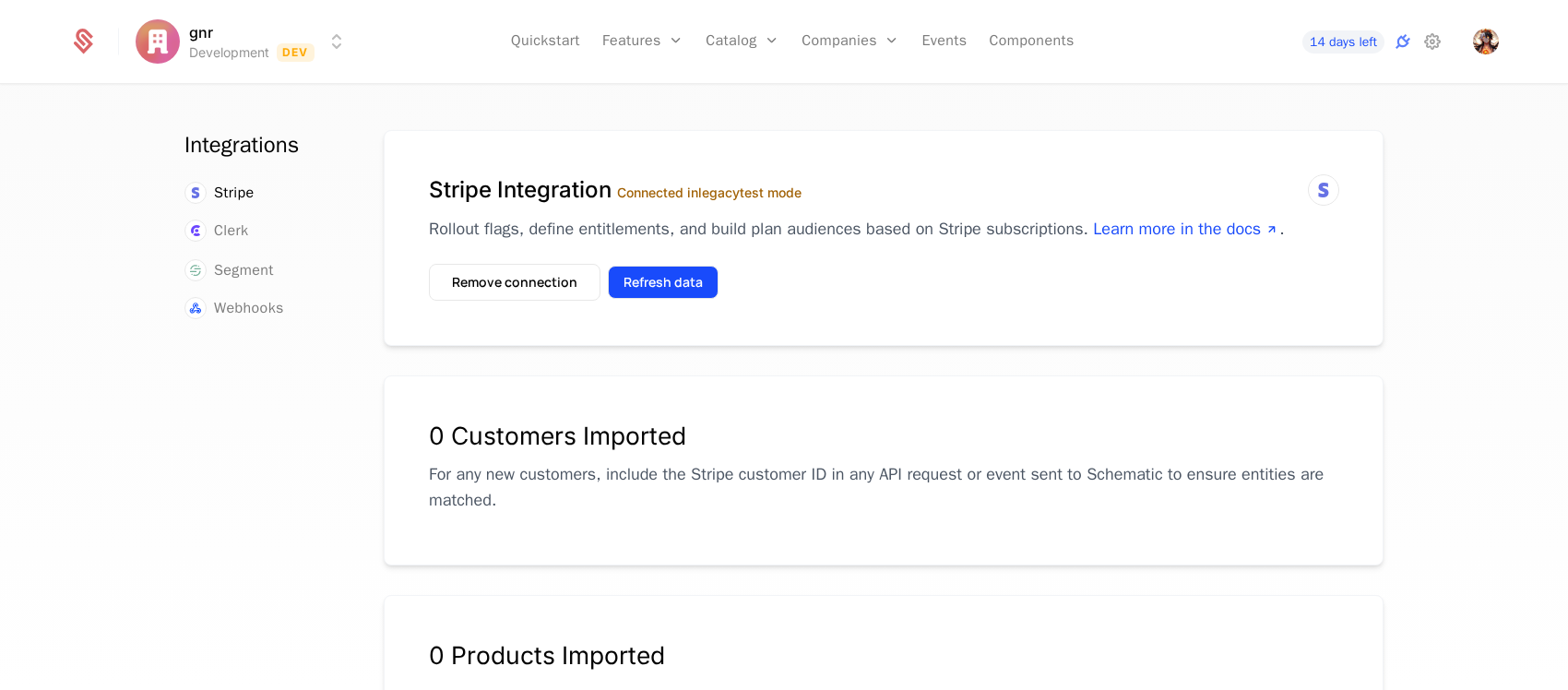 click on "Refresh data" at bounding box center (663, 282) 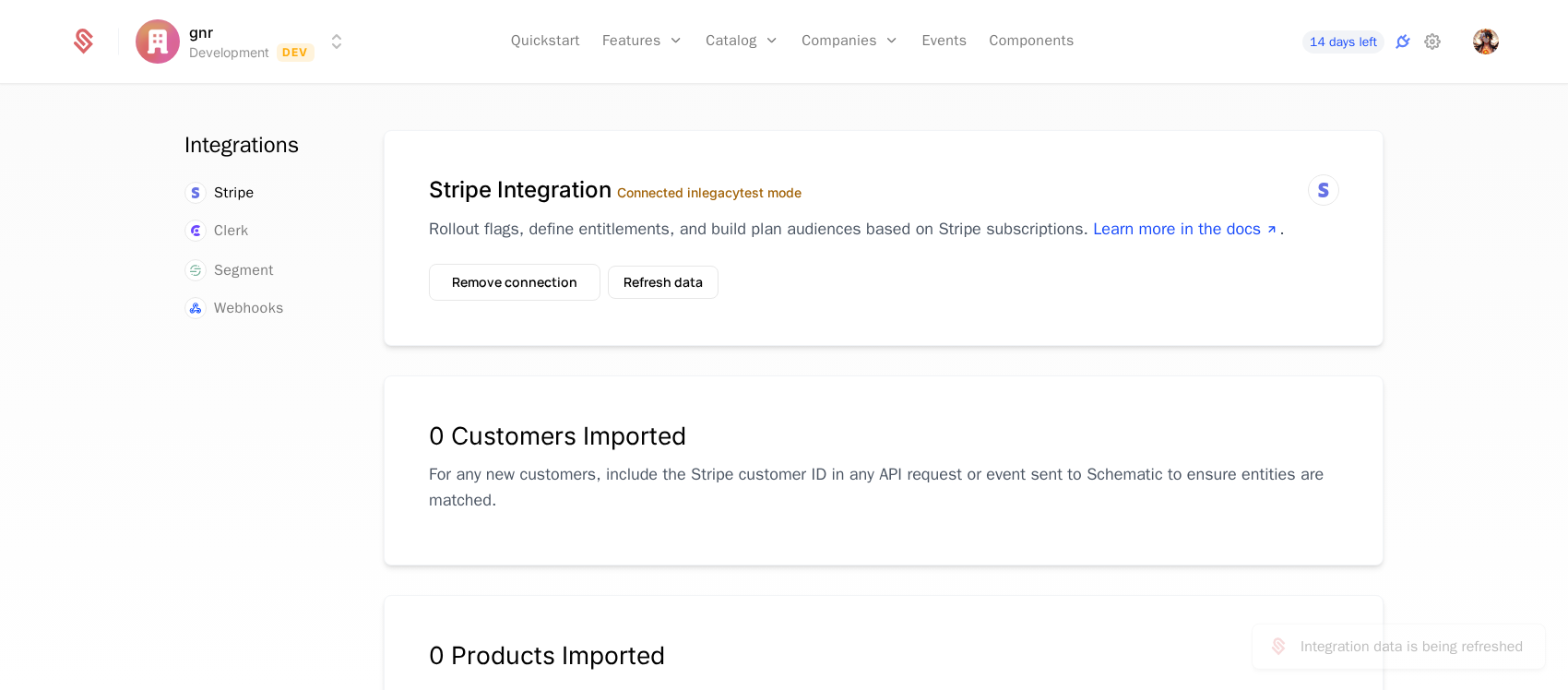 click on "Stripe Integration   Connected in  legacy  test mode    Rollout flags, define entitlements, and build plan audiences based on Stripe subscriptions.   Learn more in the docs . Remove connection Refresh data Integration data is being refreshed 0 Customers Imported     For any new customers, include the Stripe customer ID in any API request or event sent to Schematic to ensure entities are matched.  0 Products Imported     Unique Identifier Key     Map Stripe Customers to Companies in Schematic. Include the Stripe customer ID in any API request or event sent to Schematic. customer_id stripe_customer_id" at bounding box center [884, 559] 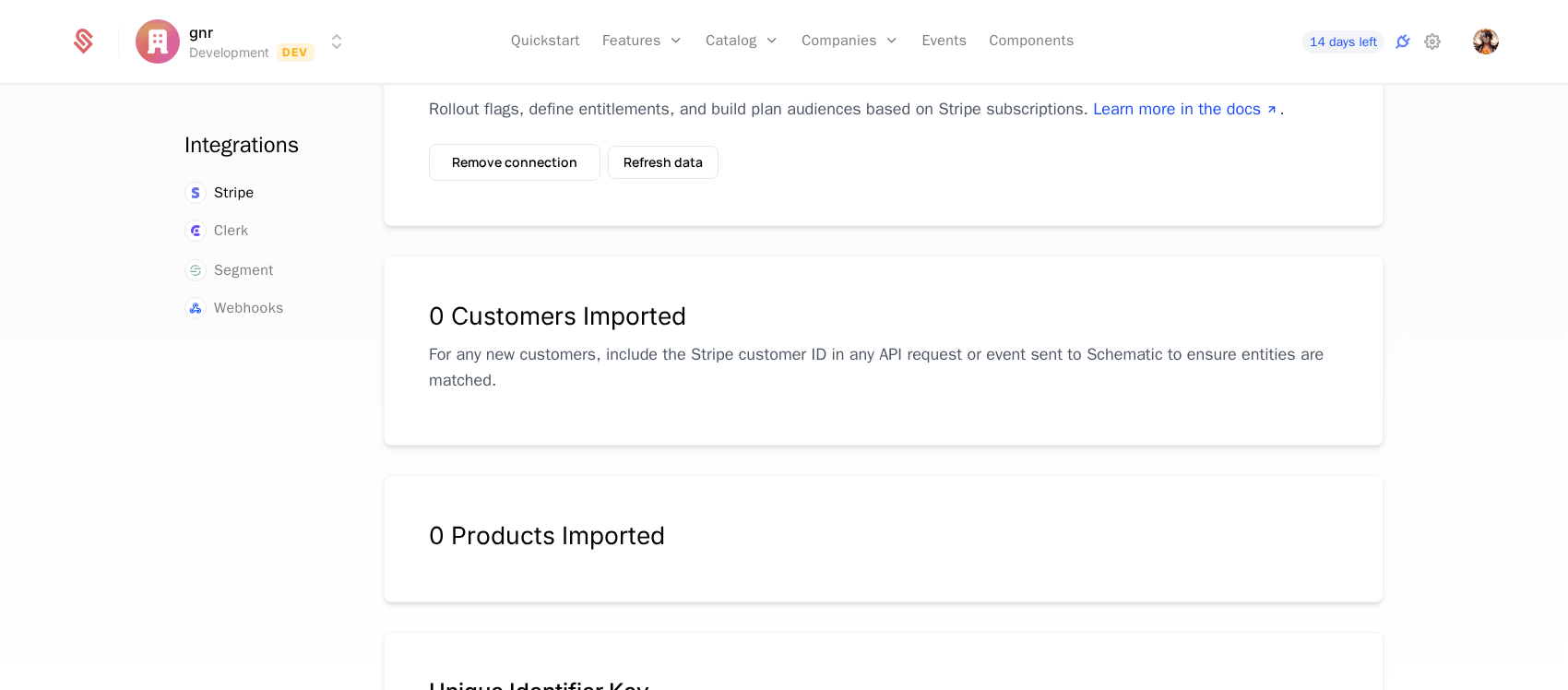 scroll, scrollTop: 101, scrollLeft: 0, axis: vertical 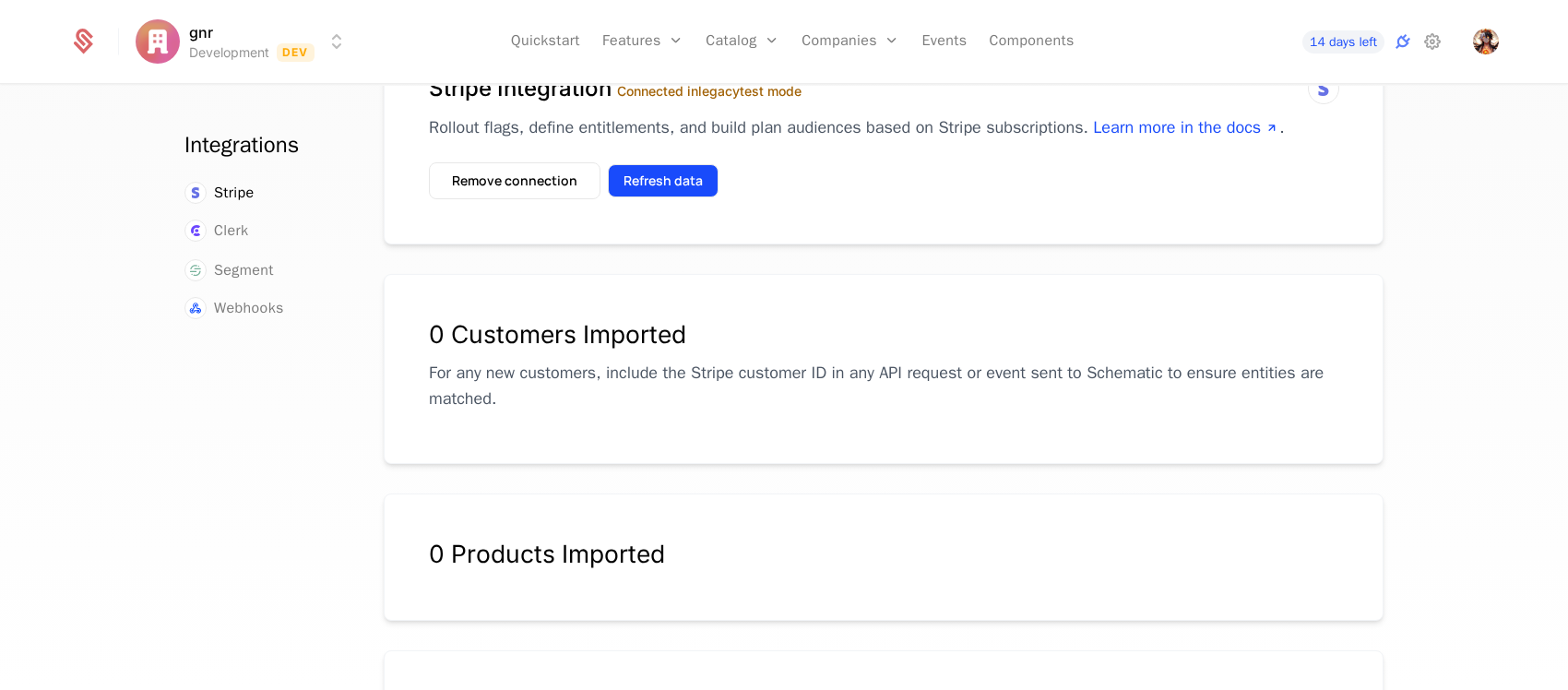 click on "Refresh data" at bounding box center (663, 181) 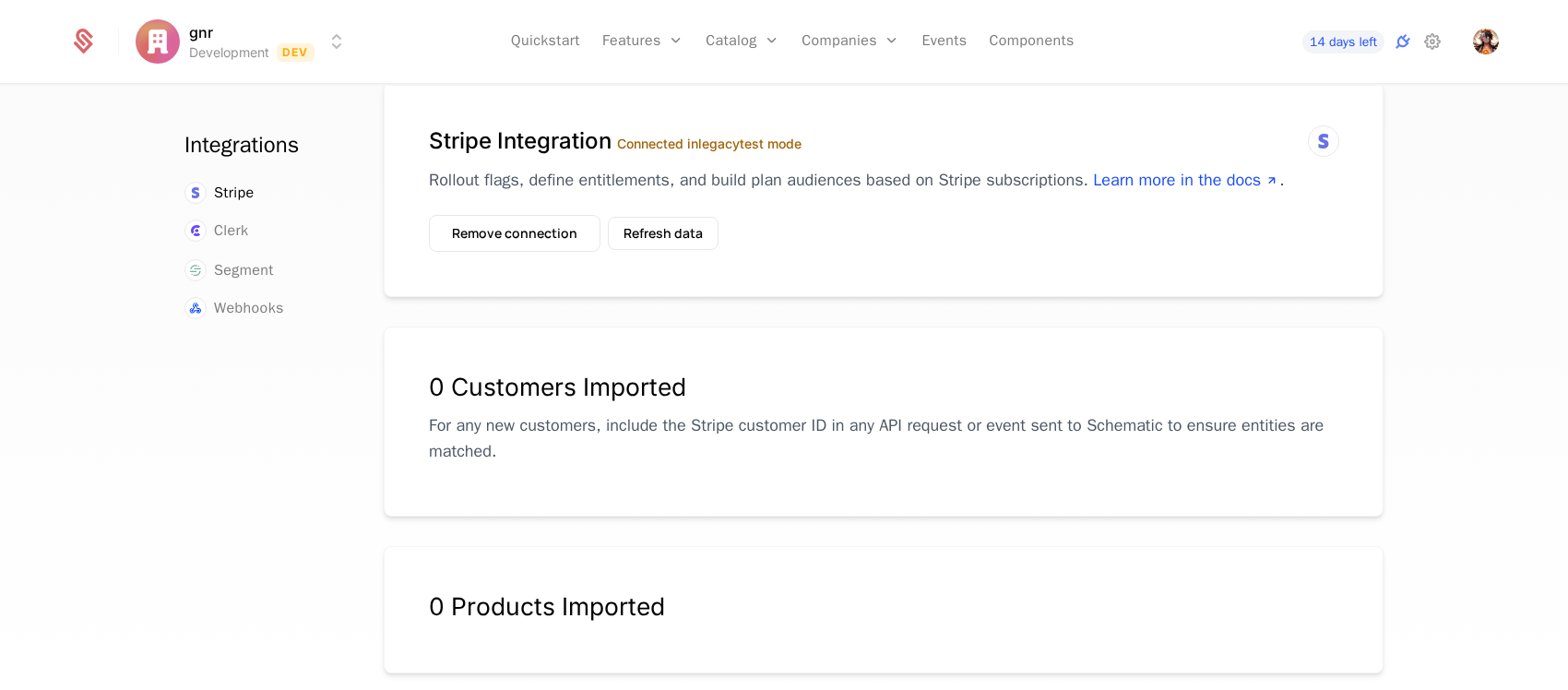 scroll, scrollTop: 0, scrollLeft: 0, axis: both 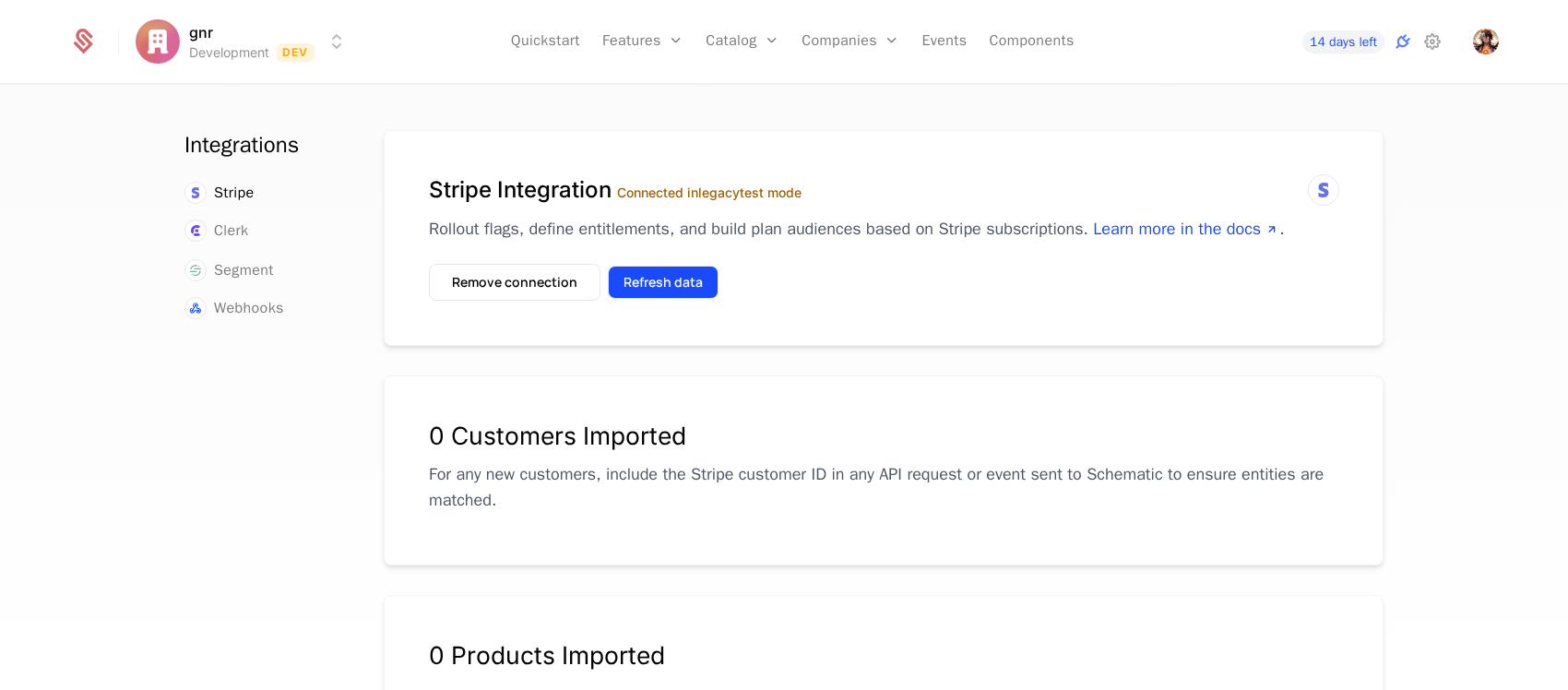 click on "Refresh data" at bounding box center (663, 282) 